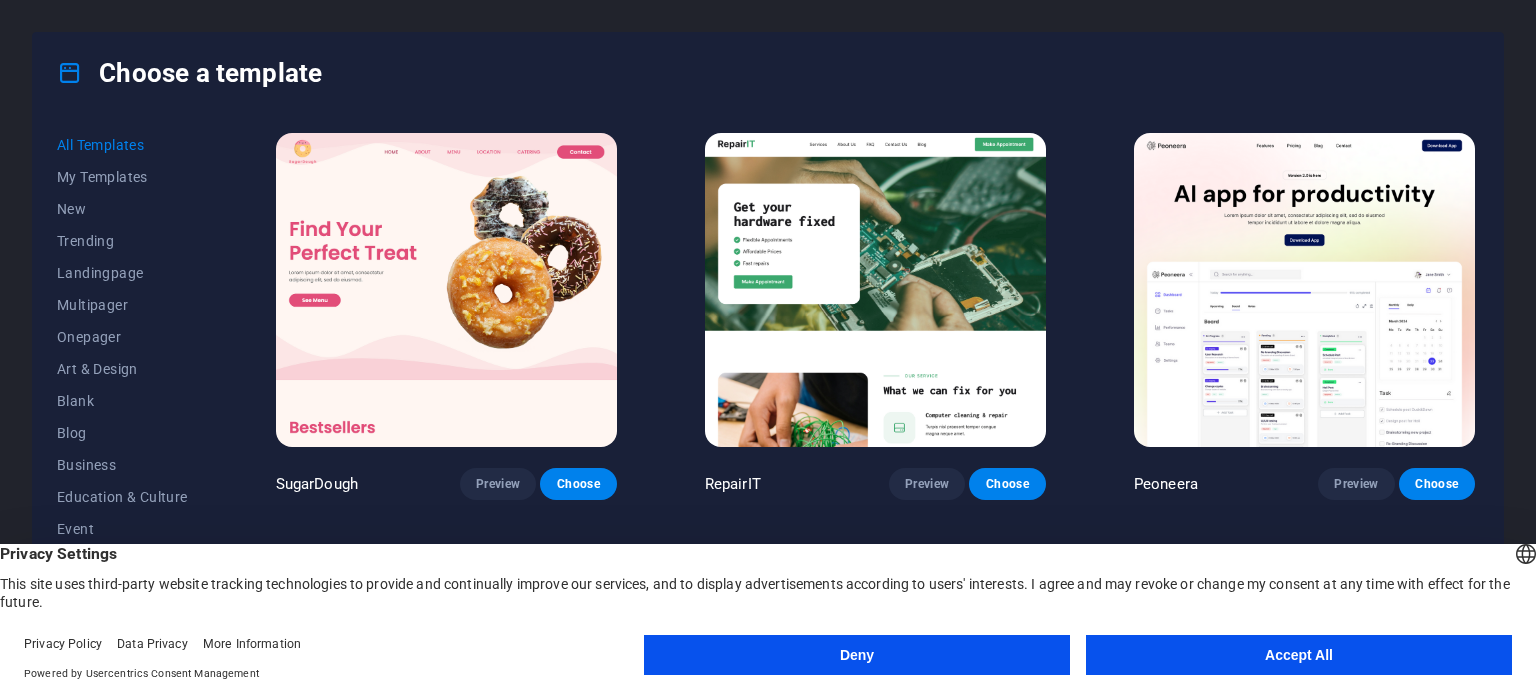 scroll, scrollTop: 0, scrollLeft: 0, axis: both 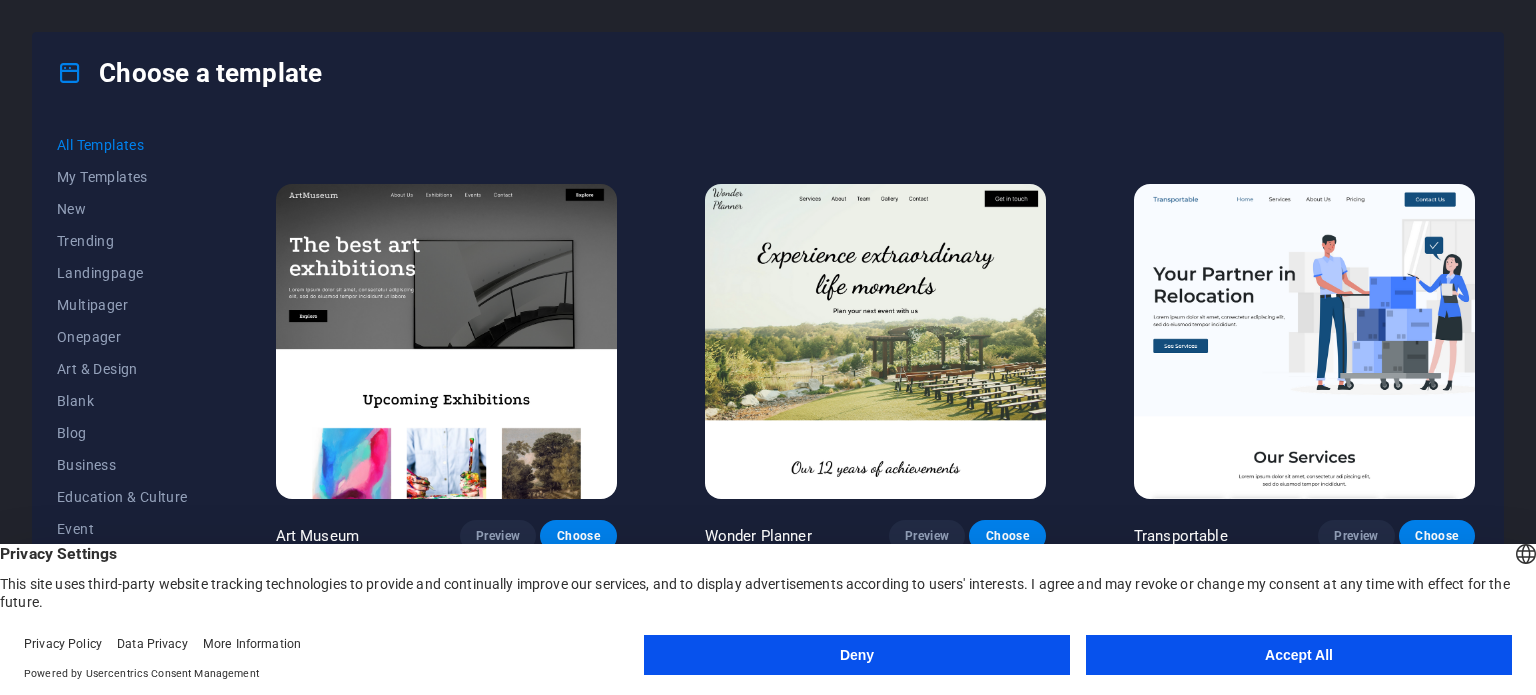 click on "Accept All" at bounding box center (1299, 655) 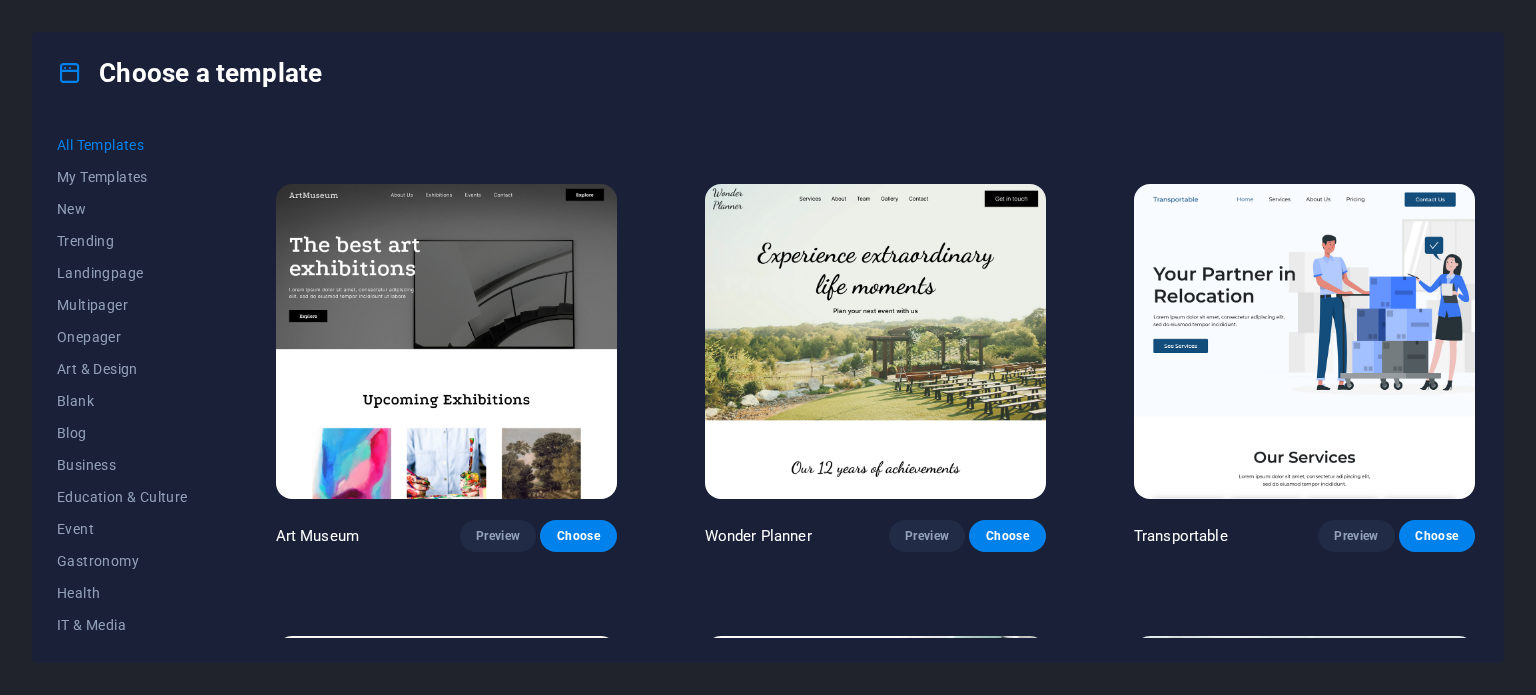 scroll, scrollTop: 0, scrollLeft: 0, axis: both 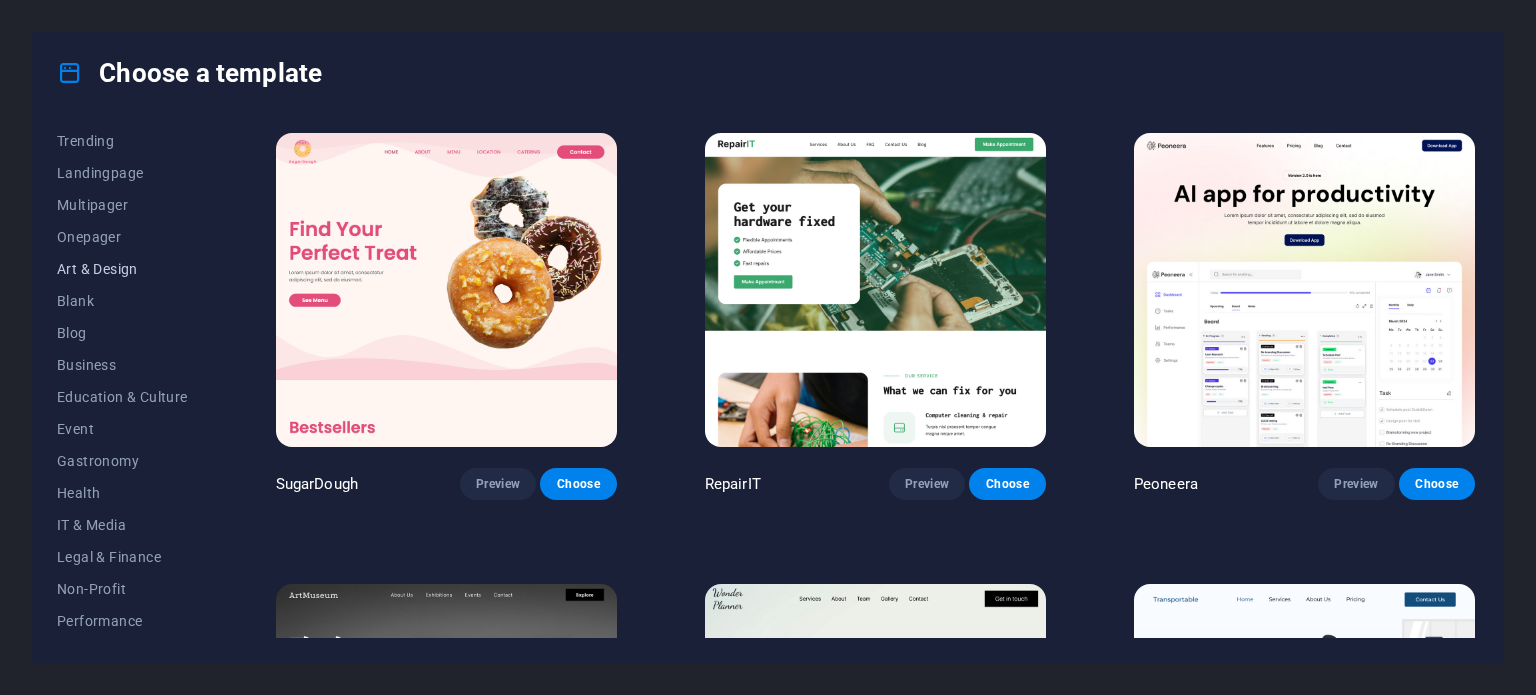 click on "Art & Design" at bounding box center [122, 269] 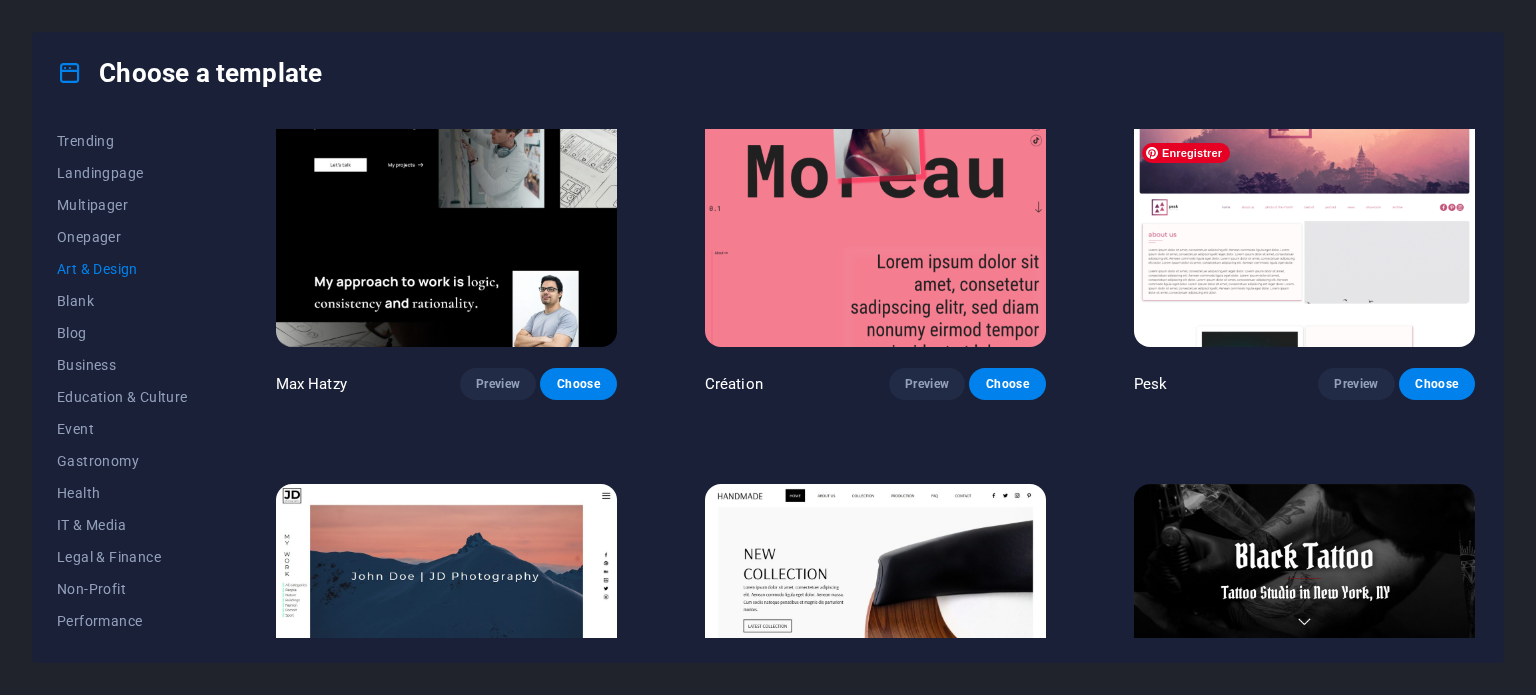 scroll, scrollTop: 0, scrollLeft: 0, axis: both 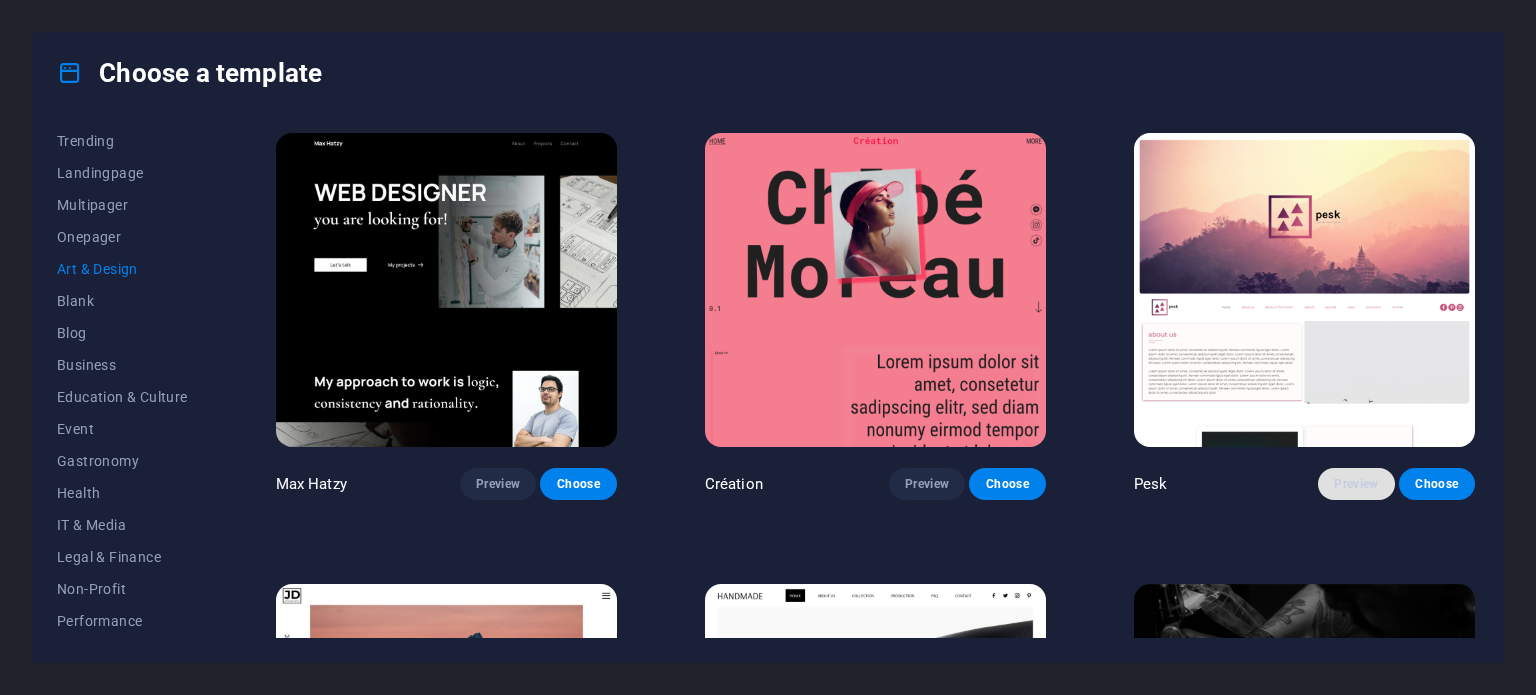 click on "Preview" at bounding box center [1356, 484] 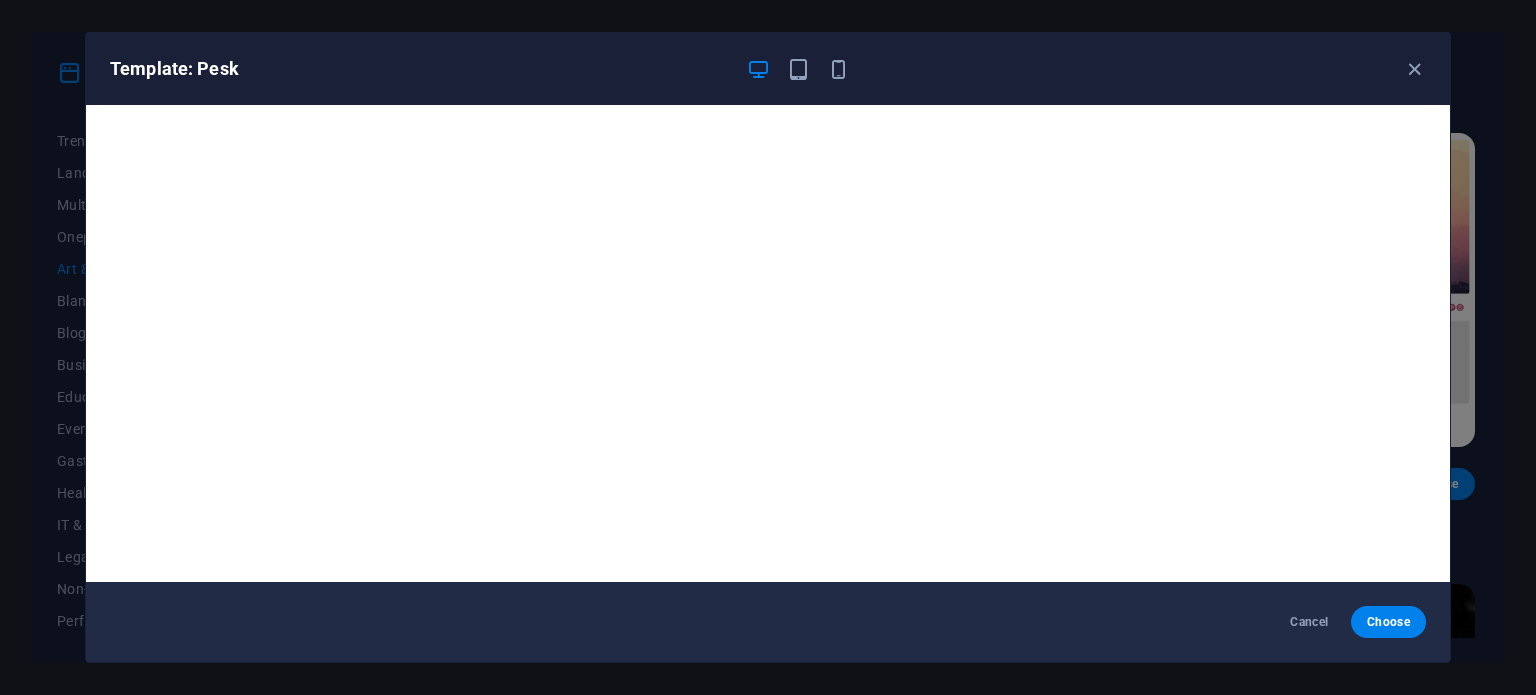 click on "Template: Pesk" at bounding box center [756, 69] 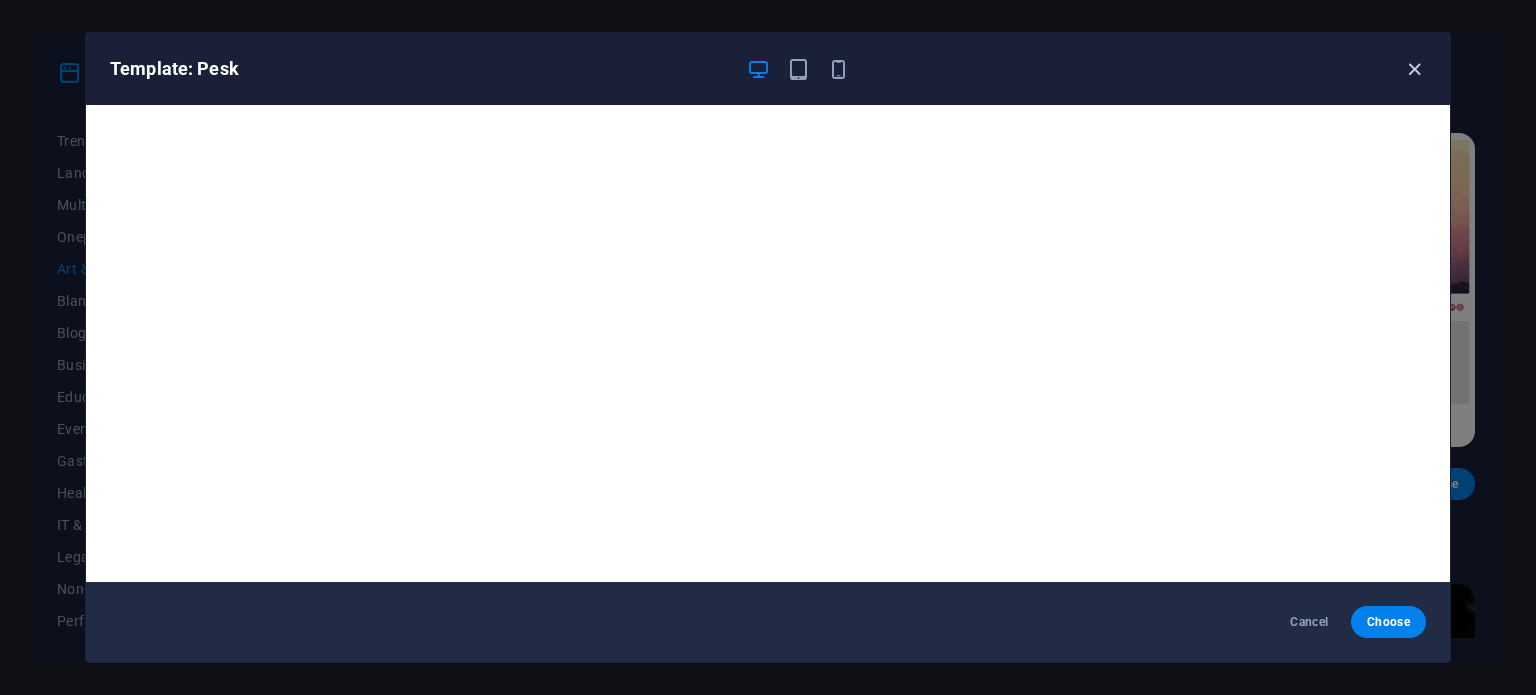 click at bounding box center [1414, 69] 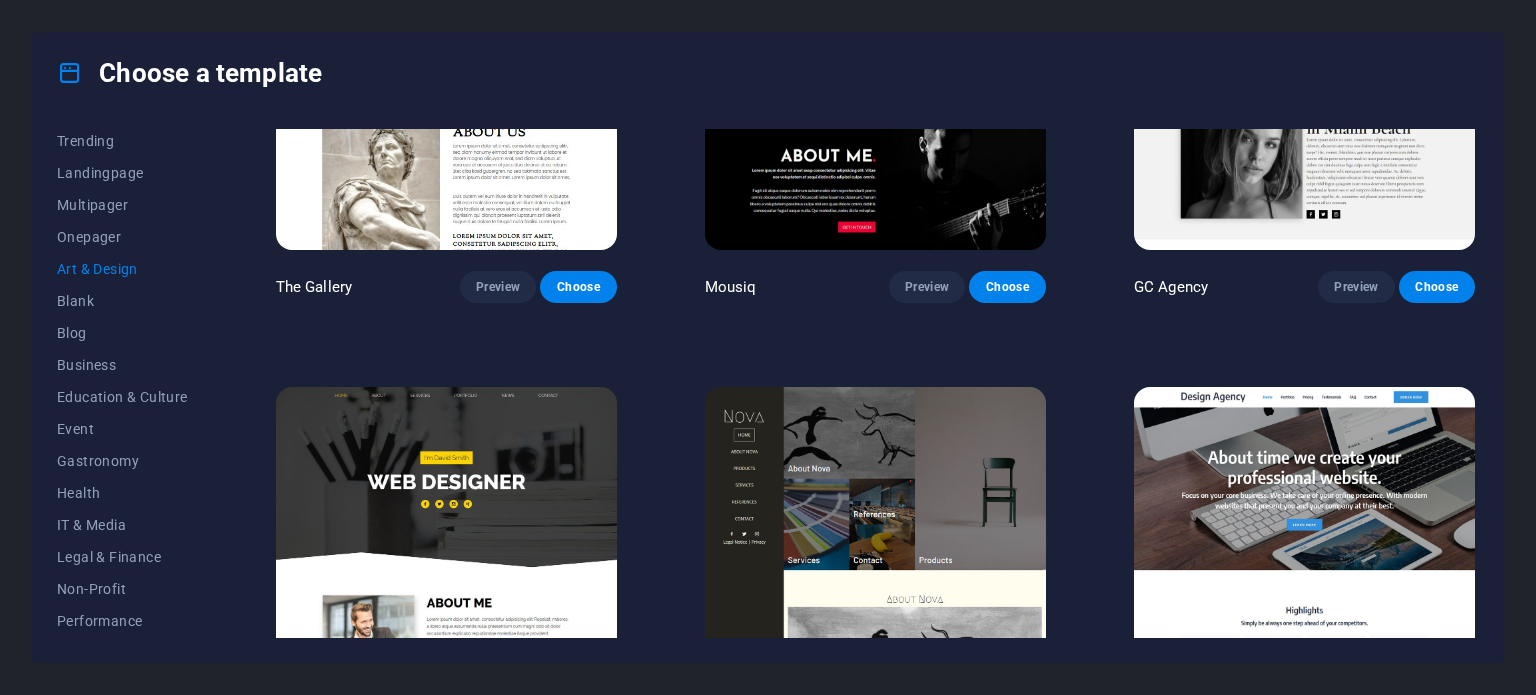 scroll, scrollTop: 1300, scrollLeft: 0, axis: vertical 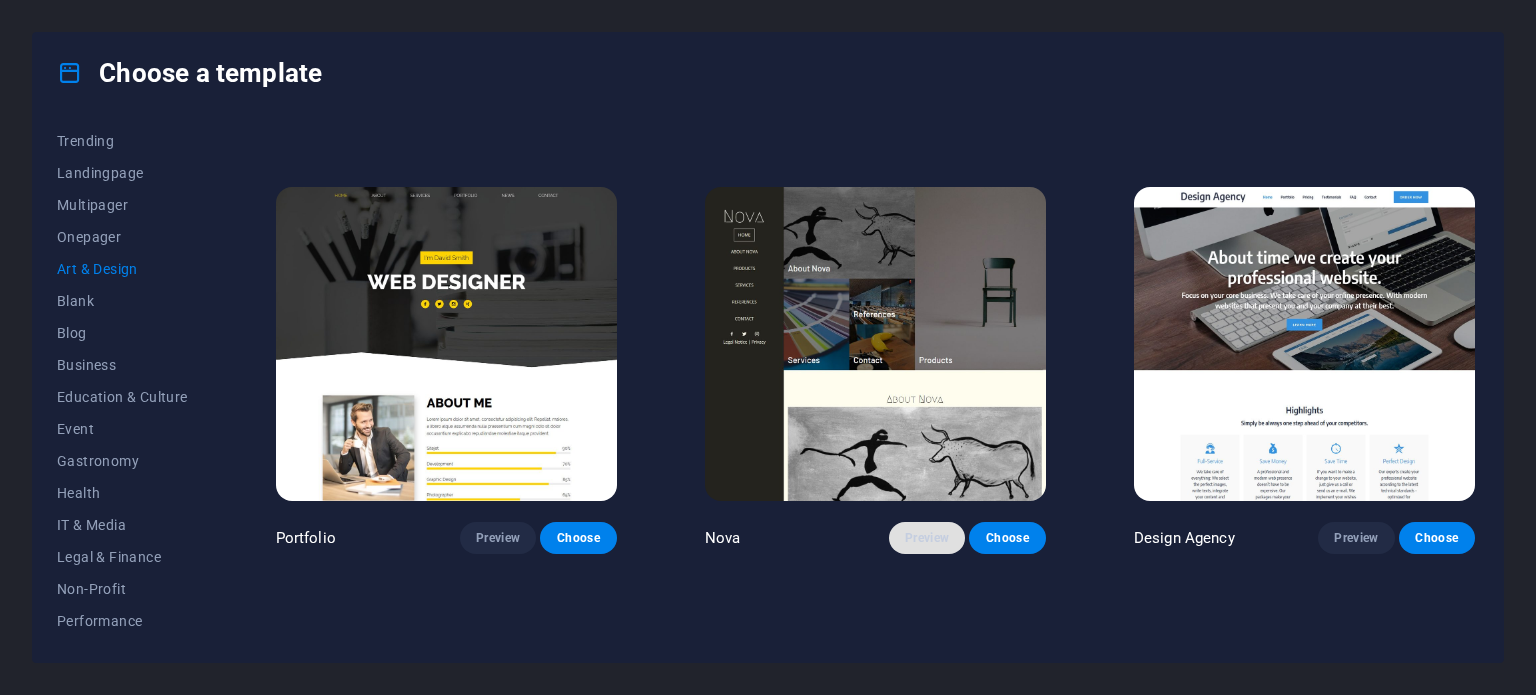 click on "Preview" at bounding box center [927, 538] 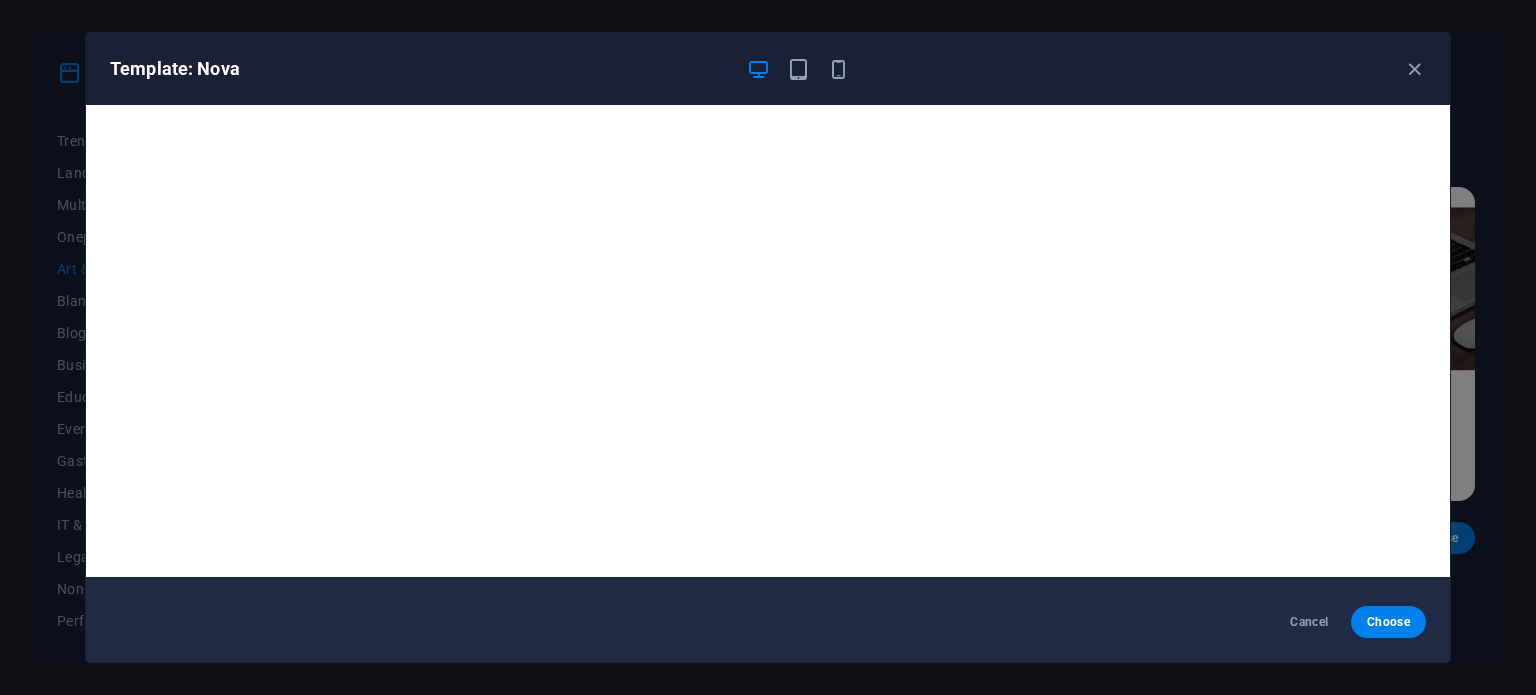 scroll, scrollTop: 0, scrollLeft: 0, axis: both 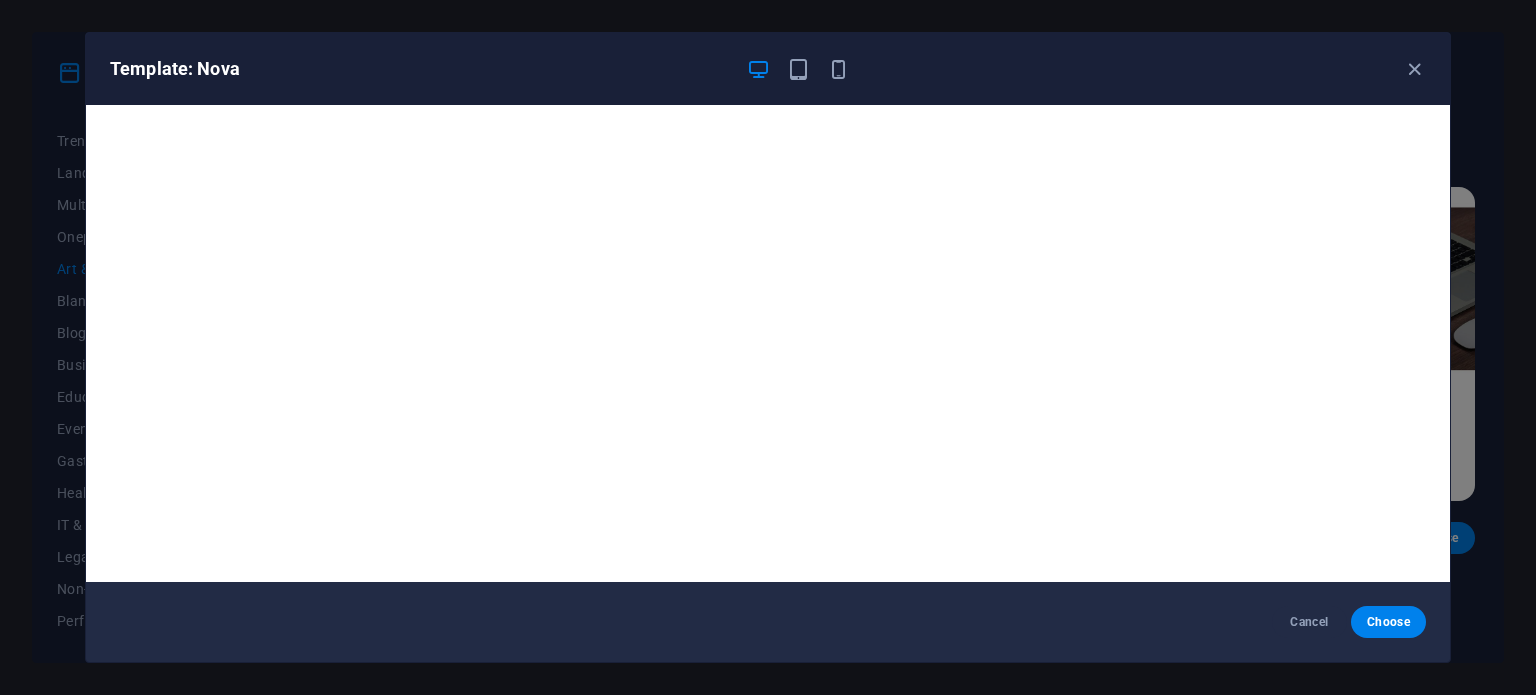 click on "Template: Nova" at bounding box center (756, 69) 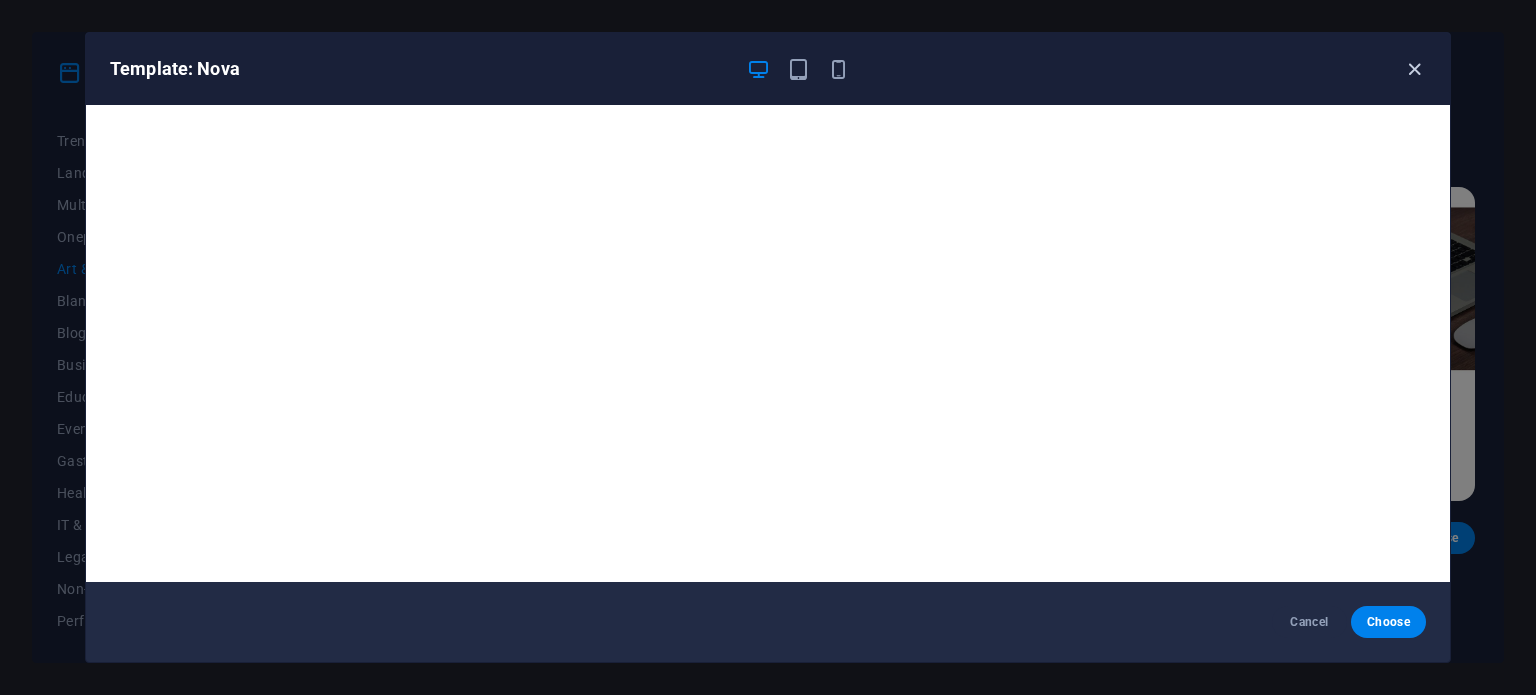 click at bounding box center (1414, 69) 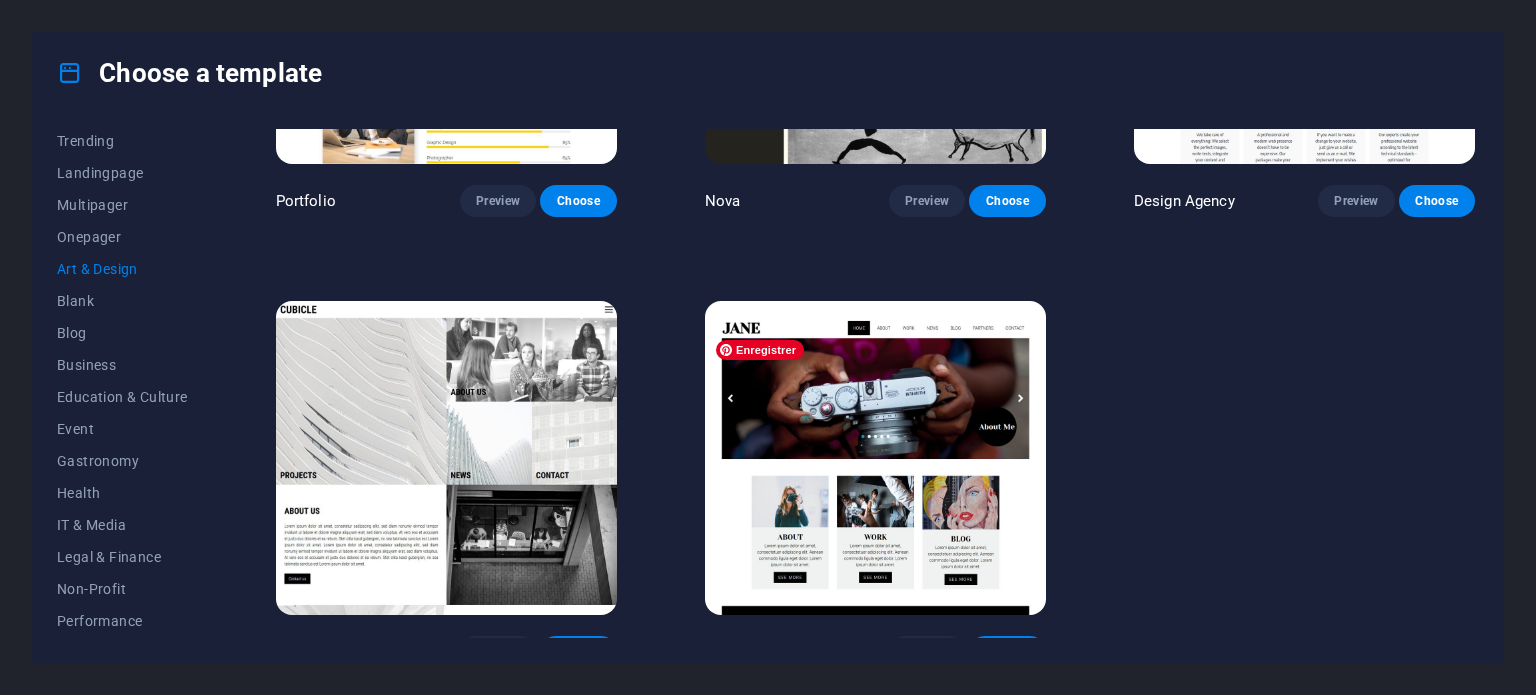 scroll, scrollTop: 1657, scrollLeft: 0, axis: vertical 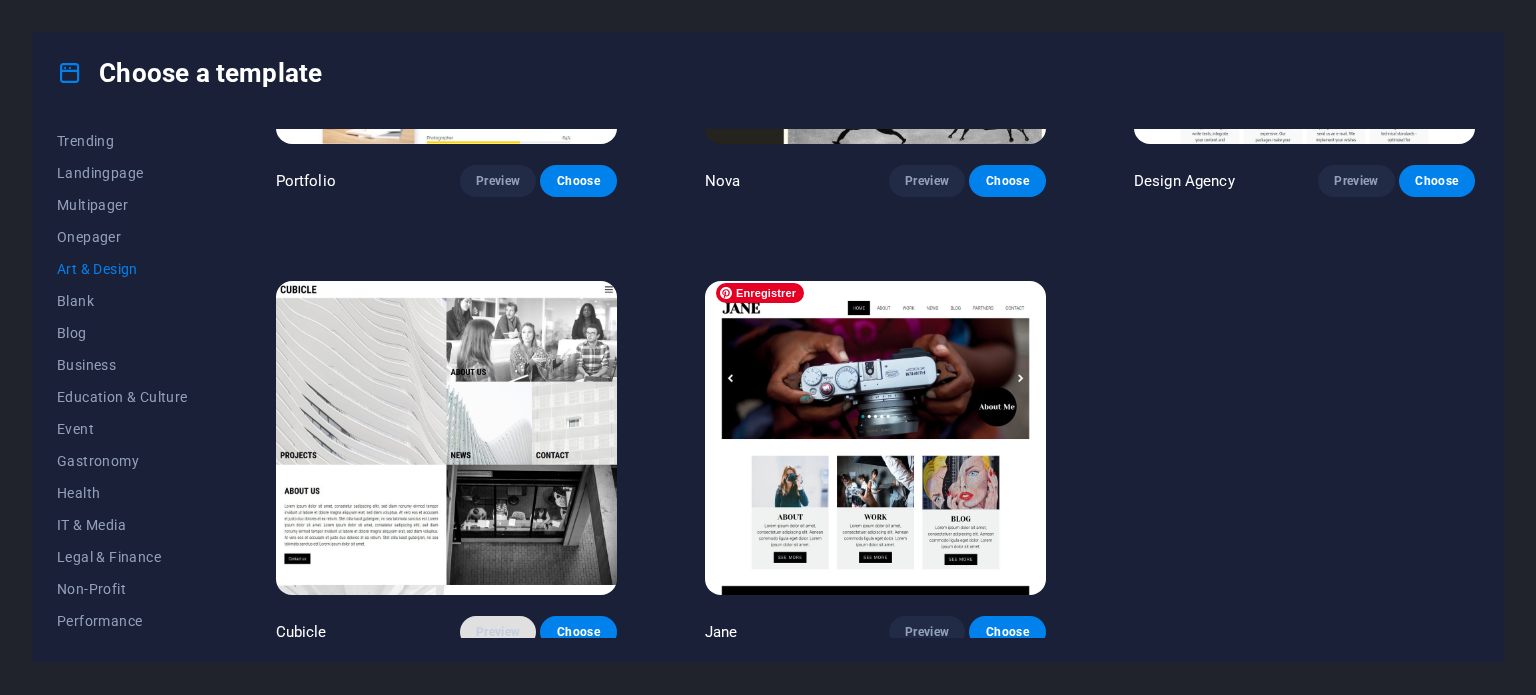 click on "Preview" at bounding box center (498, 632) 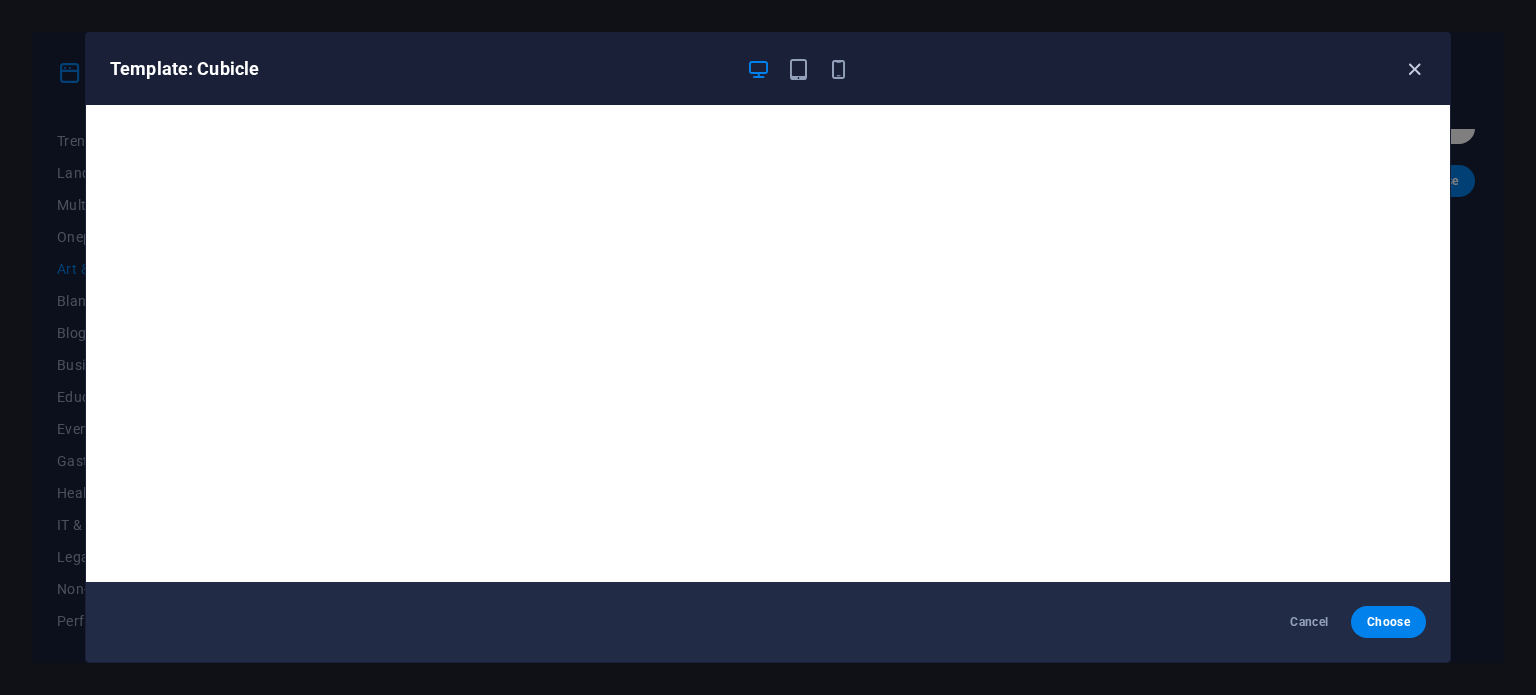 click at bounding box center [1414, 69] 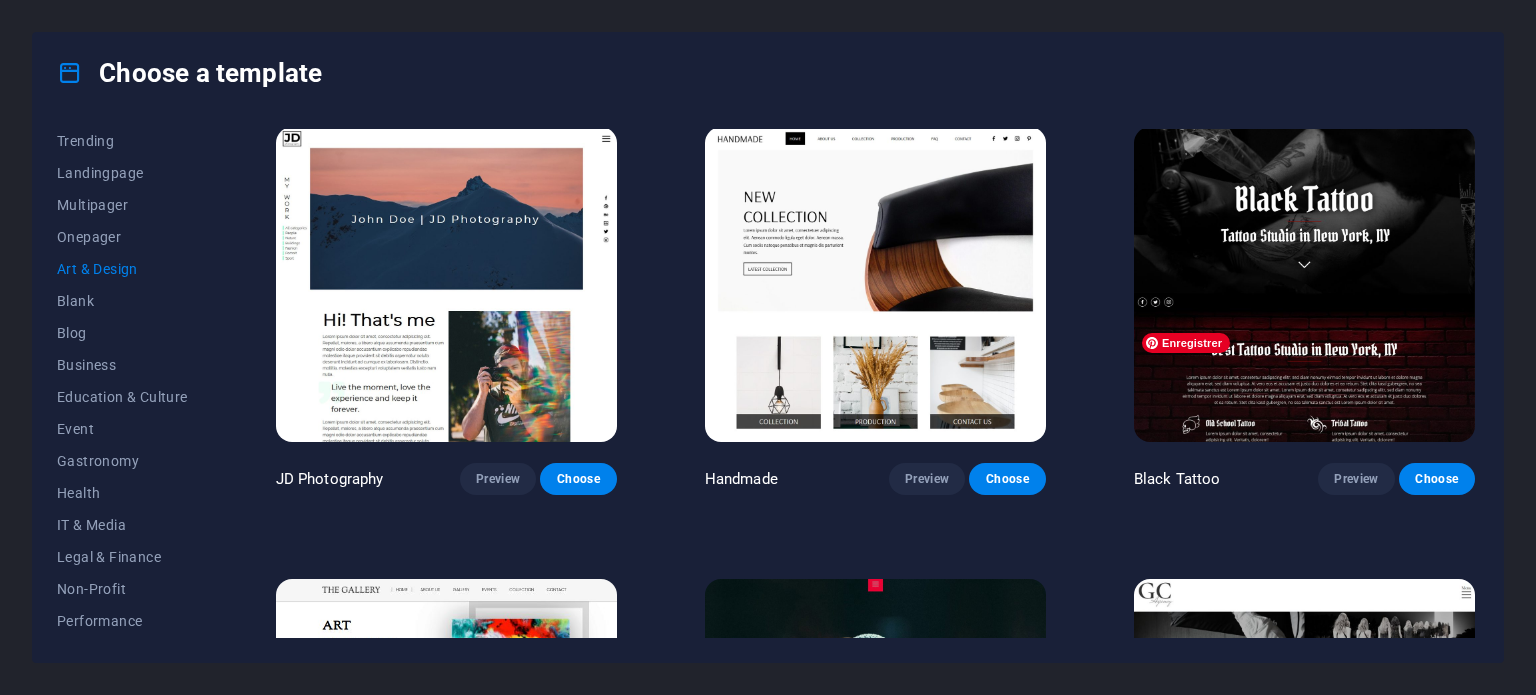 scroll, scrollTop: 0, scrollLeft: 0, axis: both 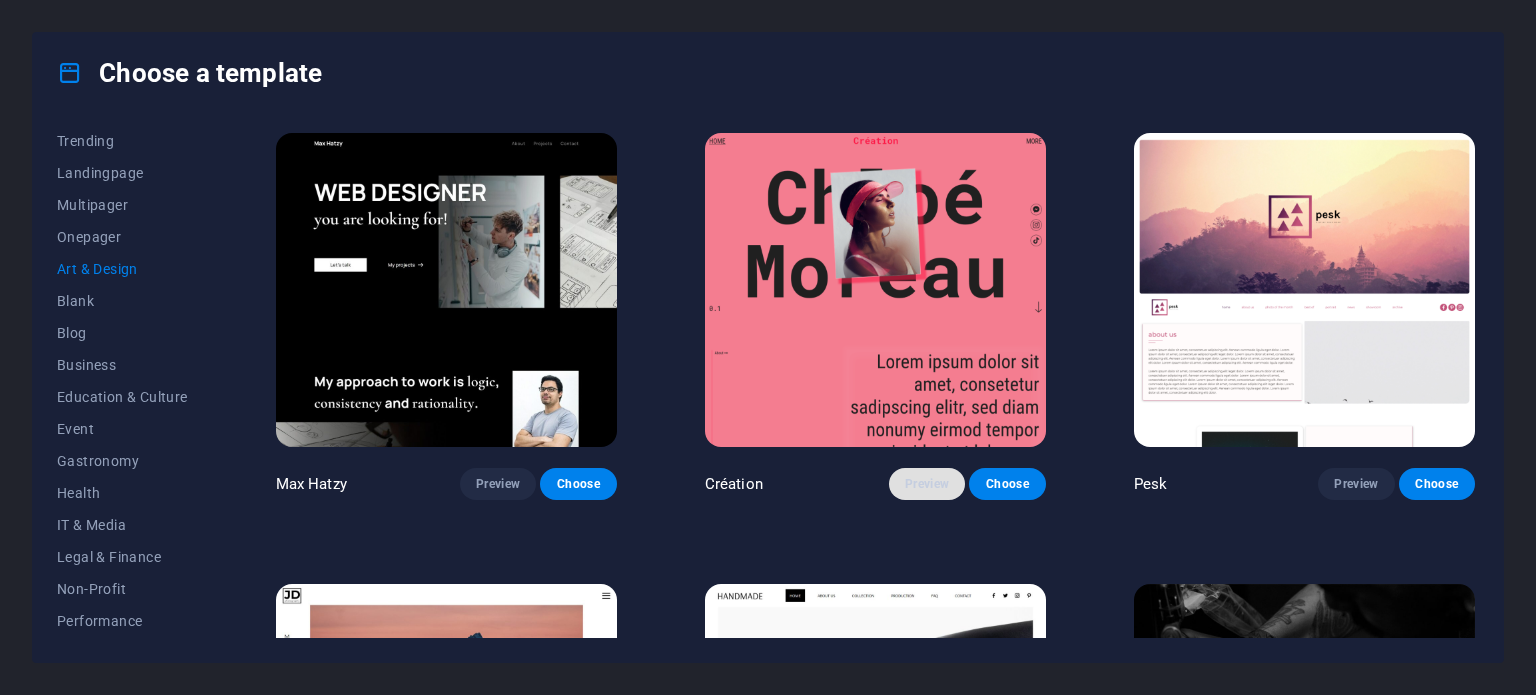 click on "Preview" at bounding box center (927, 484) 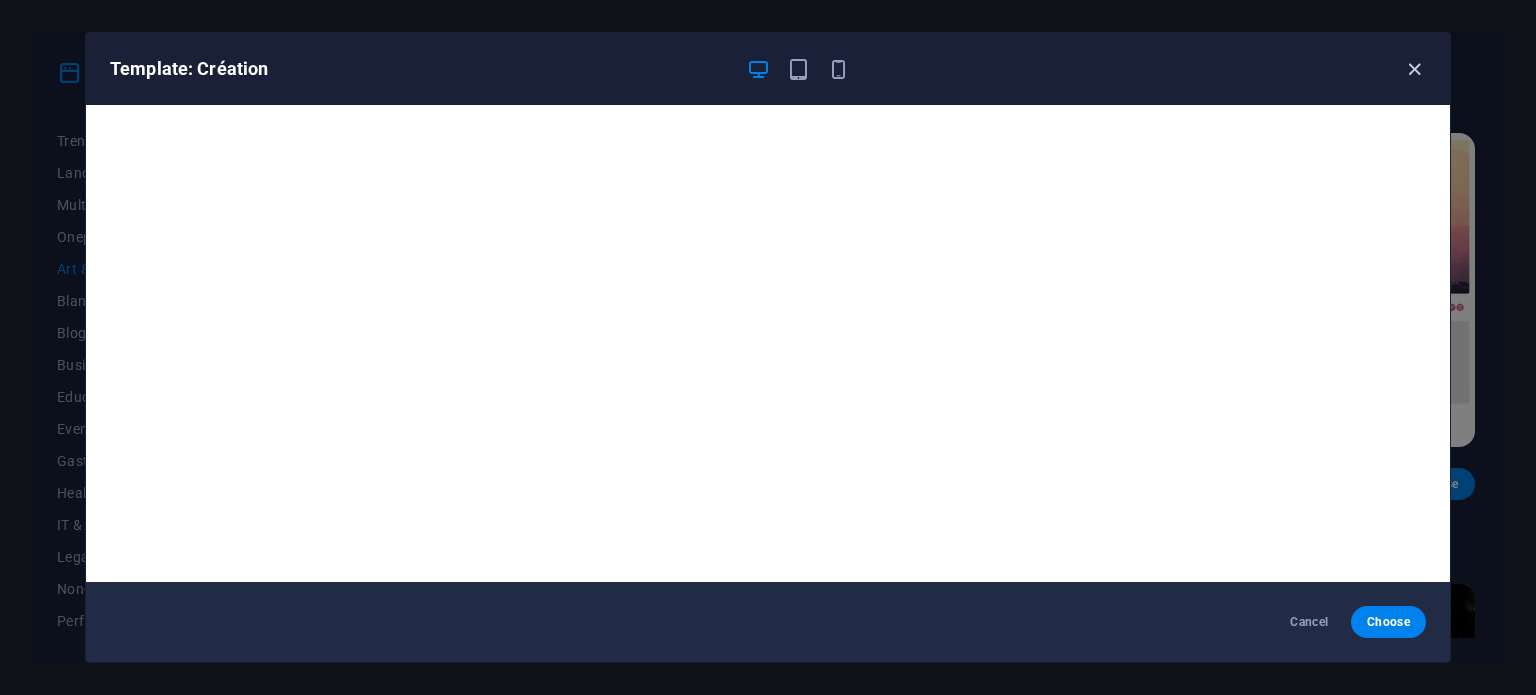 drag, startPoint x: 1426, startPoint y: 70, endPoint x: 1415, endPoint y: 72, distance: 11.18034 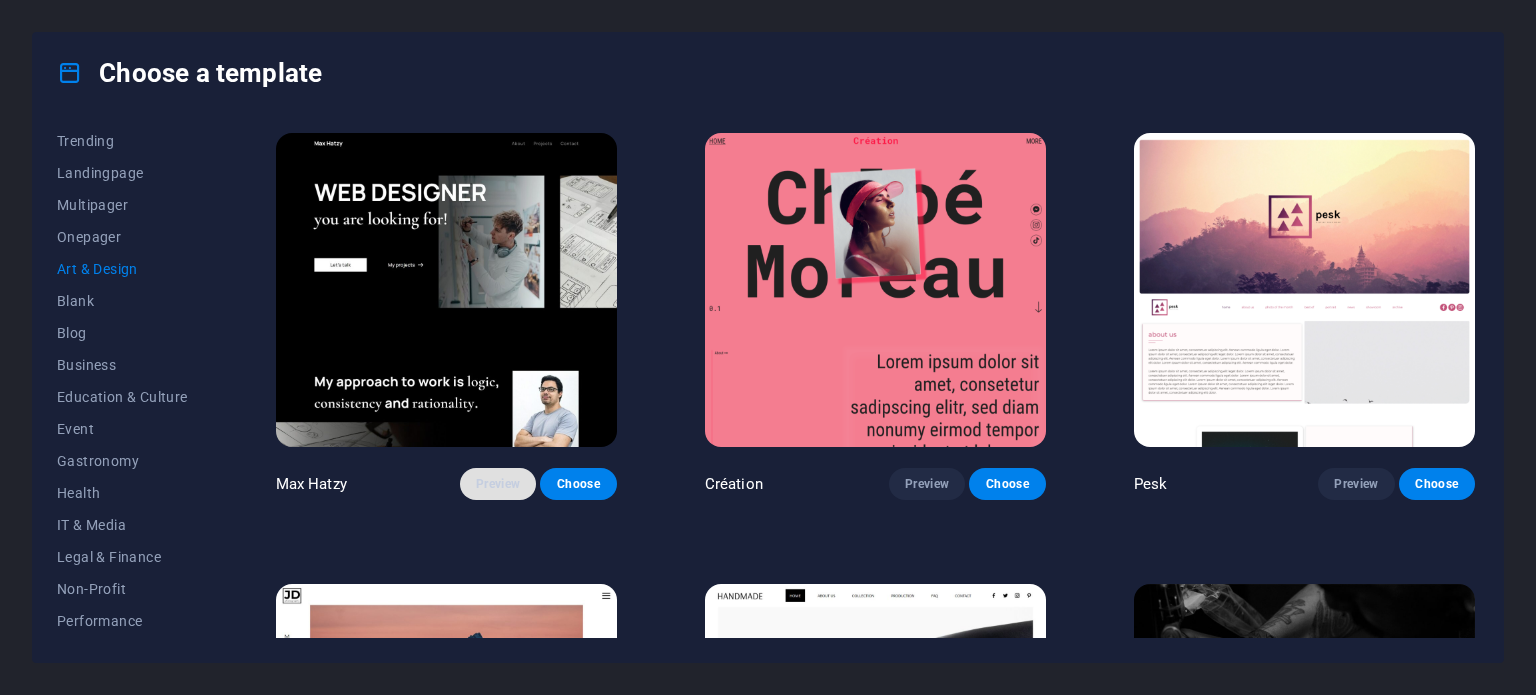click on "Preview" at bounding box center (498, 484) 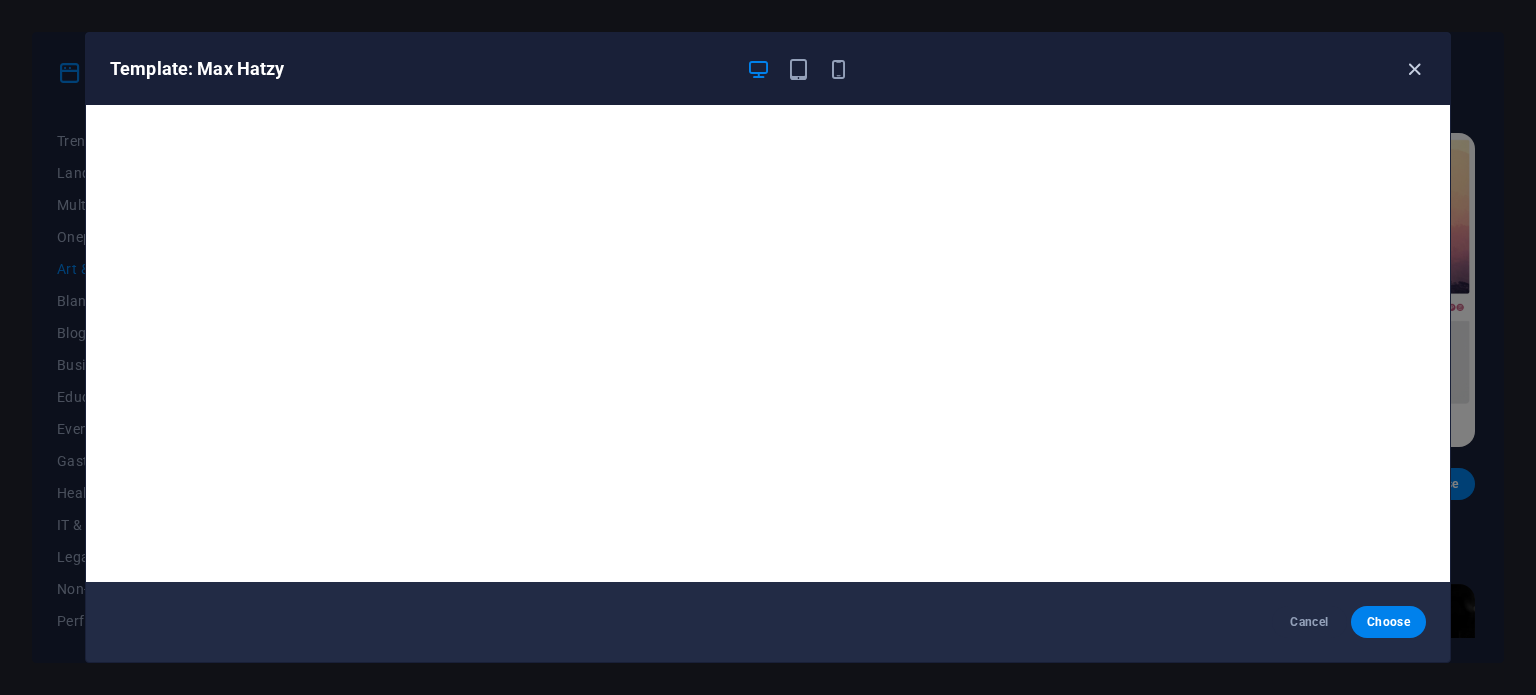 drag, startPoint x: 1402, startPoint y: 86, endPoint x: 1411, endPoint y: 75, distance: 14.21267 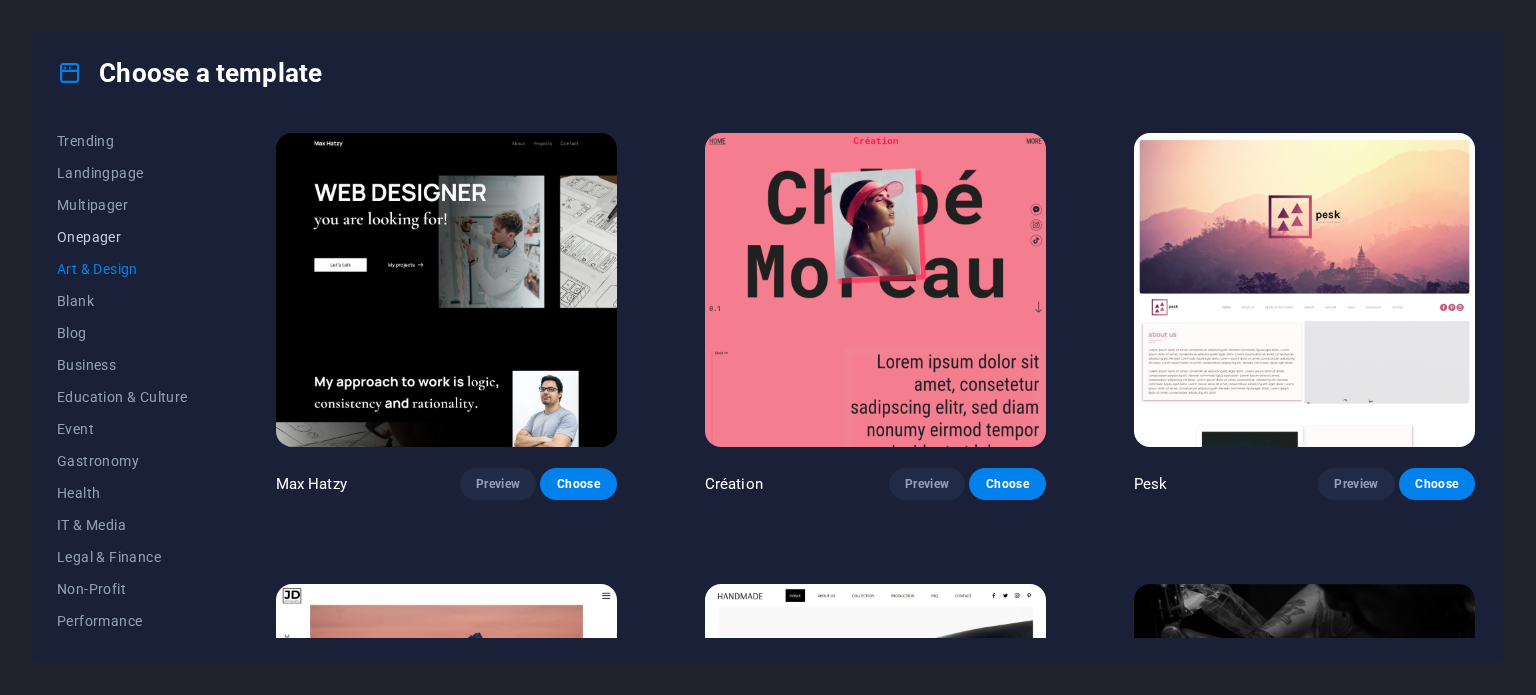 click on "Onepager" at bounding box center [122, 237] 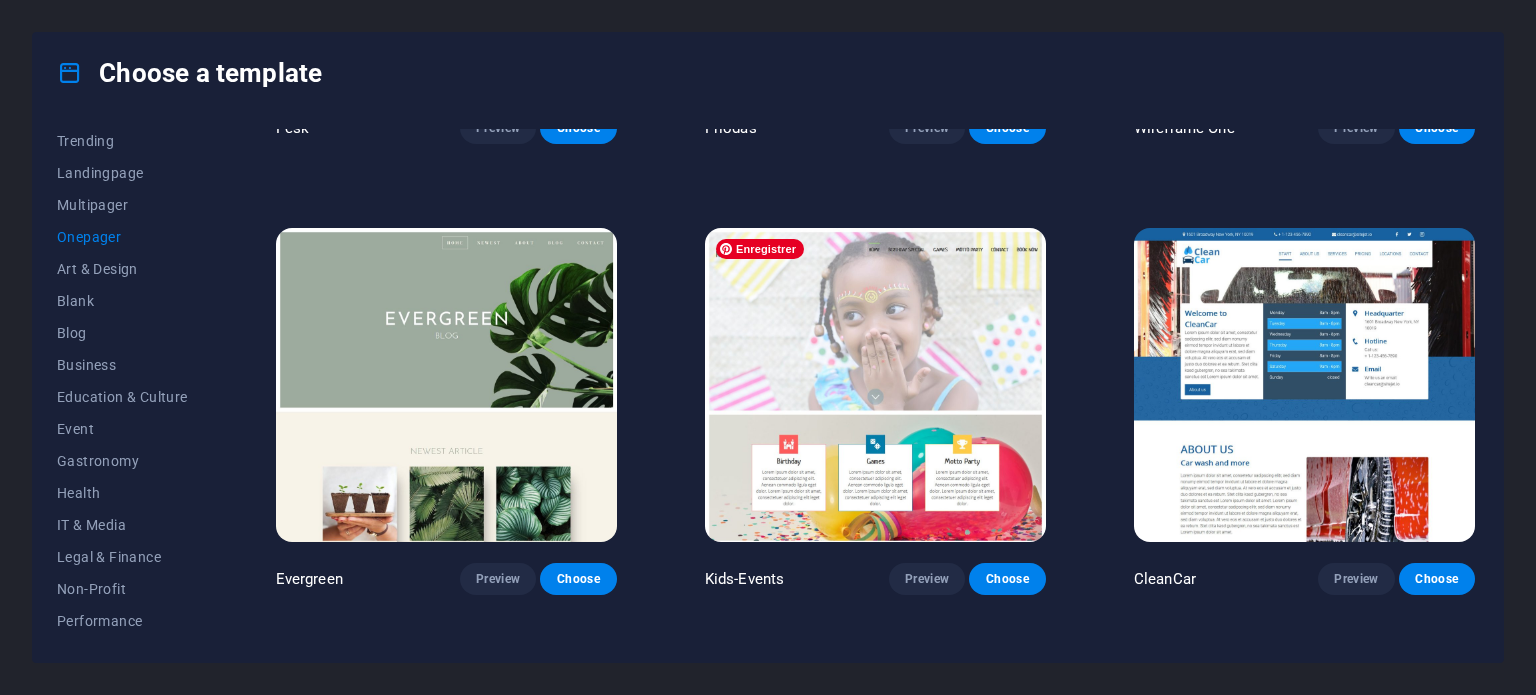 scroll, scrollTop: 3100, scrollLeft: 0, axis: vertical 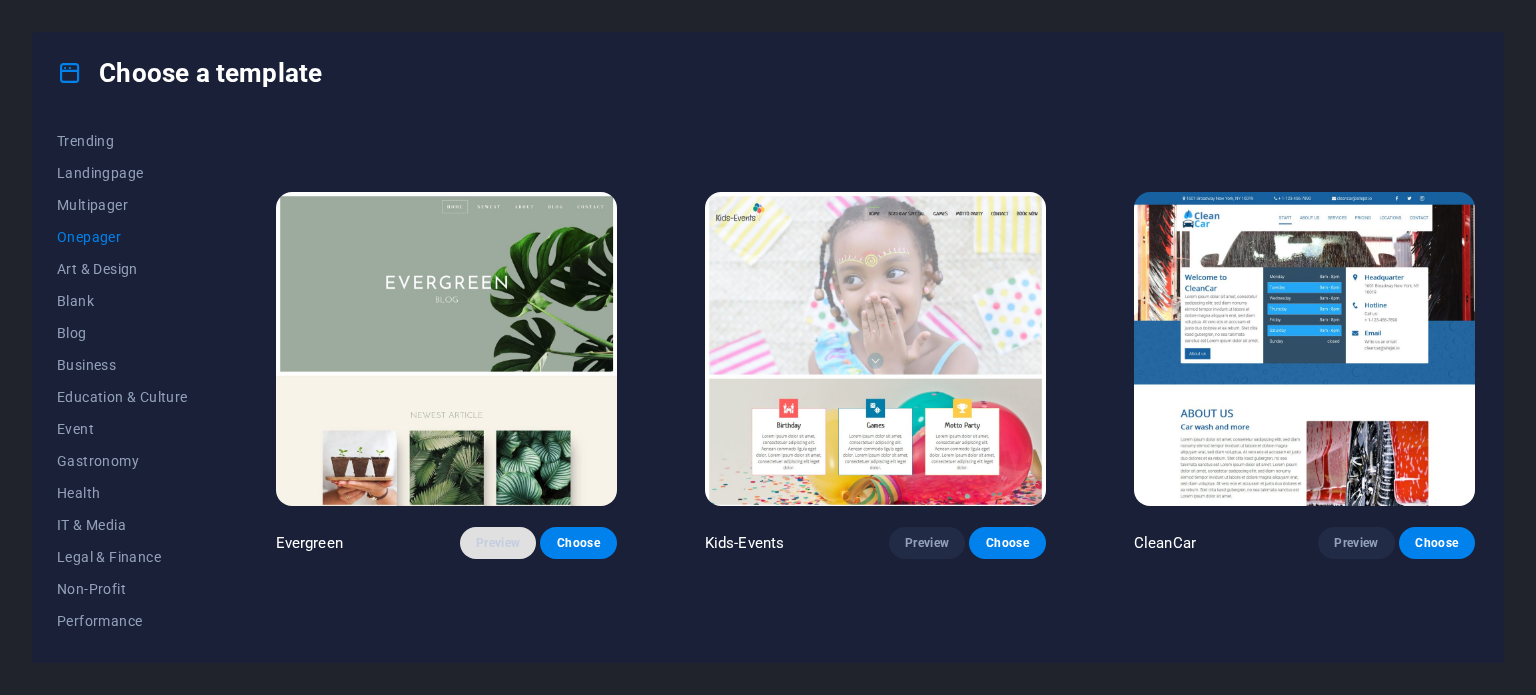 click on "Preview" at bounding box center (498, 543) 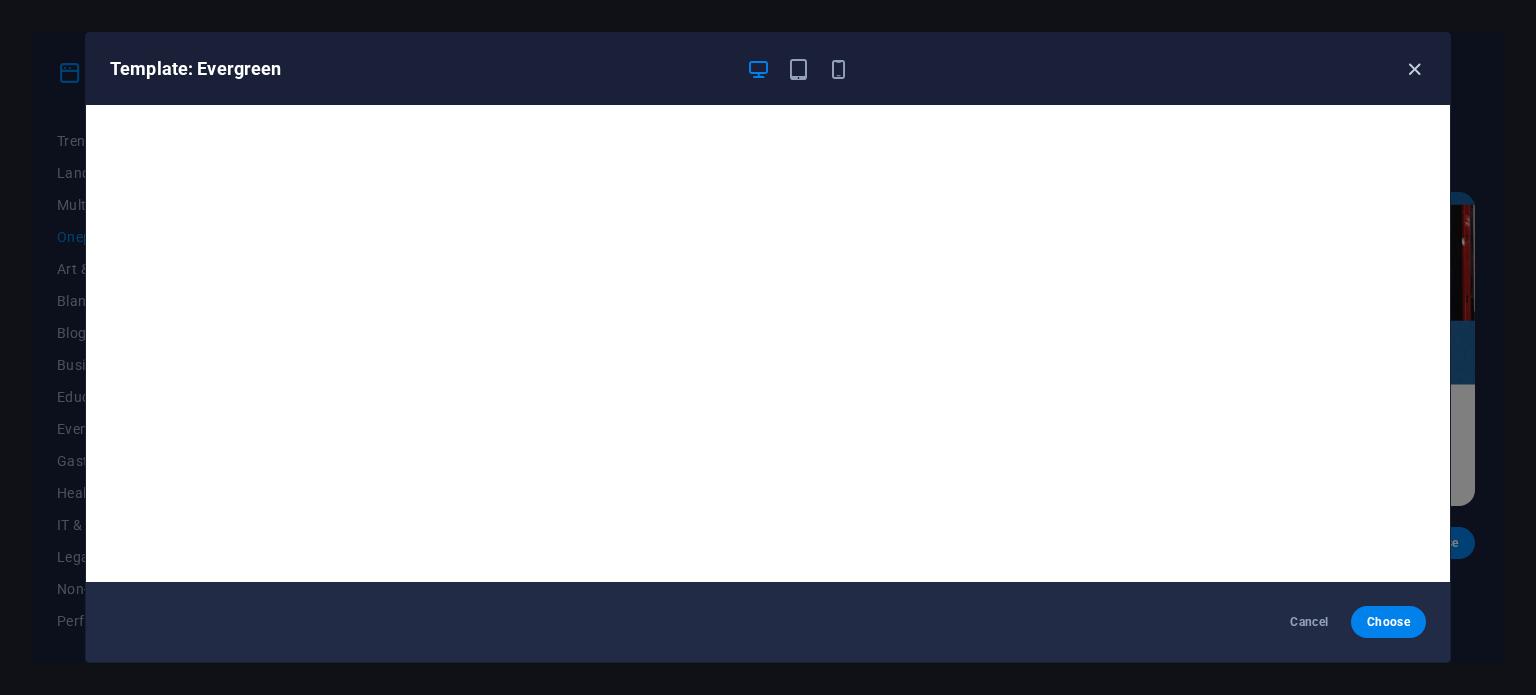 click at bounding box center (1414, 69) 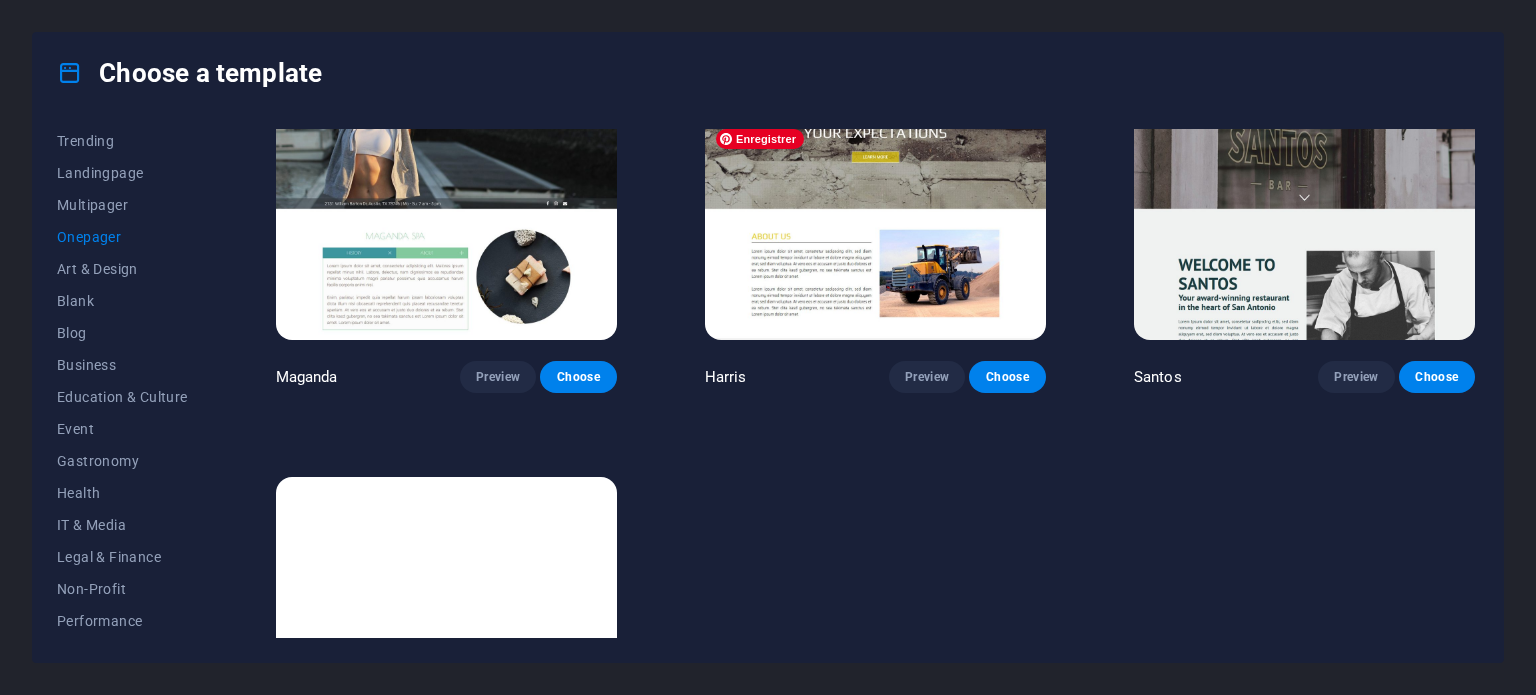 scroll, scrollTop: 10195, scrollLeft: 0, axis: vertical 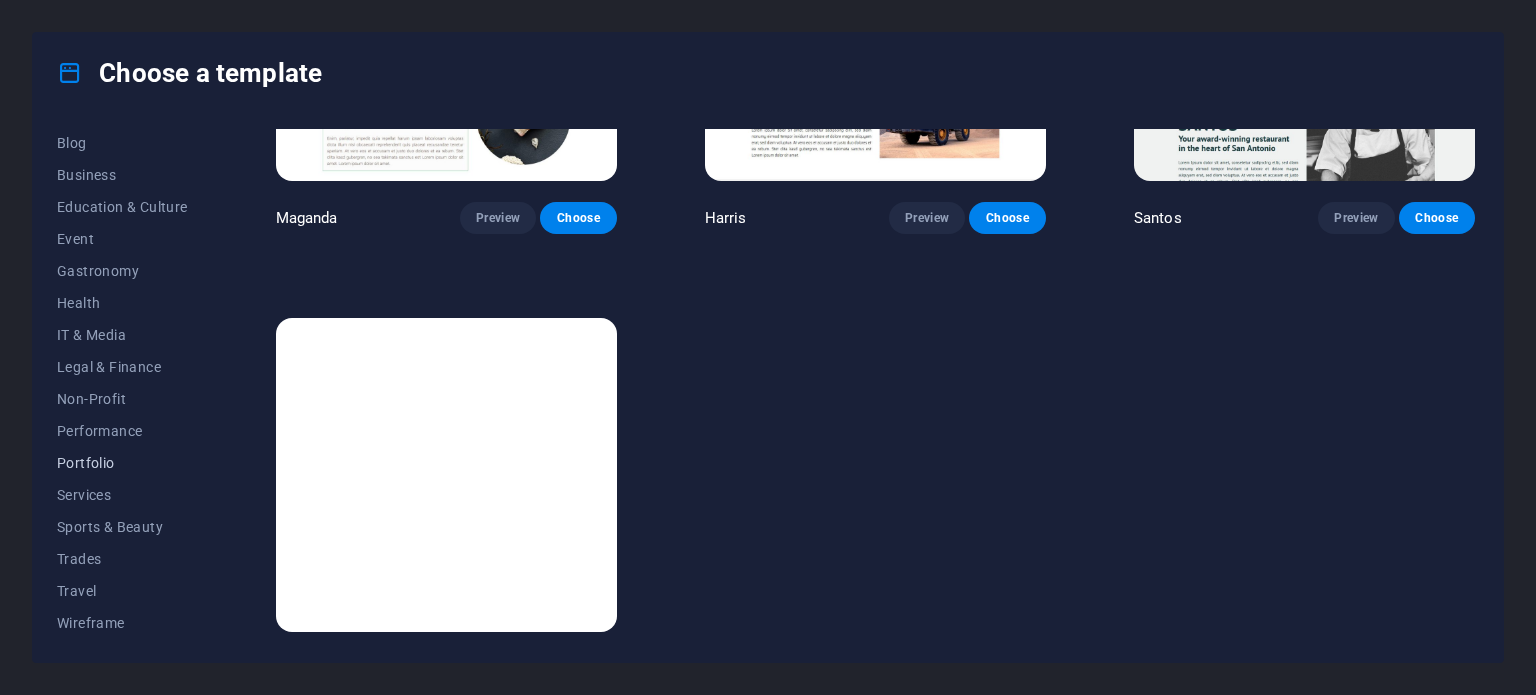 click on "Portfolio" at bounding box center (122, 463) 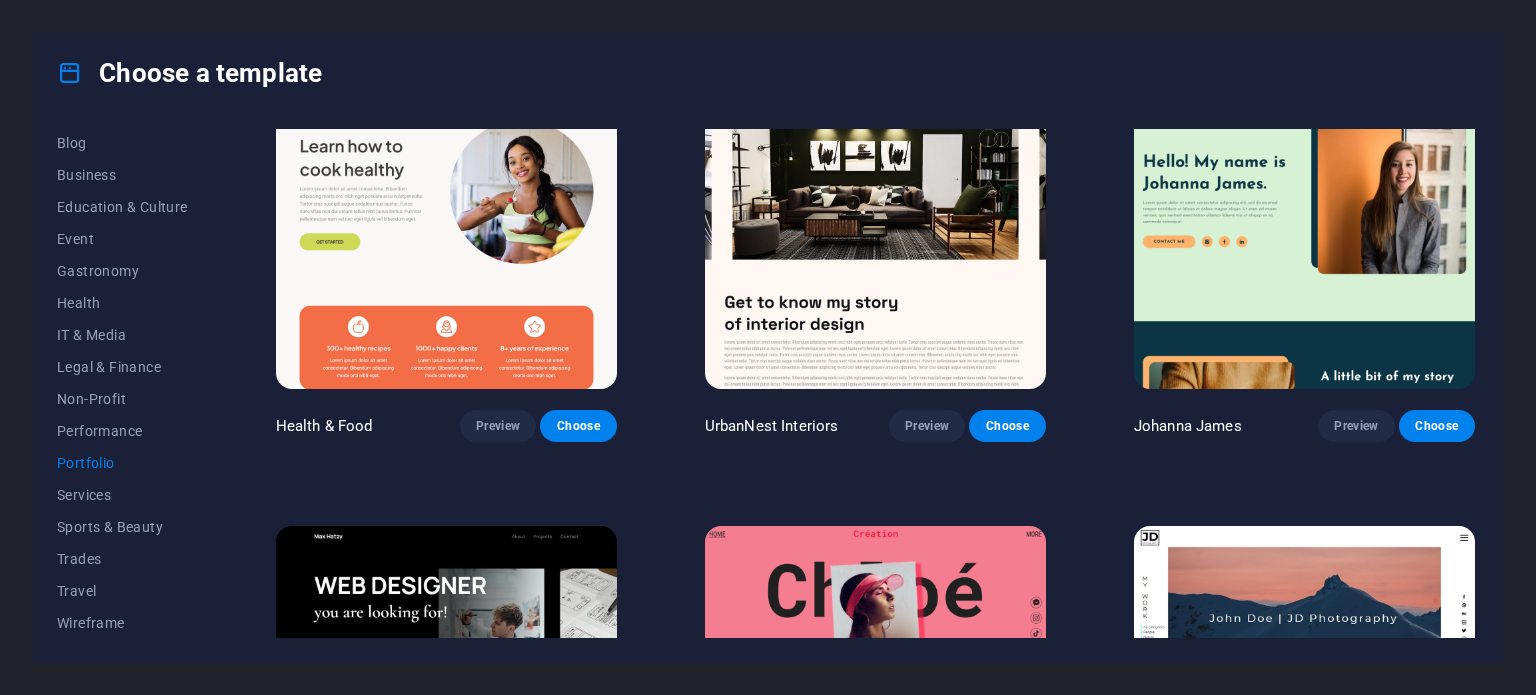 scroll, scrollTop: 0, scrollLeft: 0, axis: both 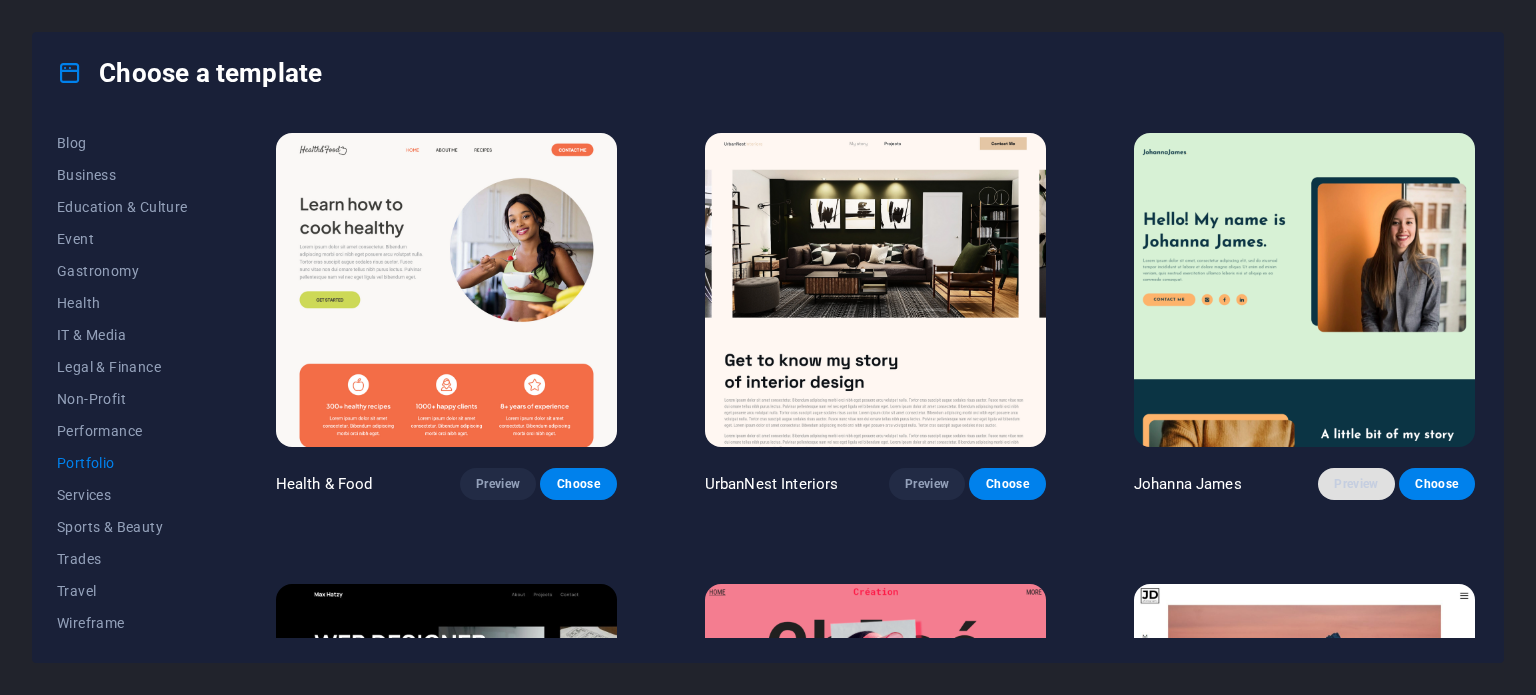 click on "Preview" at bounding box center [1356, 484] 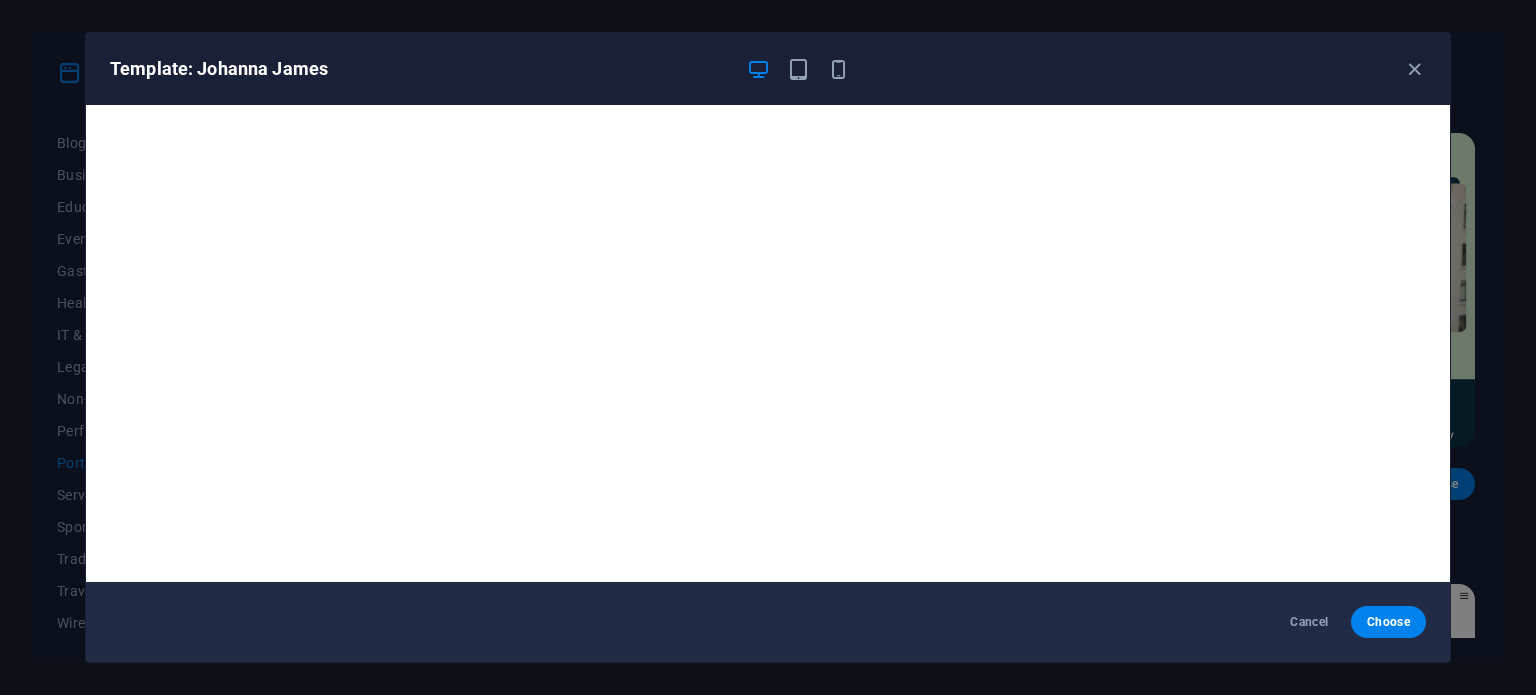 click on "Template: Johanna James Cancel Choose" at bounding box center (768, 347) 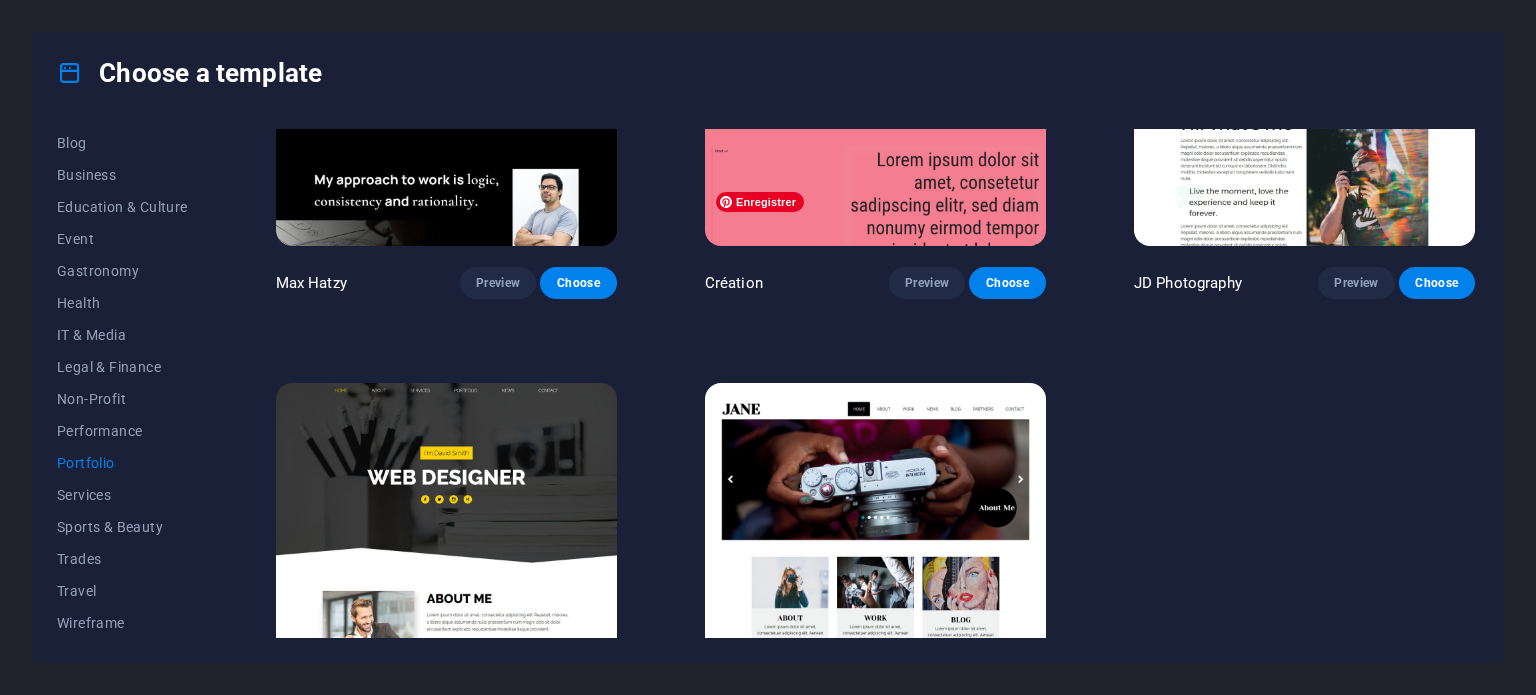 scroll, scrollTop: 758, scrollLeft: 0, axis: vertical 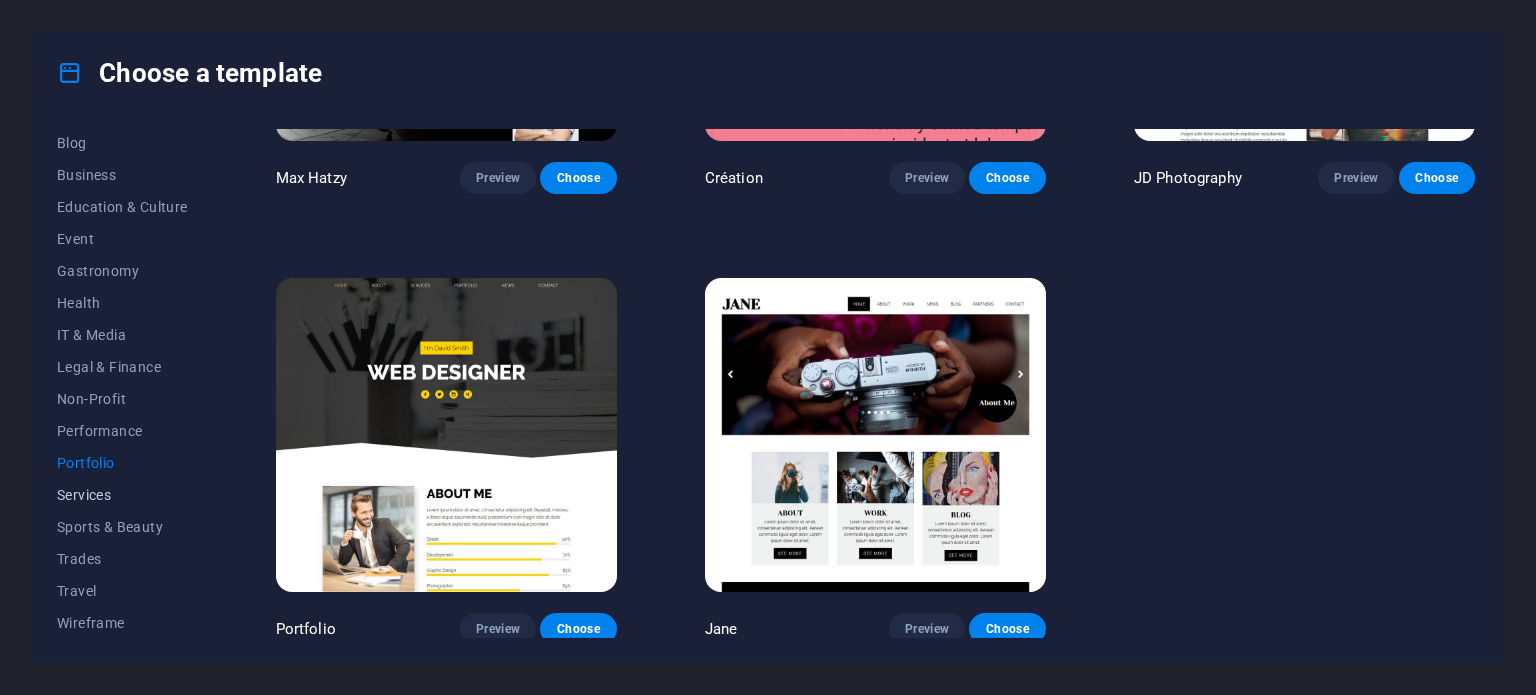 click on "Services" at bounding box center [122, 495] 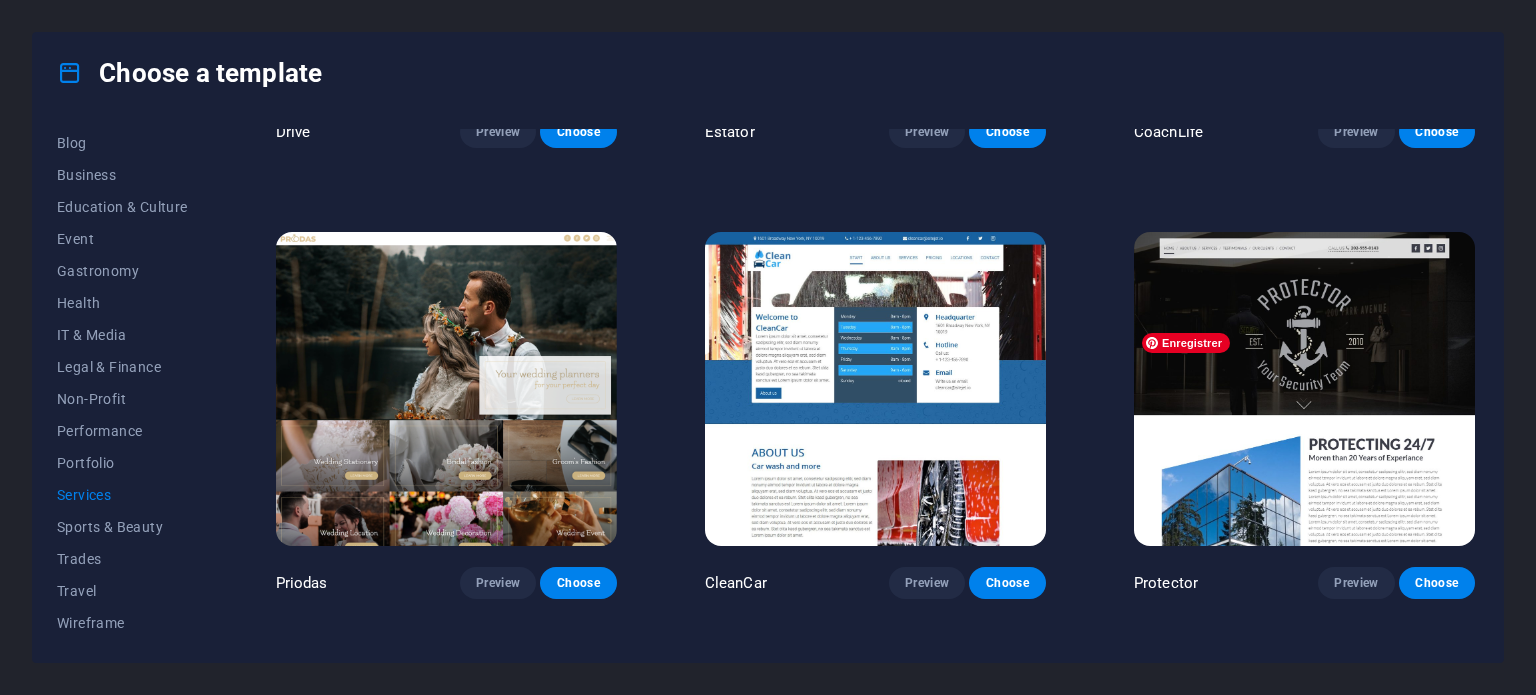 scroll, scrollTop: 1358, scrollLeft: 0, axis: vertical 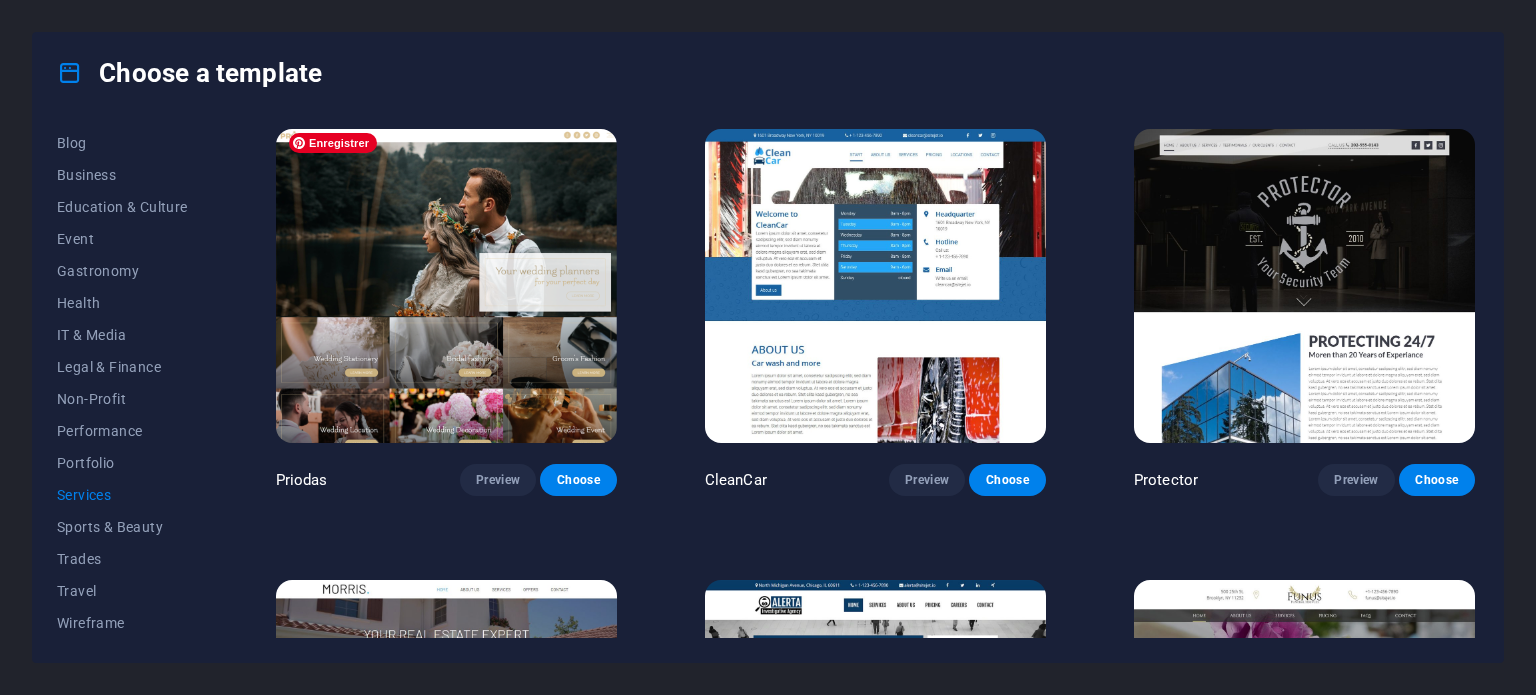 click at bounding box center [446, 286] 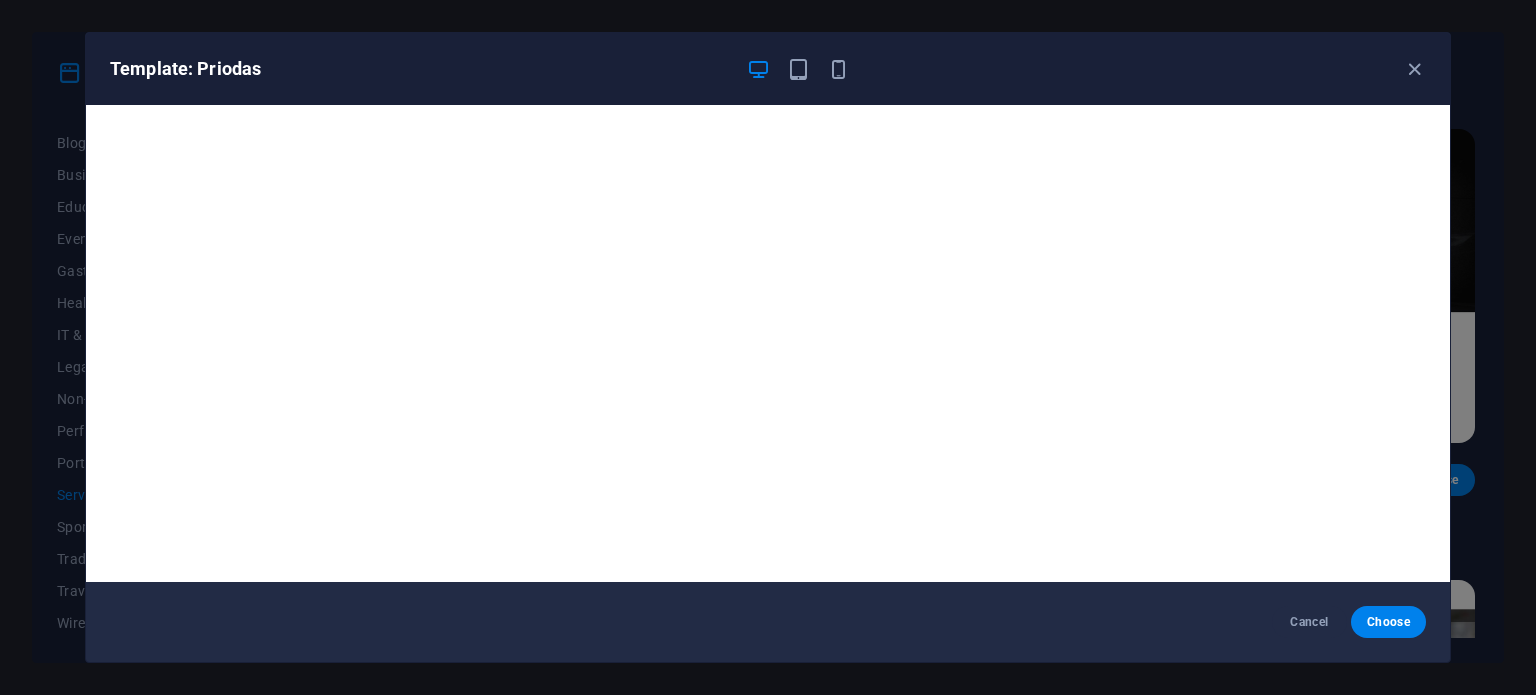 click on "Template: Priodas" at bounding box center (768, 69) 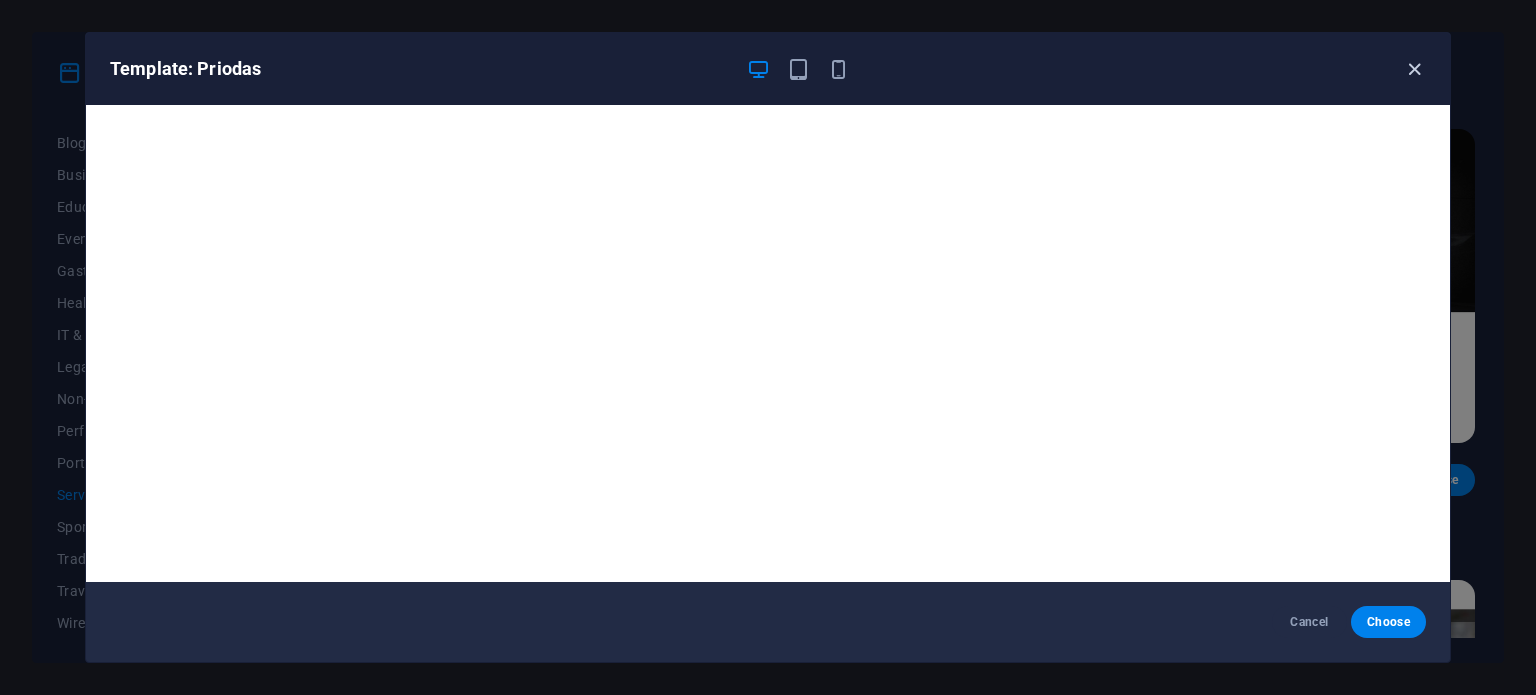 drag, startPoint x: 1421, startPoint y: 68, endPoint x: 1403, endPoint y: 95, distance: 32.449963 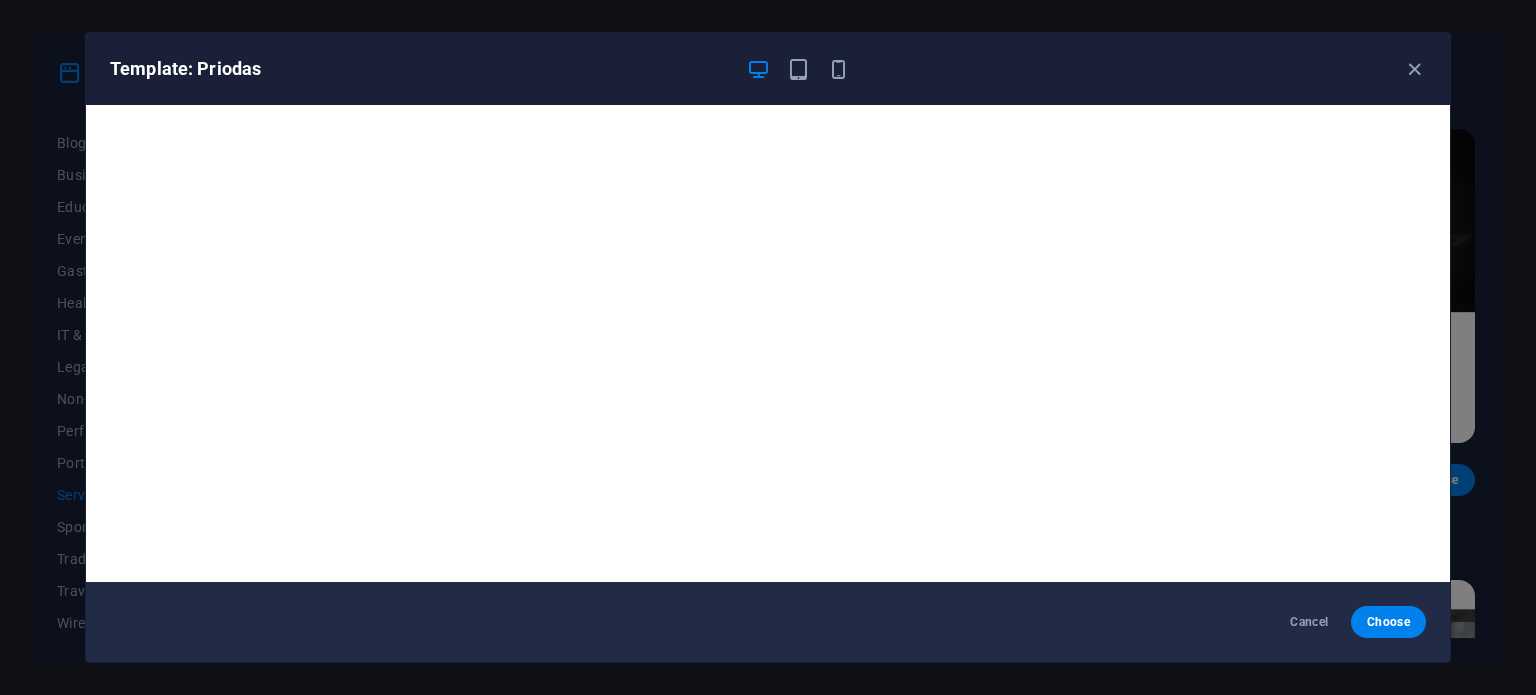 click at bounding box center (1414, 69) 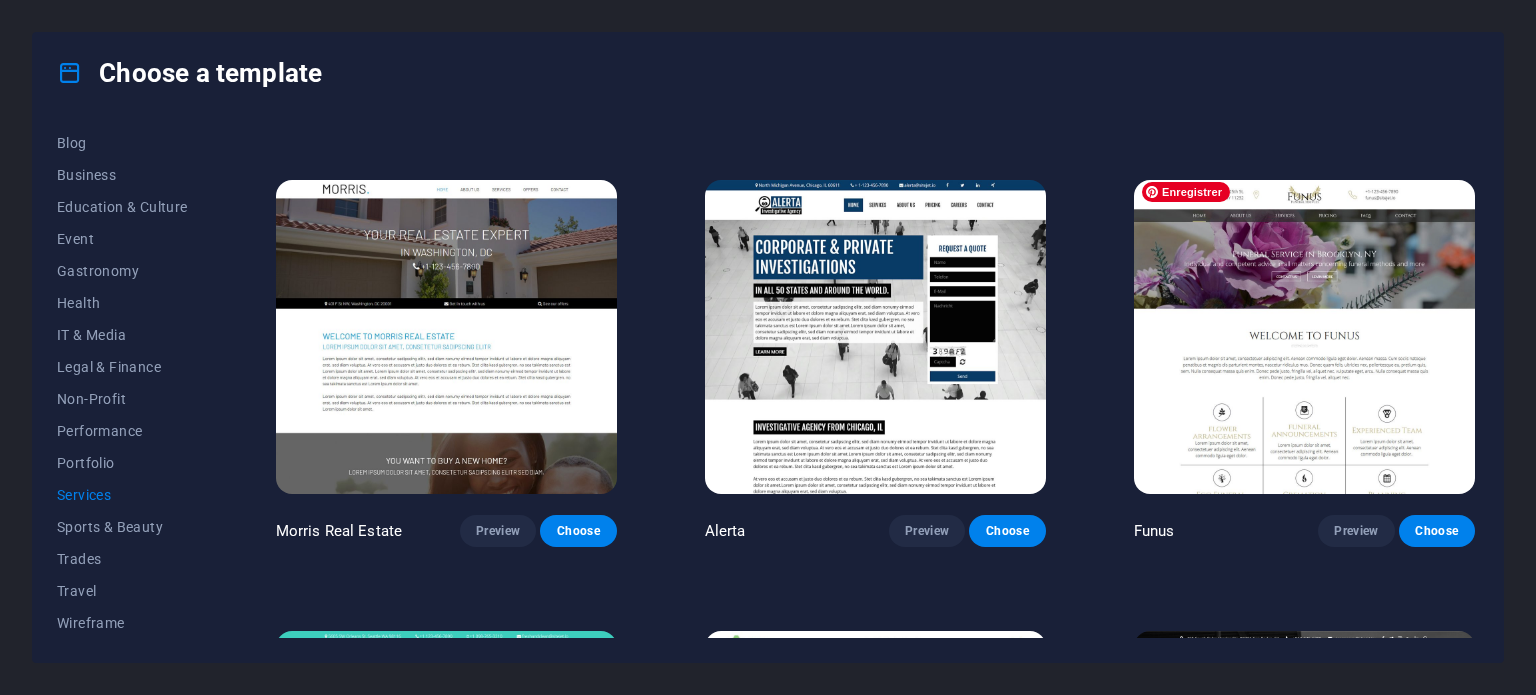 scroll, scrollTop: 2158, scrollLeft: 0, axis: vertical 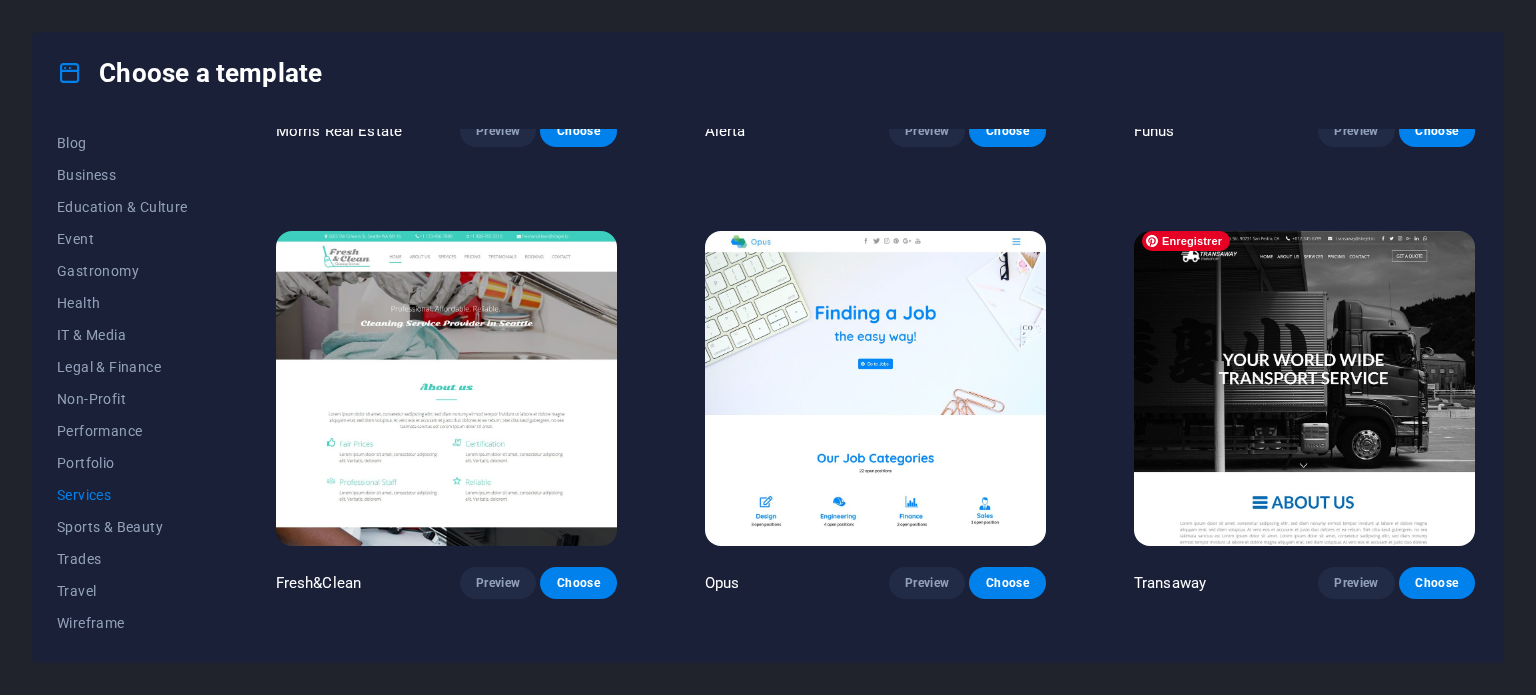 click at bounding box center (1304, 388) 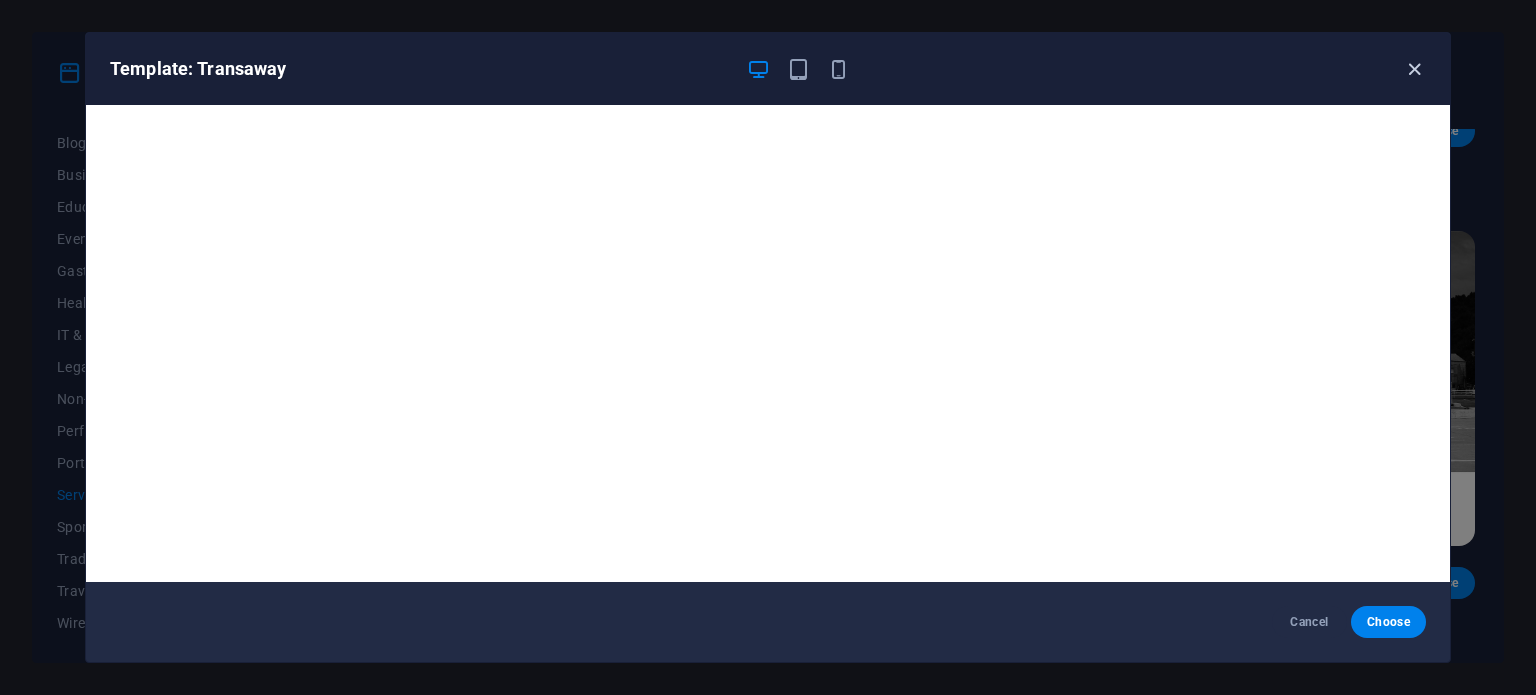 click at bounding box center [1414, 69] 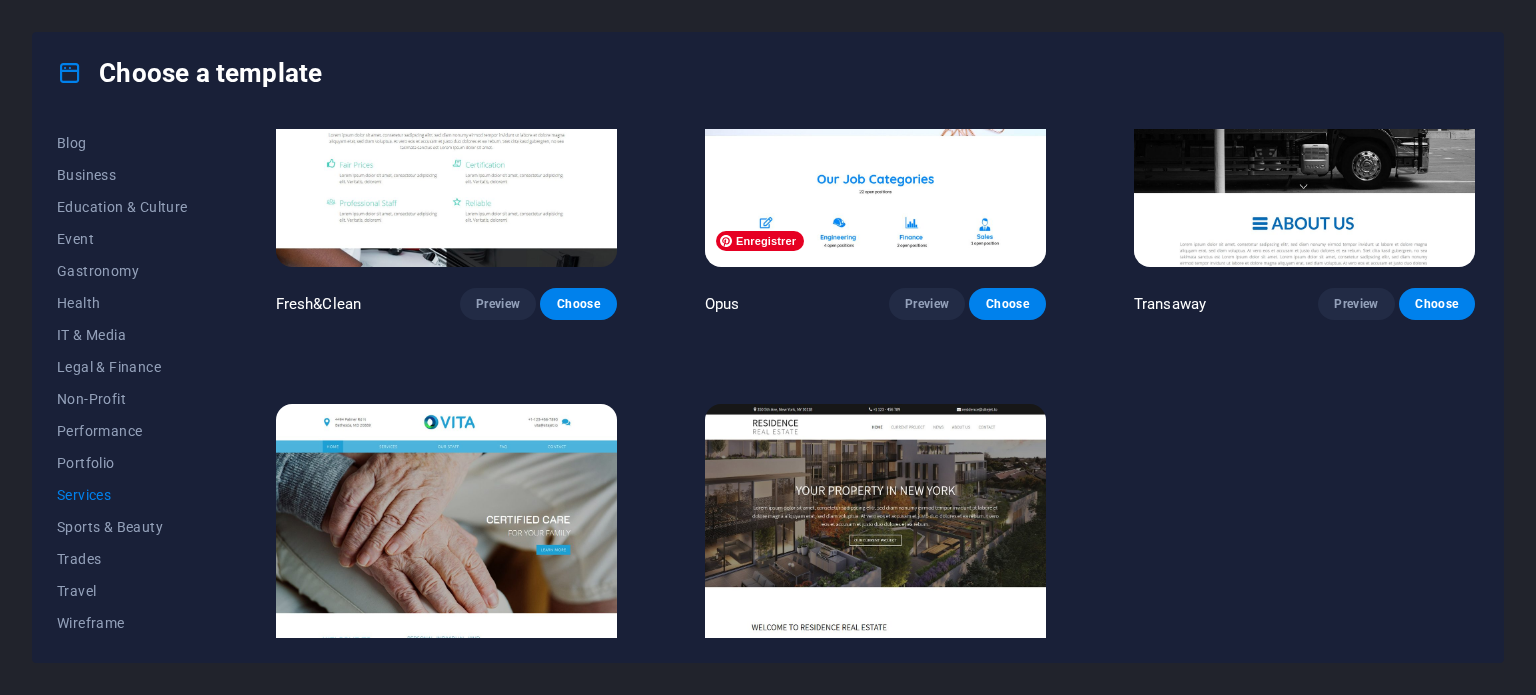scroll, scrollTop: 2556, scrollLeft: 0, axis: vertical 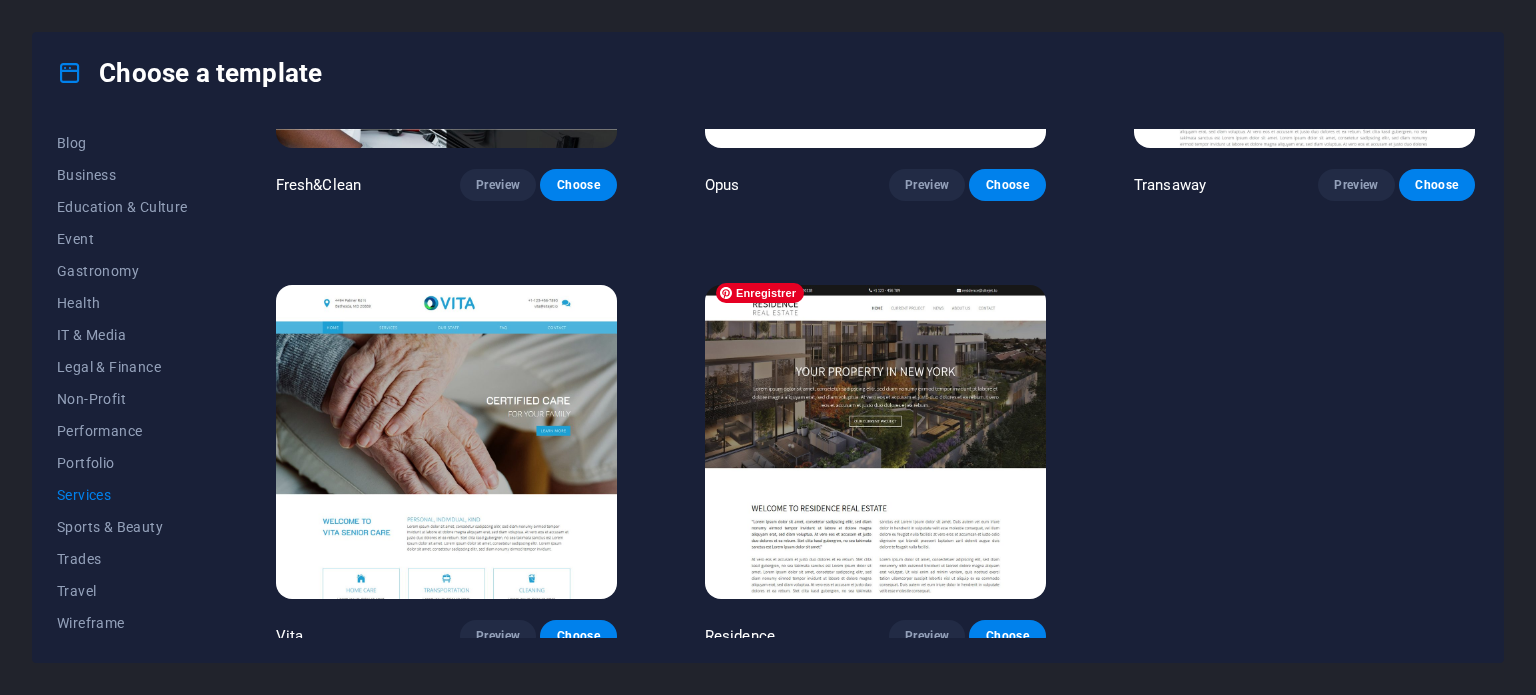 click at bounding box center [875, 442] 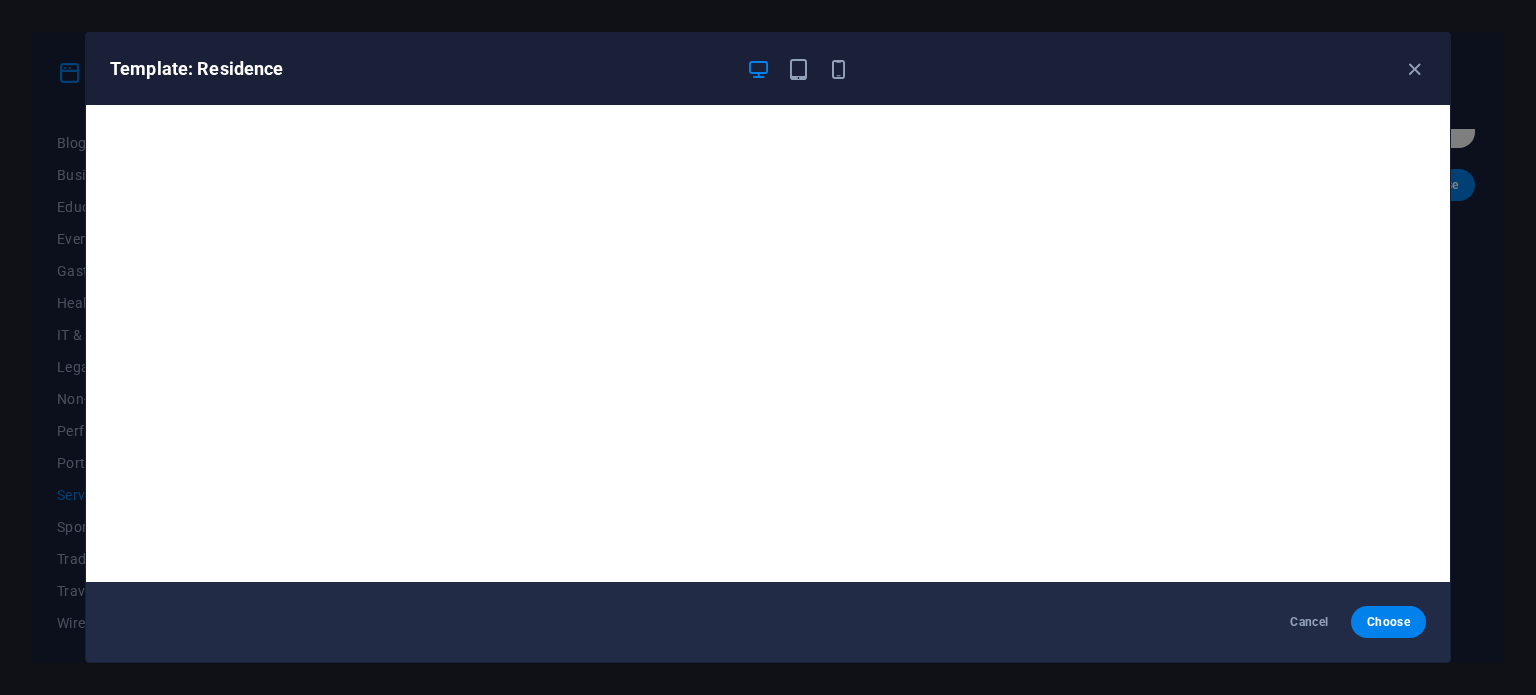 click on "Template: Residence" at bounding box center [768, 69] 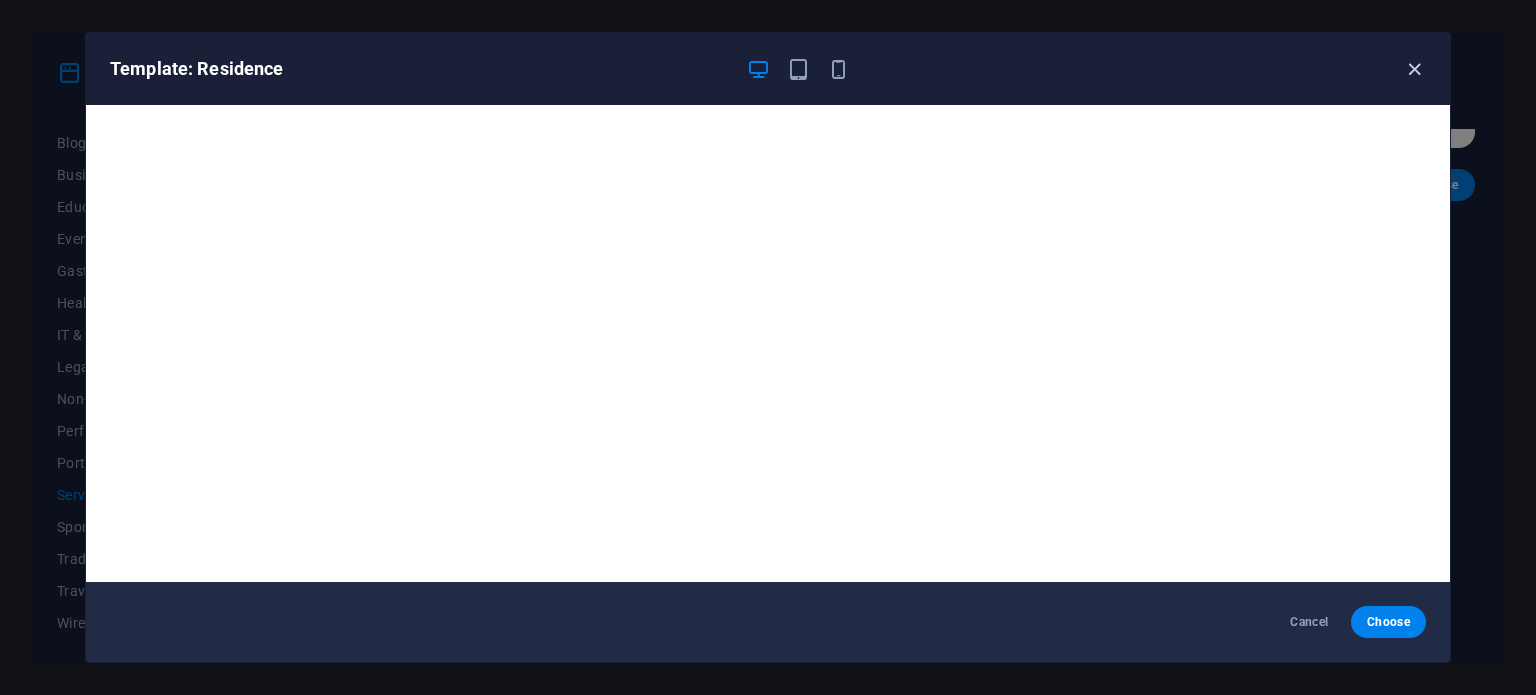 click at bounding box center [1414, 69] 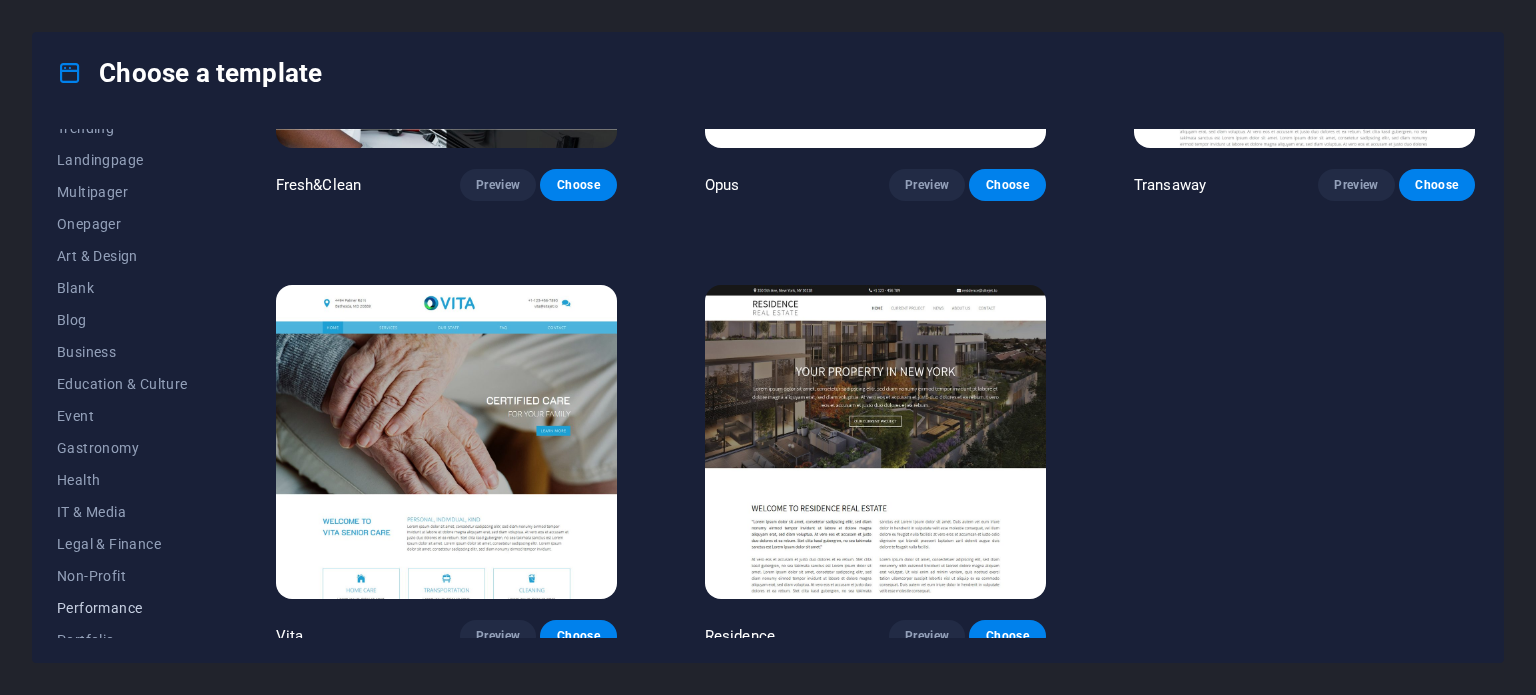 scroll, scrollTop: 0, scrollLeft: 0, axis: both 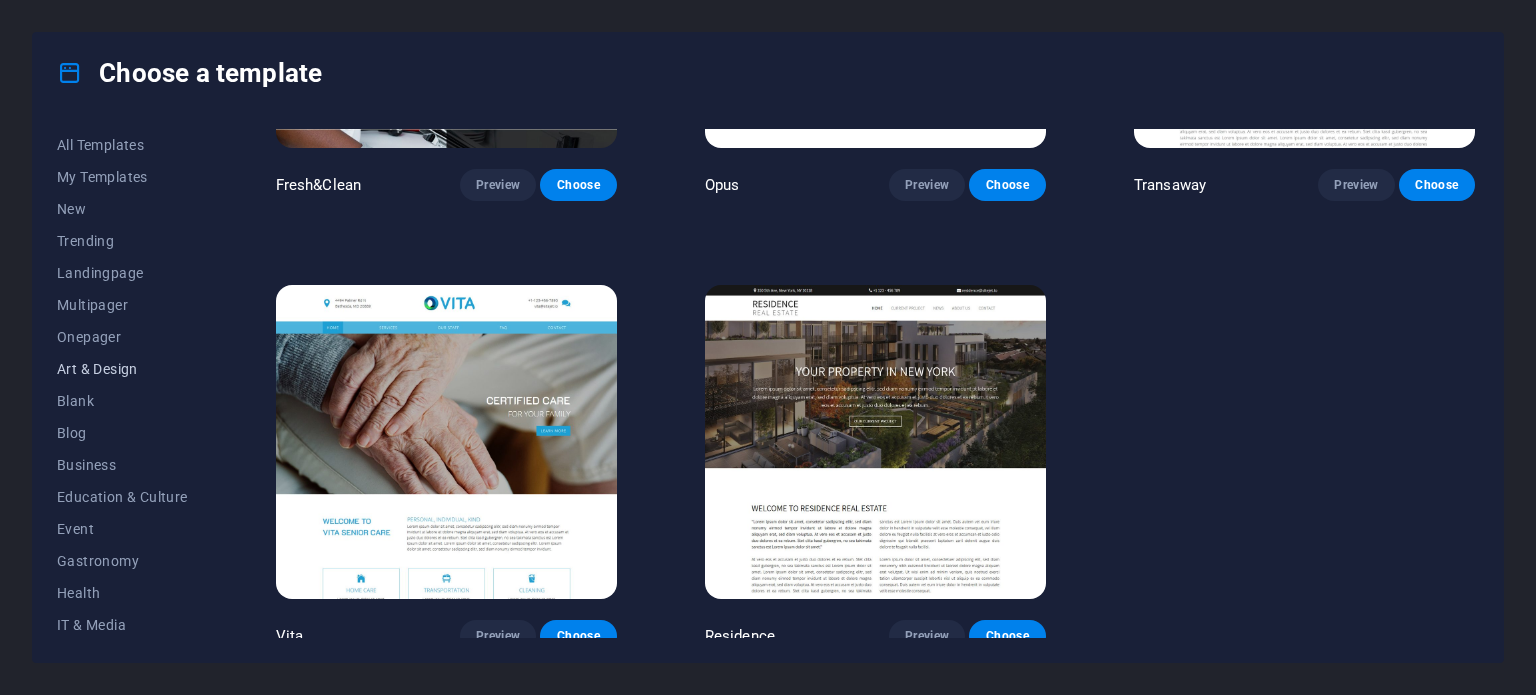click on "Art & Design" at bounding box center (122, 369) 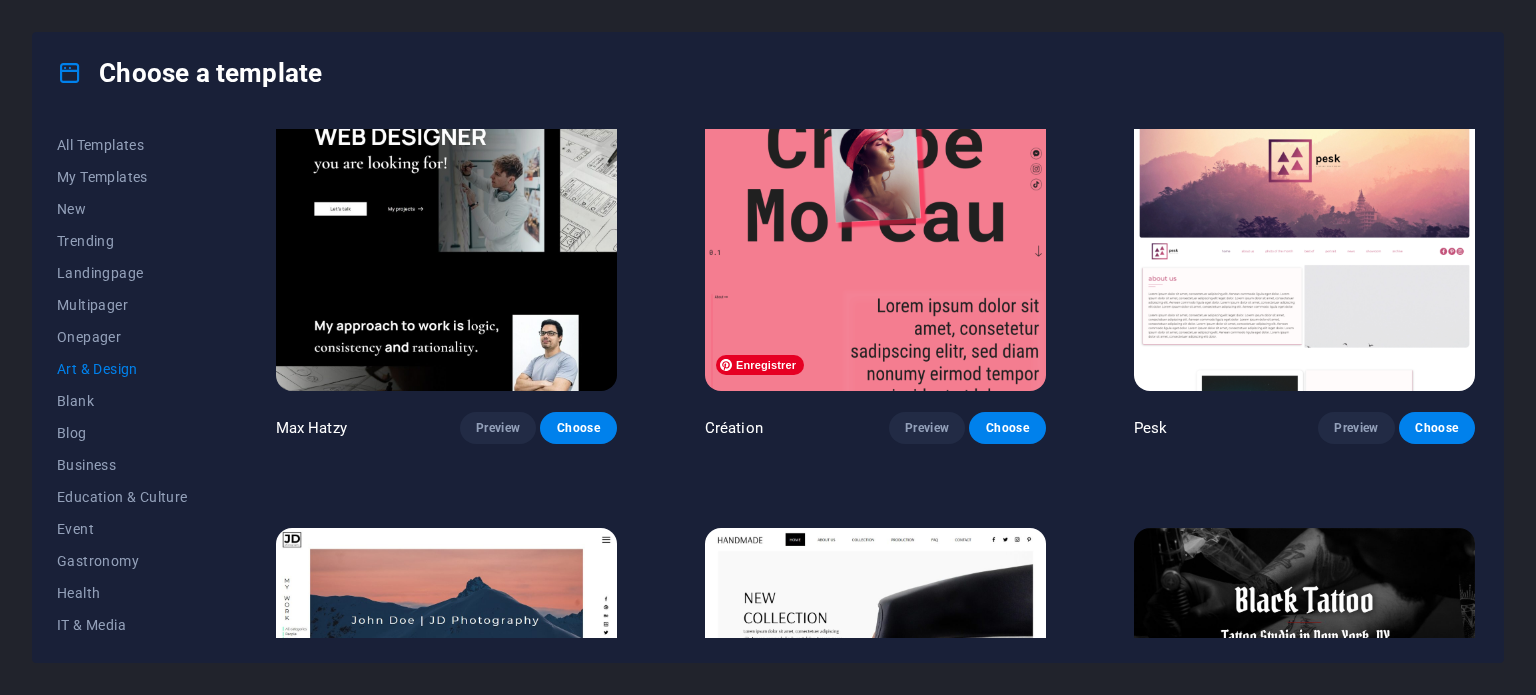 scroll, scrollTop: 0, scrollLeft: 0, axis: both 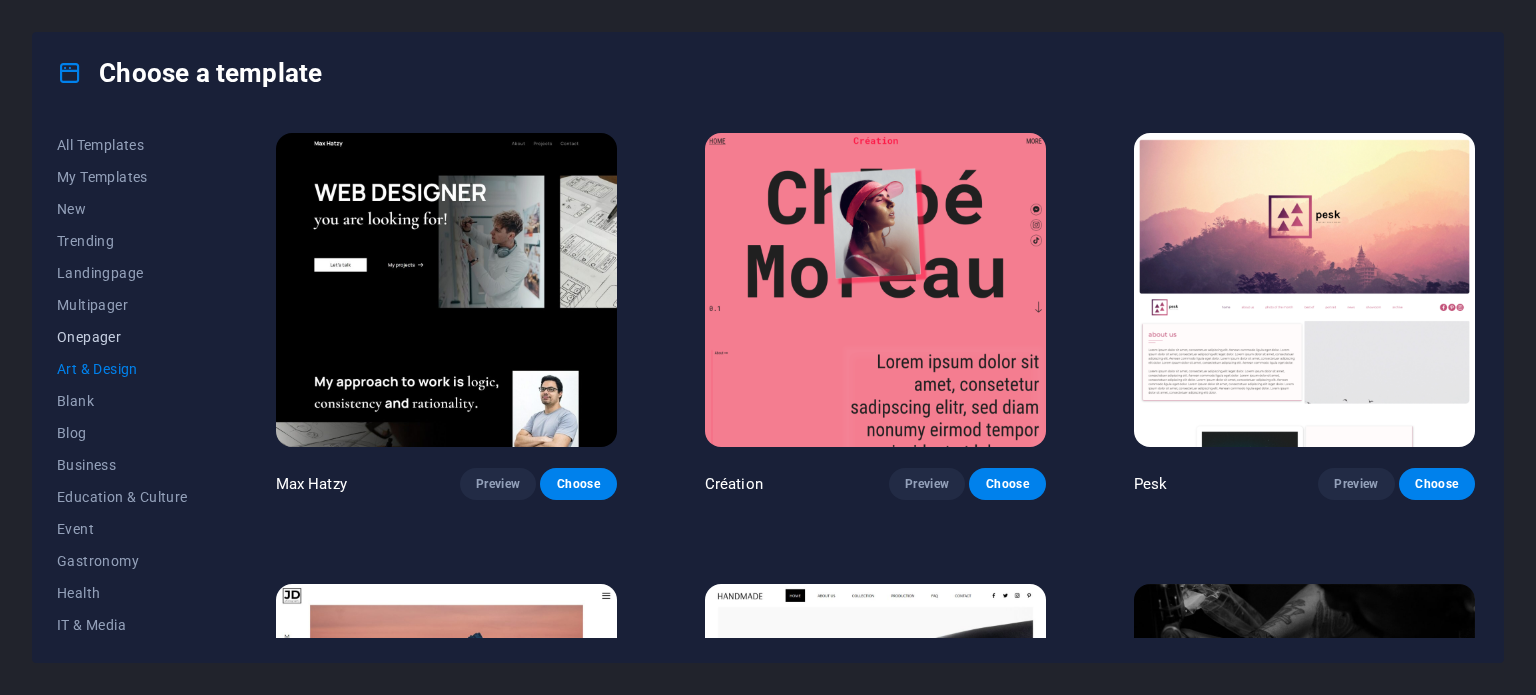 click on "Onepager" at bounding box center (122, 337) 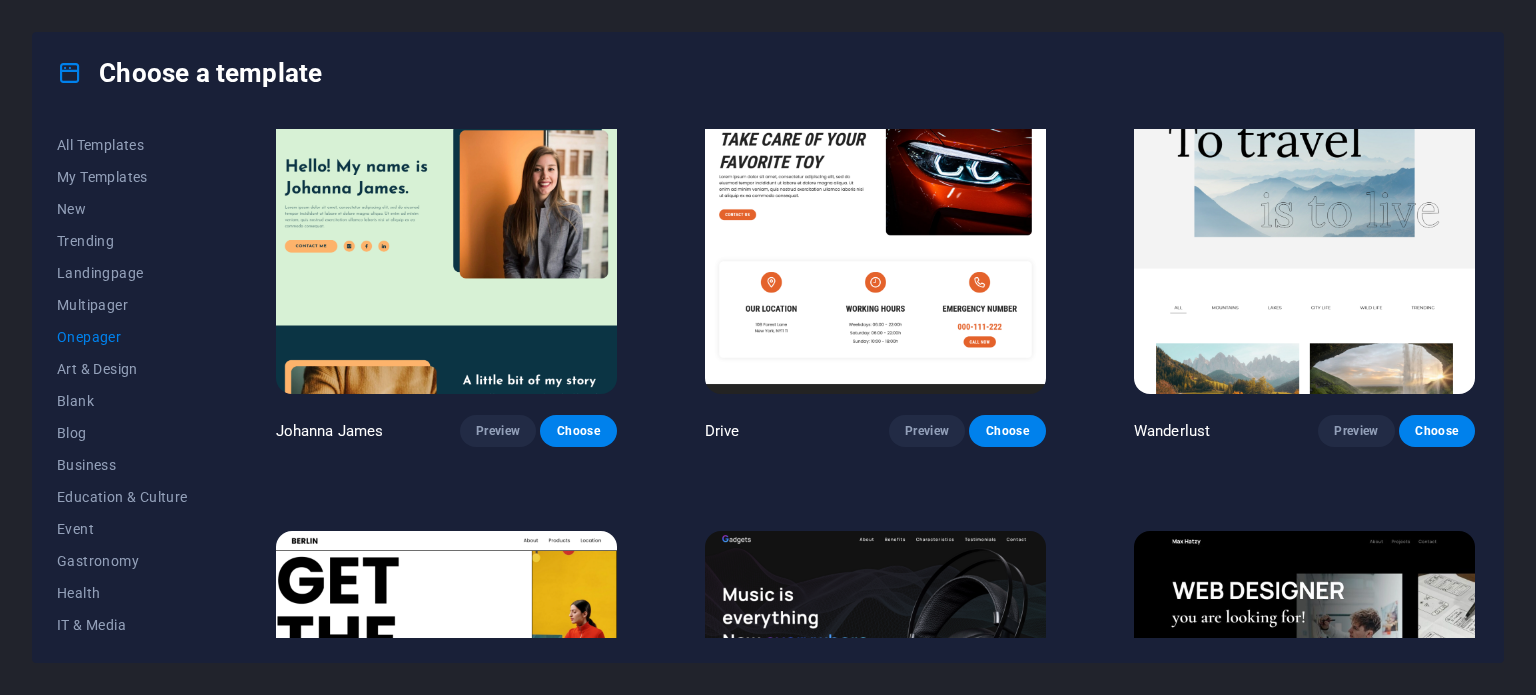 scroll, scrollTop: 1300, scrollLeft: 0, axis: vertical 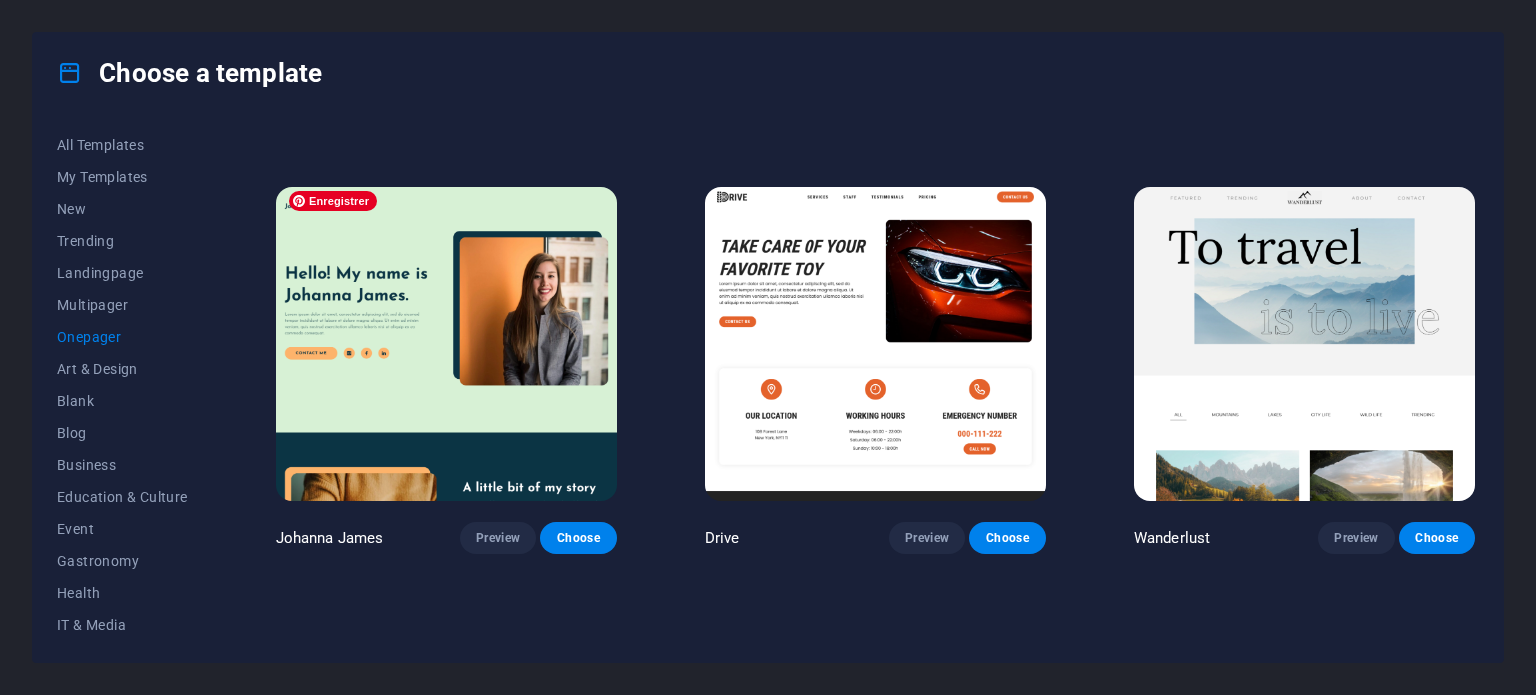 click at bounding box center [446, 344] 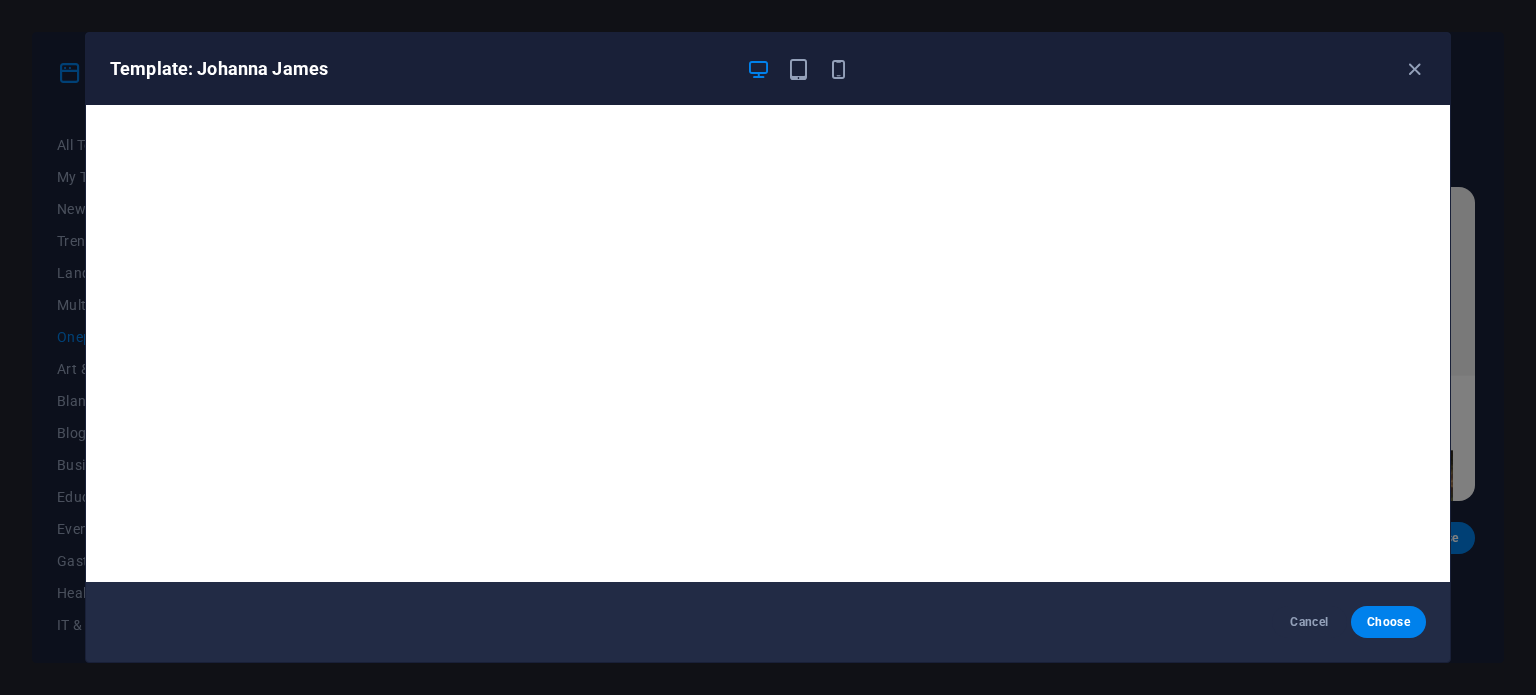 click on "Template: Johanna James Cancel Choose" at bounding box center [768, 347] 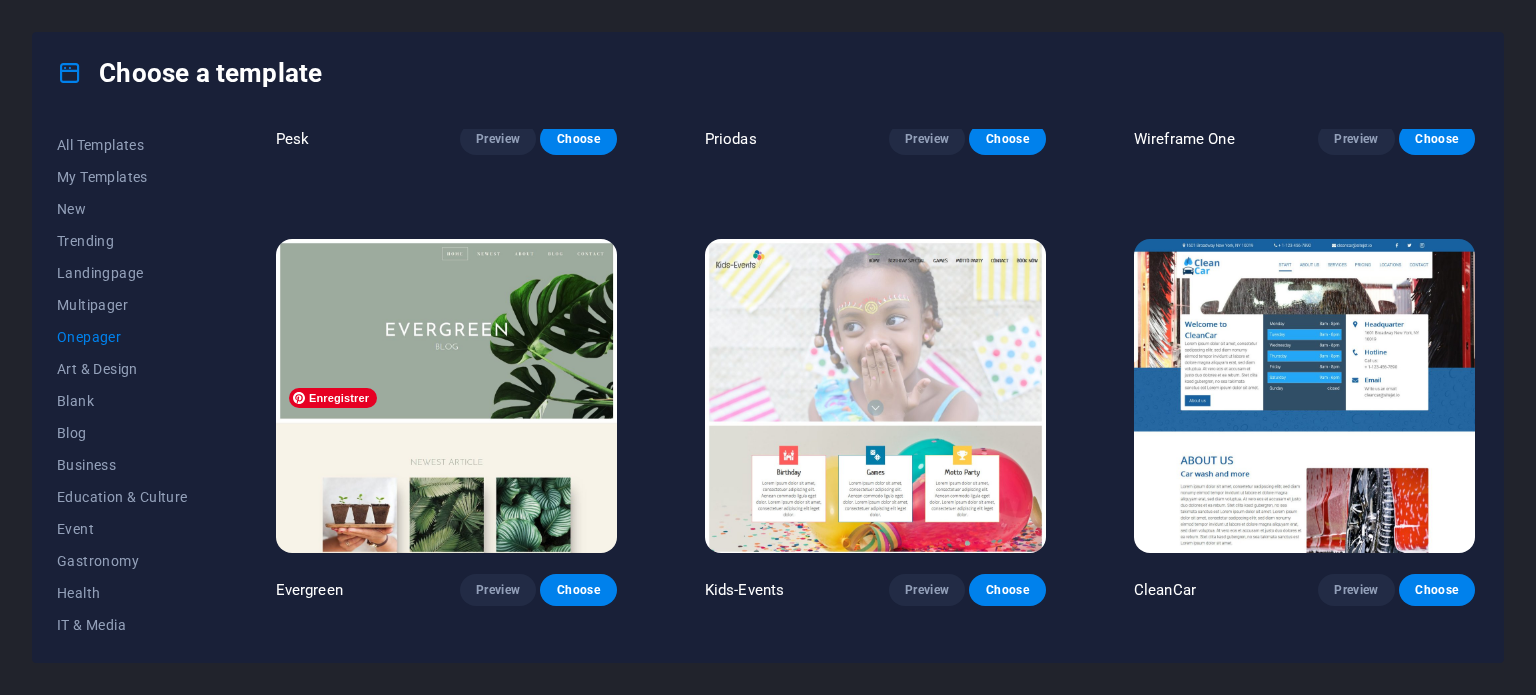 scroll, scrollTop: 3200, scrollLeft: 0, axis: vertical 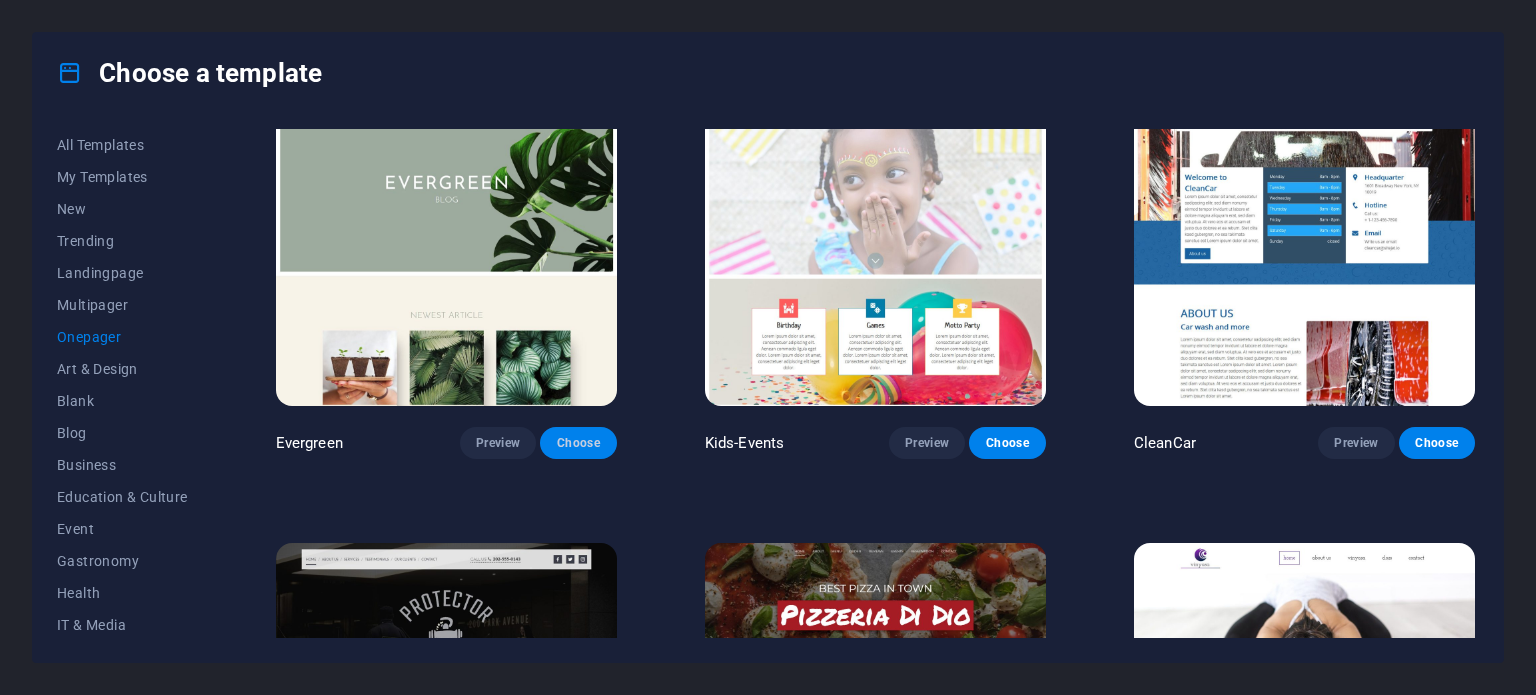 click on "Choose" at bounding box center (578, 443) 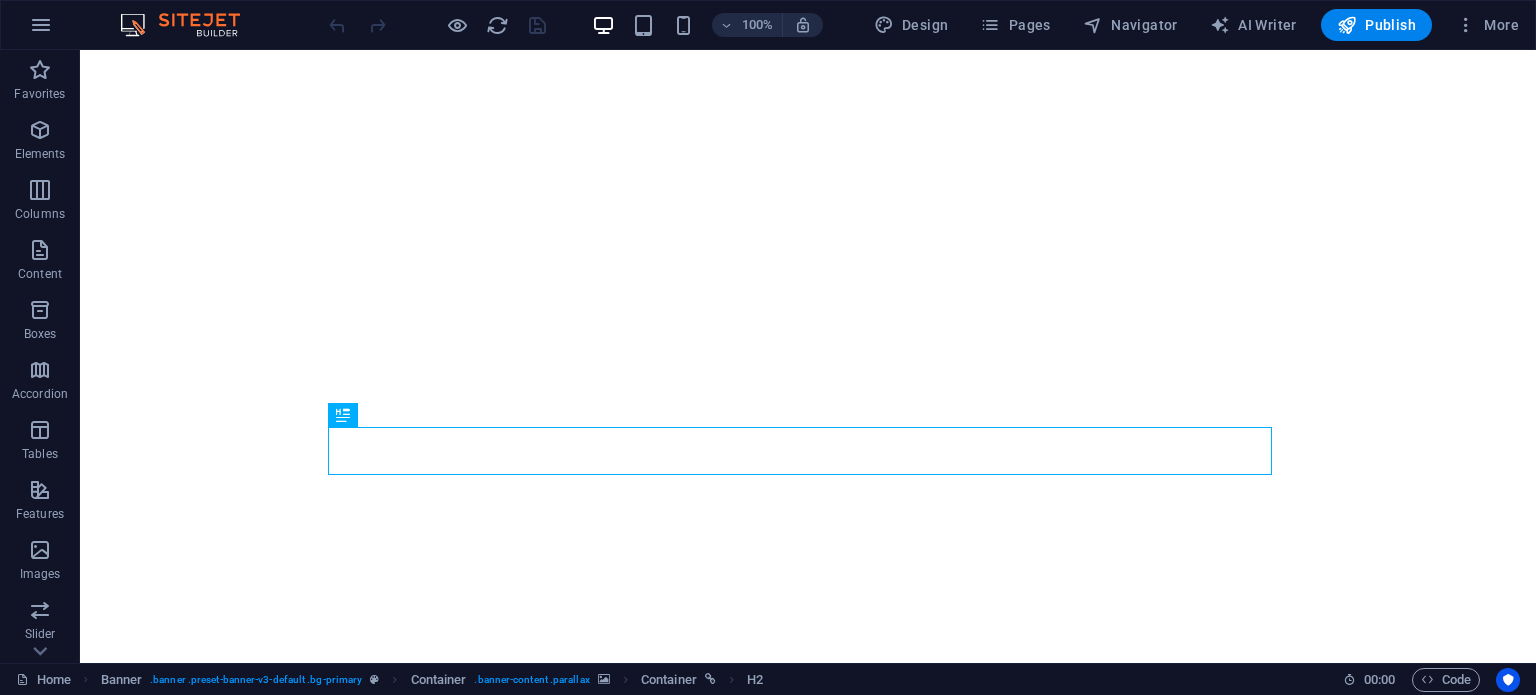 scroll, scrollTop: 0, scrollLeft: 0, axis: both 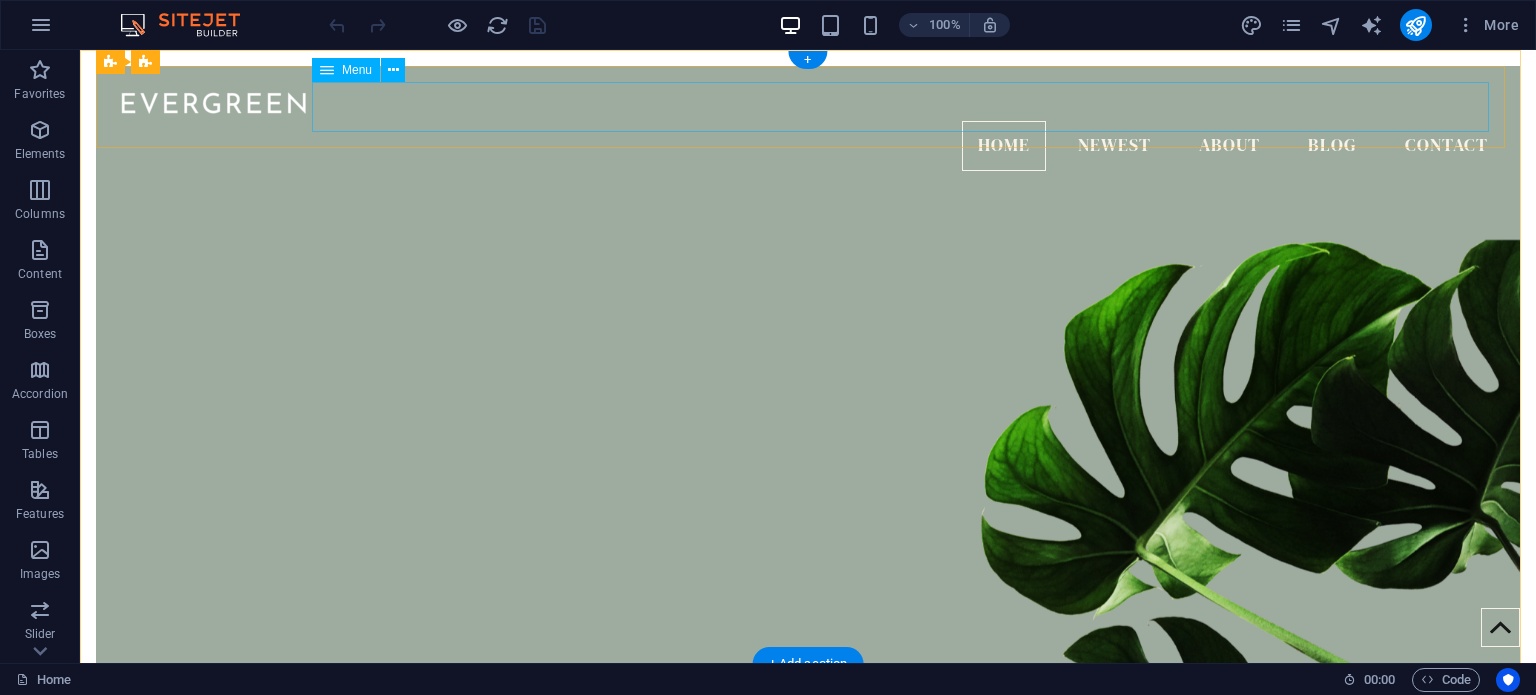 click on "Home Newest About Blog Contact" at bounding box center [808, 146] 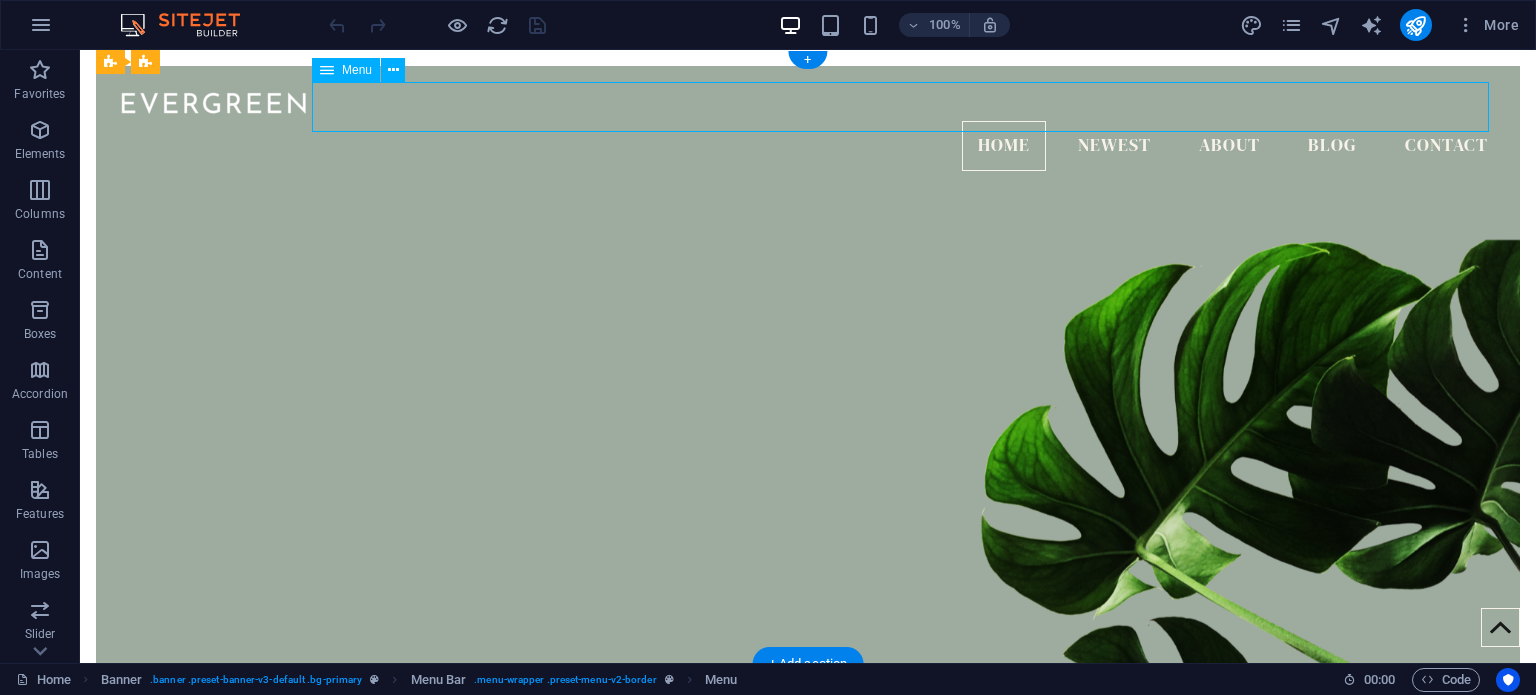 click on "Home Newest About Blog Contact" at bounding box center [808, 146] 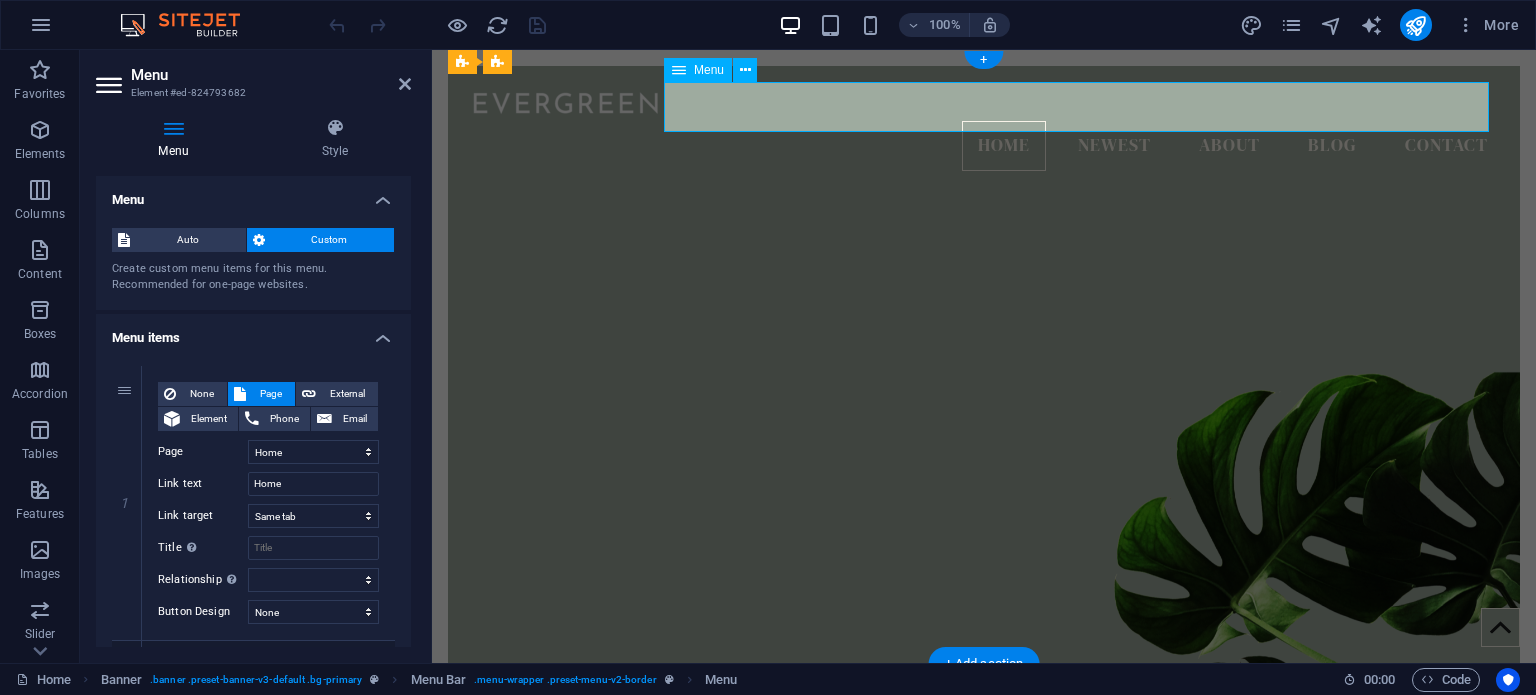click on "Home Newest About Blog Contact" at bounding box center [984, 146] 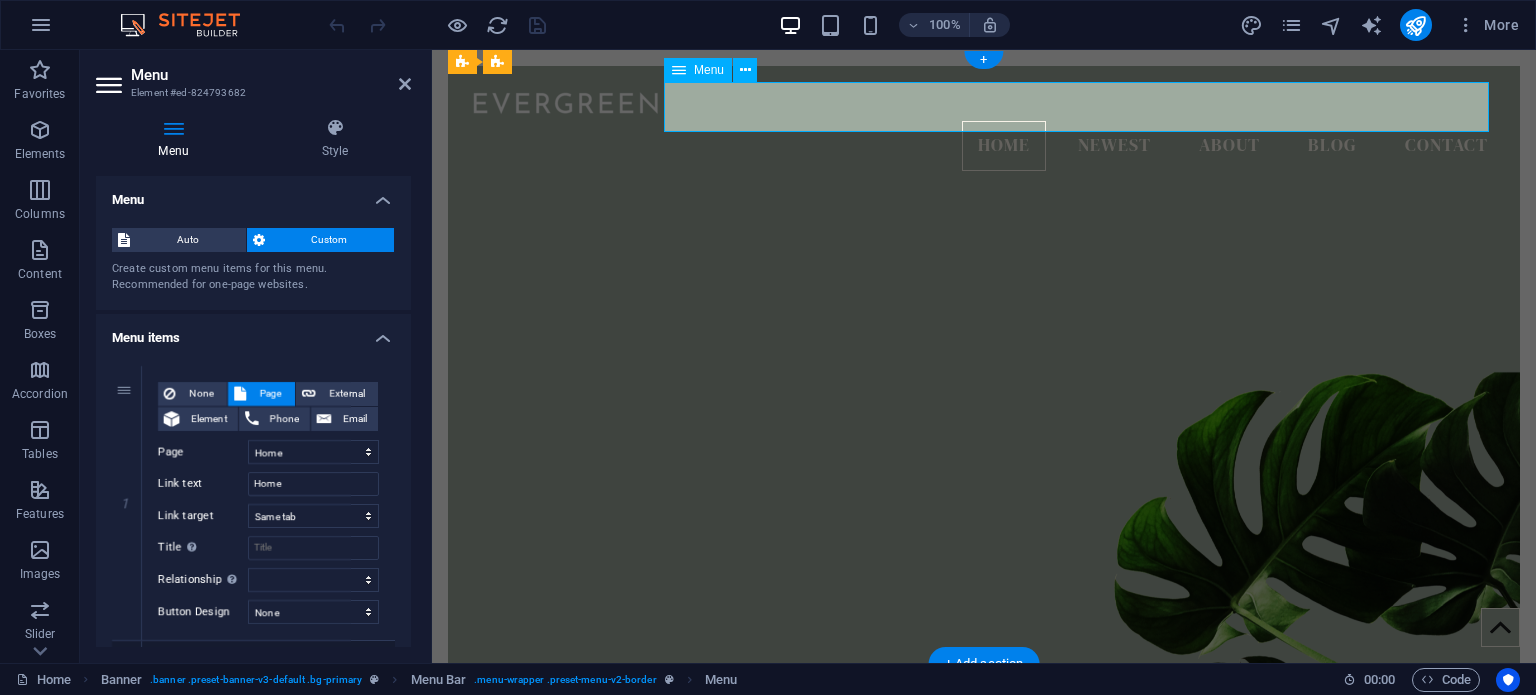 click on "Home Newest About Blog Contact" at bounding box center (984, 146) 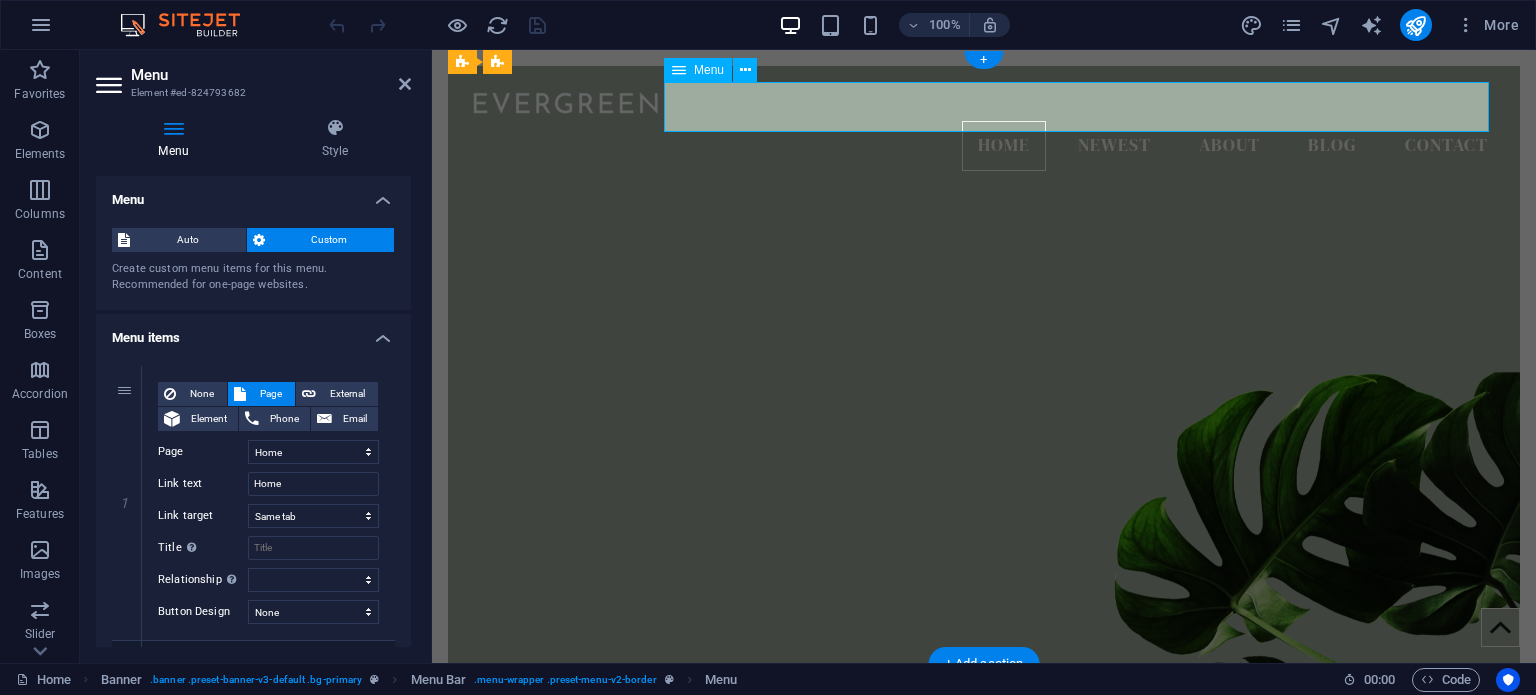 click on "Home Newest About Blog Contact" at bounding box center [984, 146] 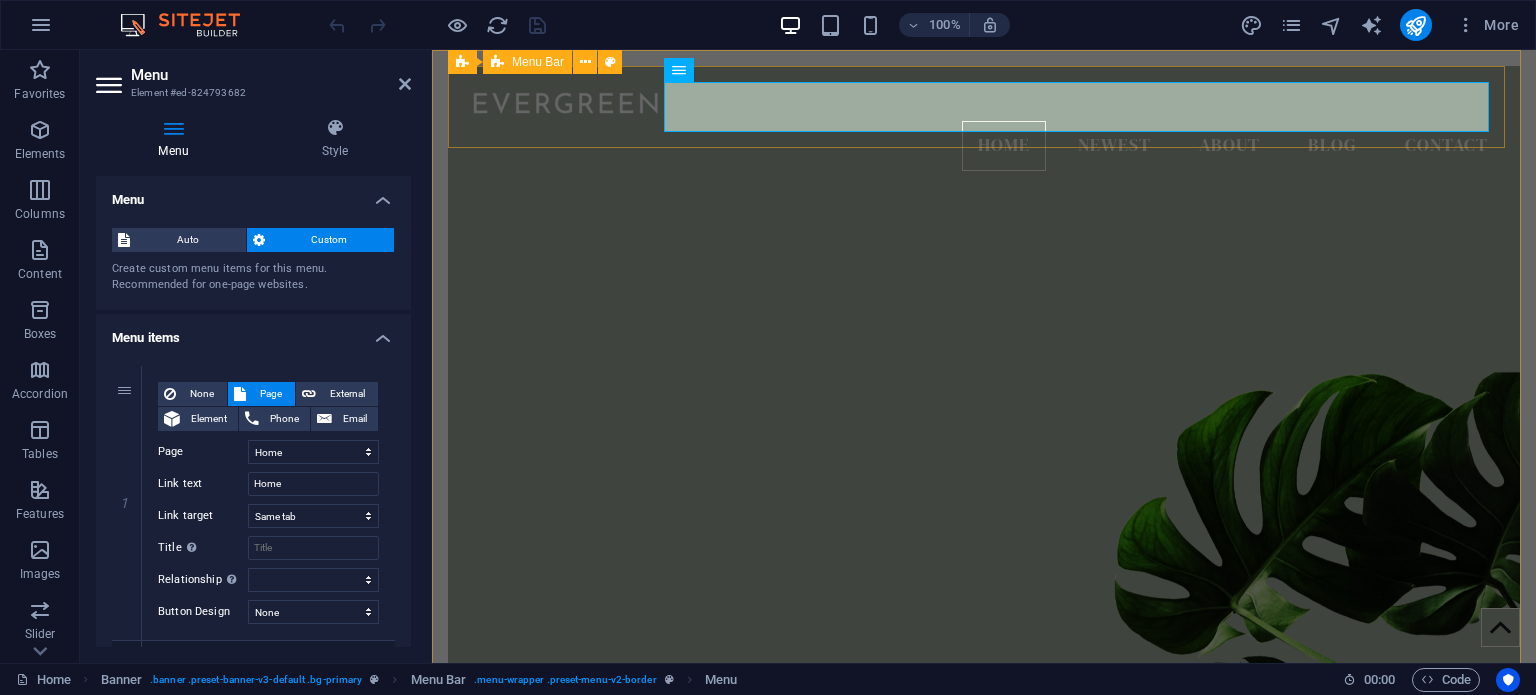 click on "Home Newest About Blog Contact" at bounding box center (984, 126) 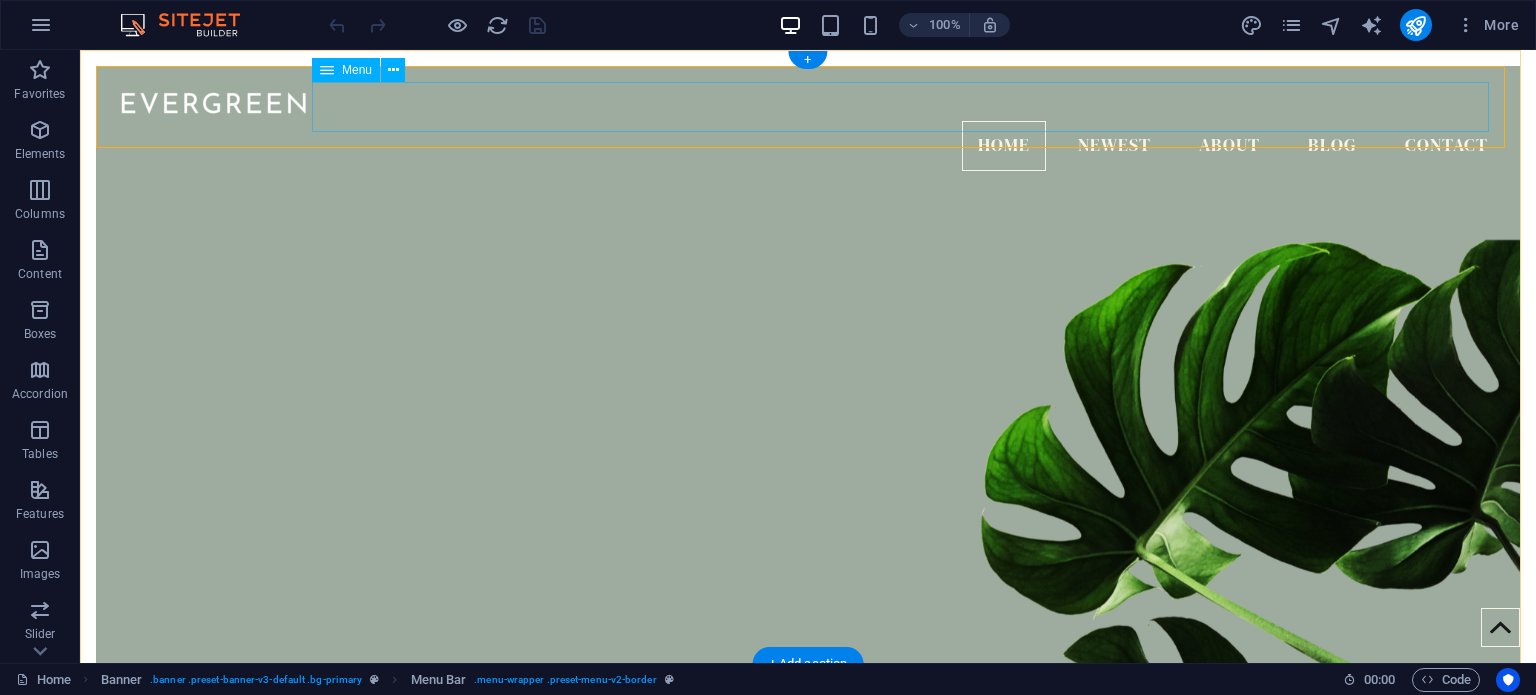 click on "Home Newest About Blog Contact" at bounding box center (808, 146) 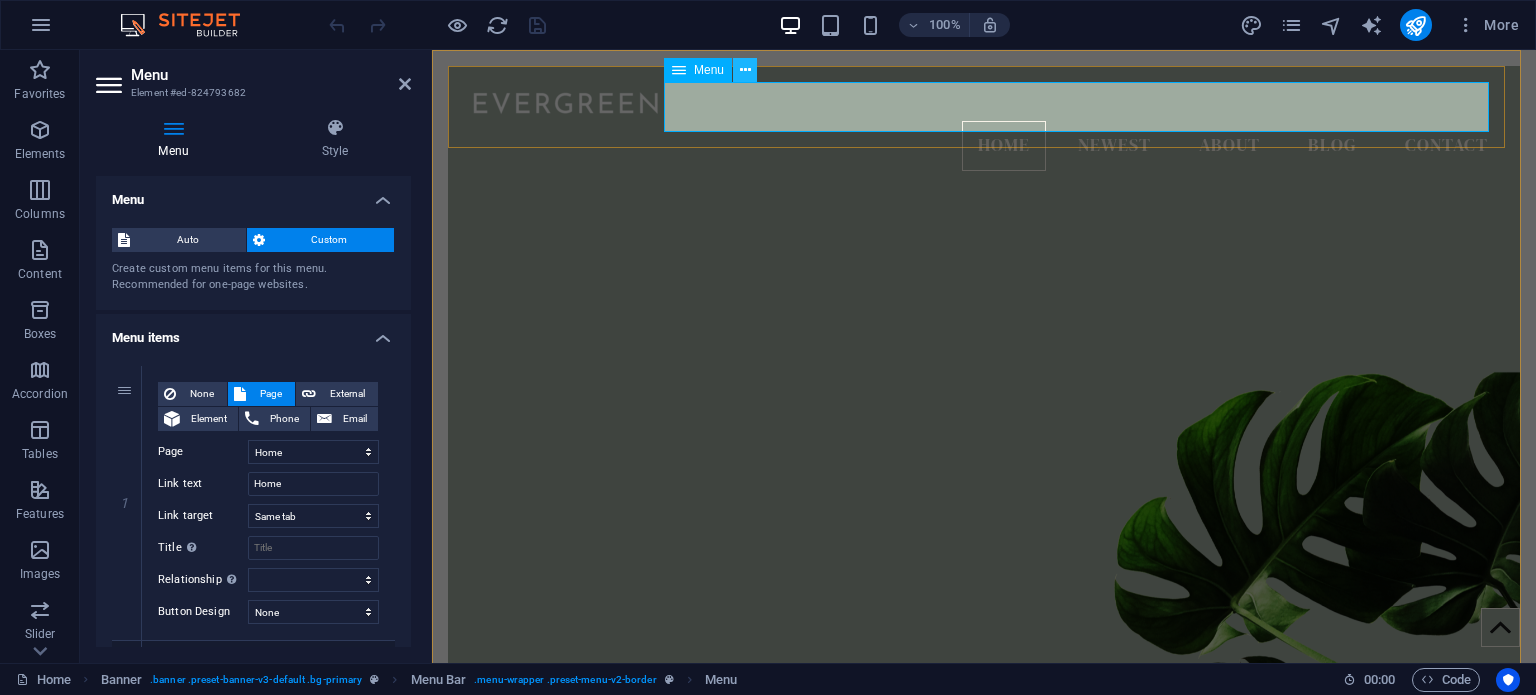 click at bounding box center (745, 70) 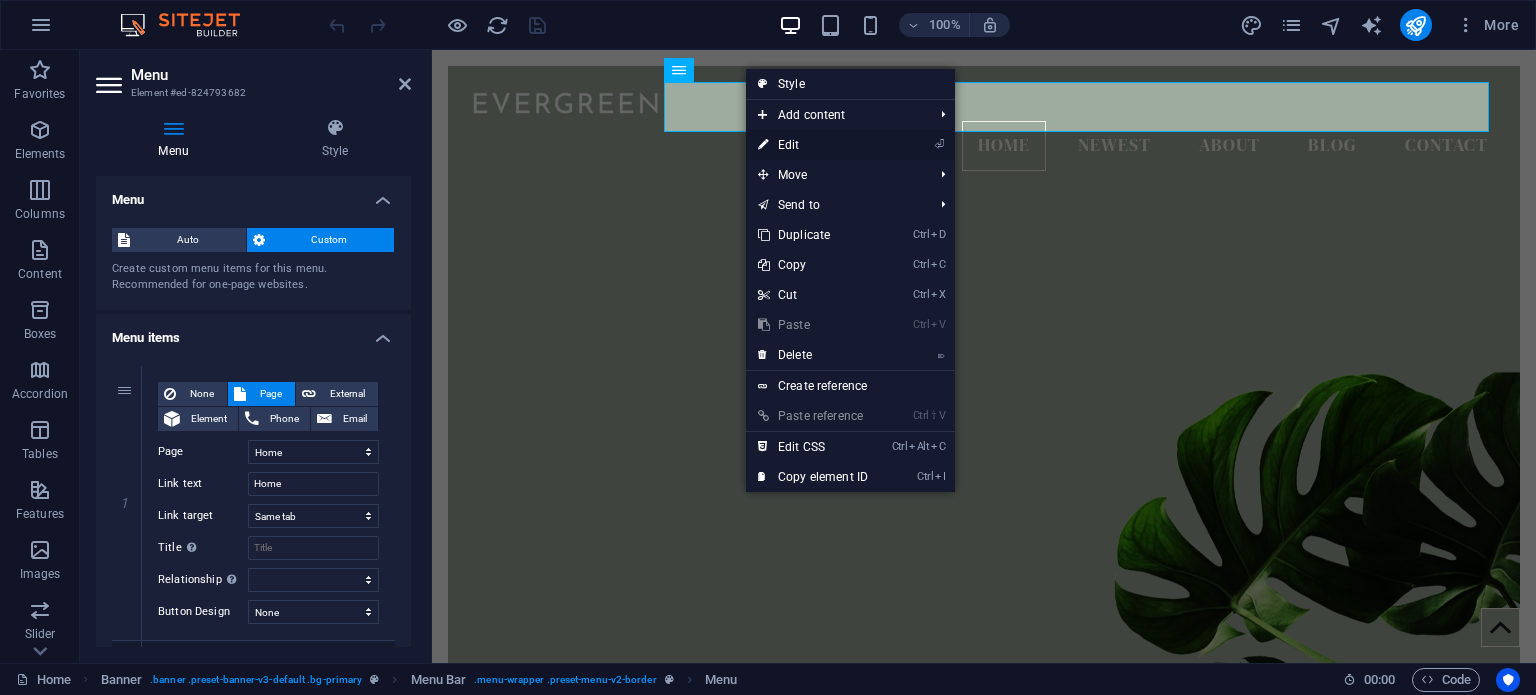 click on "⏎  Edit" at bounding box center [813, 145] 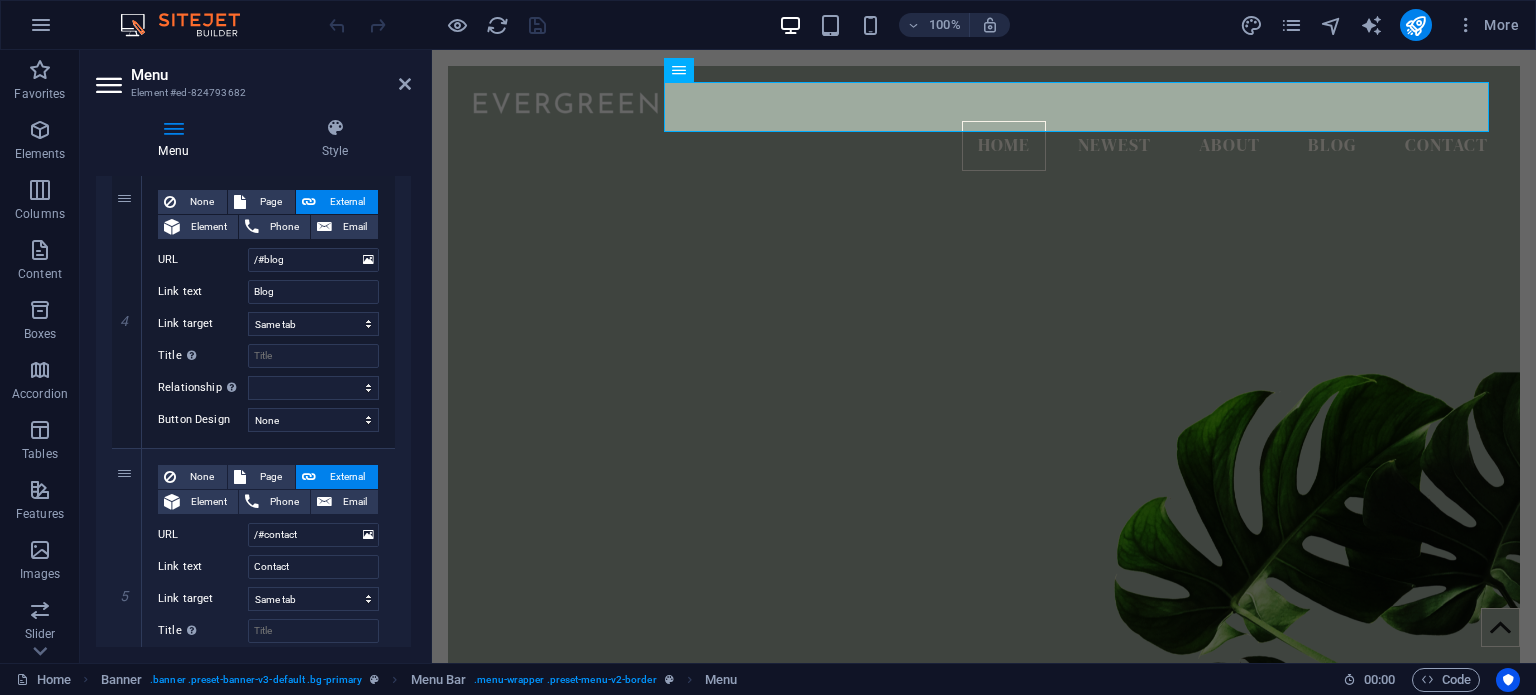 scroll, scrollTop: 1148, scrollLeft: 0, axis: vertical 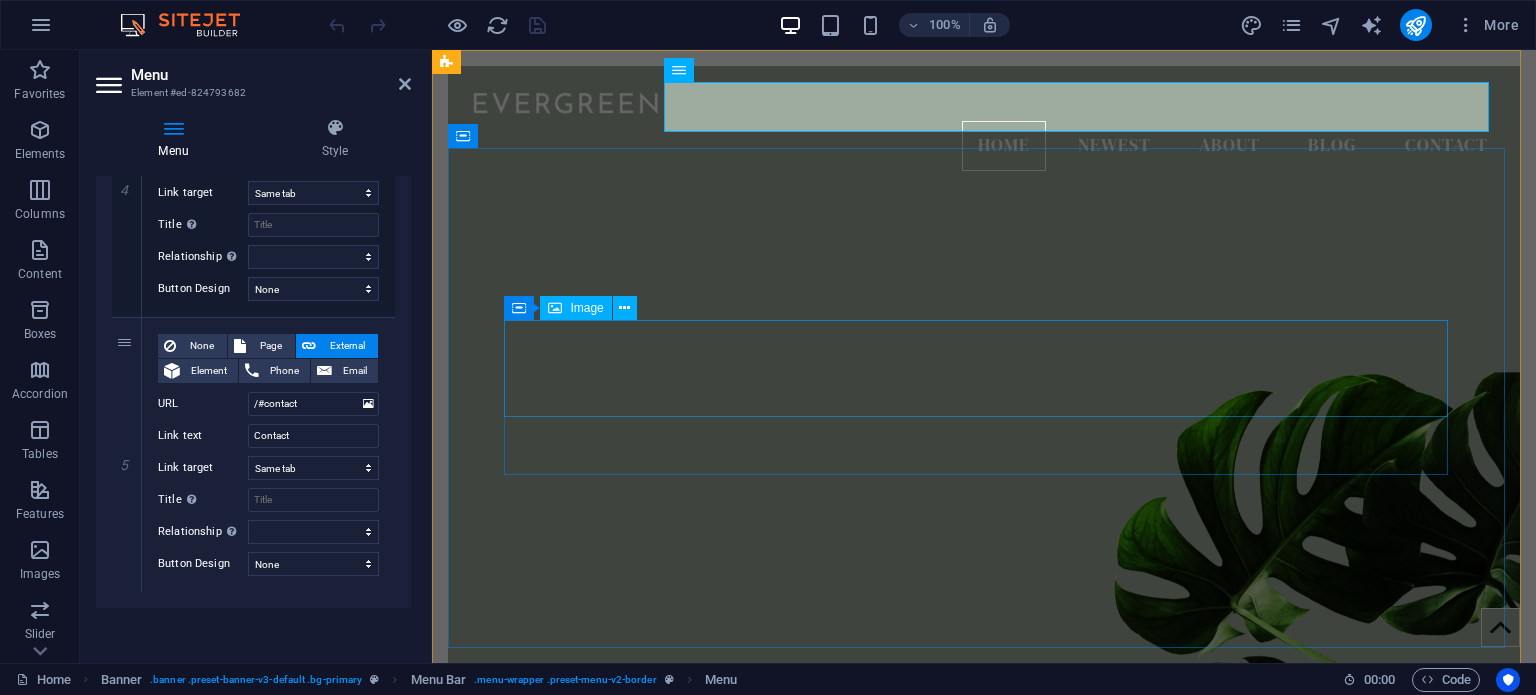 click at bounding box center [984, 958] 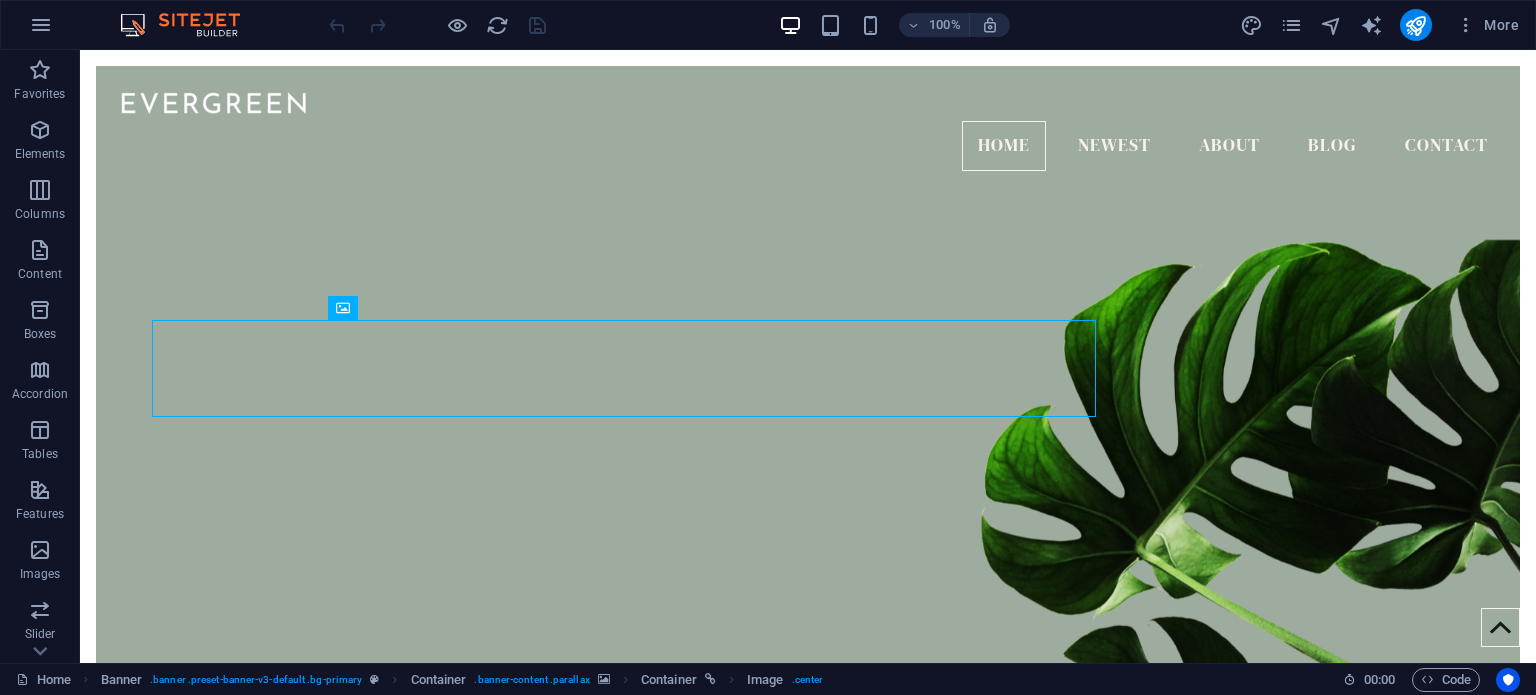 click at bounding box center (808, 477) 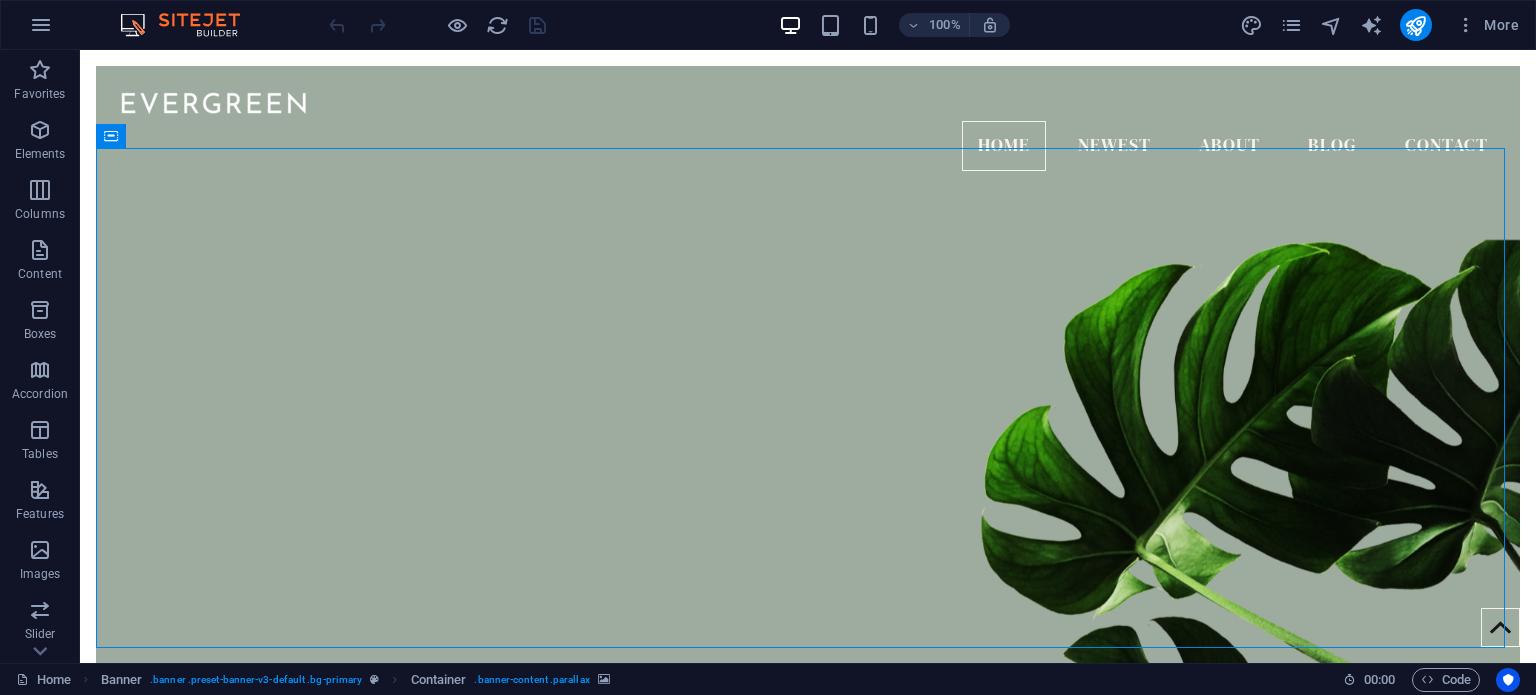 click at bounding box center (808, 477) 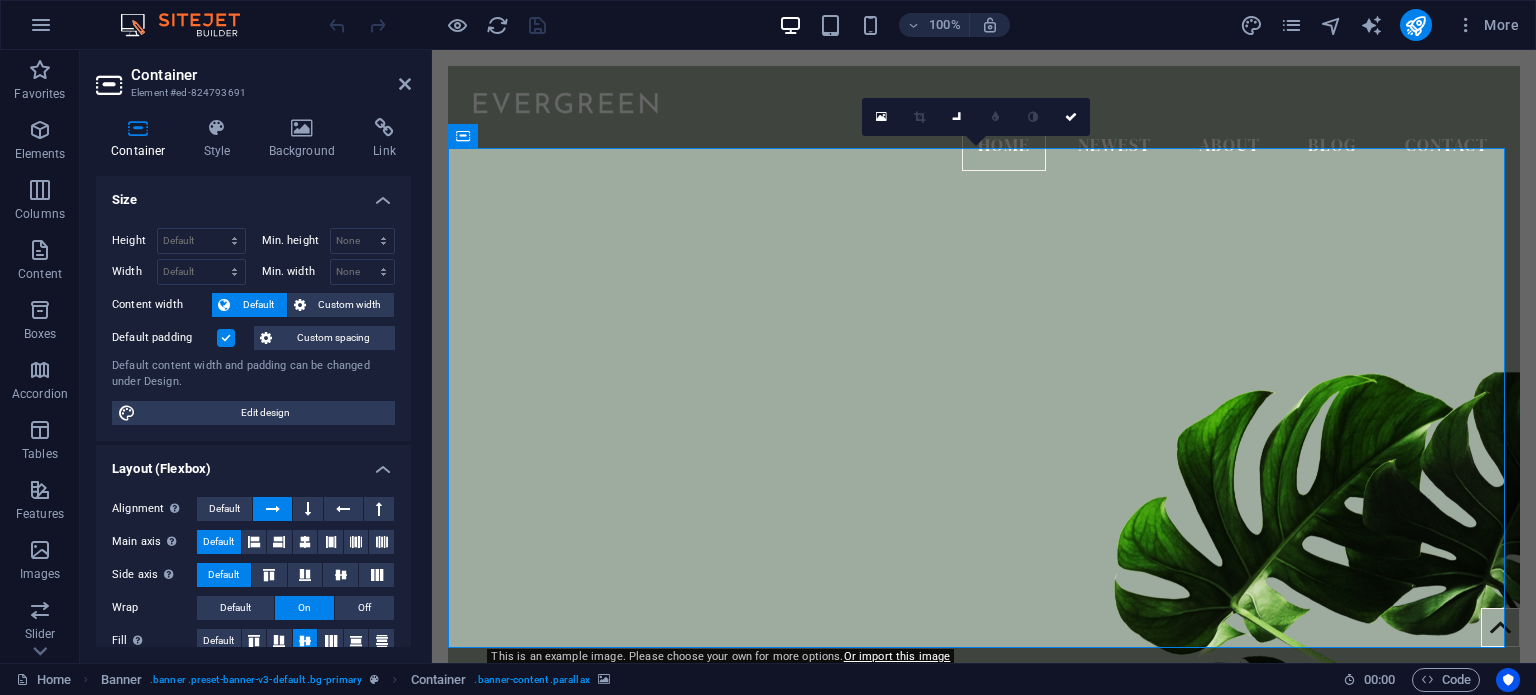 click at bounding box center (984, 477) 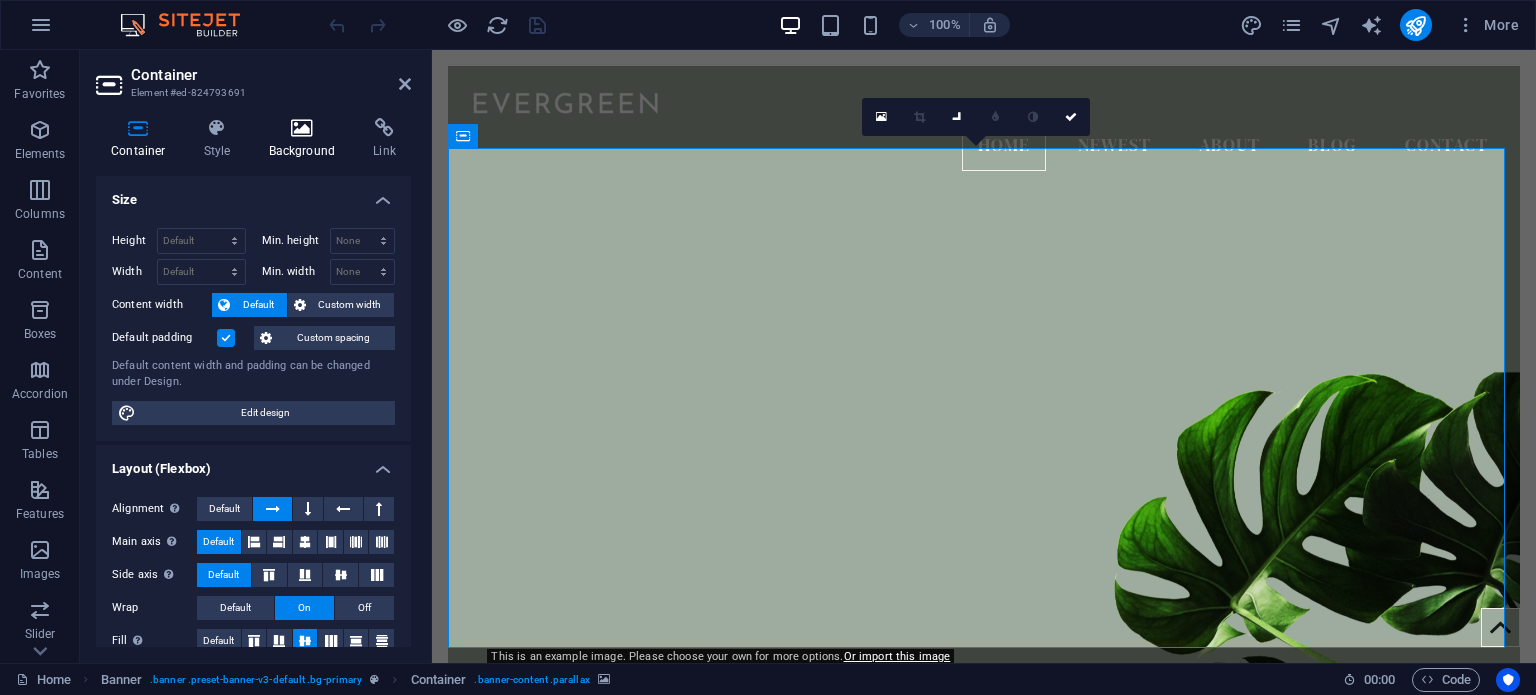 click on "Background" at bounding box center [306, 139] 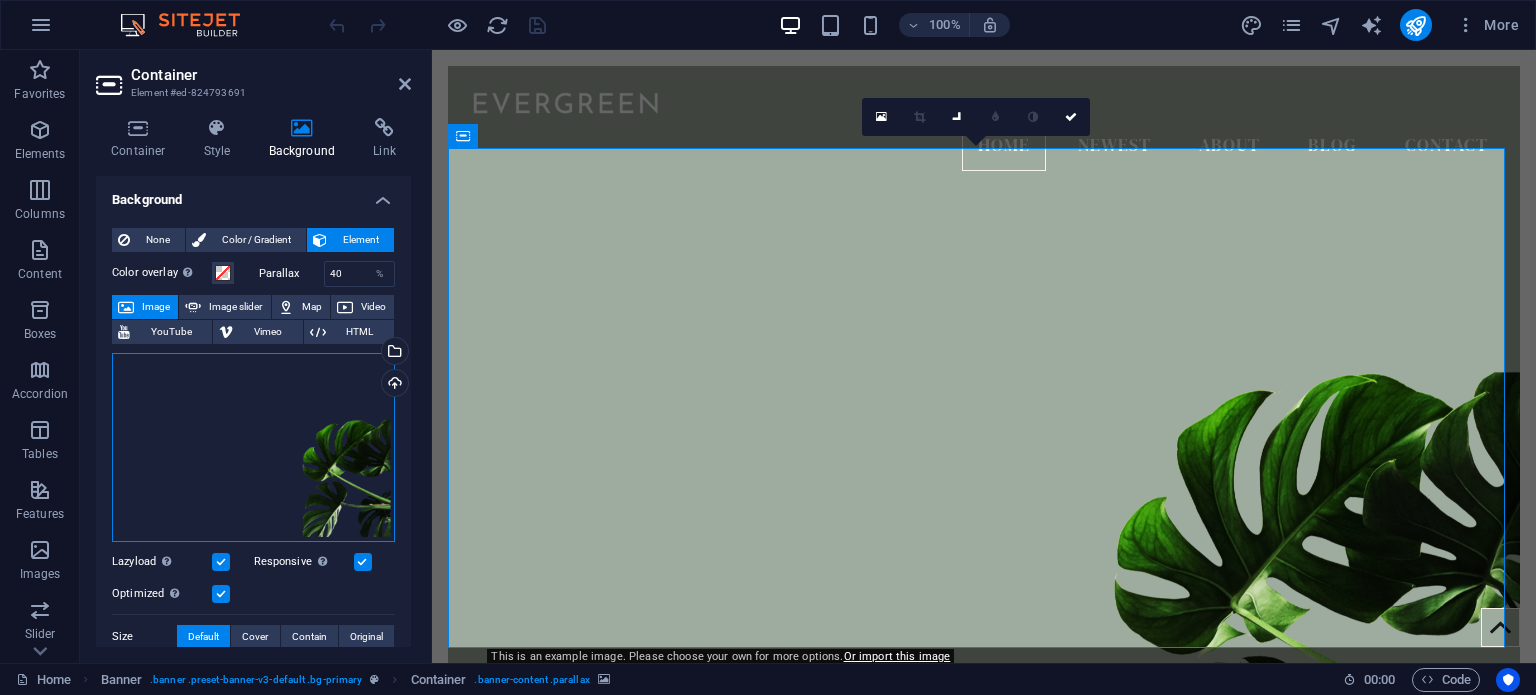 click on "Drag files here, click to choose files or select files from Files or our free stock photos & videos" at bounding box center (253, 447) 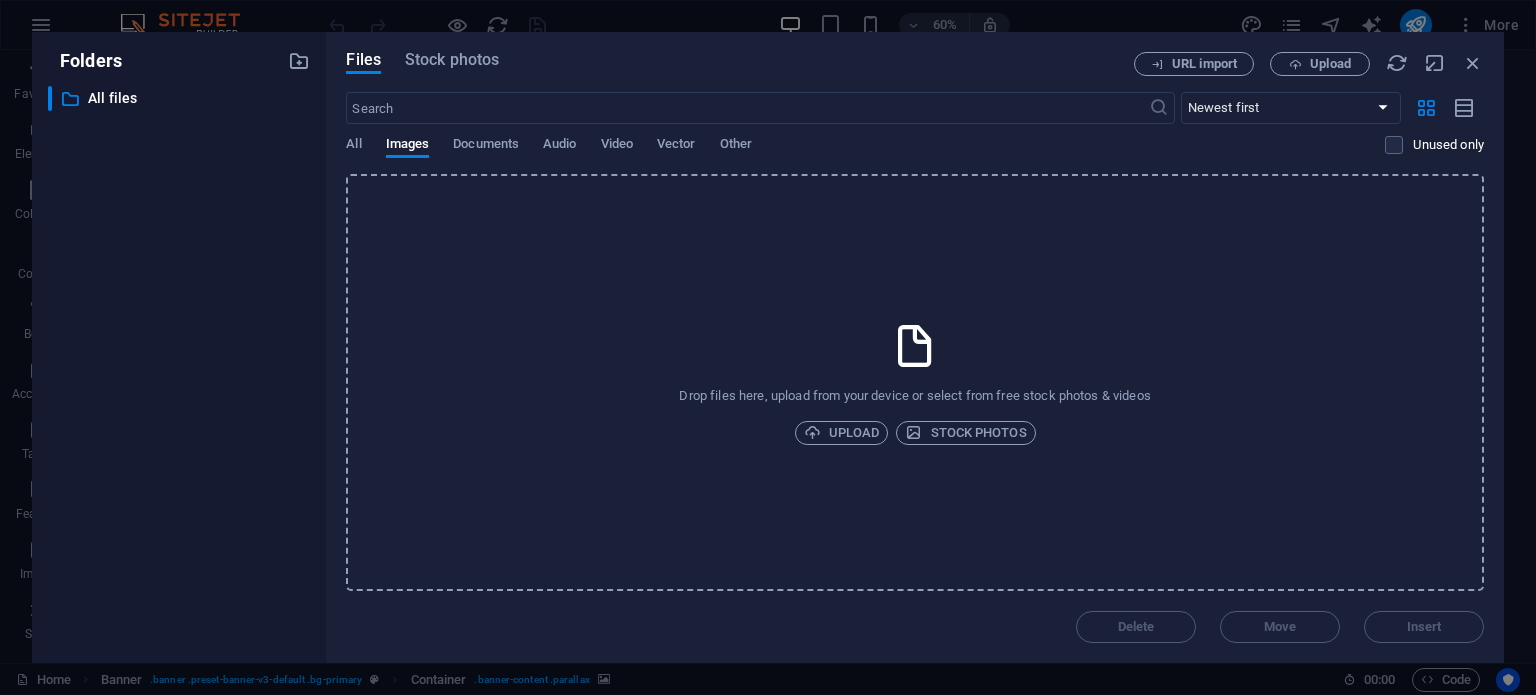 click at bounding box center (915, 346) 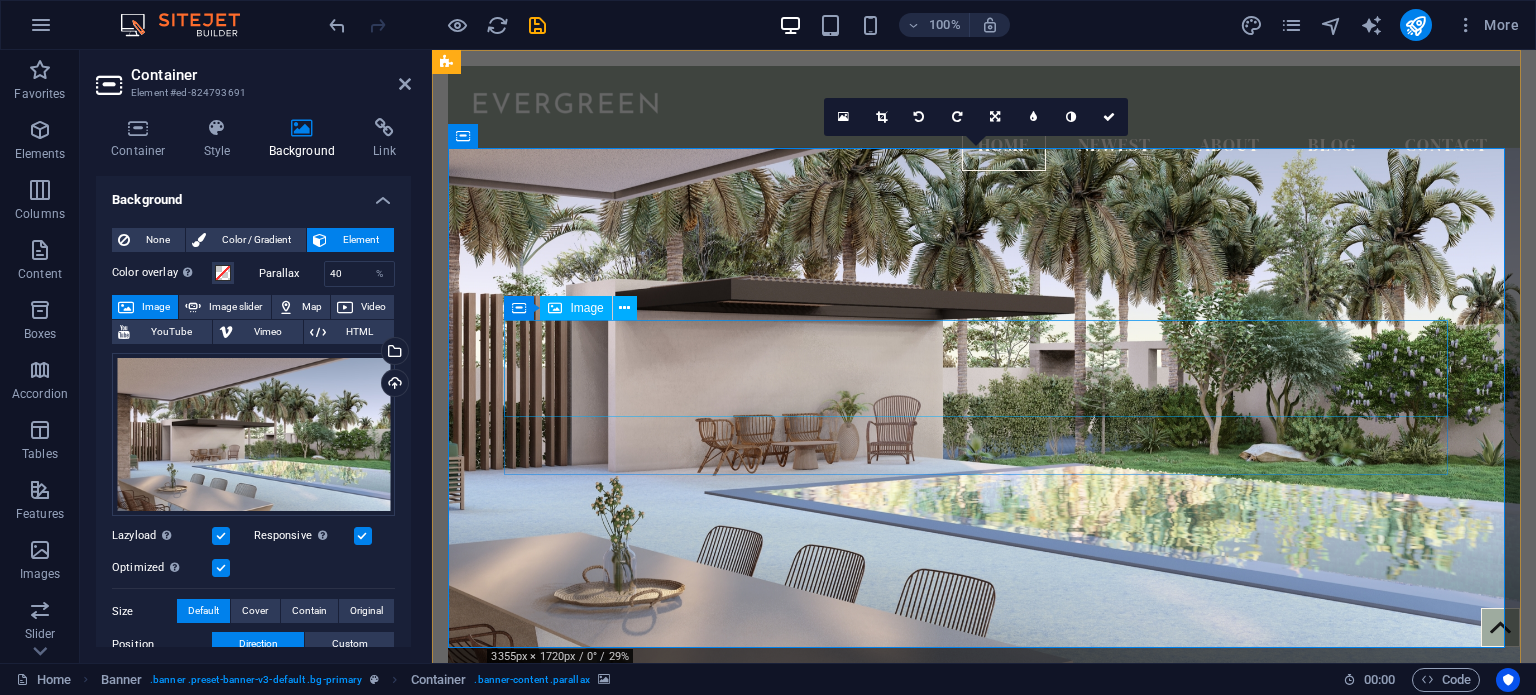 click at bounding box center (984, 909) 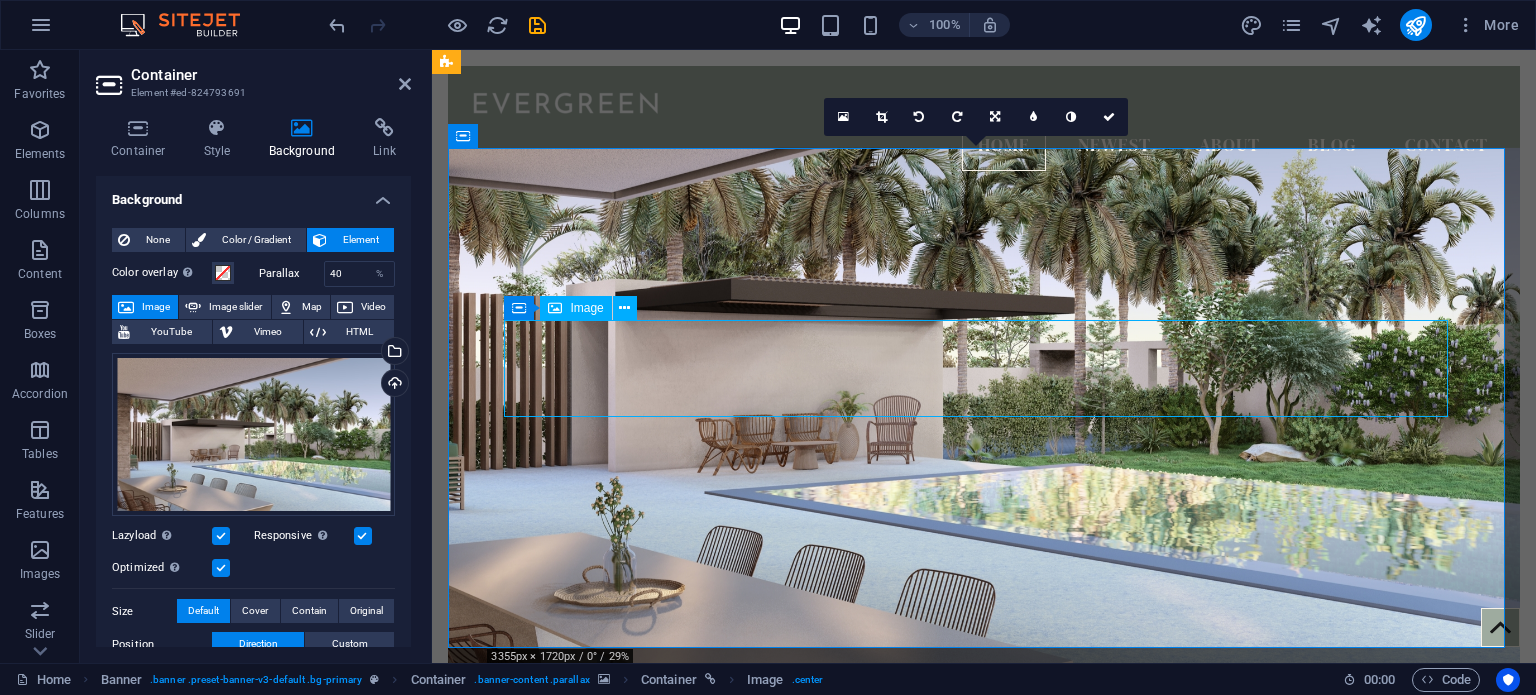 click at bounding box center [984, 909] 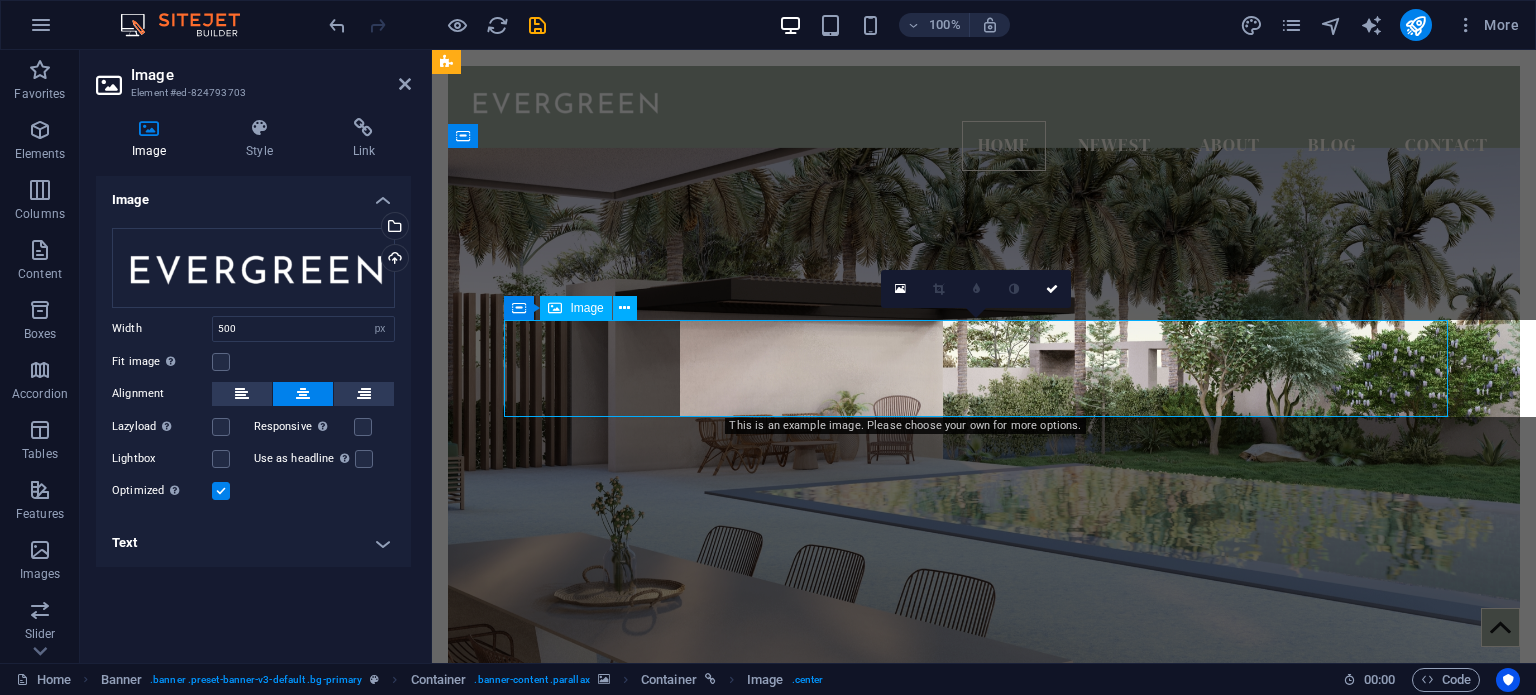 click at bounding box center [984, 909] 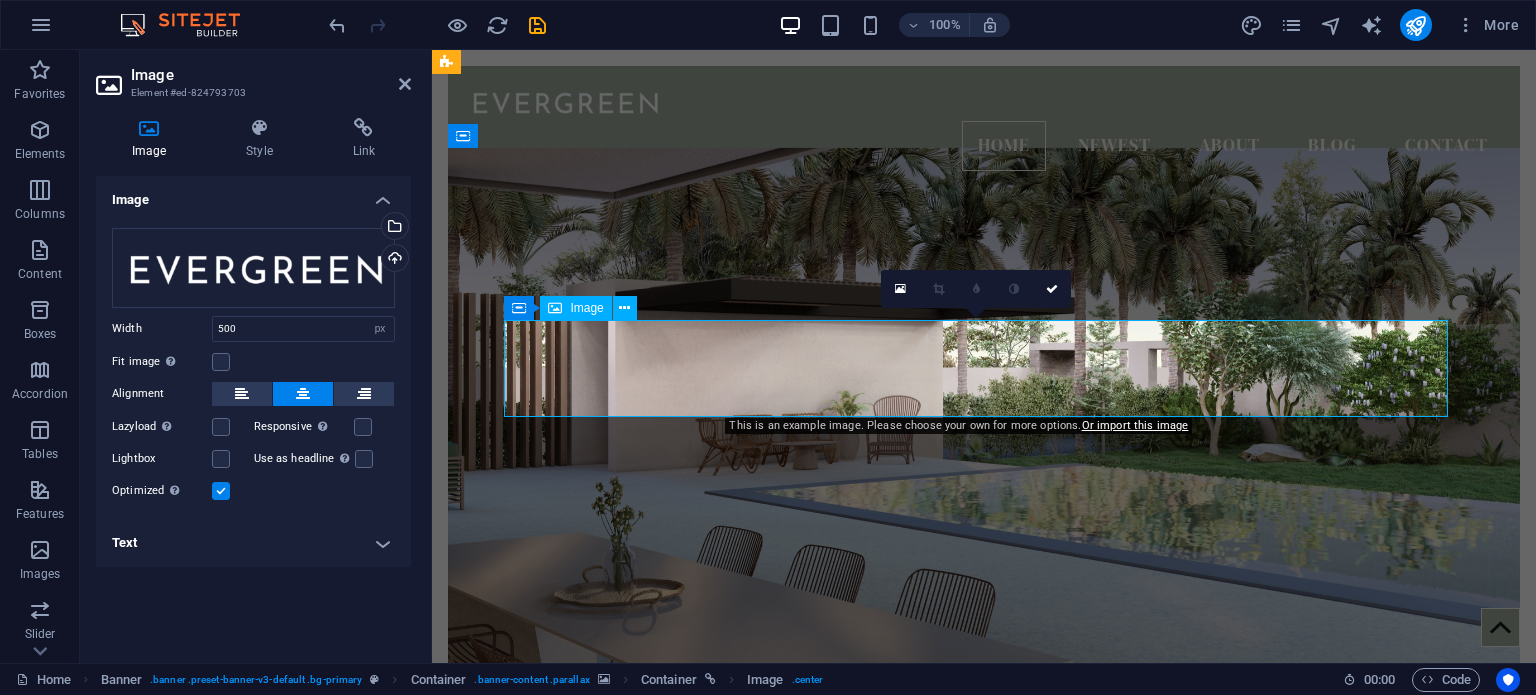 click at bounding box center [984, 909] 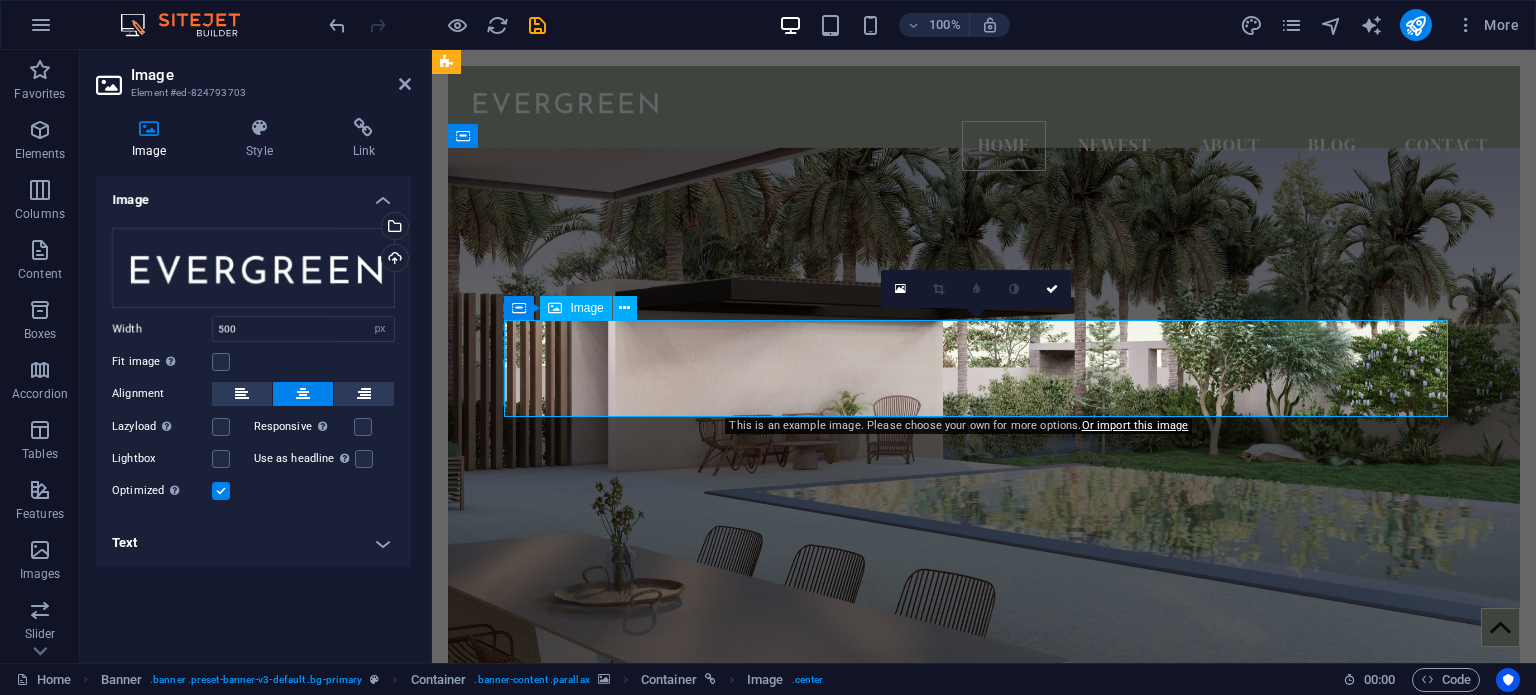 click at bounding box center (984, 909) 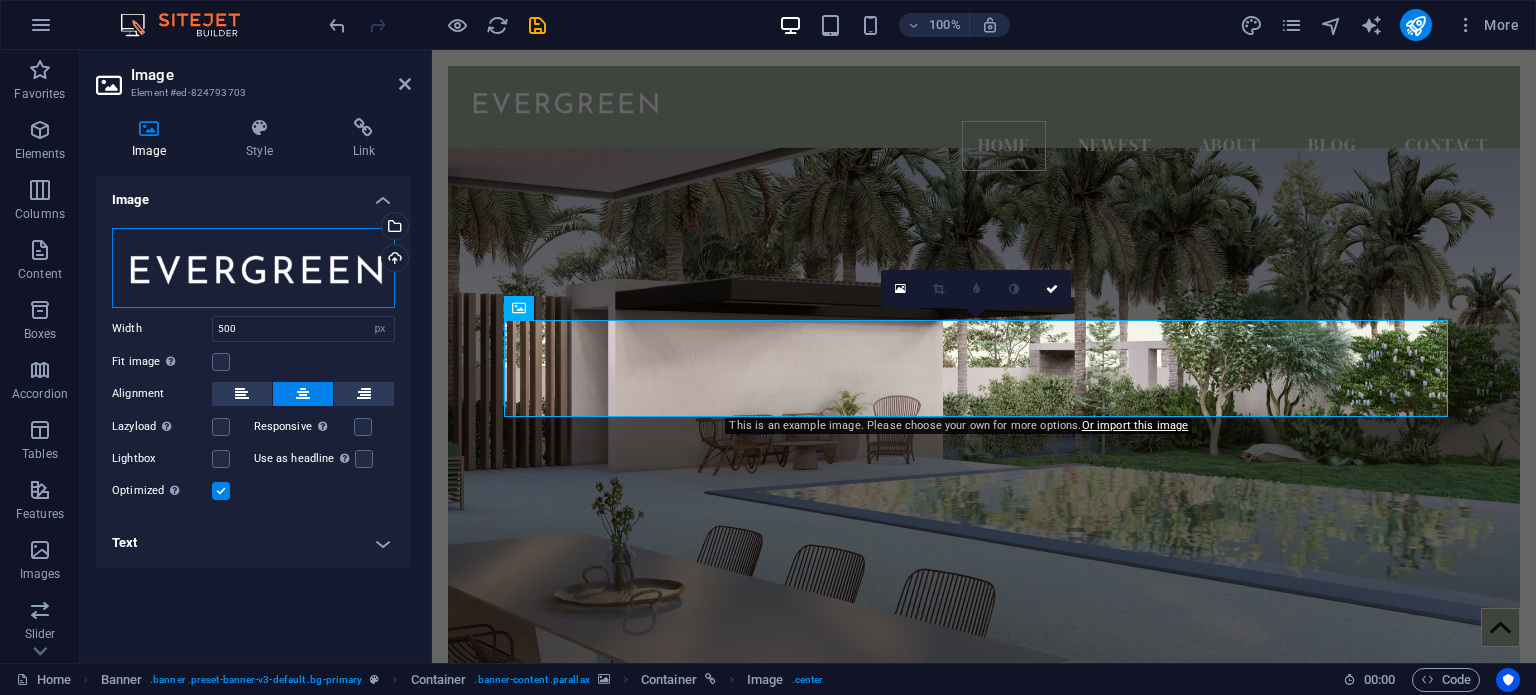 click on "Drag files here, click to choose files or select files from Files or our free stock photos & videos" at bounding box center (253, 268) 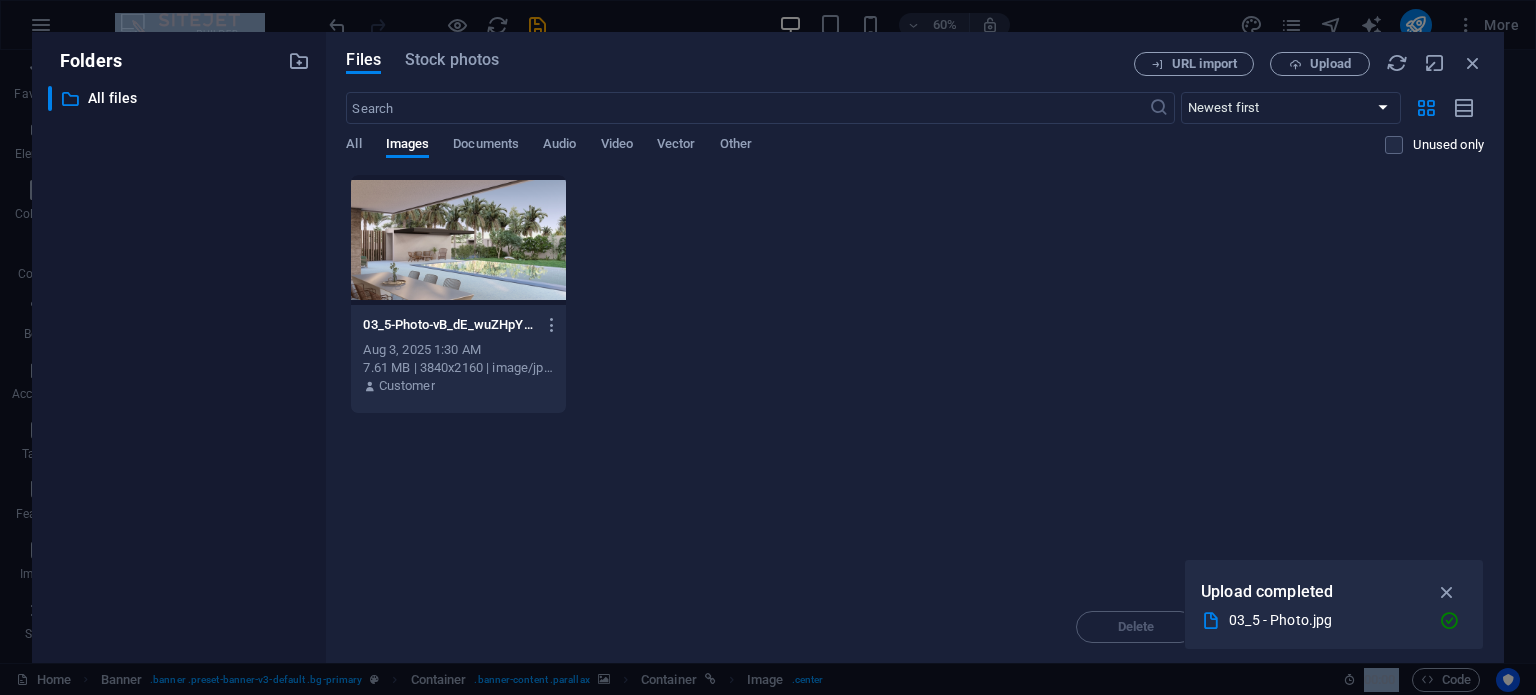 click on "​ All files All files" at bounding box center [179, 366] 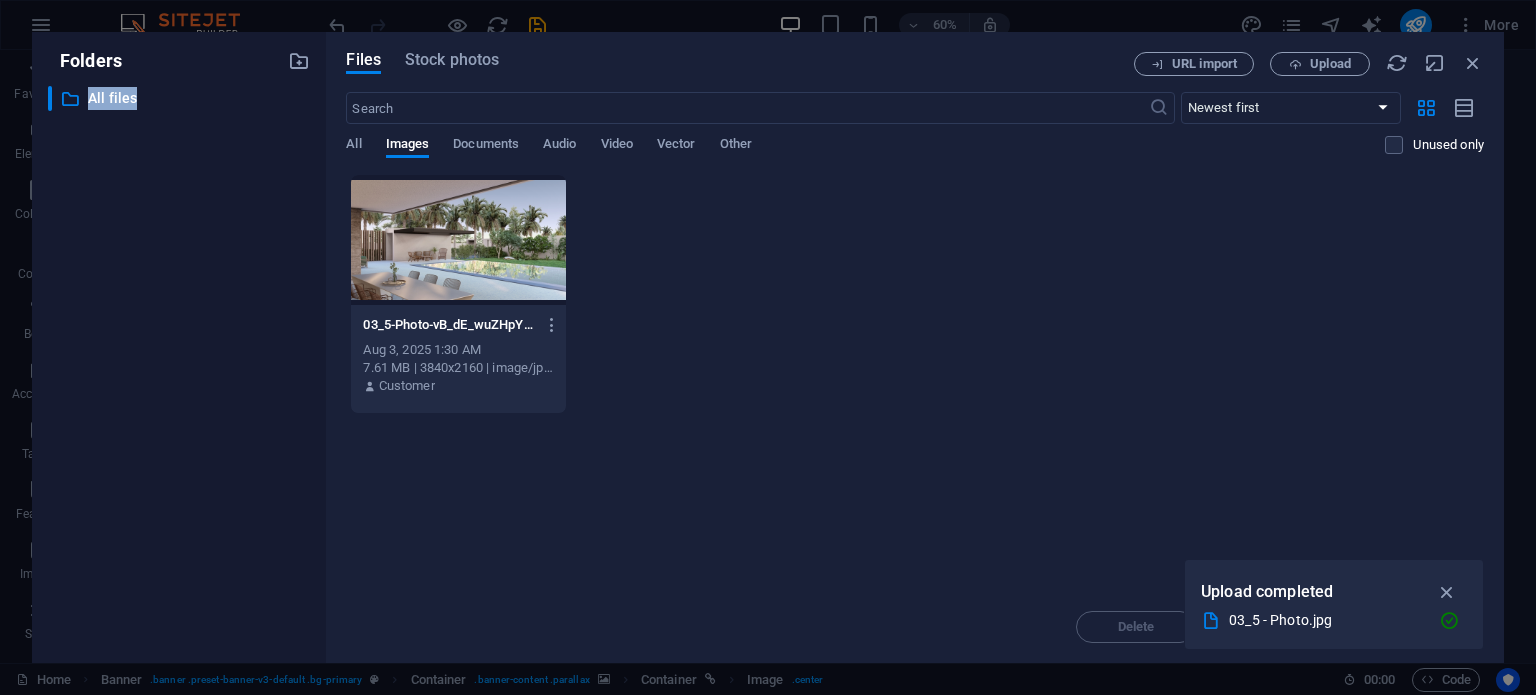 click on "​ All files All files" at bounding box center [179, 366] 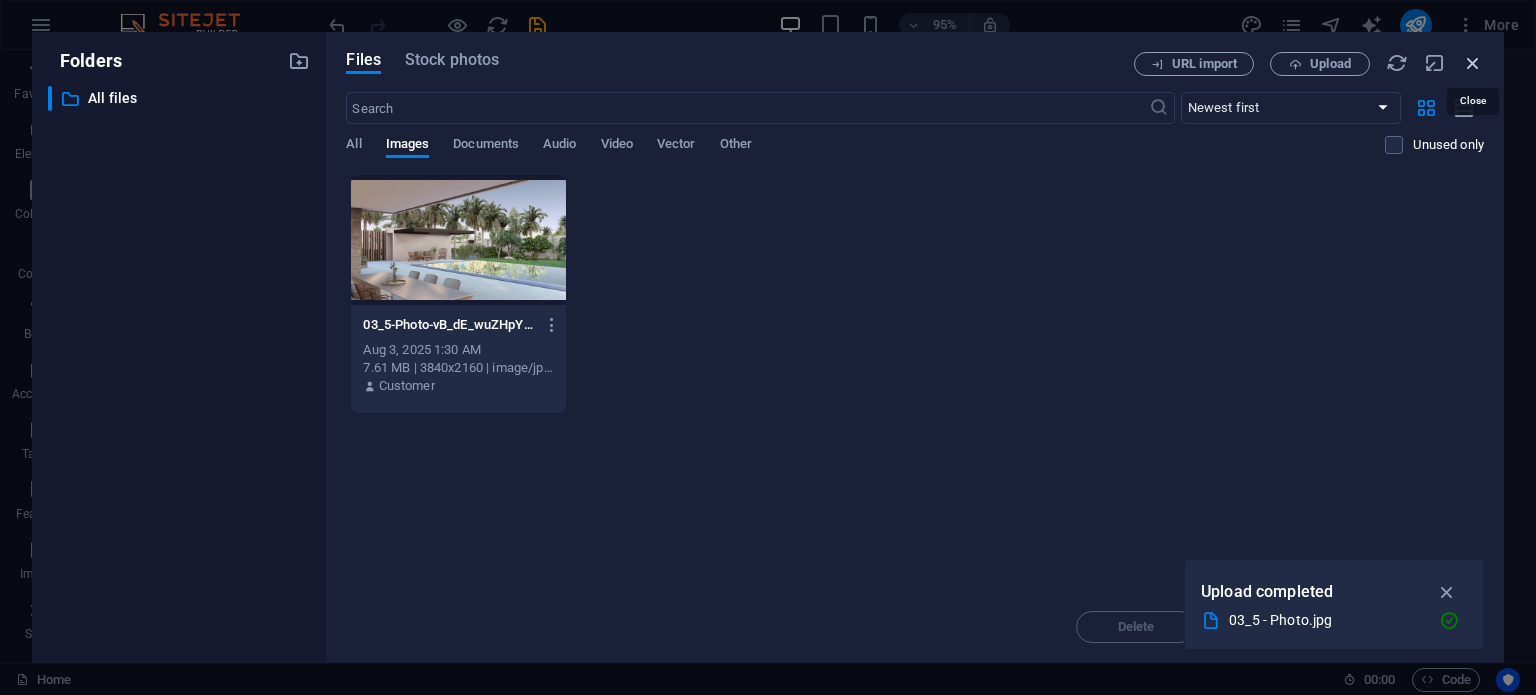 click at bounding box center (1473, 63) 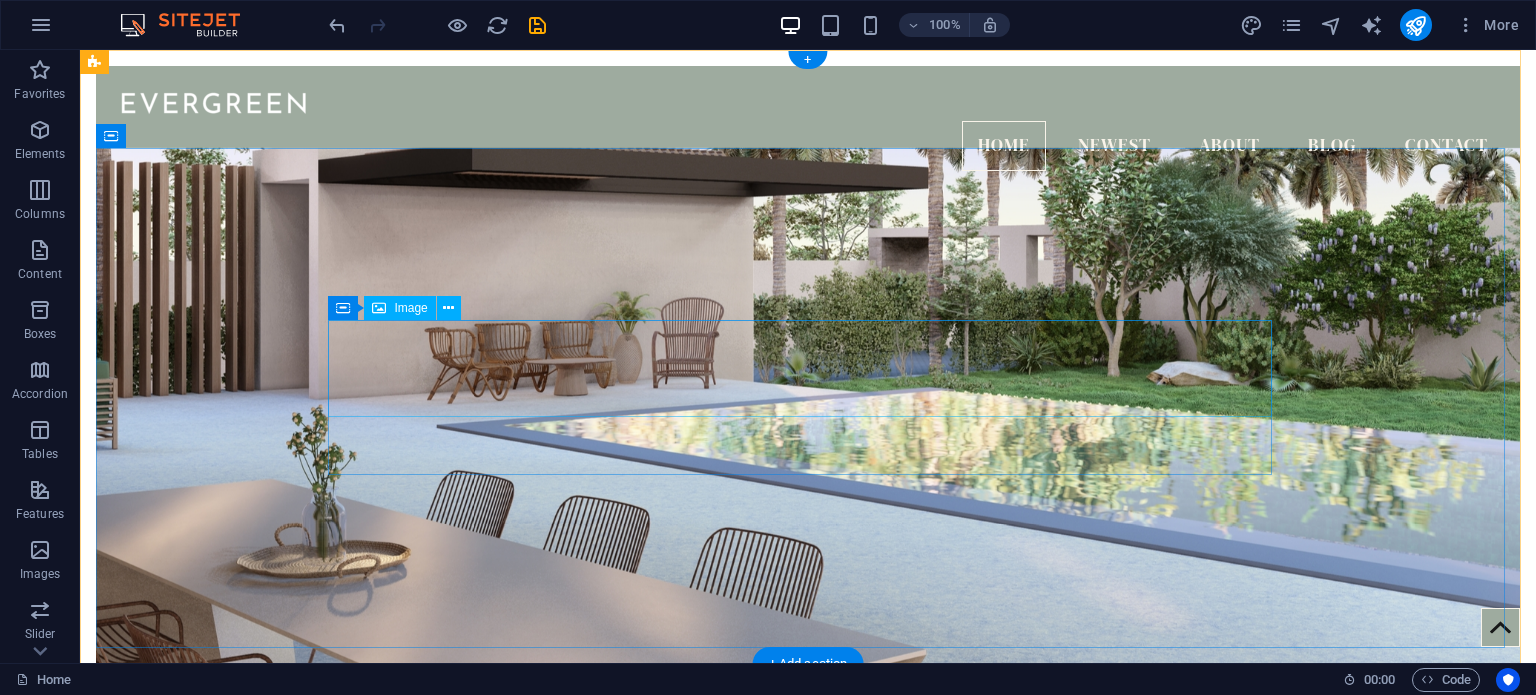 click at bounding box center [808, 909] 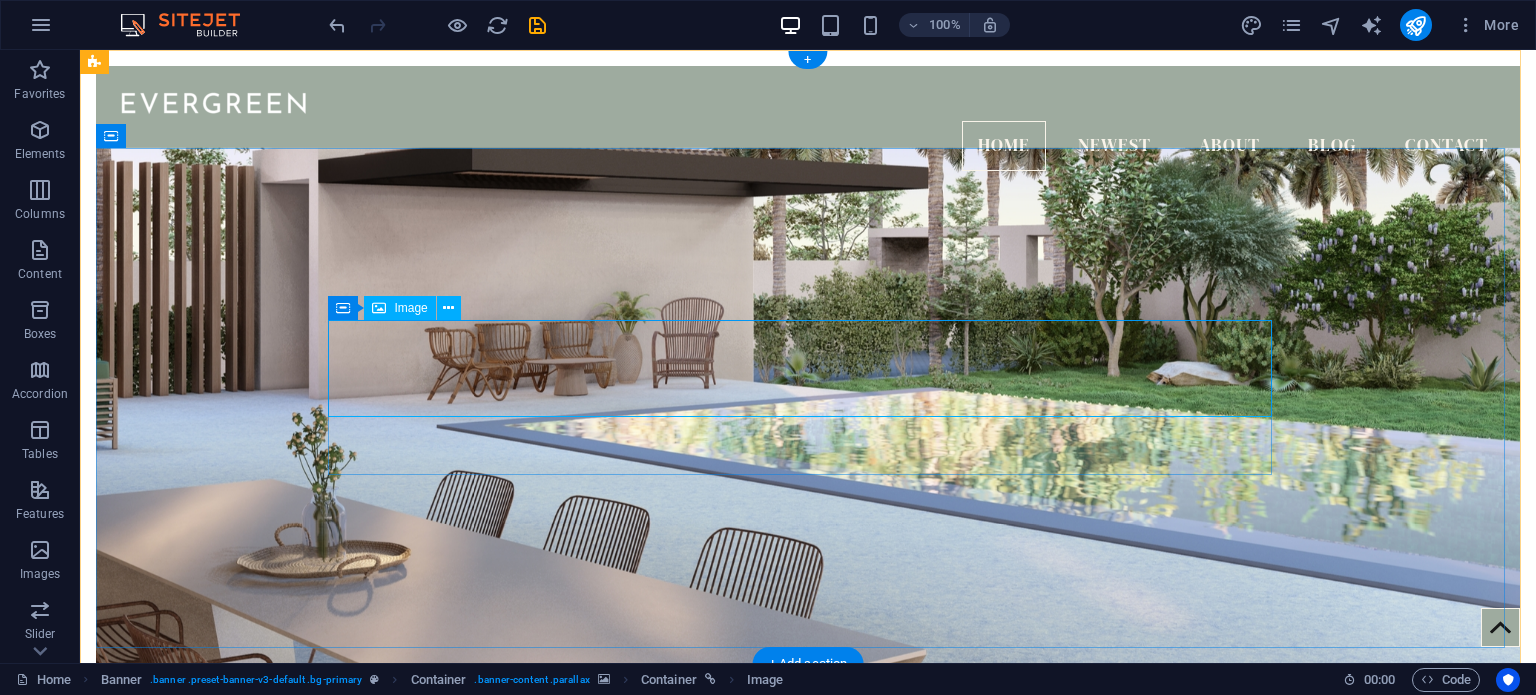 click at bounding box center [808, 909] 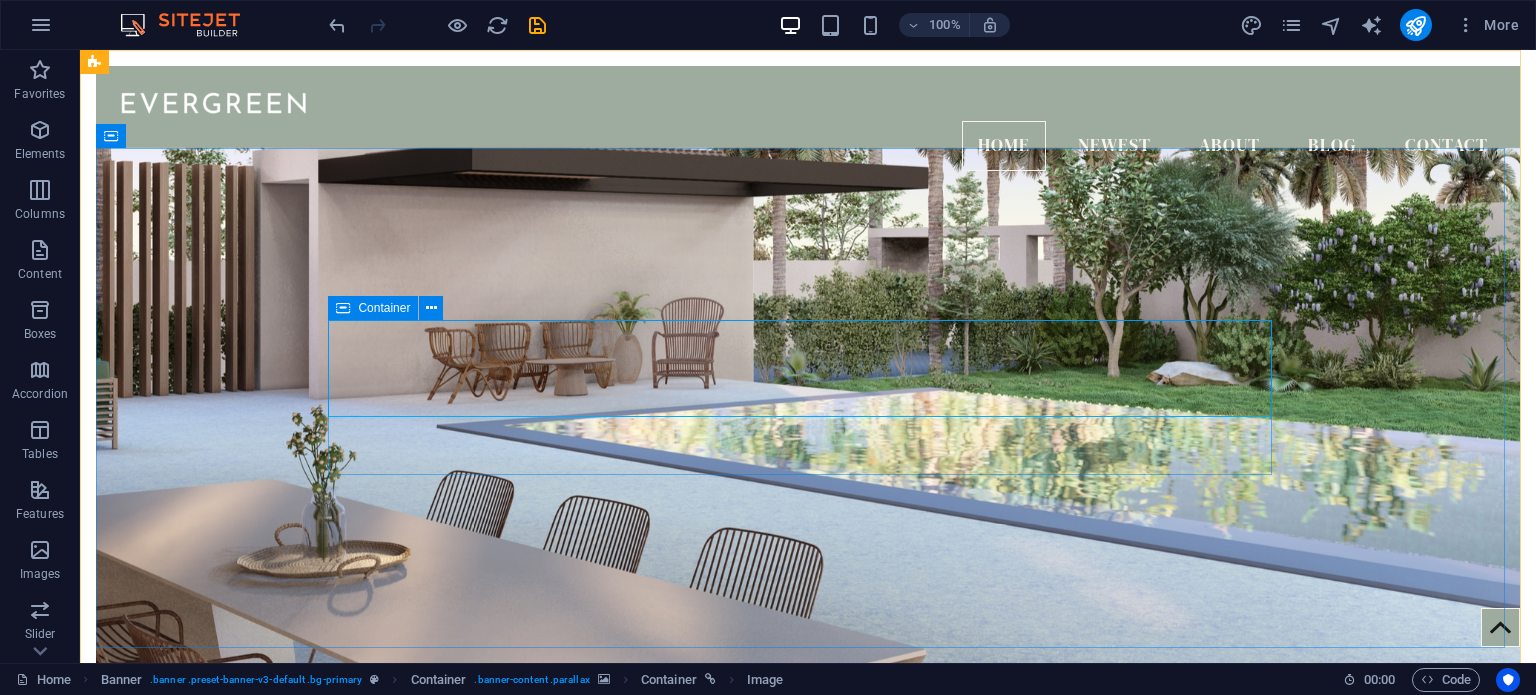 click at bounding box center [343, 308] 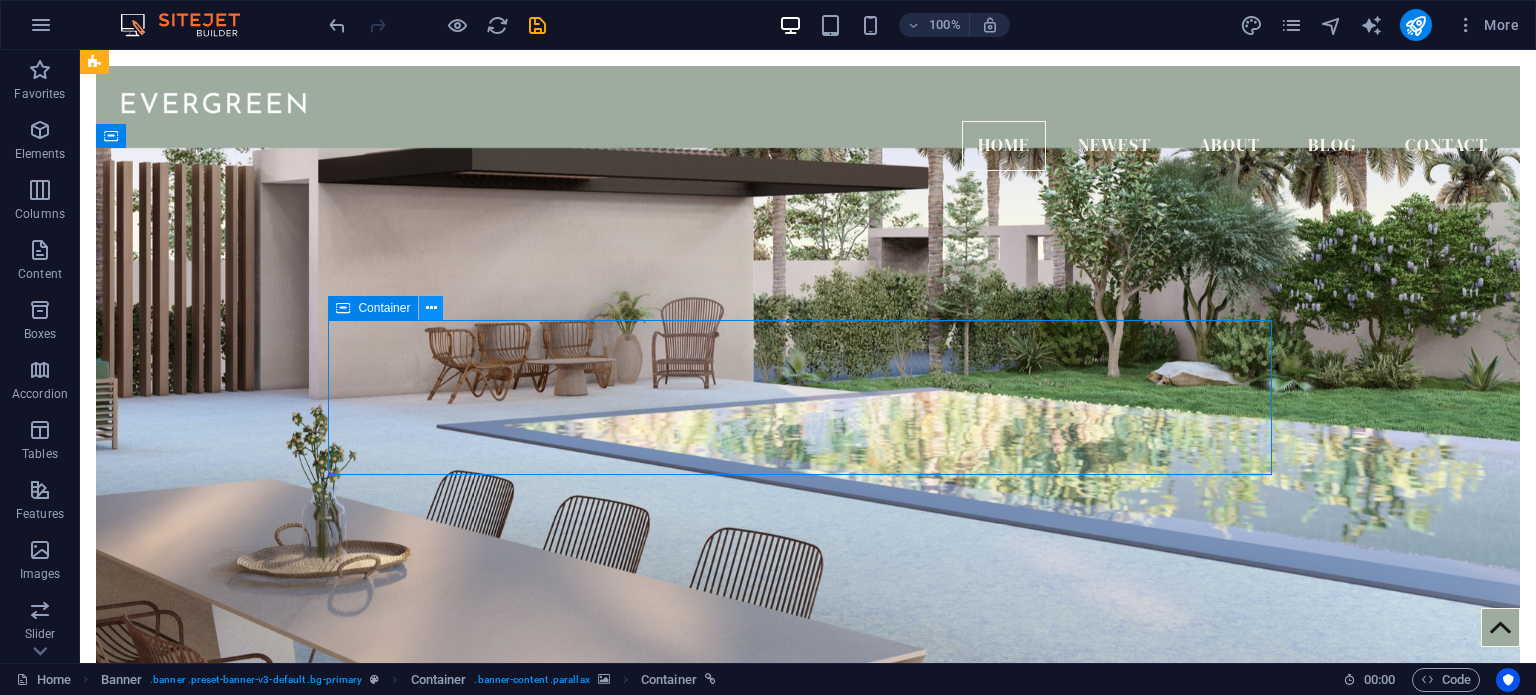 click at bounding box center (431, 308) 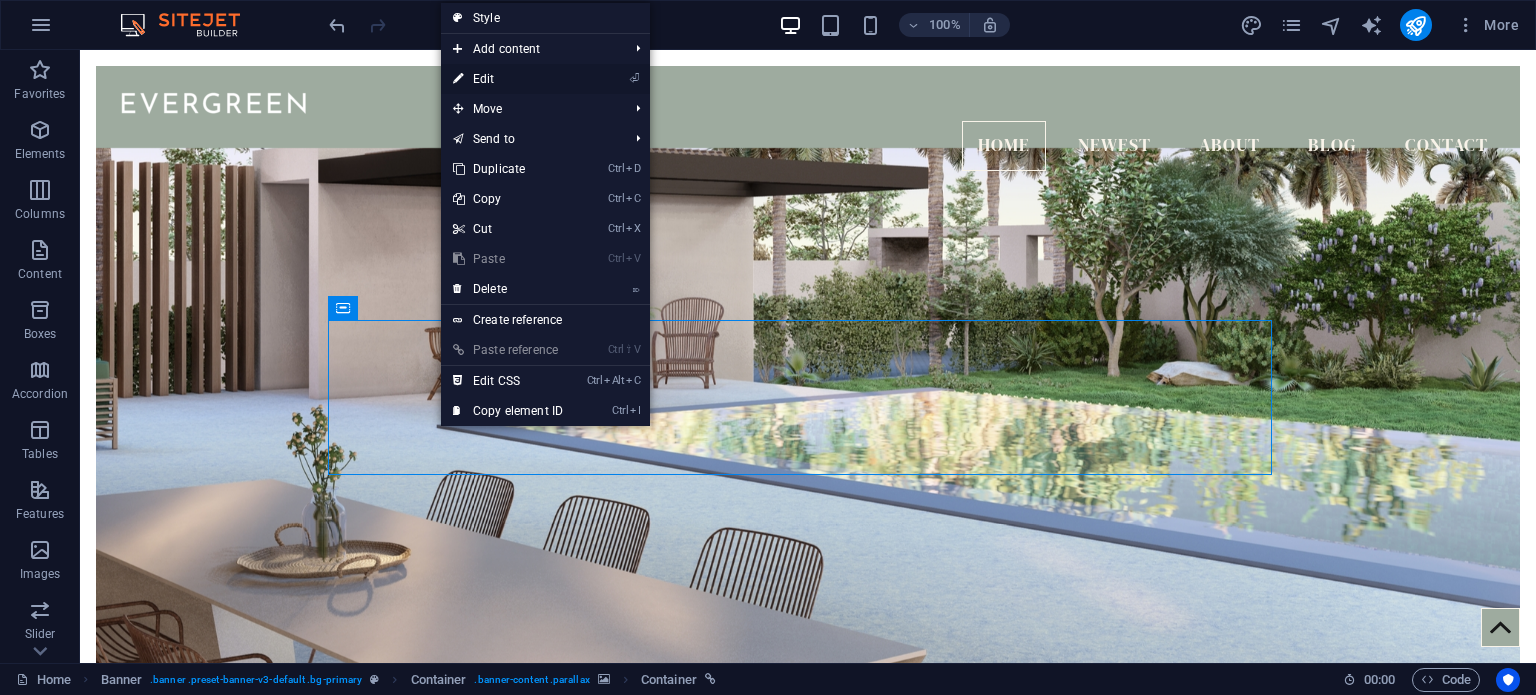 click on "⏎  Edit" at bounding box center (508, 79) 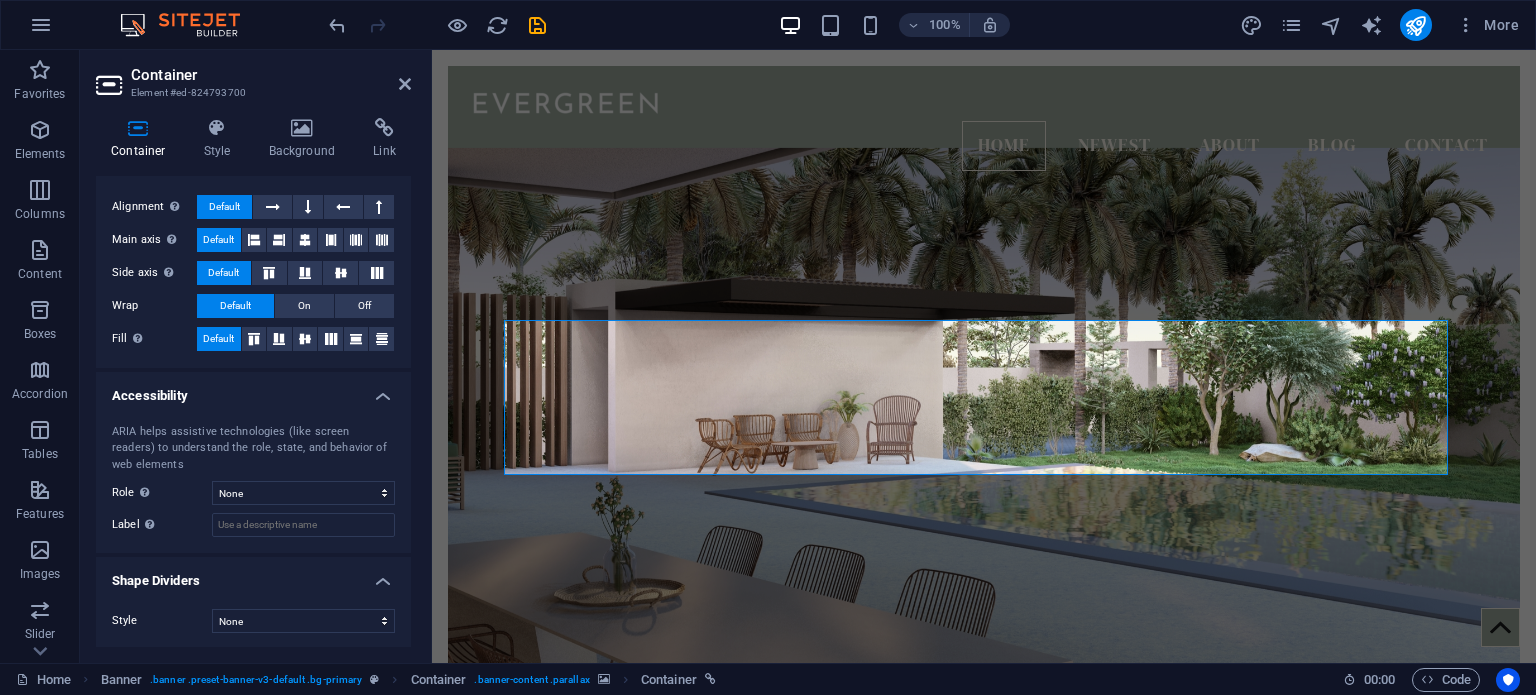 scroll, scrollTop: 0, scrollLeft: 0, axis: both 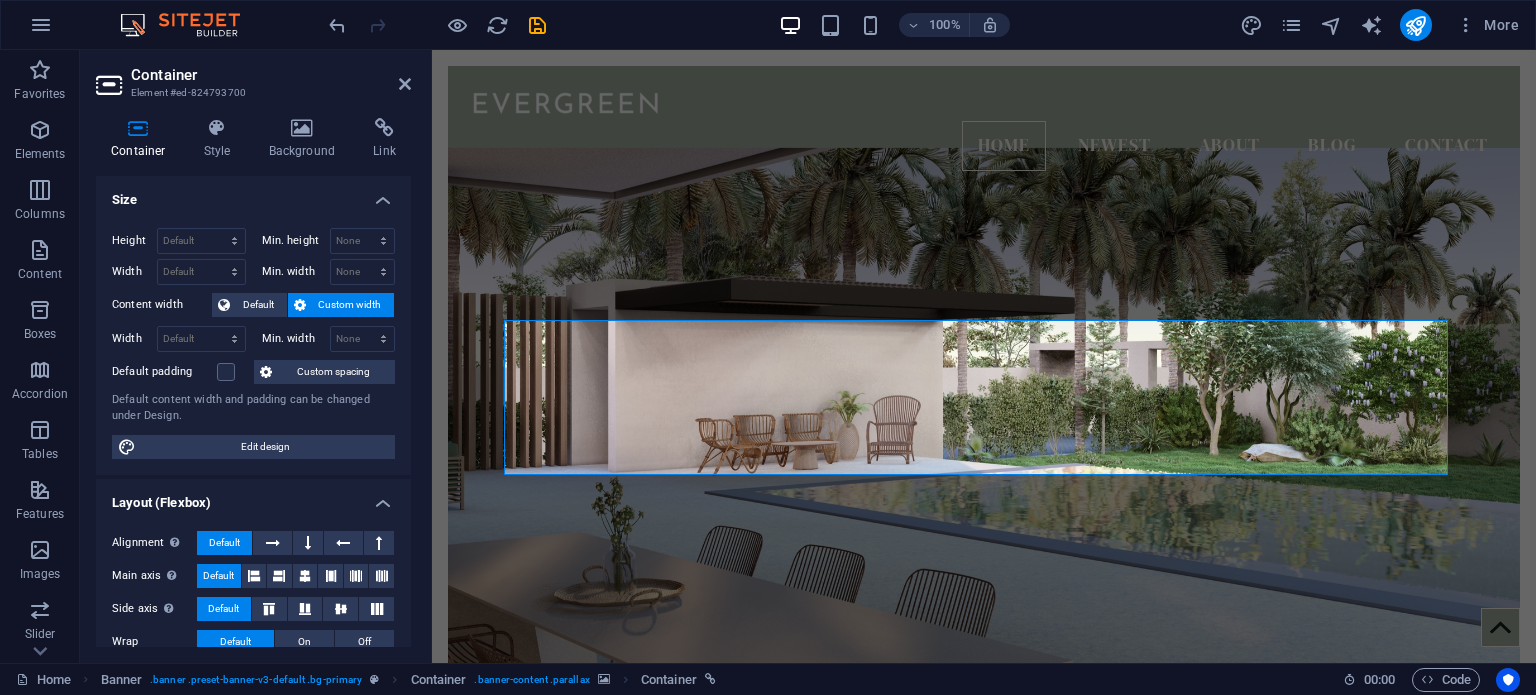 click on "Container Element #ed-824793700" at bounding box center [253, 76] 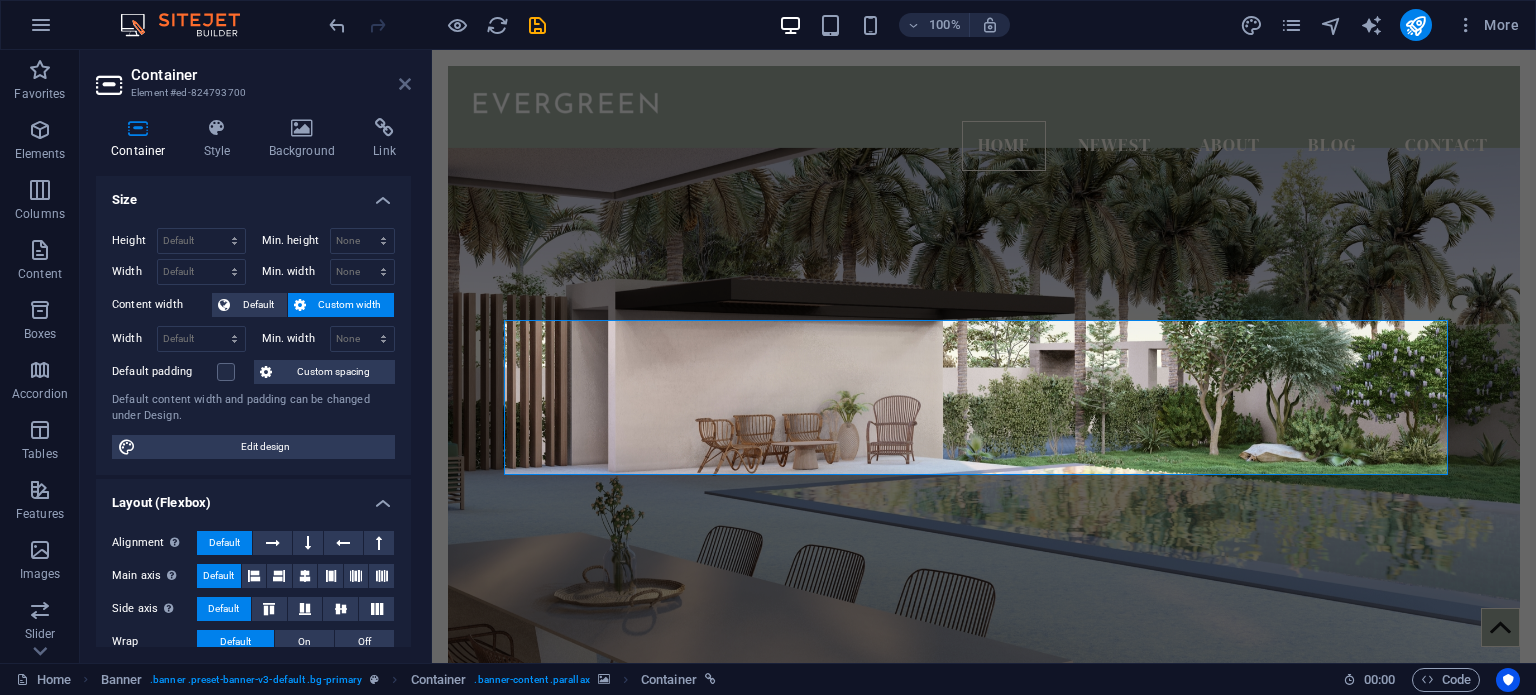 click at bounding box center [405, 84] 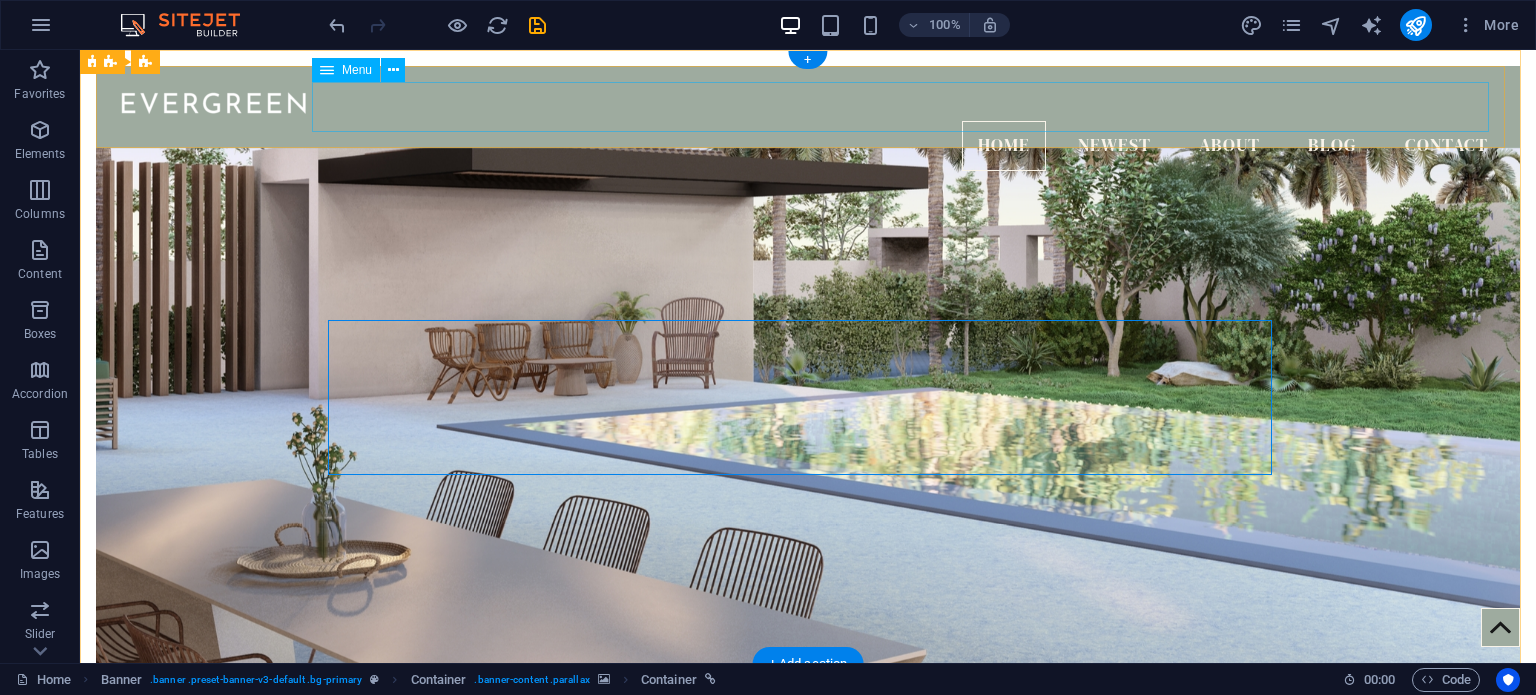 click on "Home Newest About Blog Contact" at bounding box center (808, 146) 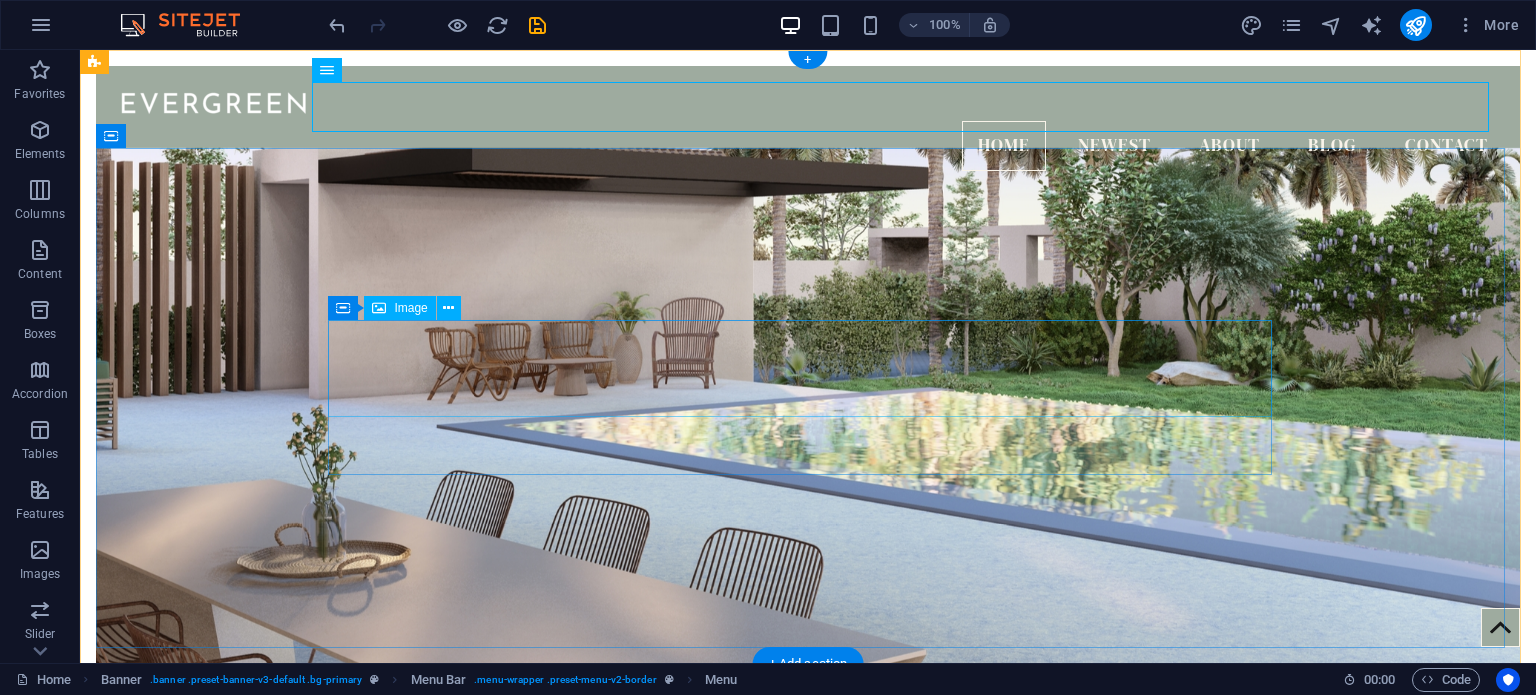 click at bounding box center (808, 909) 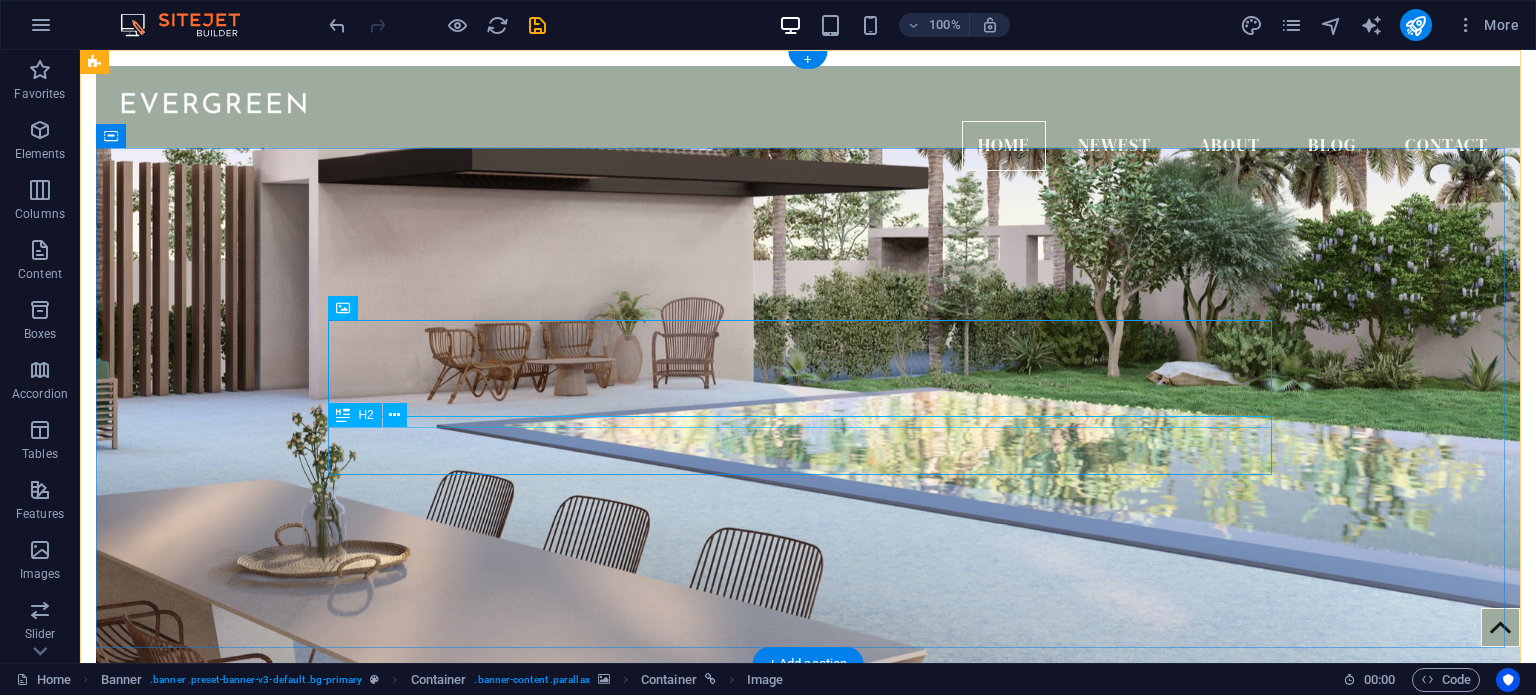 click on "Blog" at bounding box center (808, 992) 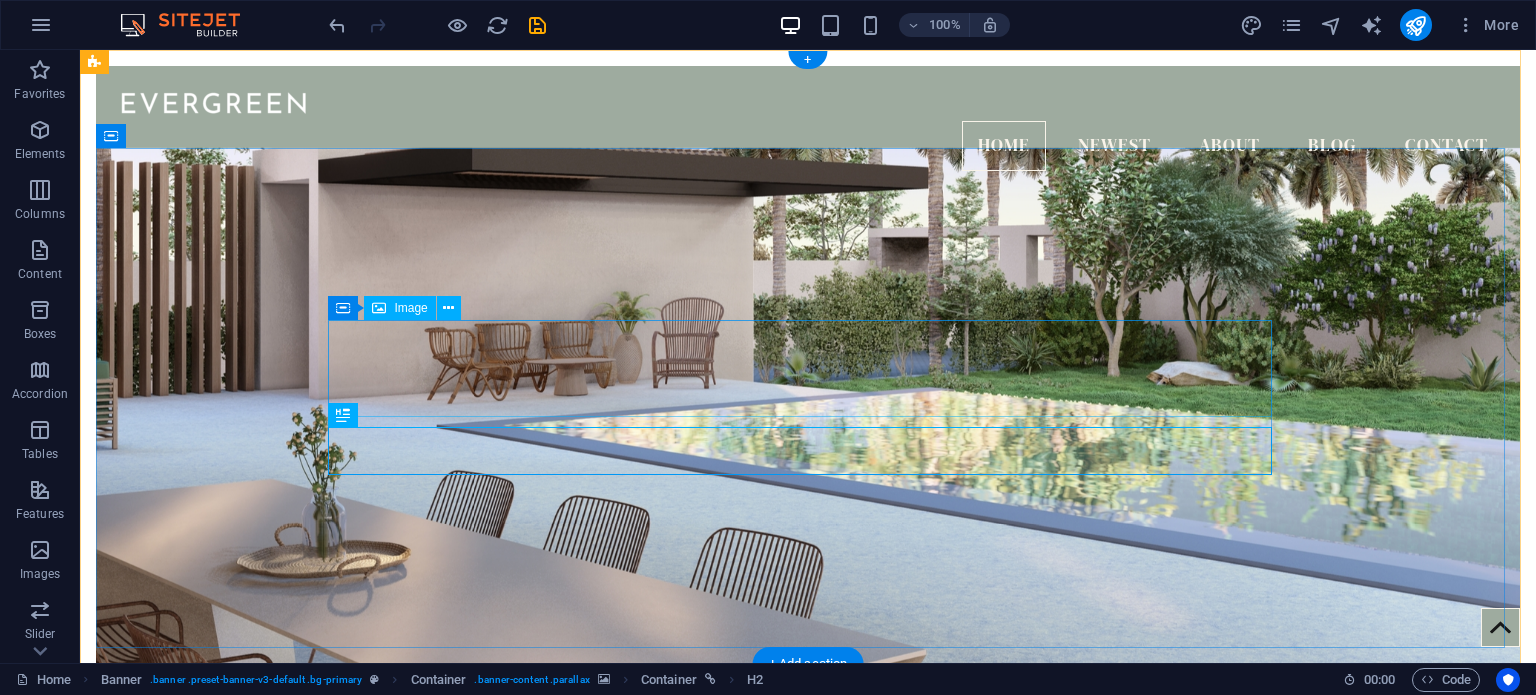 click at bounding box center [808, 909] 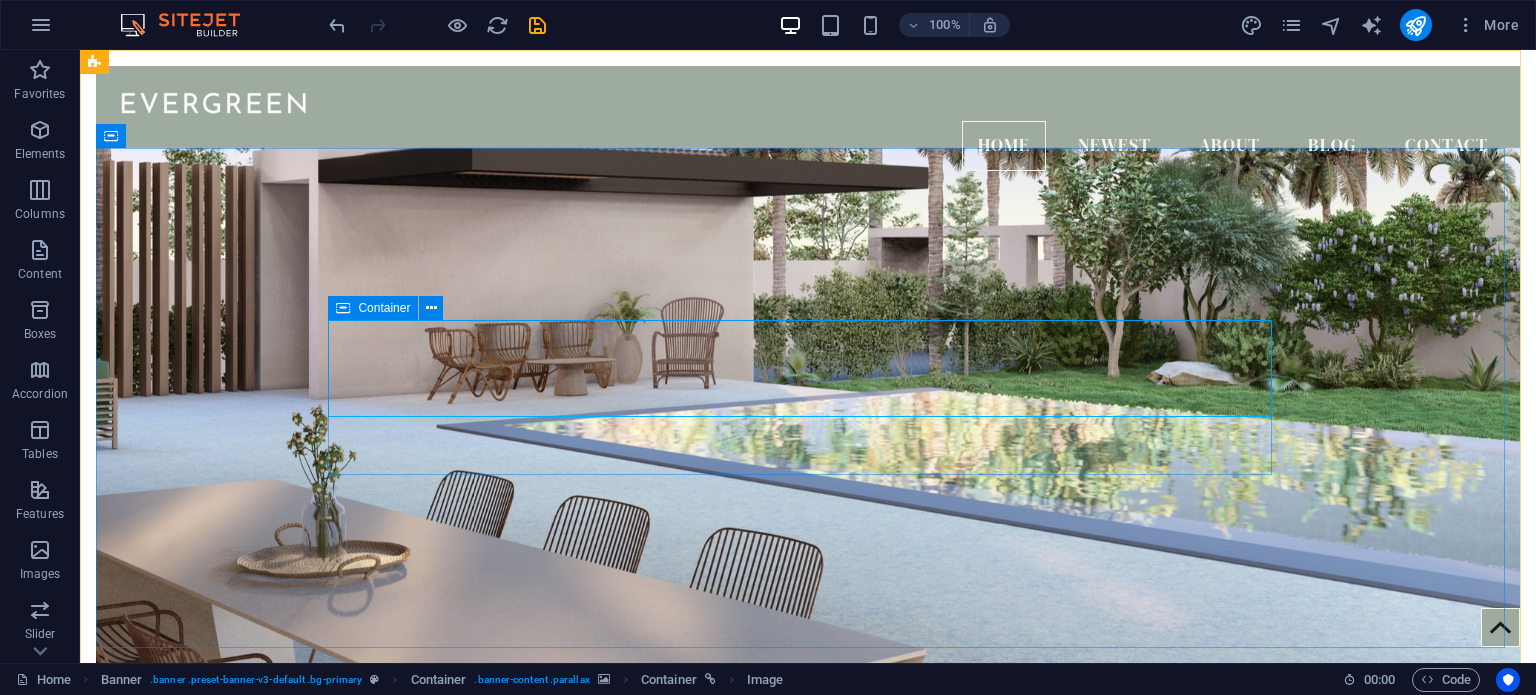 click at bounding box center (343, 308) 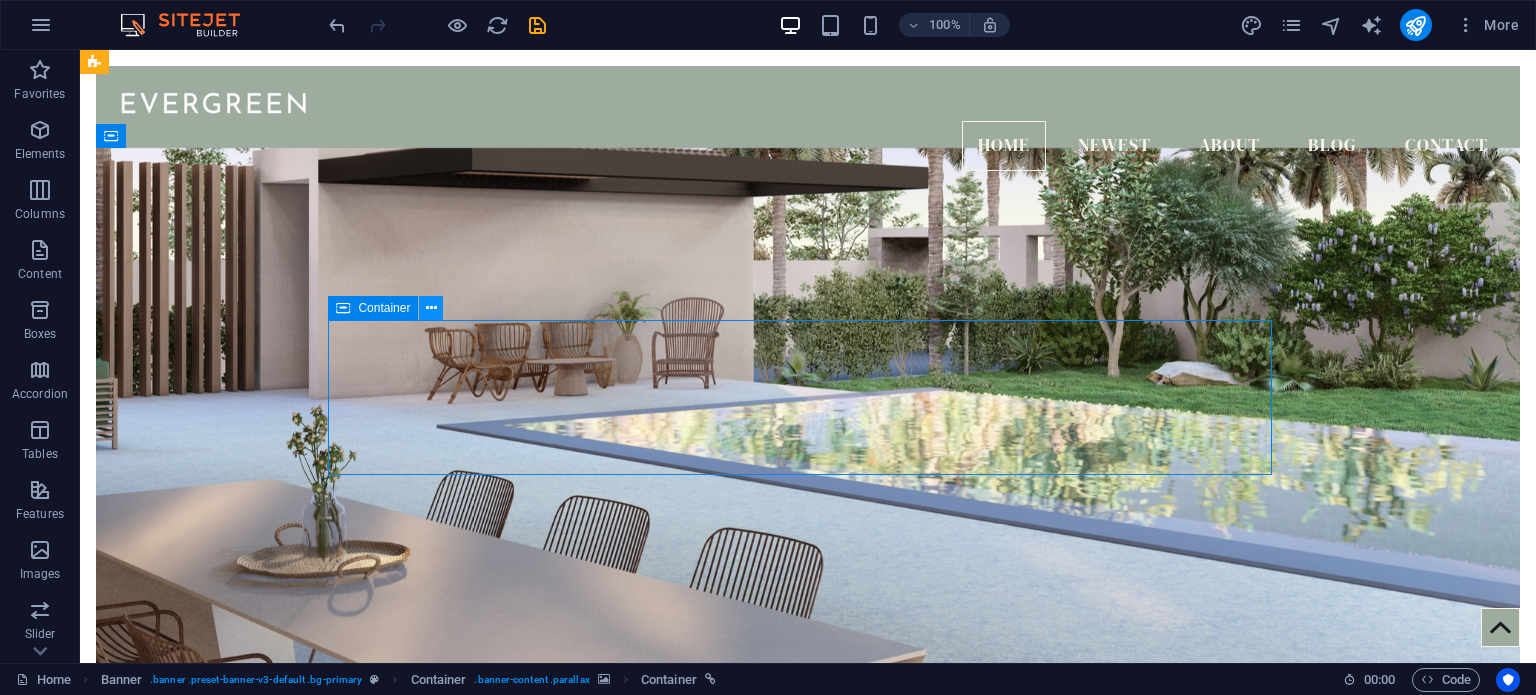 click at bounding box center (431, 308) 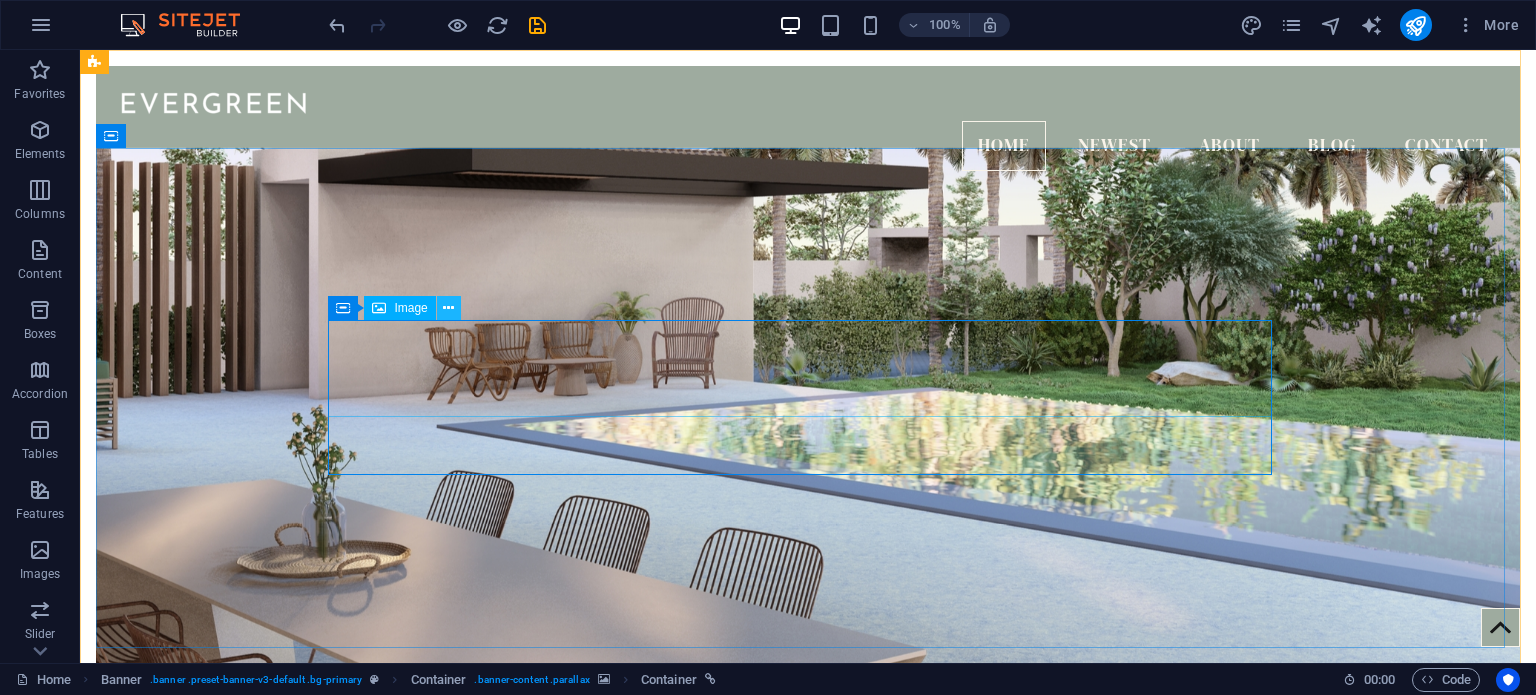 click at bounding box center [448, 308] 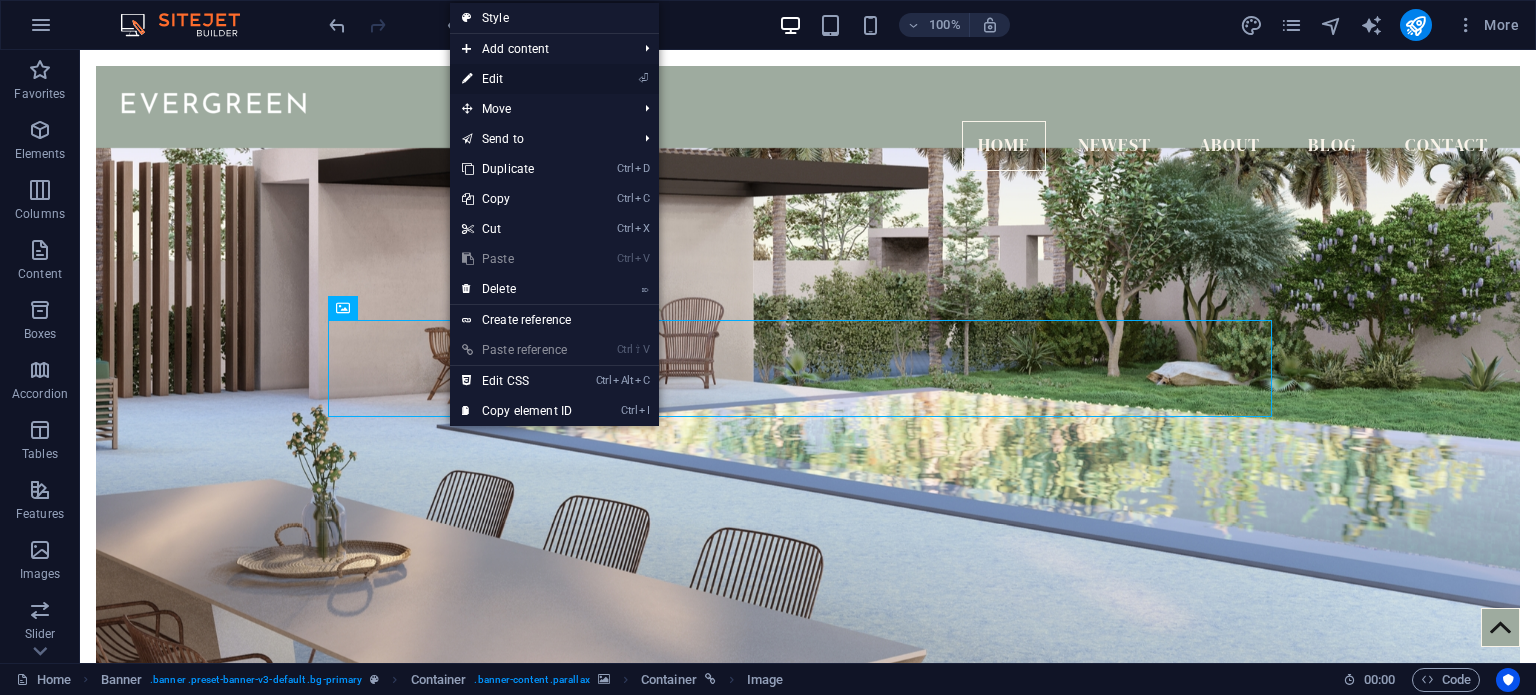click on "⏎  Edit" at bounding box center (517, 79) 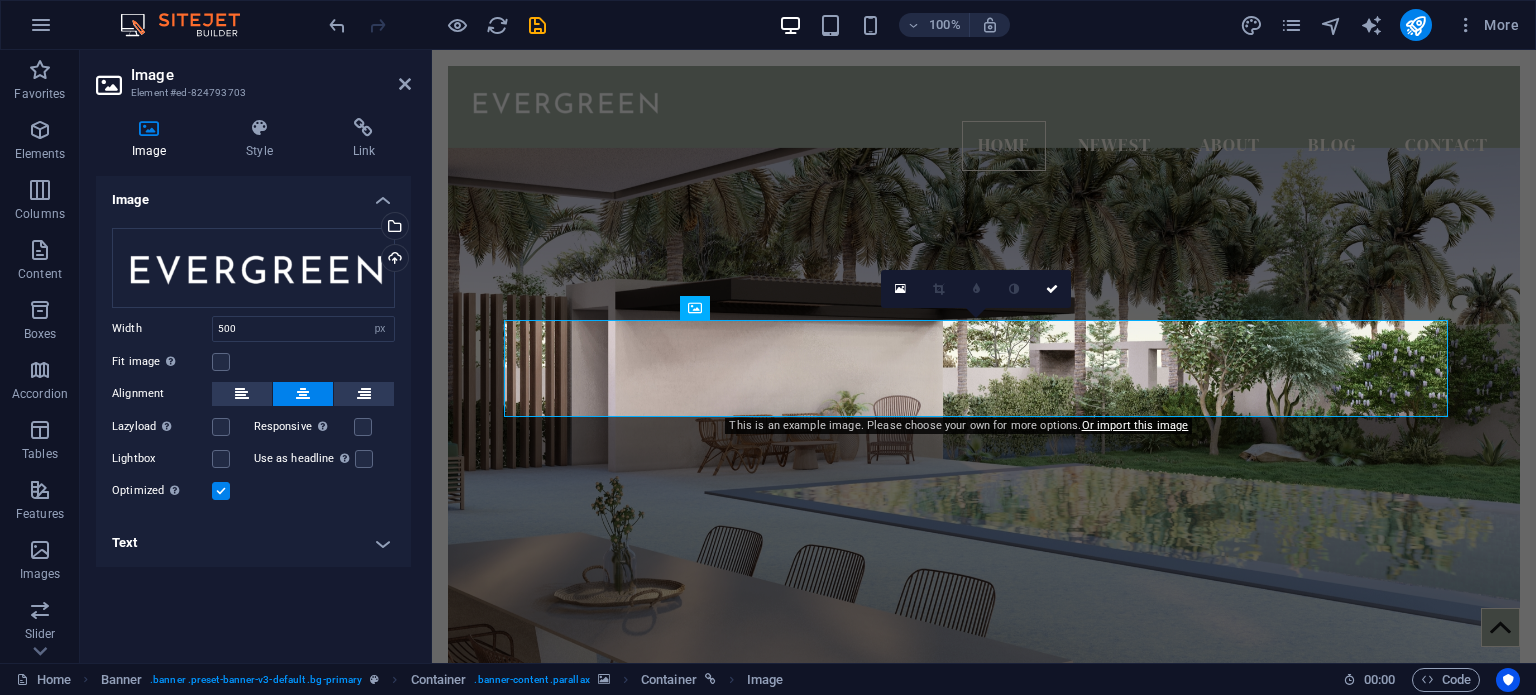 click on "Text" at bounding box center (253, 543) 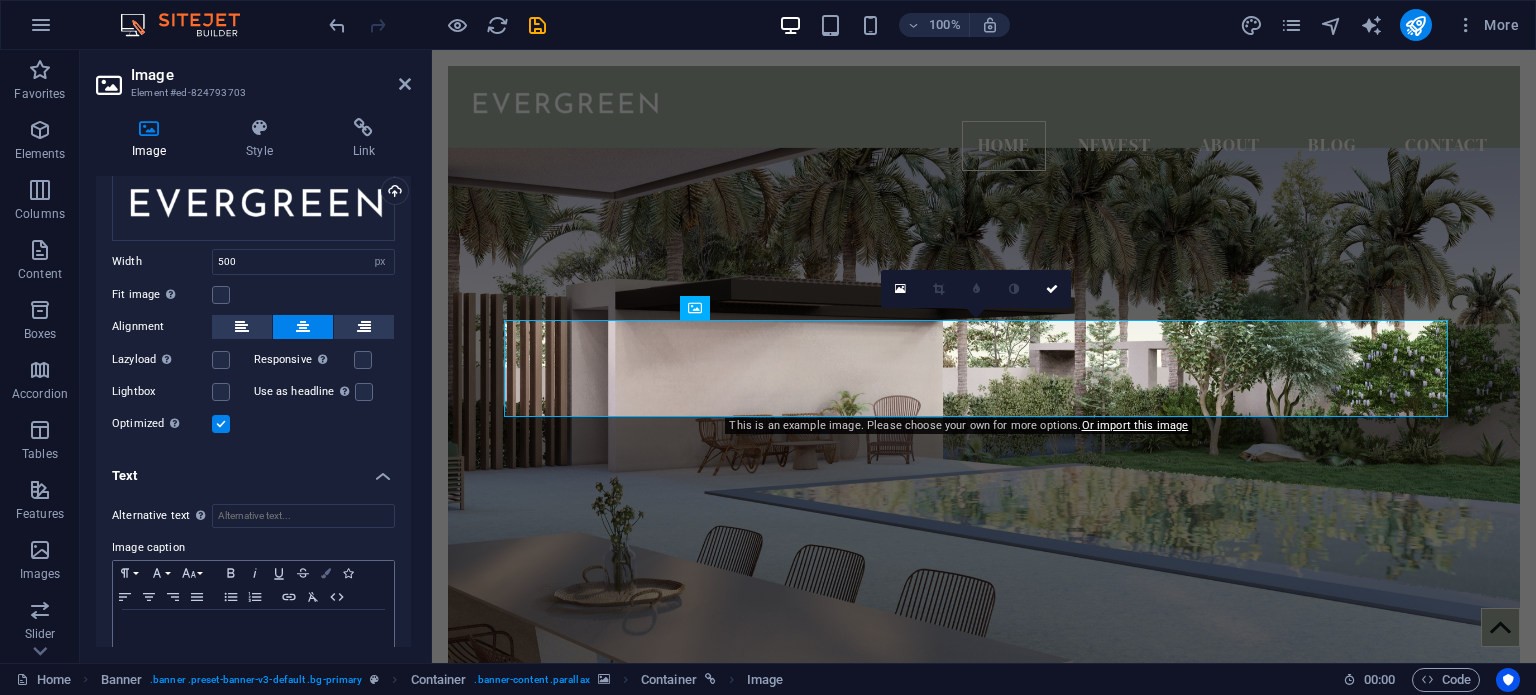 scroll, scrollTop: 106, scrollLeft: 0, axis: vertical 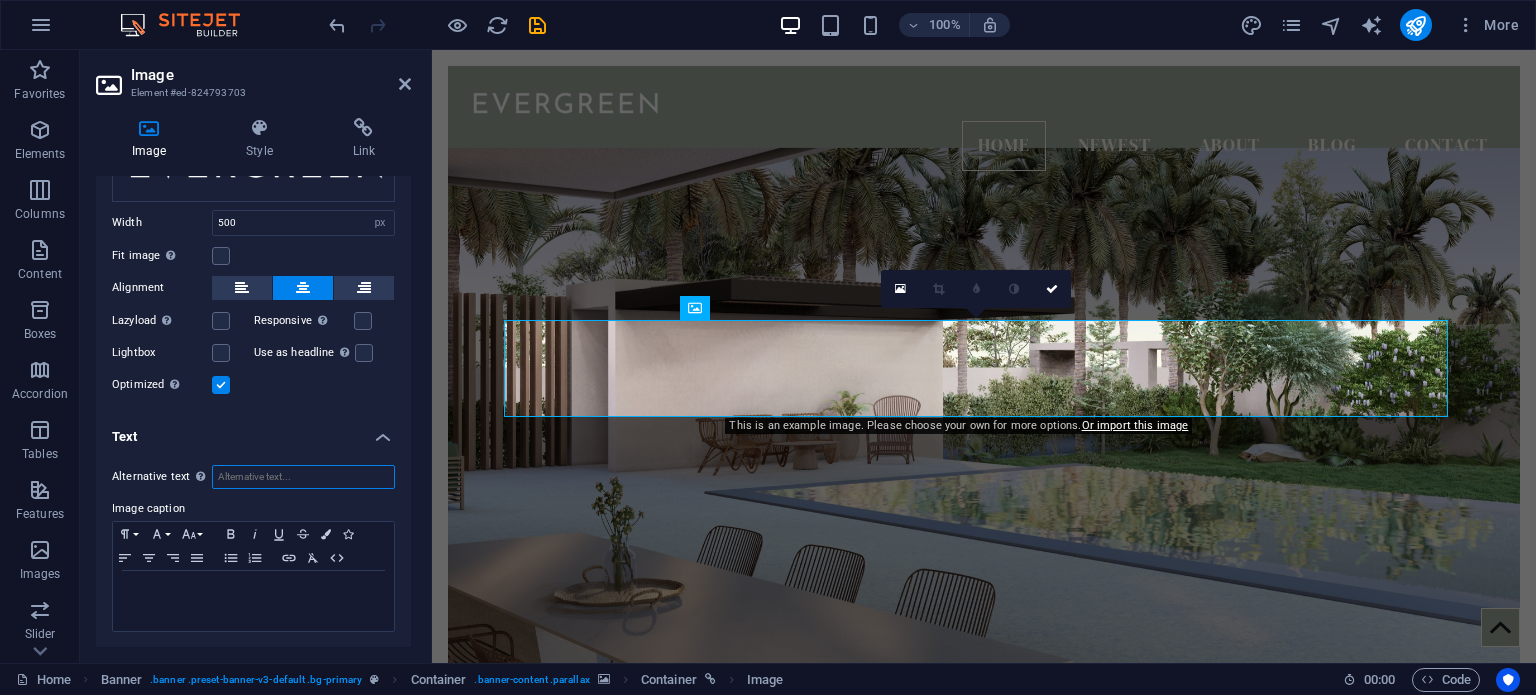 click on "Alternative text The alternative text is used by devices that cannot display images (e.g. image search engines) and should be added to every image to improve website accessibility." at bounding box center (303, 477) 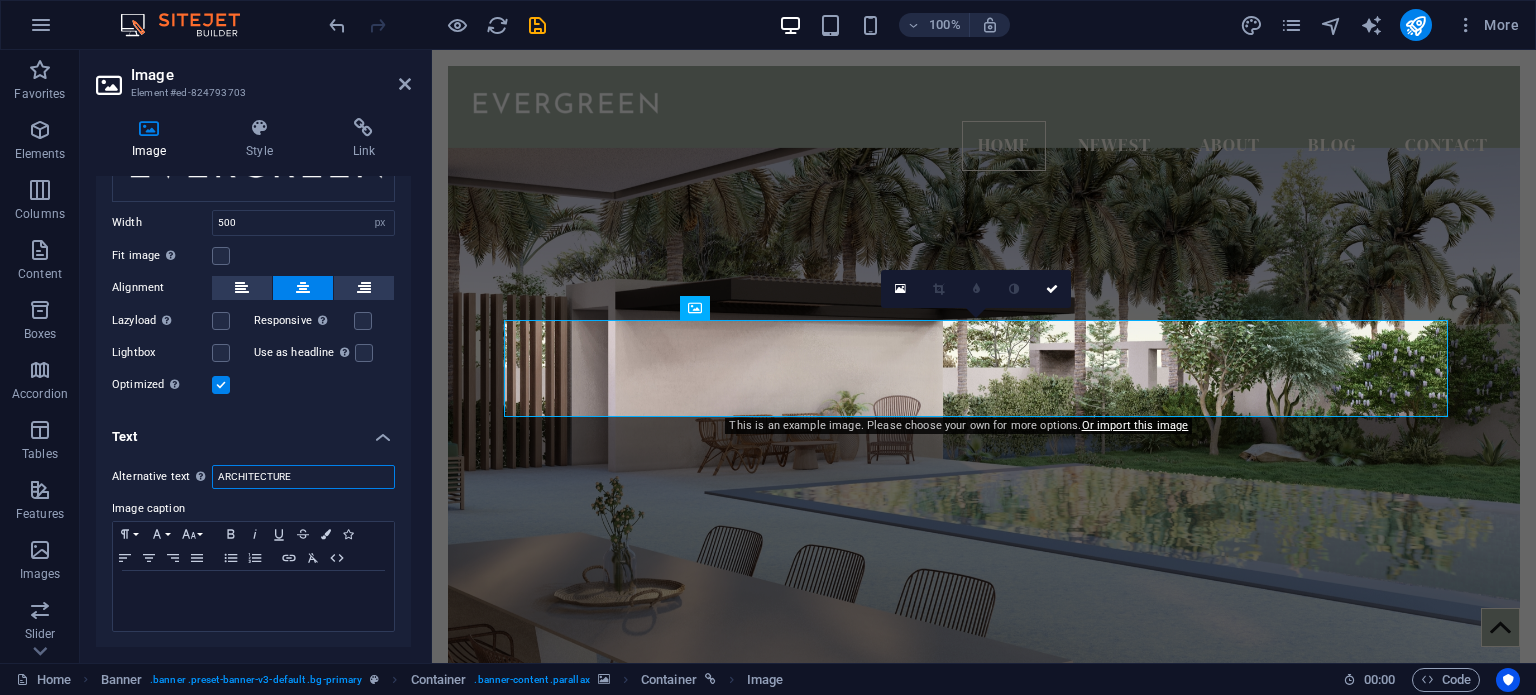 type on "ARCHITECTURE" 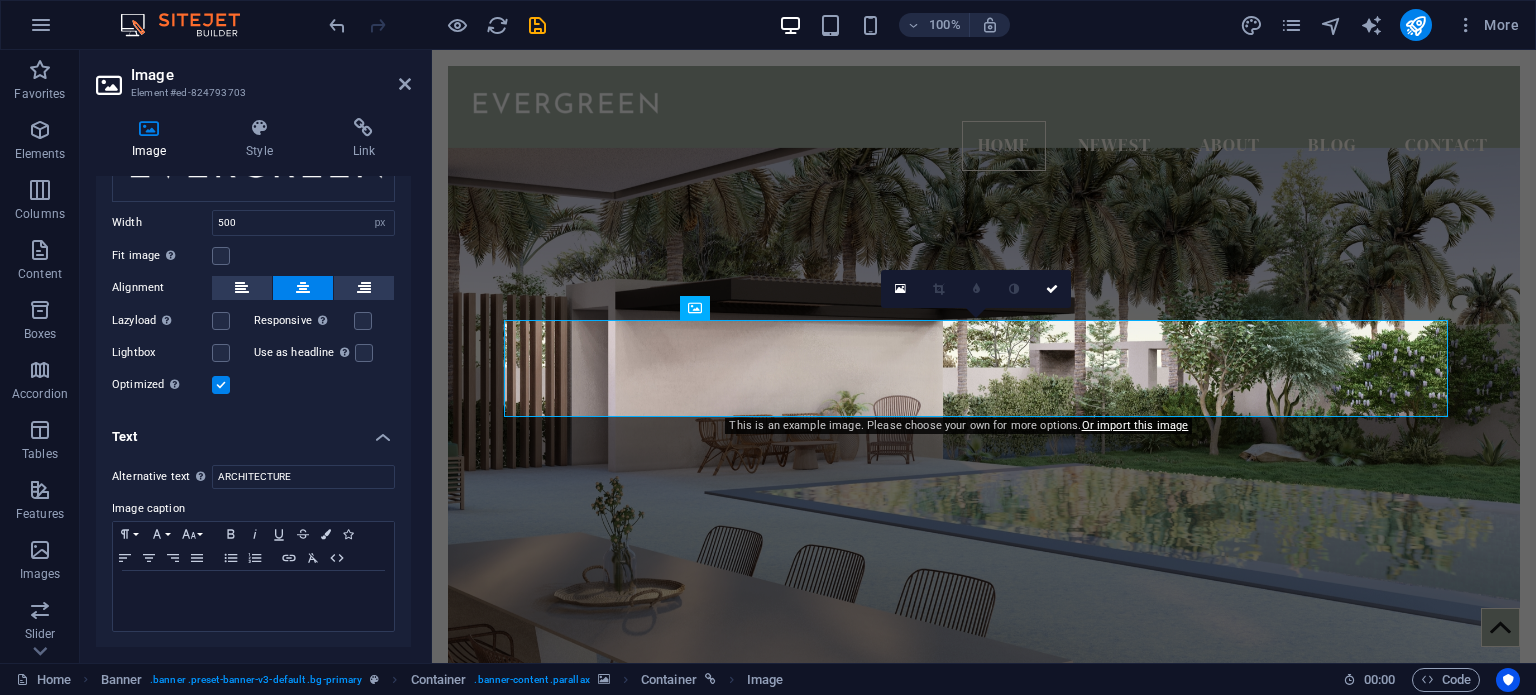 click on "Image caption" at bounding box center [253, 509] 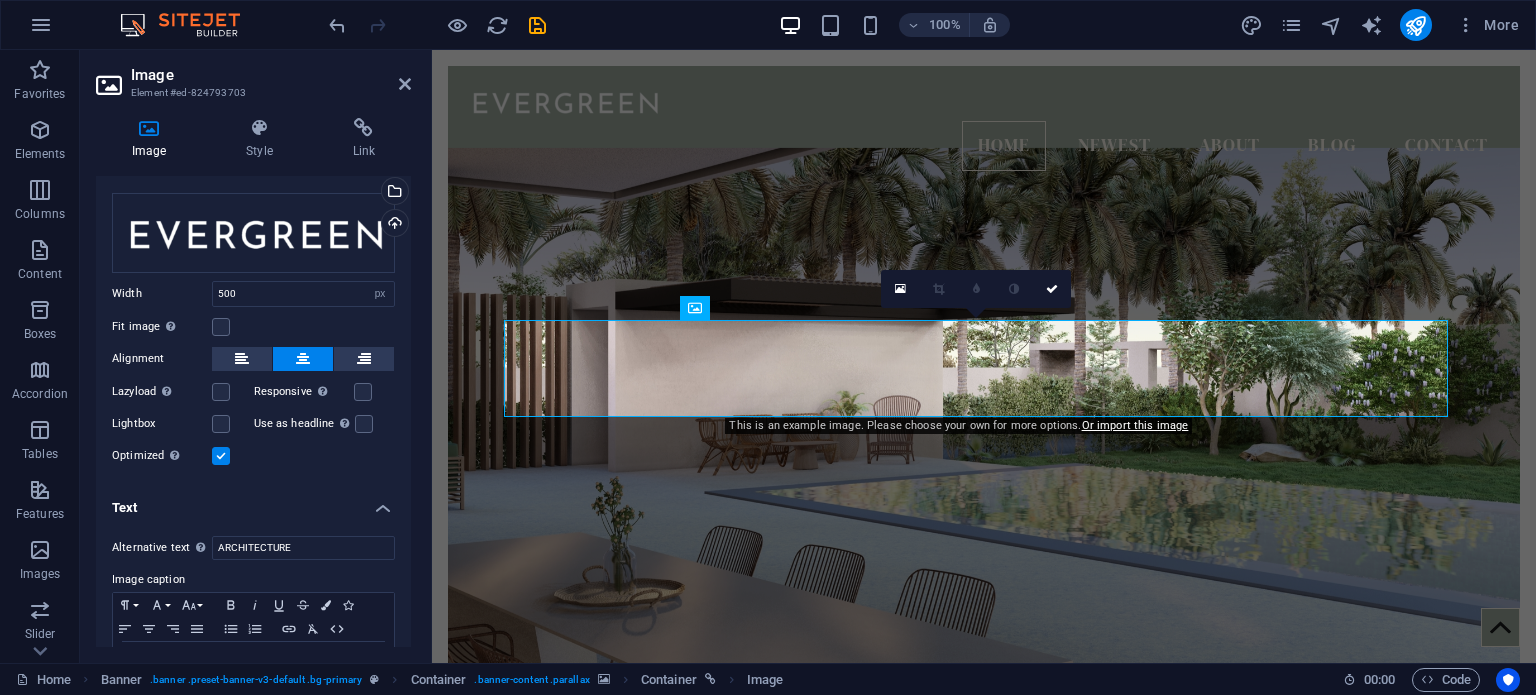 scroll, scrollTop: 0, scrollLeft: 0, axis: both 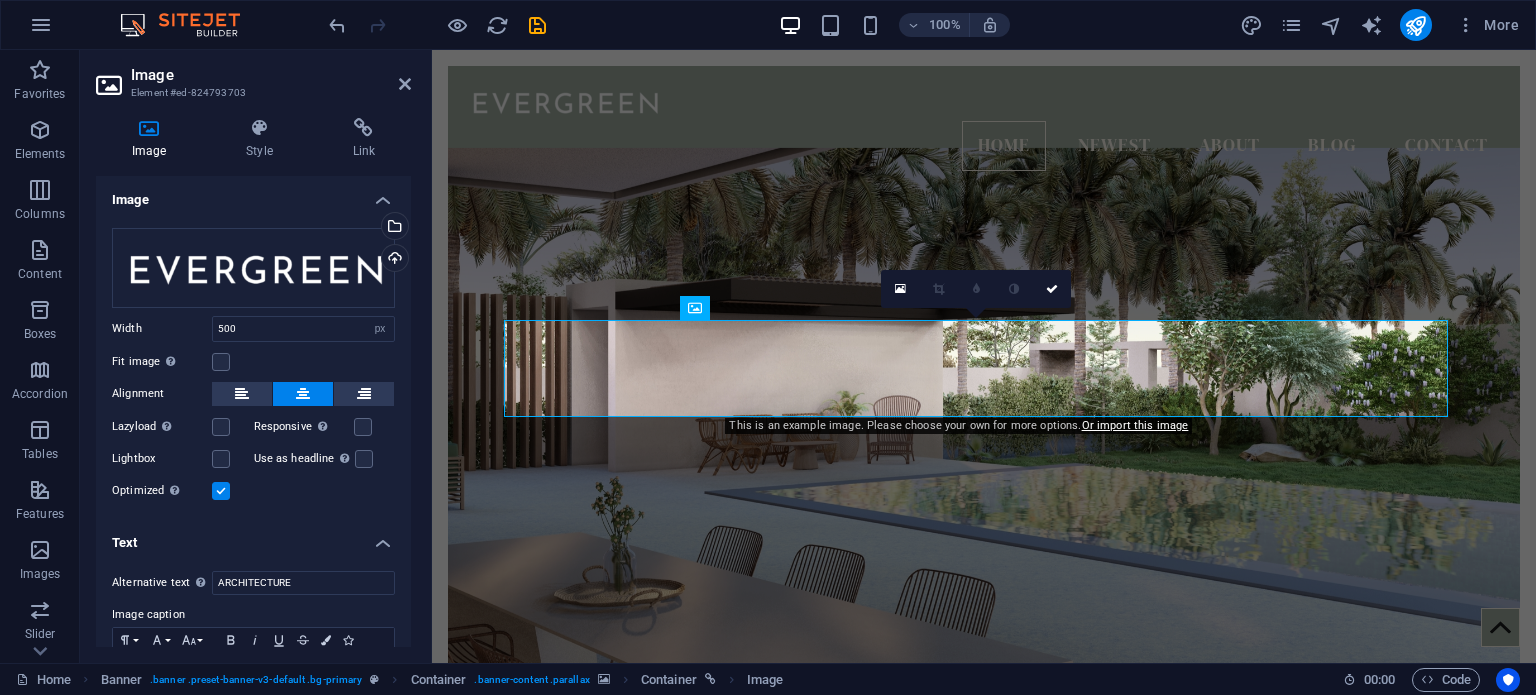 click on "Image" at bounding box center [253, 194] 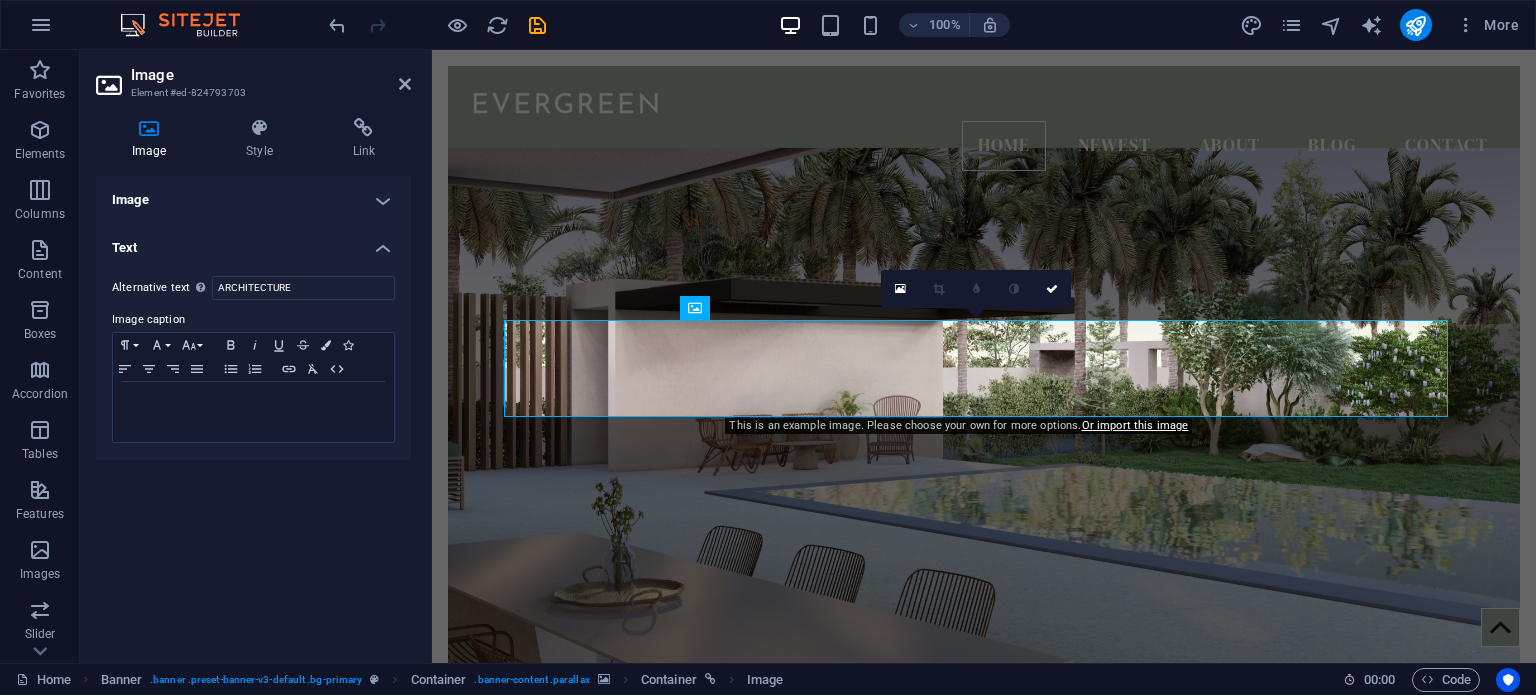 click on "Image" at bounding box center [253, 200] 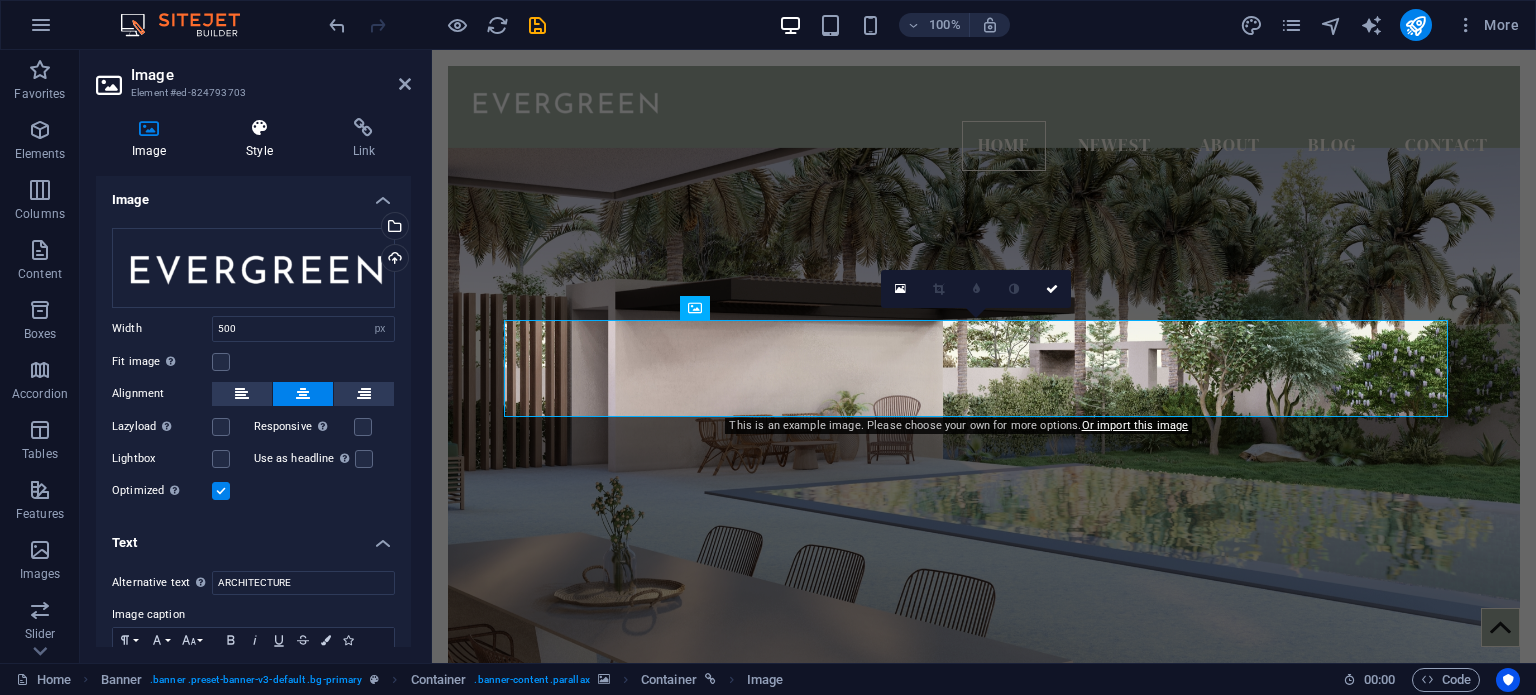 click on "Style" at bounding box center [263, 139] 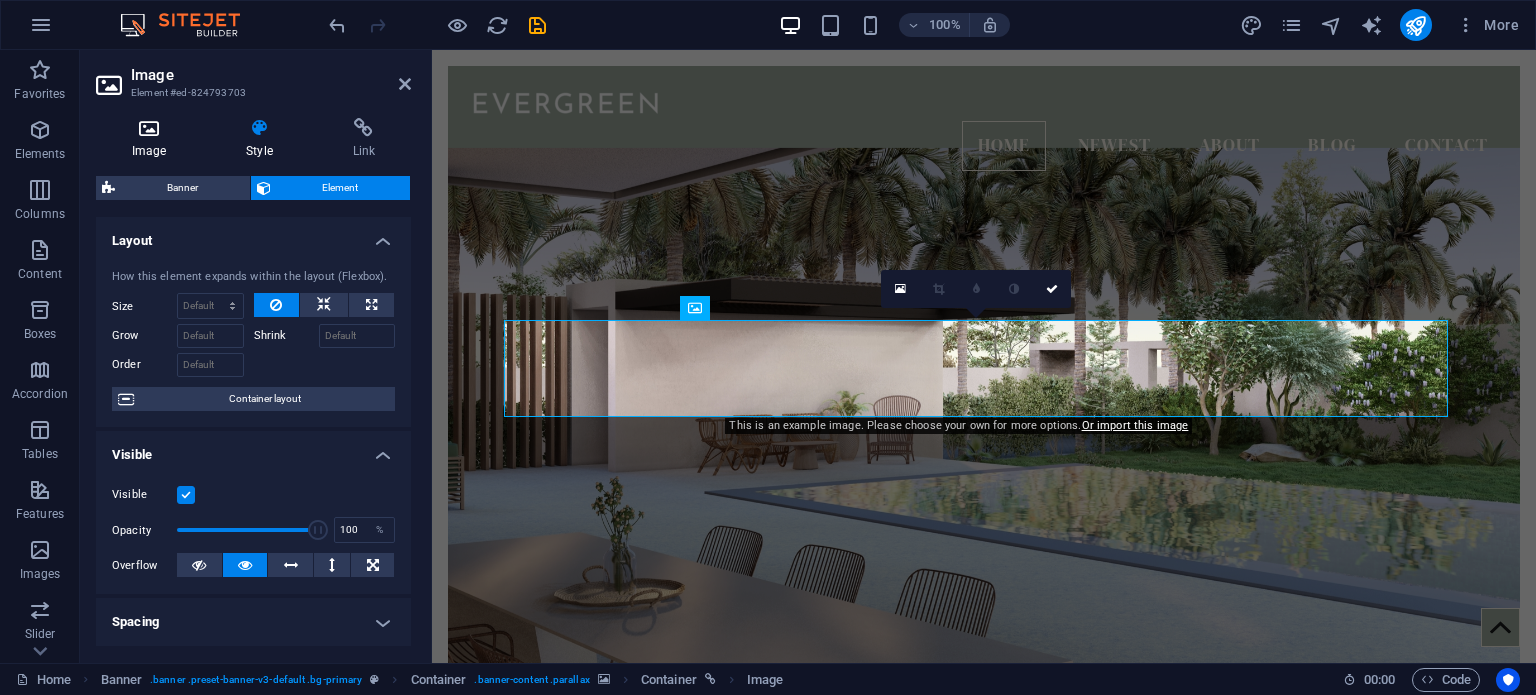 click on "Image" at bounding box center [153, 139] 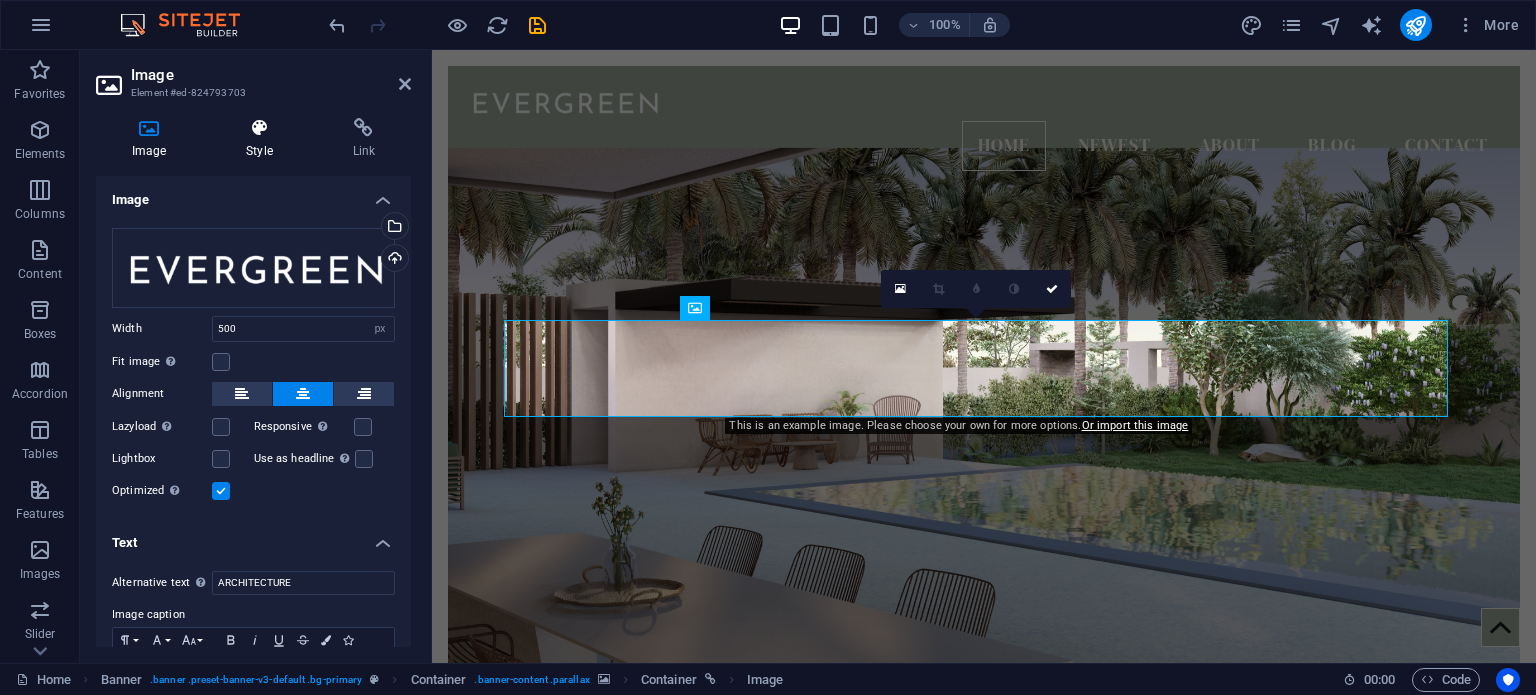 click at bounding box center (259, 128) 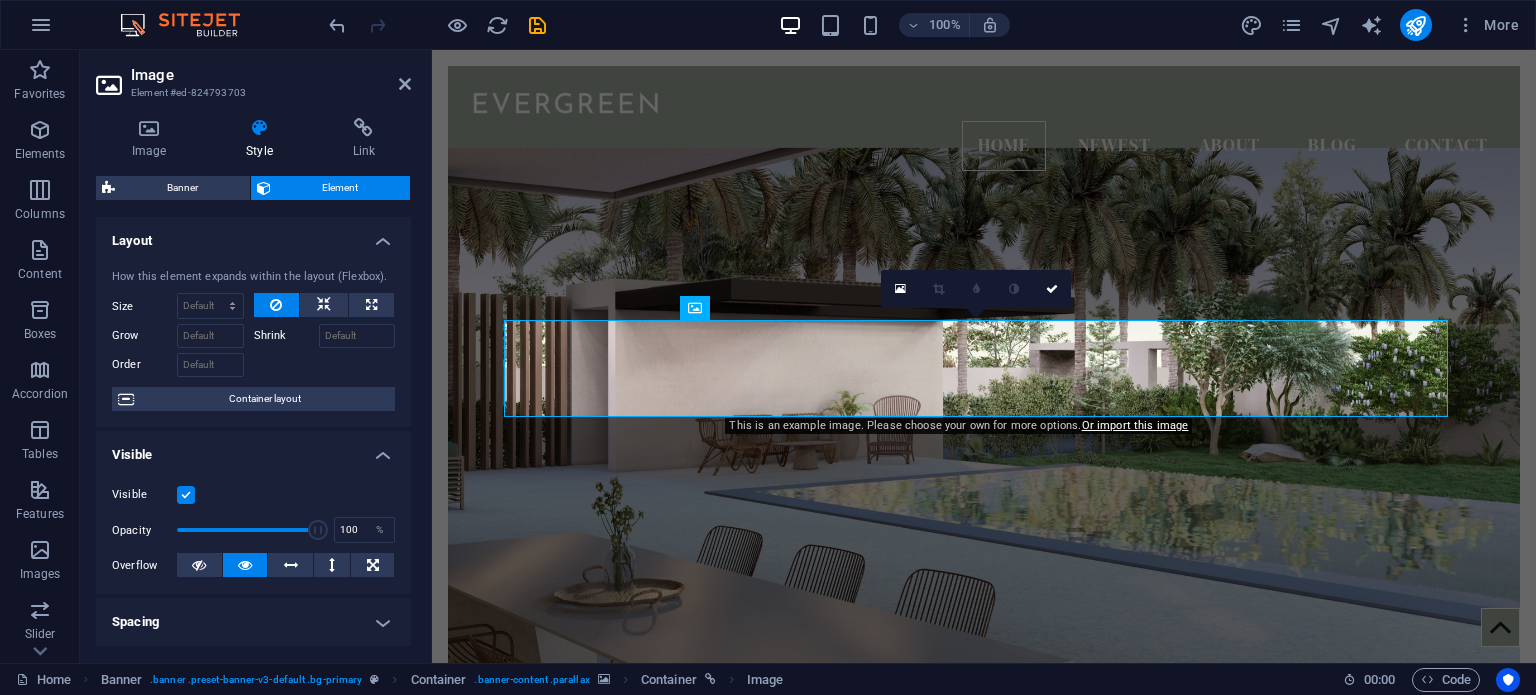click at bounding box center (186, 495) 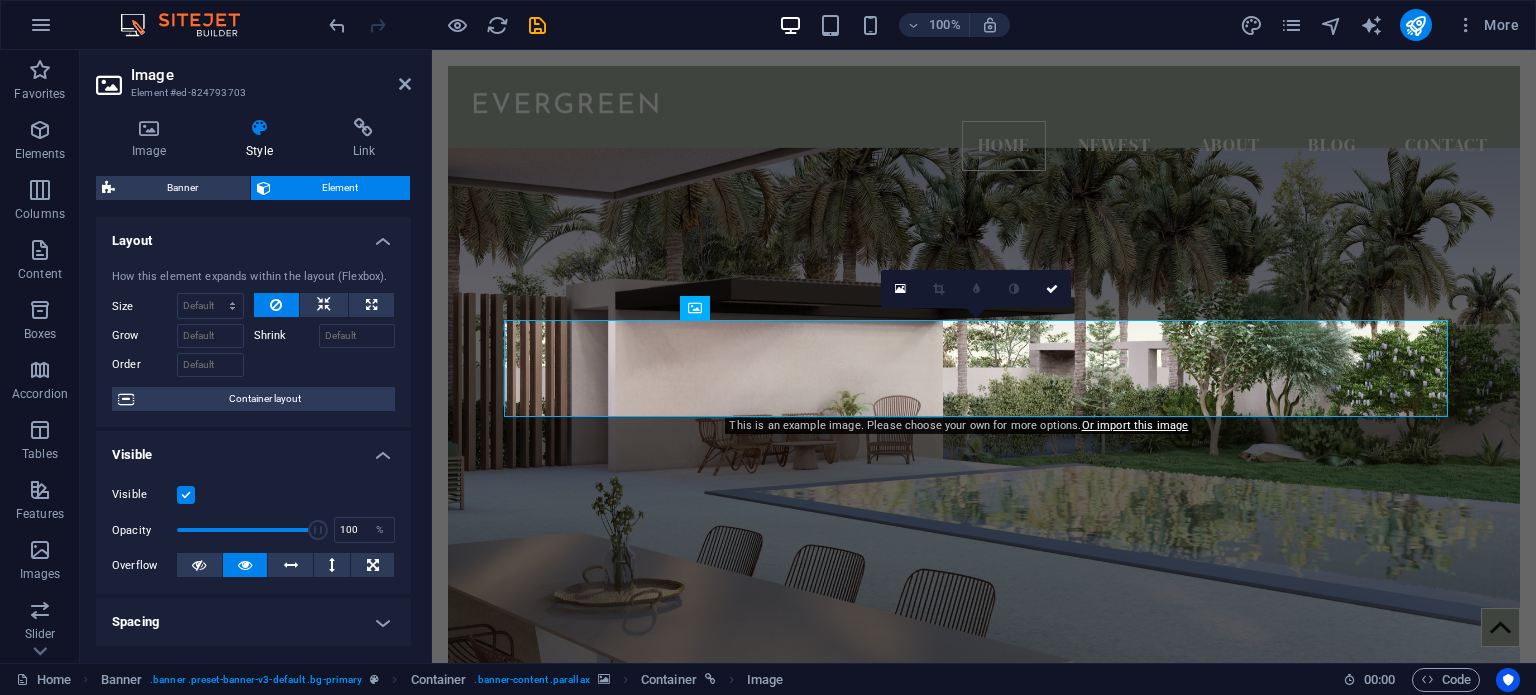 click on "Visible" at bounding box center [0, 0] 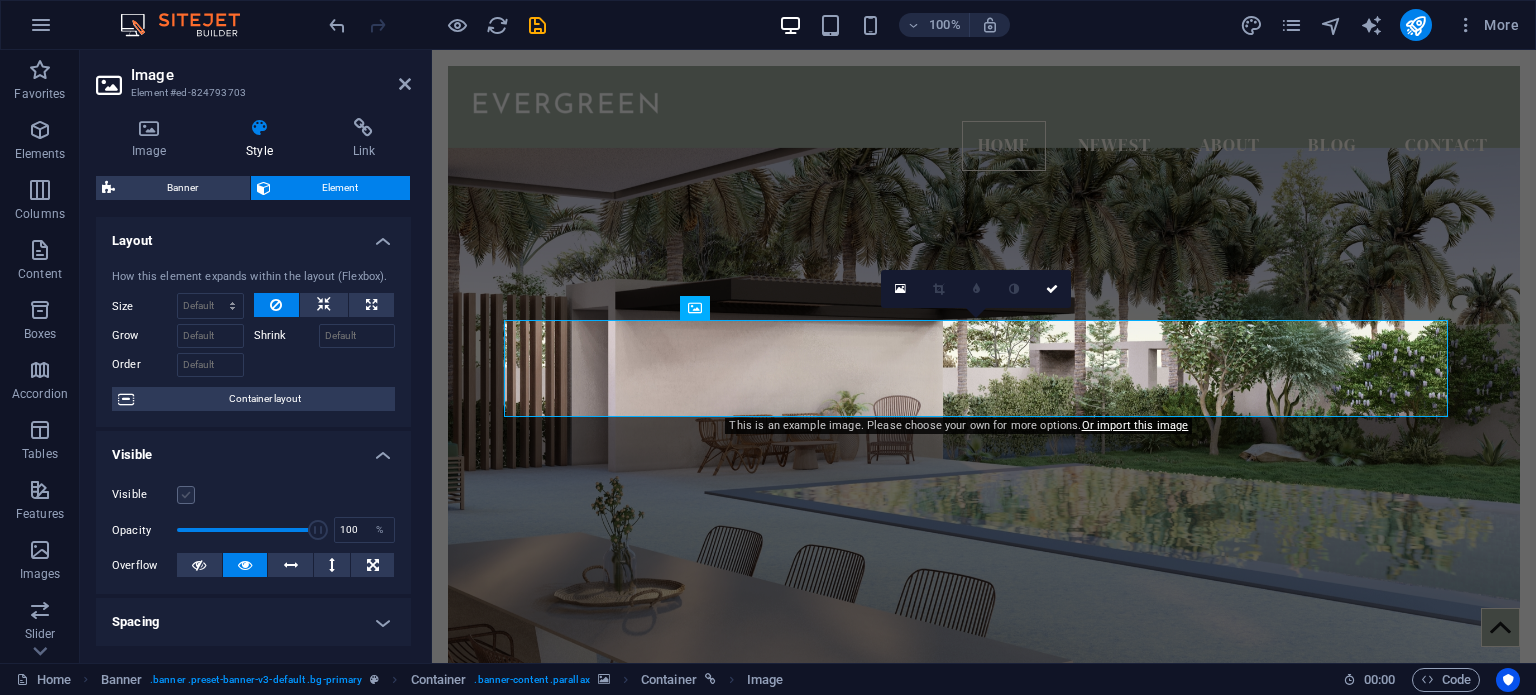 click at bounding box center [186, 495] 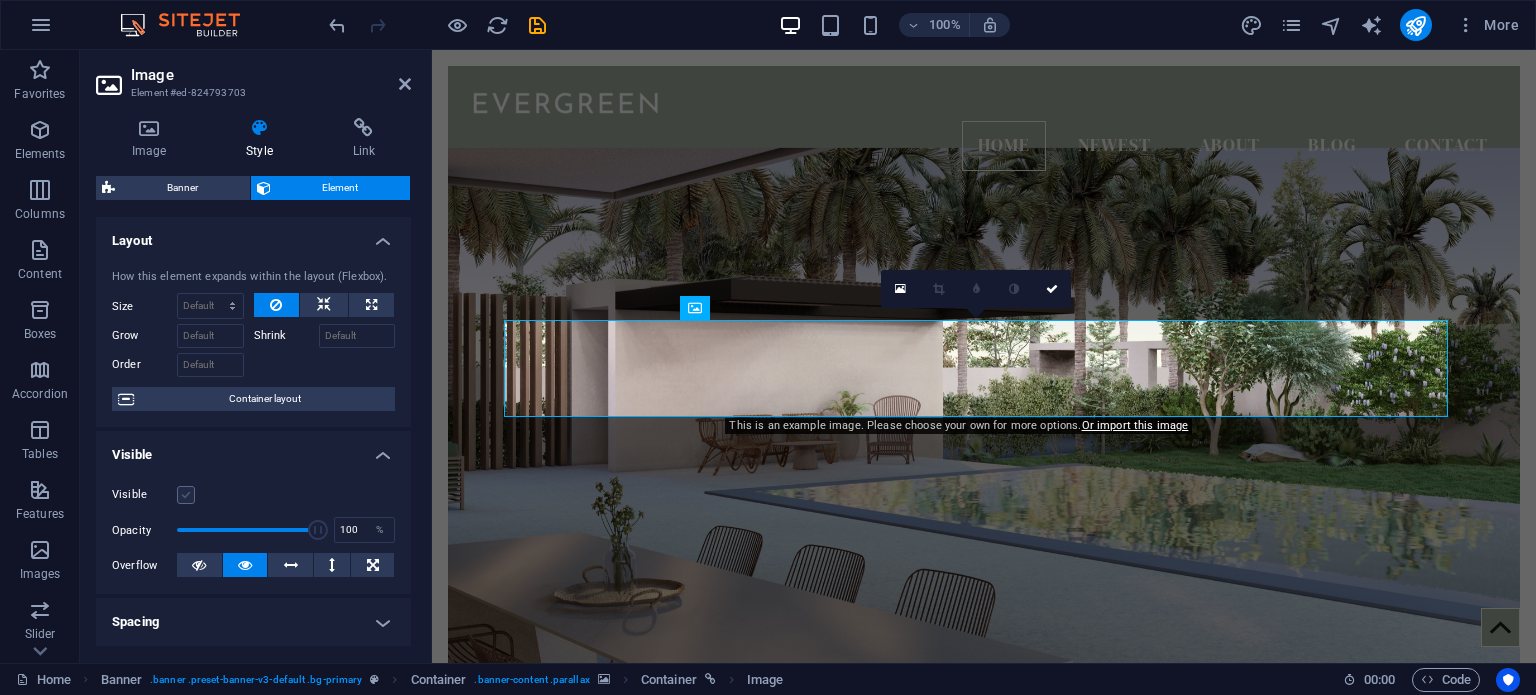 click on "Visible" at bounding box center [0, 0] 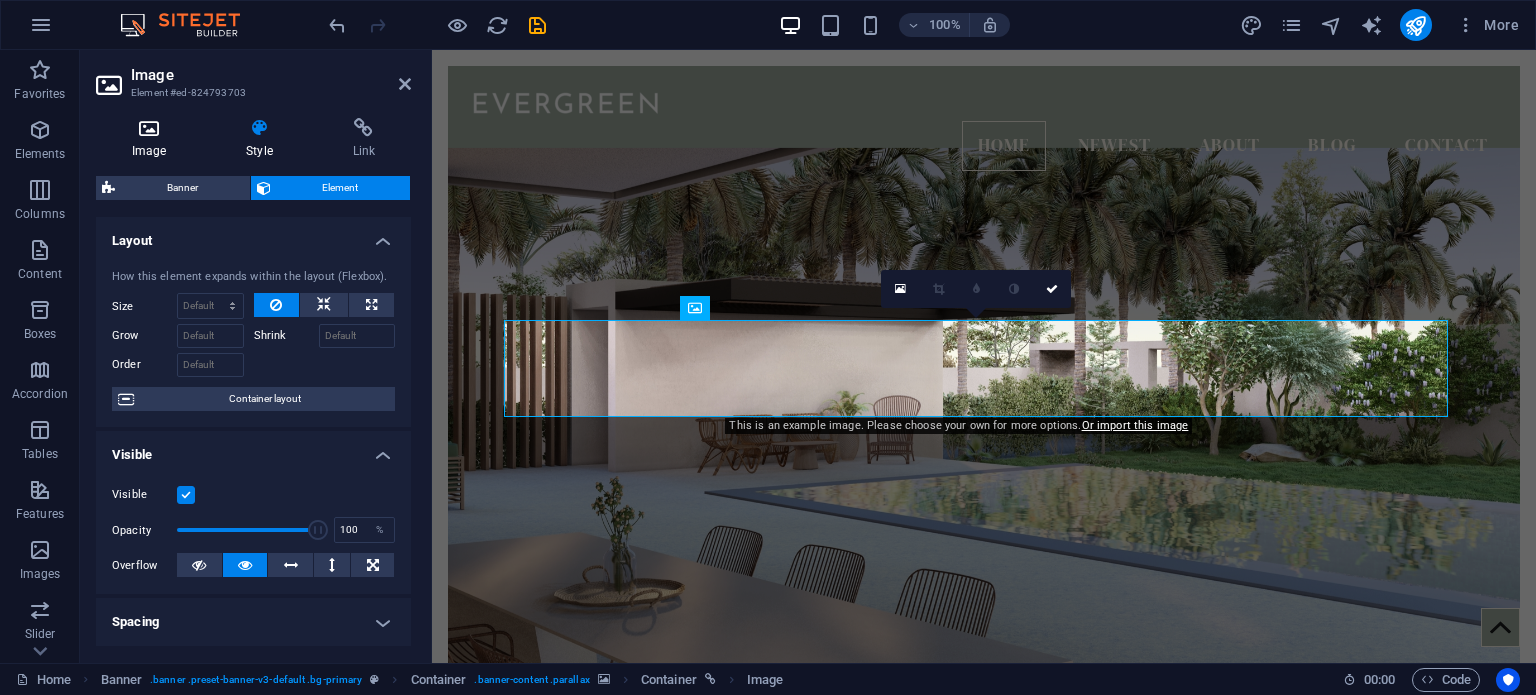 click at bounding box center [149, 128] 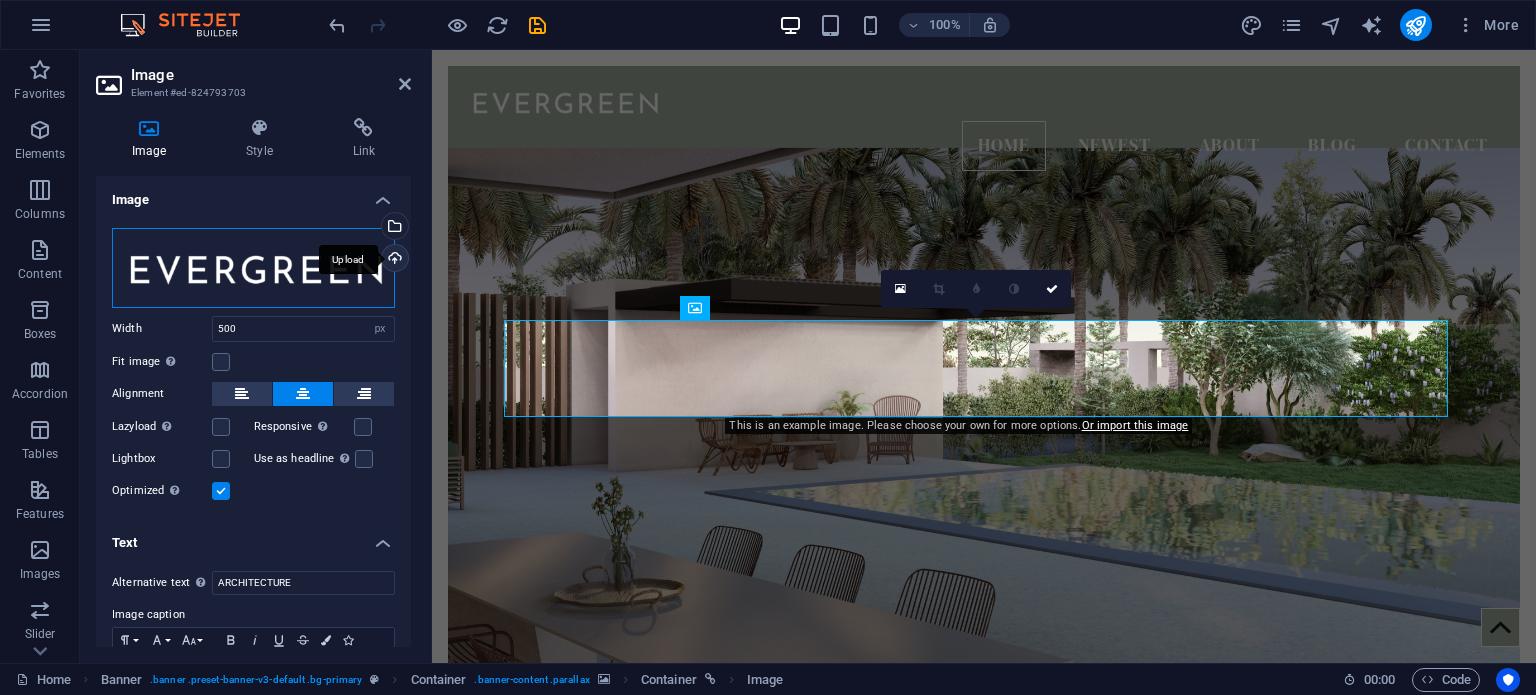 drag, startPoint x: 301, startPoint y: 264, endPoint x: 385, endPoint y: 267, distance: 84.05355 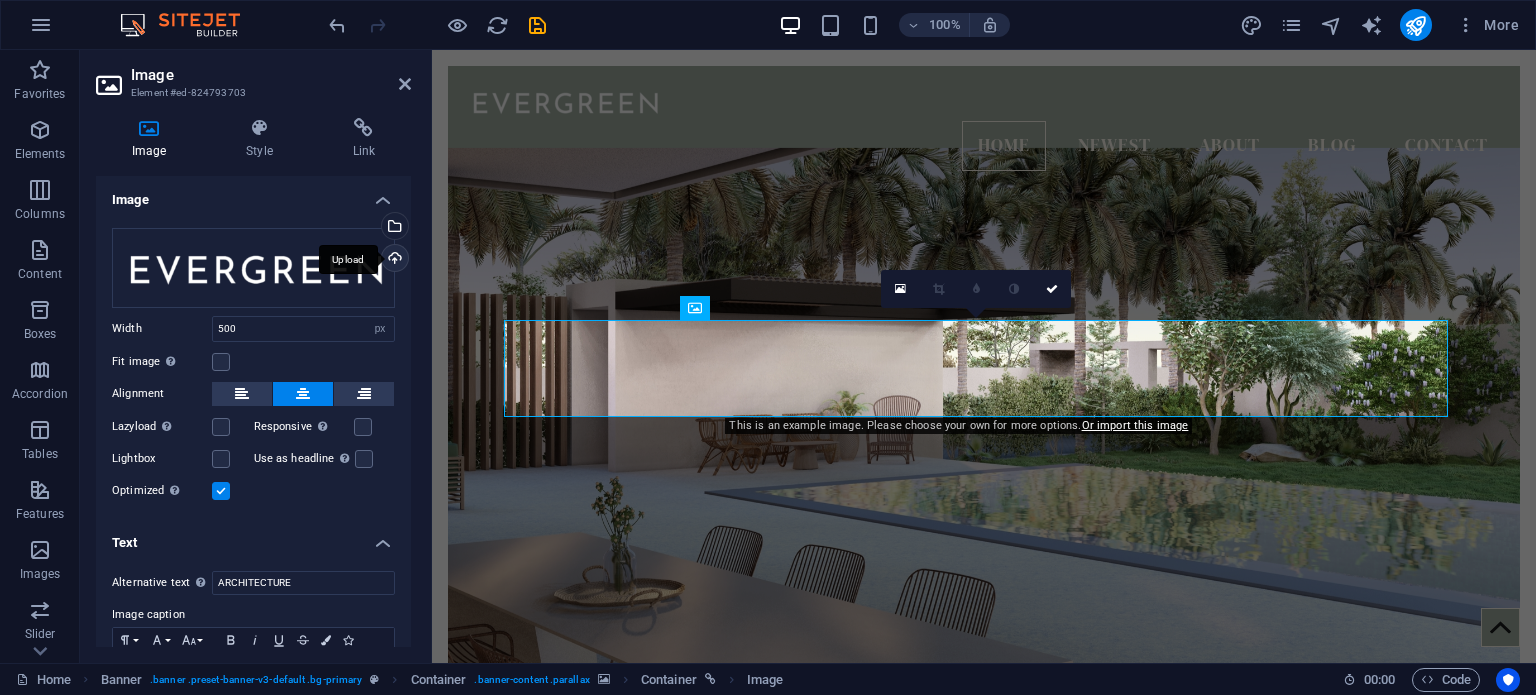 click on "Upload" at bounding box center [393, 260] 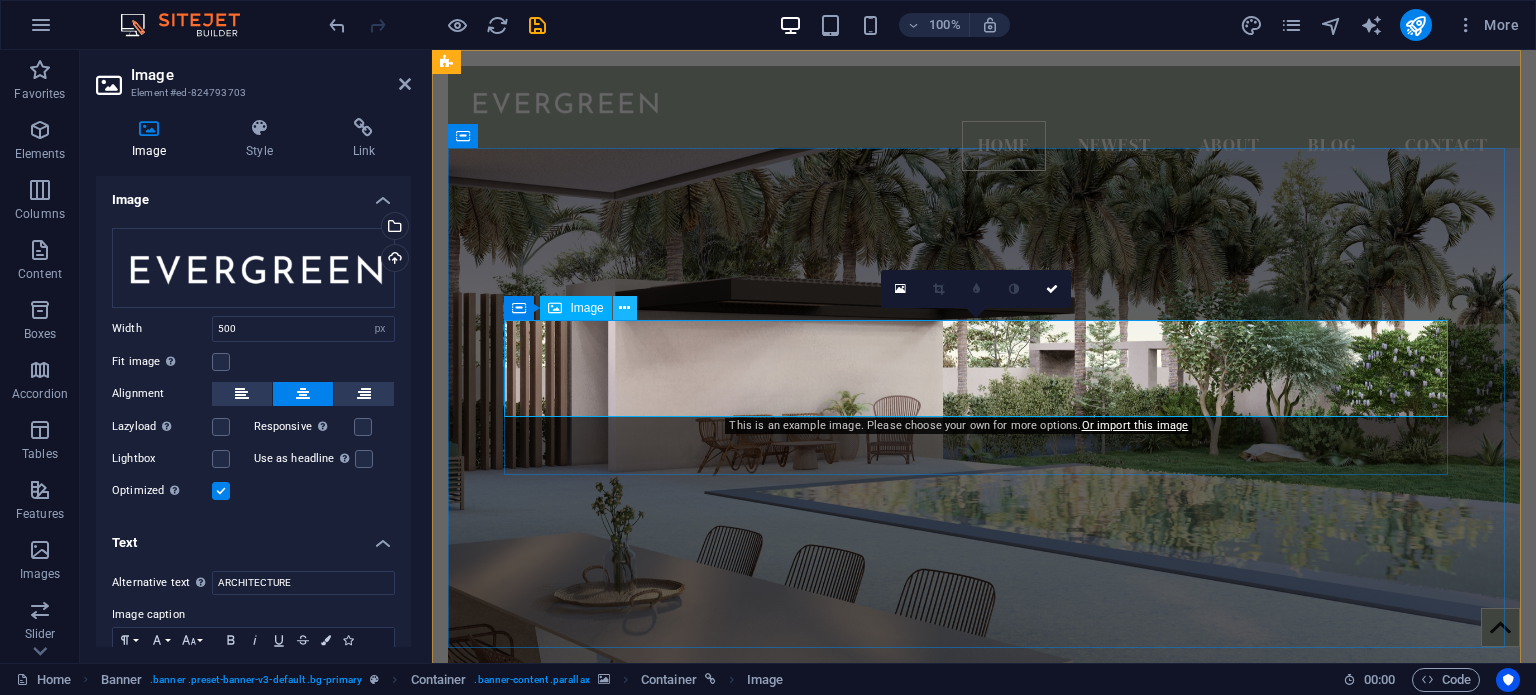 click at bounding box center (624, 308) 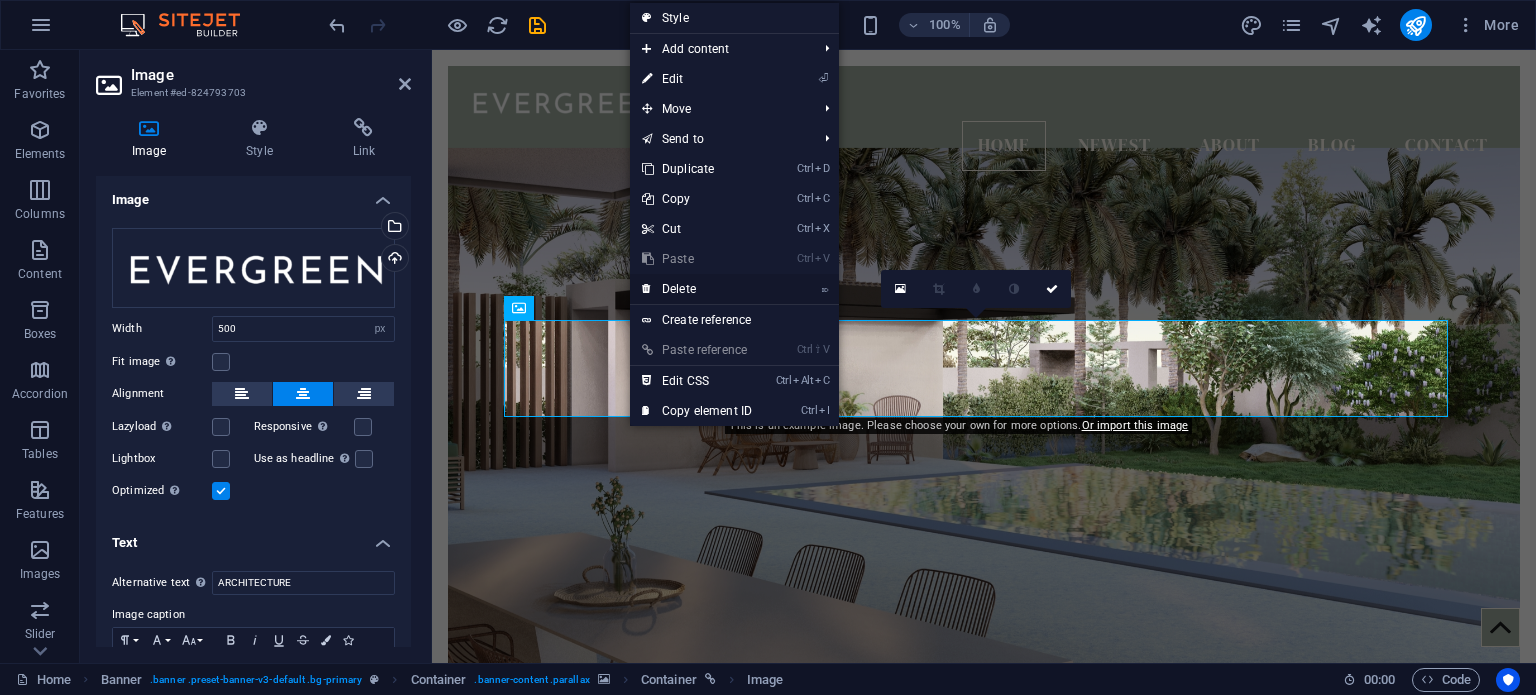 drag, startPoint x: 711, startPoint y: 281, endPoint x: 737, endPoint y: 220, distance: 66.309875 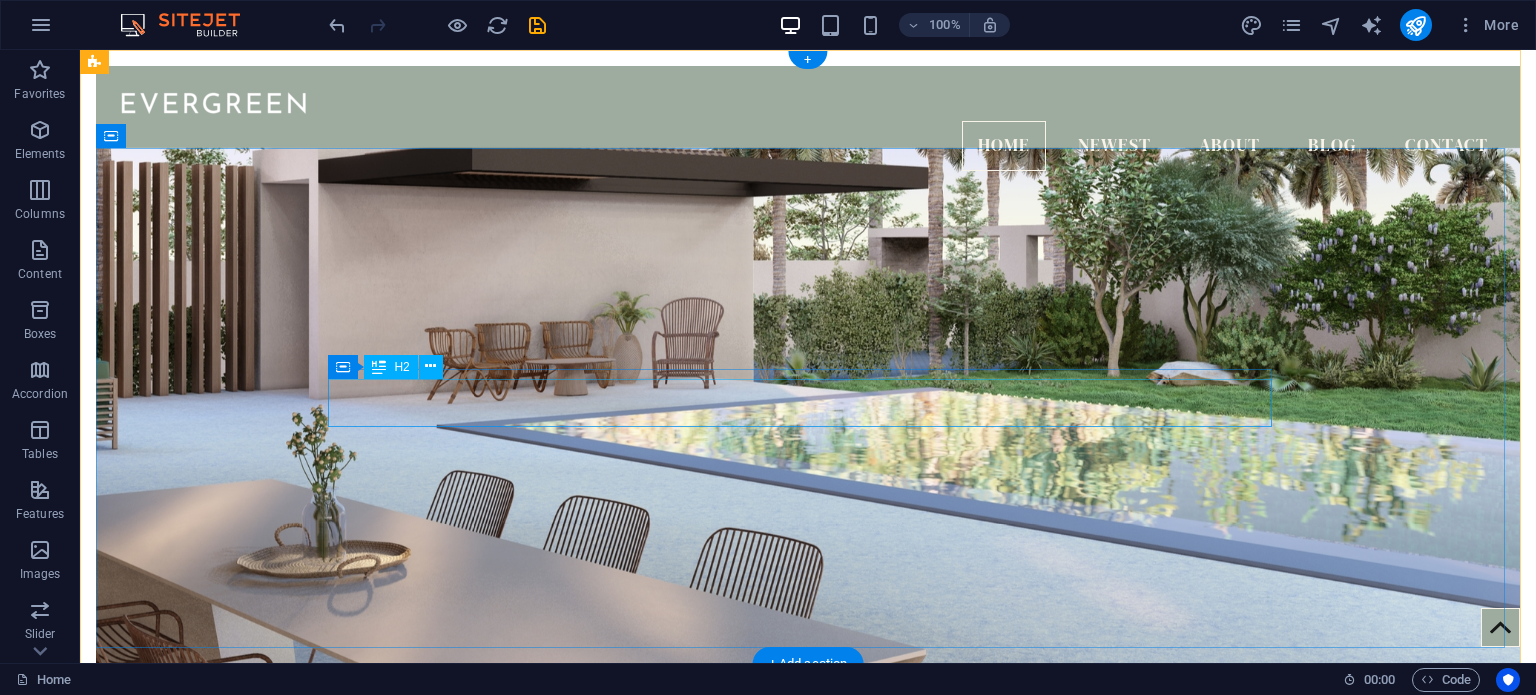 click on "Blog" at bounding box center [808, 895] 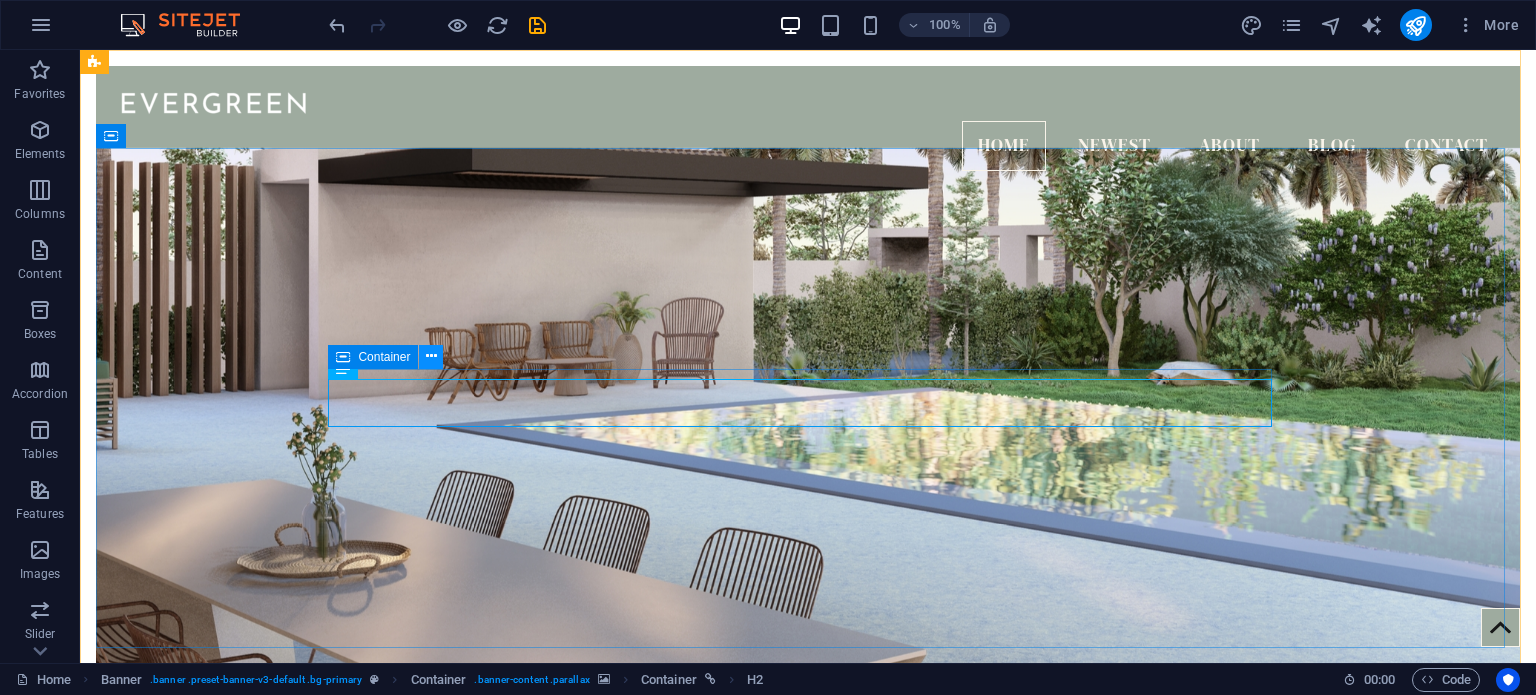 click at bounding box center [431, 357] 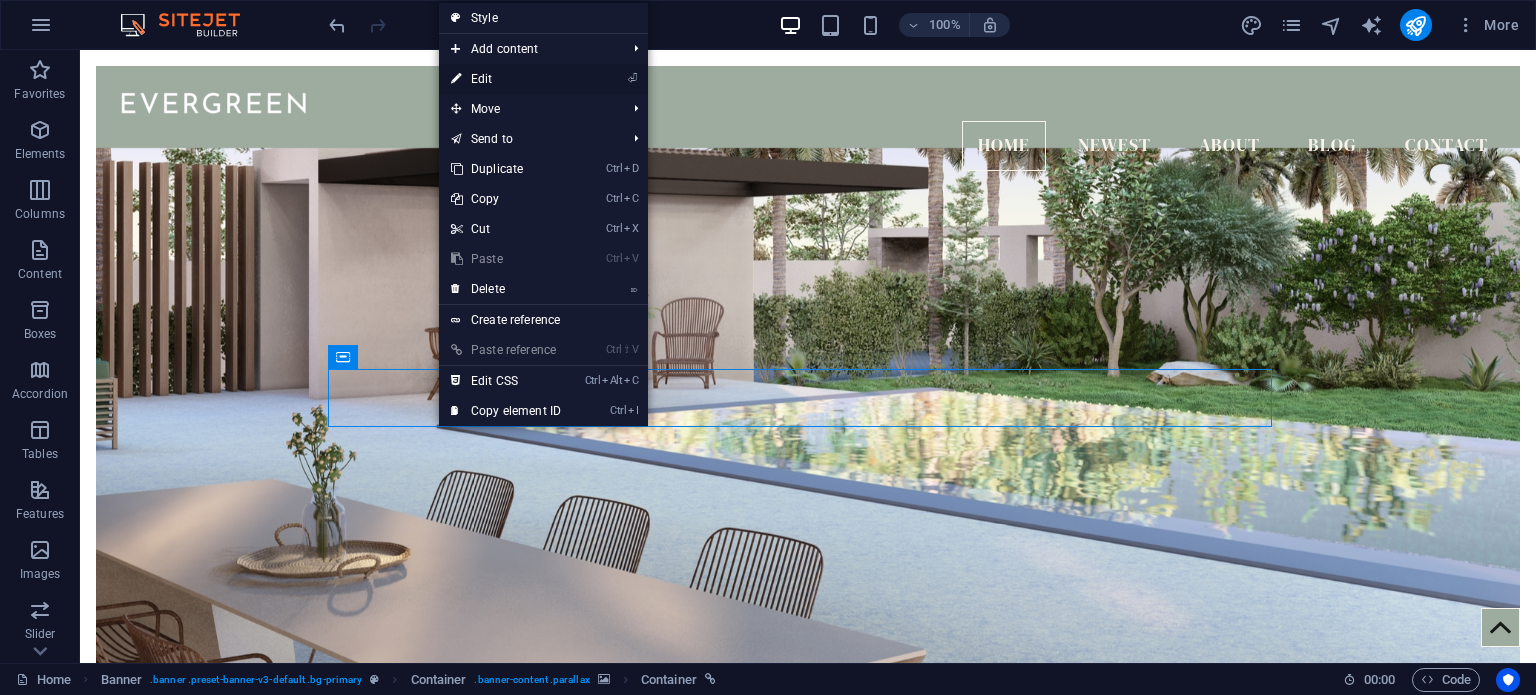 click on "⏎  Edit" at bounding box center (506, 79) 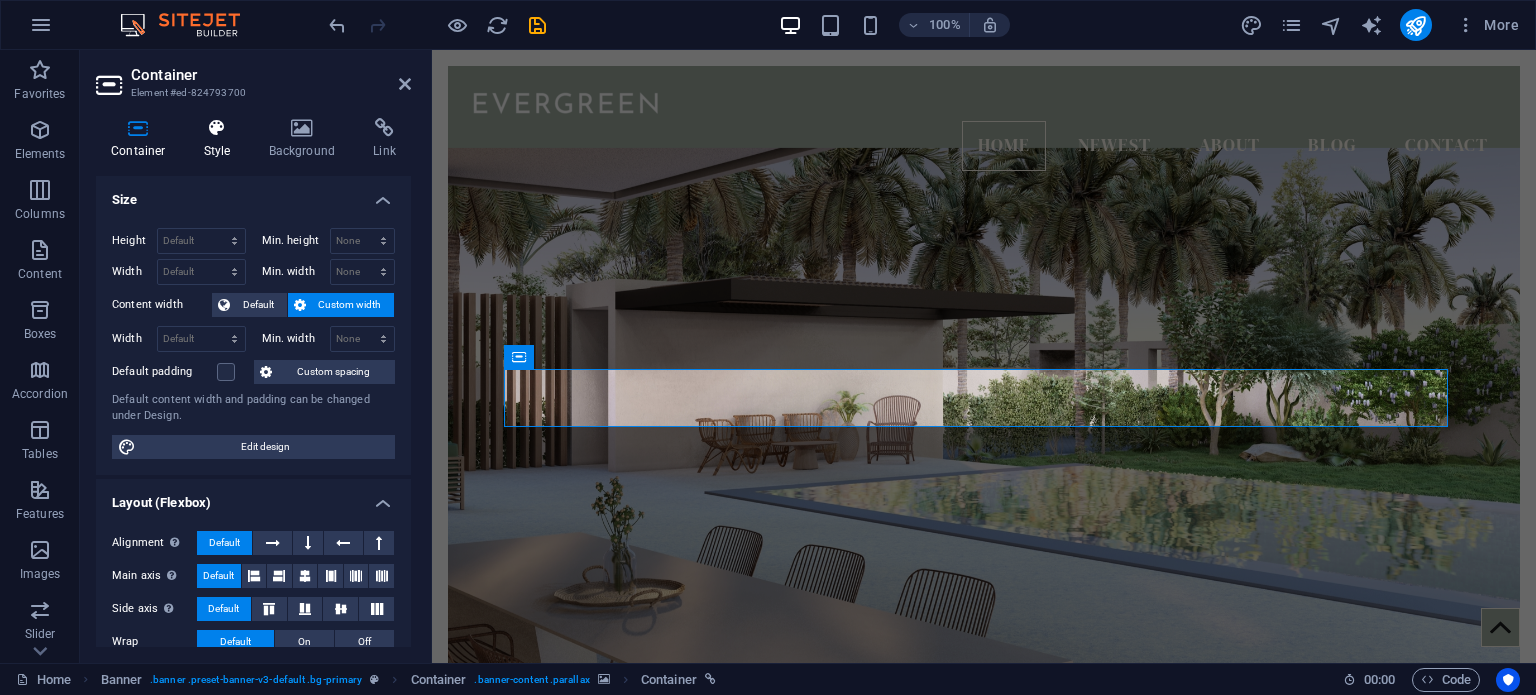 click on "Style" at bounding box center [221, 139] 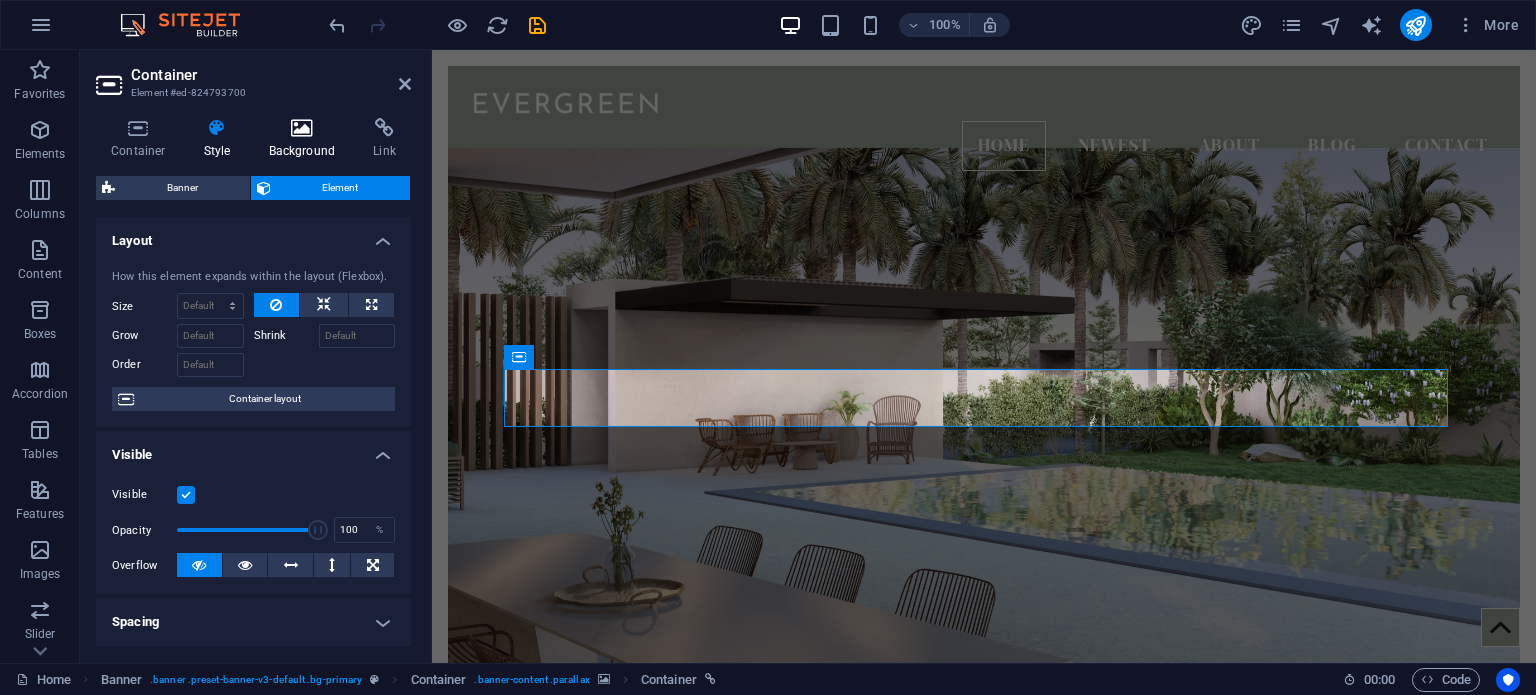 click on "Background" at bounding box center (306, 139) 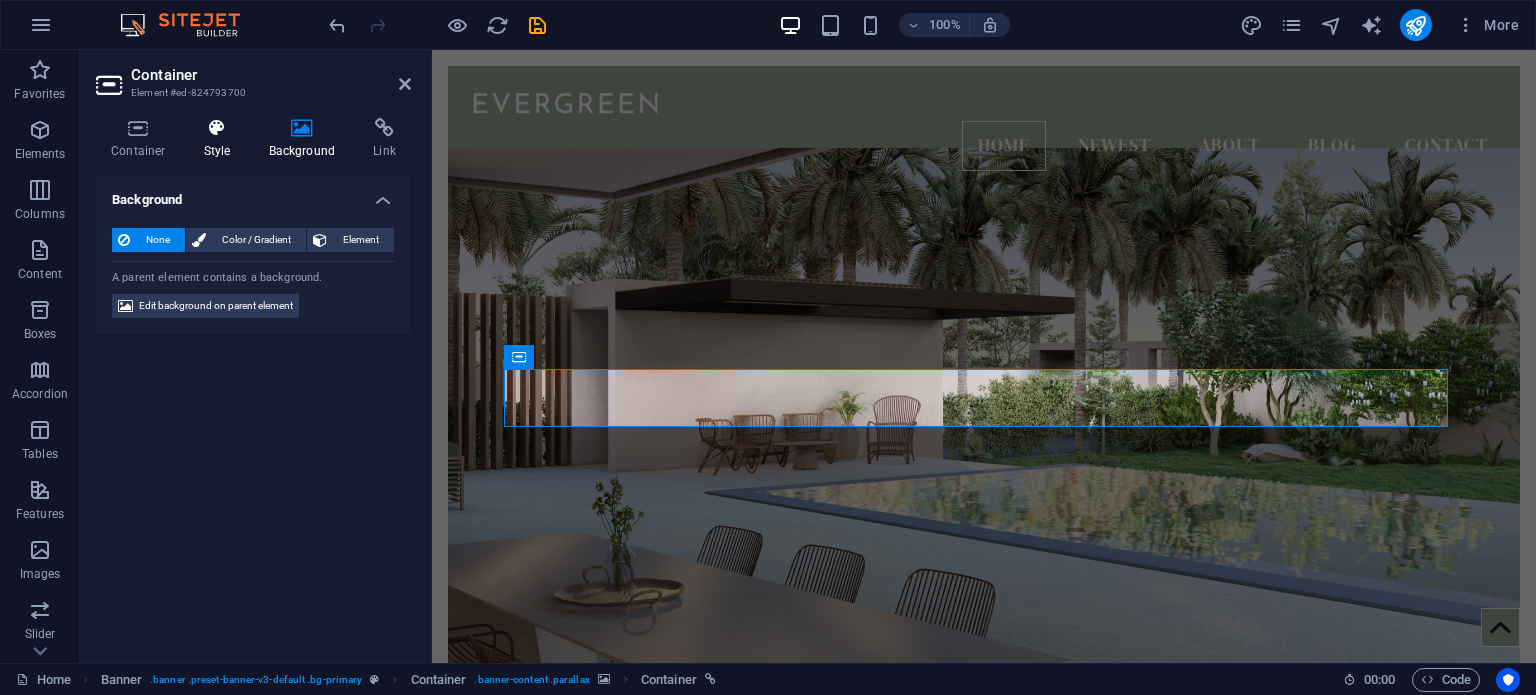 click at bounding box center [217, 128] 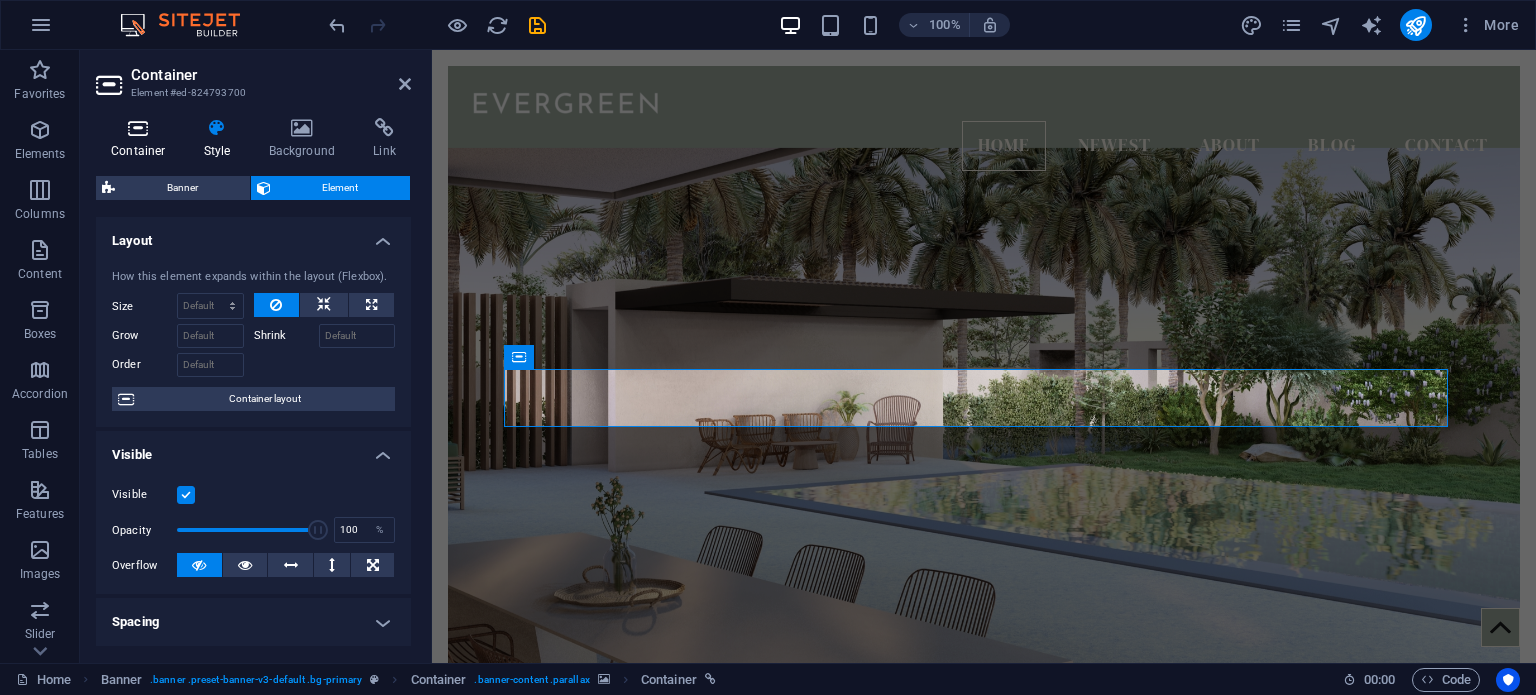 click at bounding box center (138, 128) 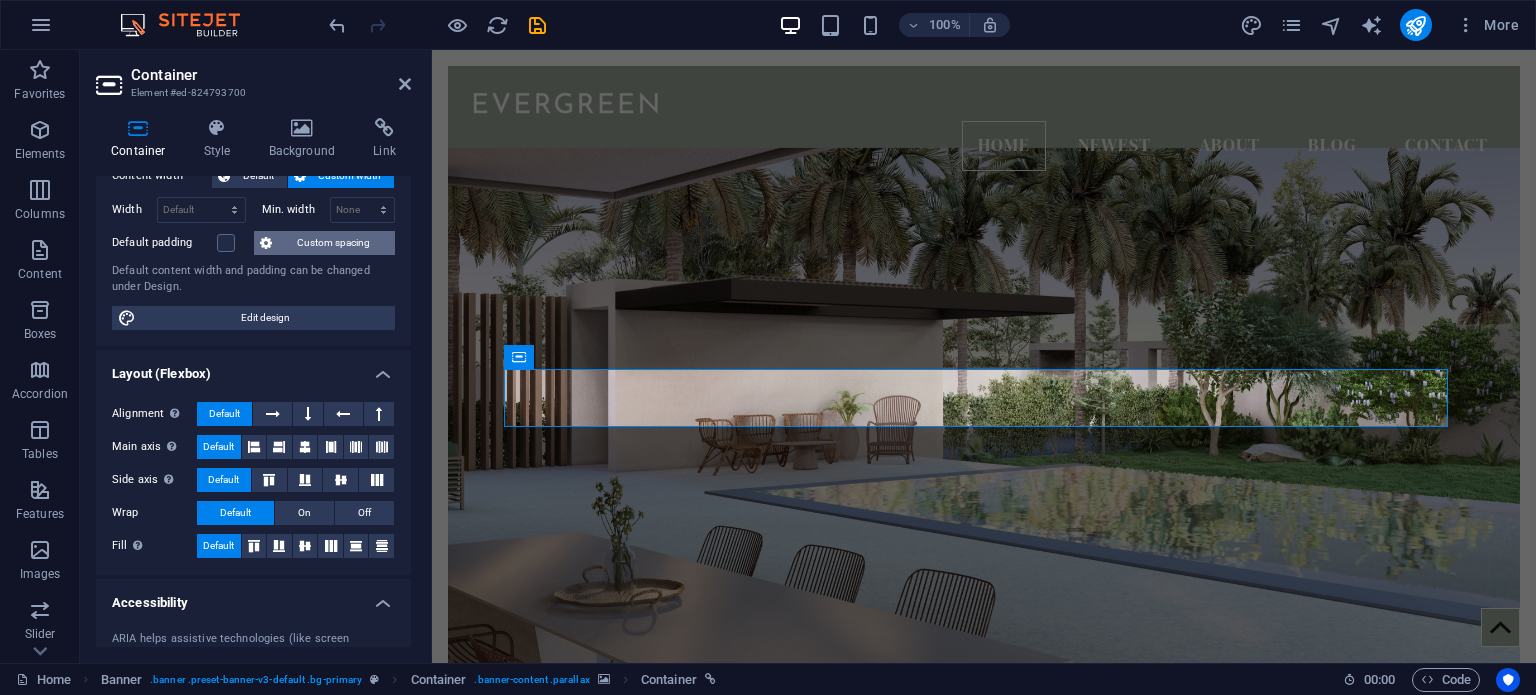 scroll, scrollTop: 0, scrollLeft: 0, axis: both 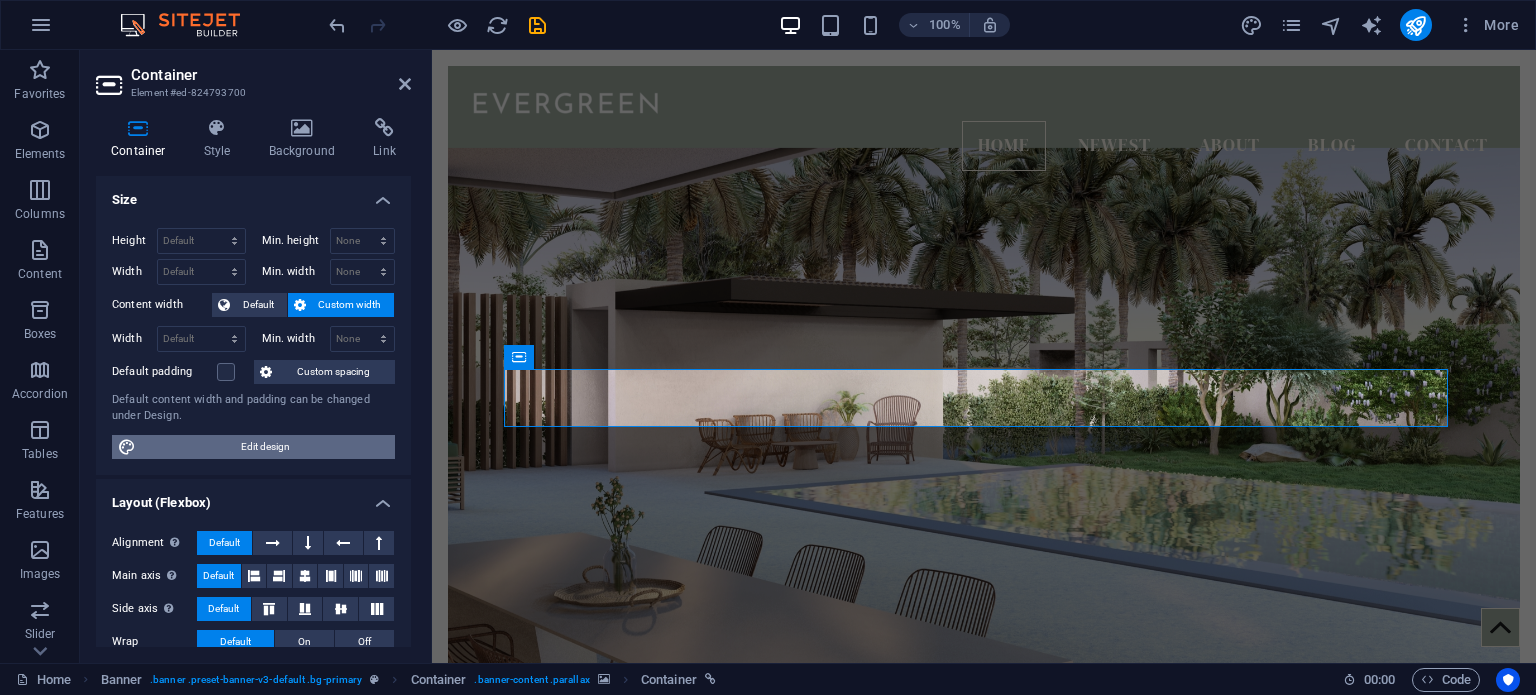 click on "Edit design" at bounding box center (265, 447) 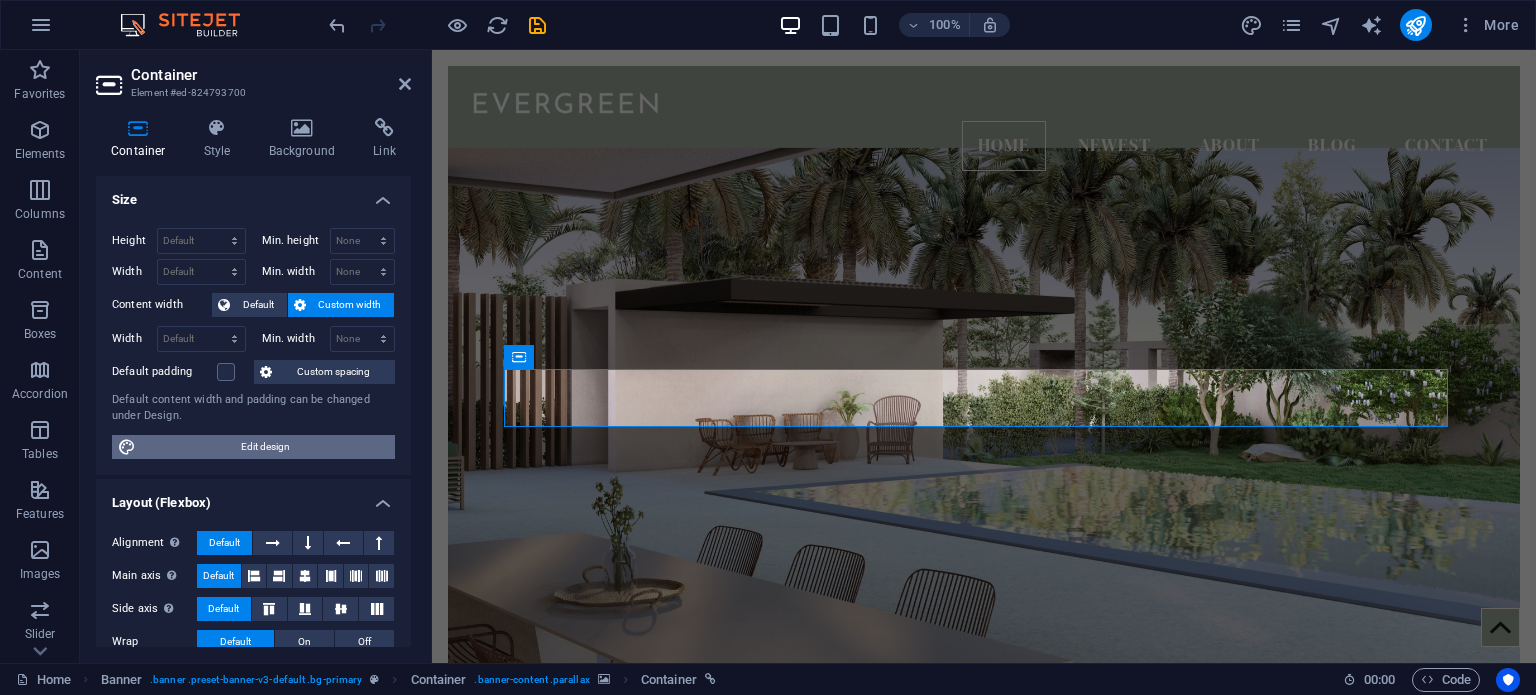 select on "rem" 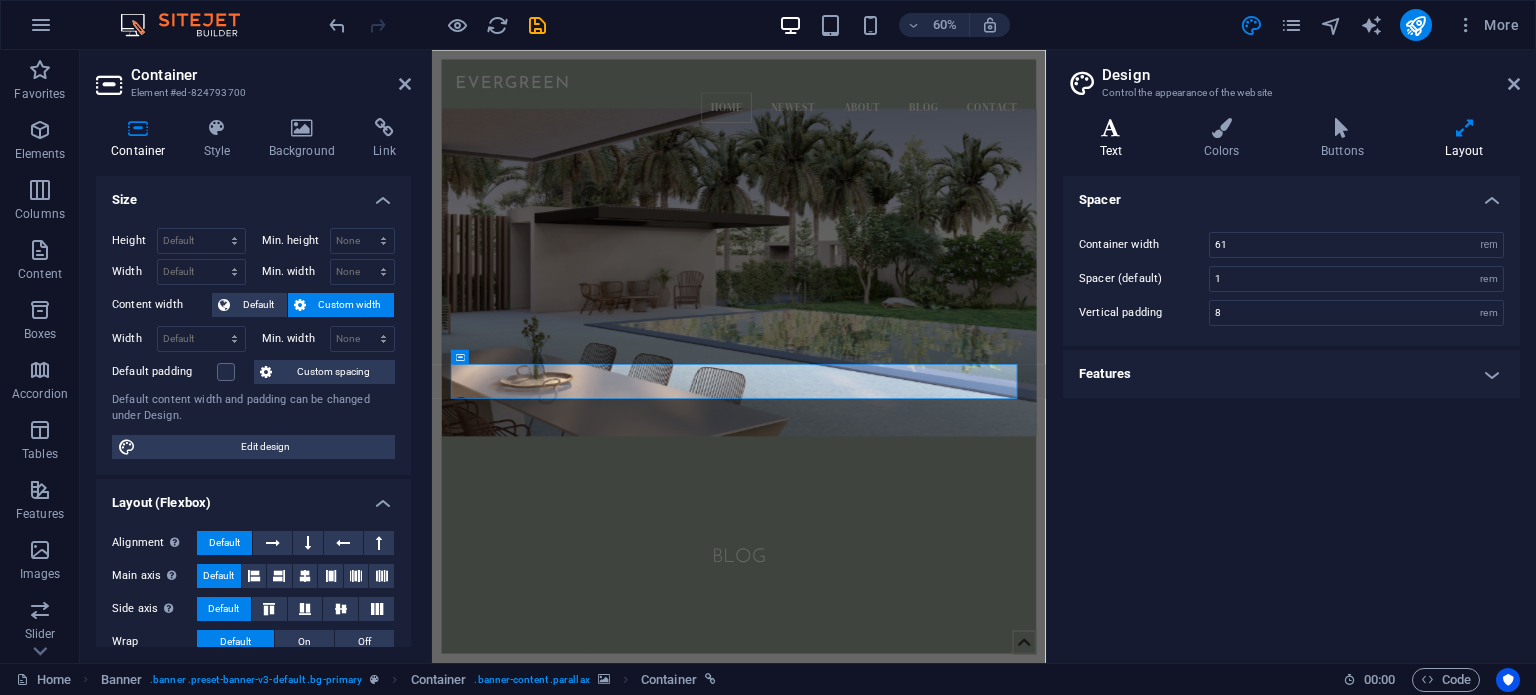 click on "Text" at bounding box center [1115, 139] 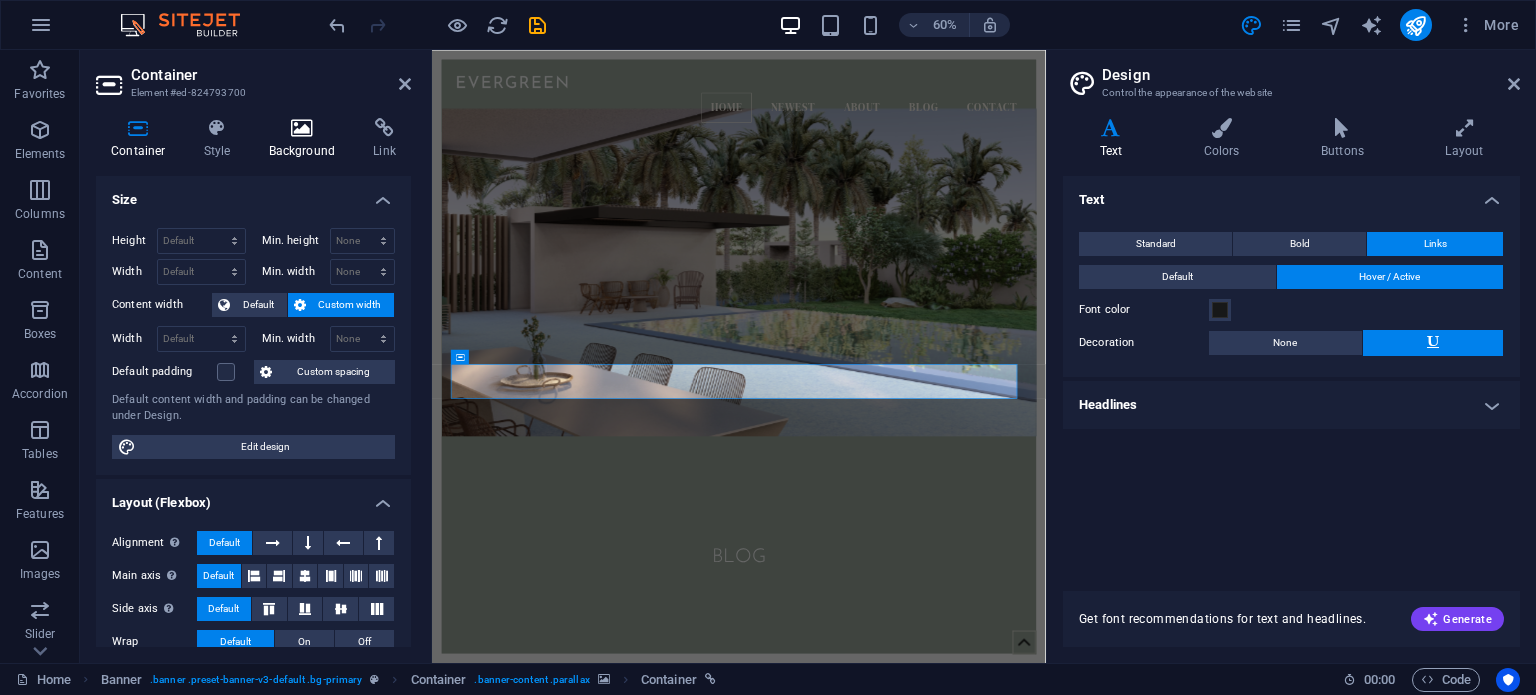 drag, startPoint x: 251, startPoint y: 141, endPoint x: 264, endPoint y: 143, distance: 13.152946 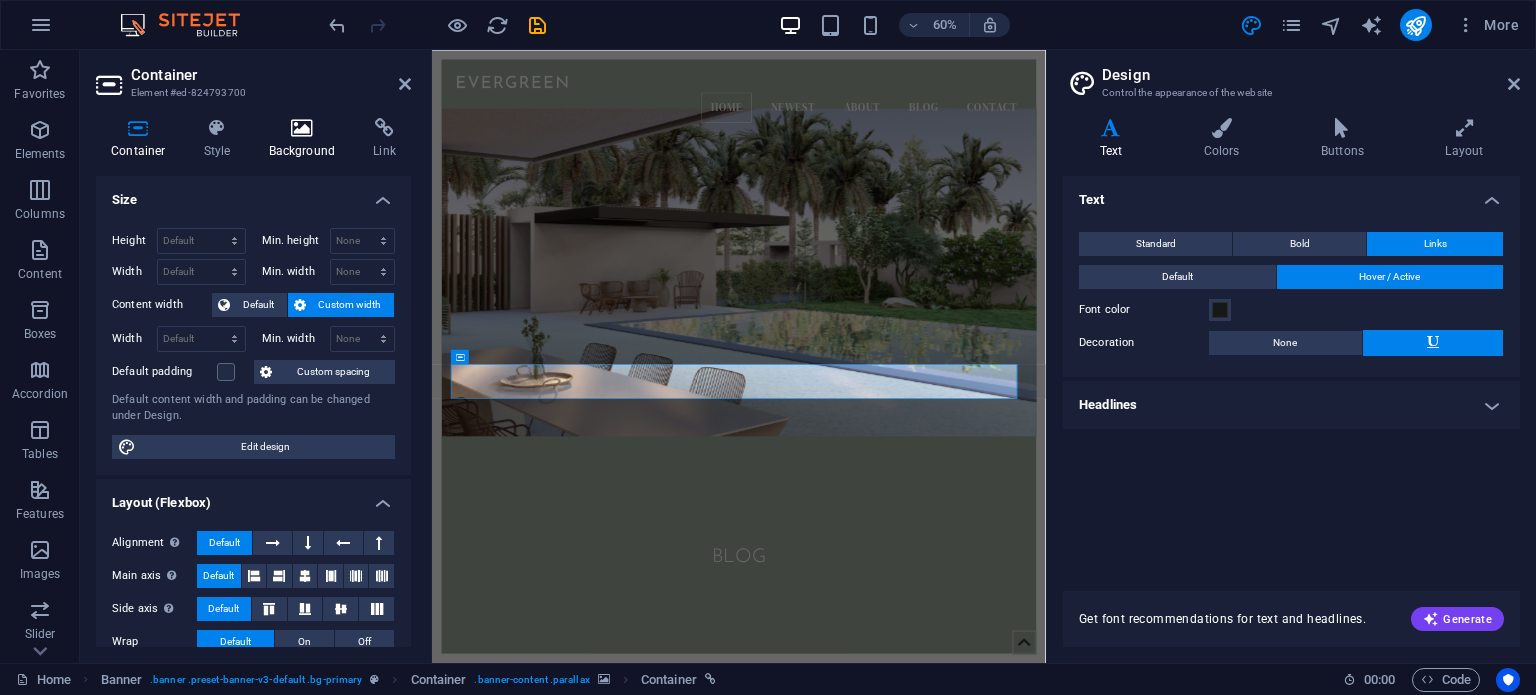 click on "Container Style Background Link" at bounding box center [253, 139] 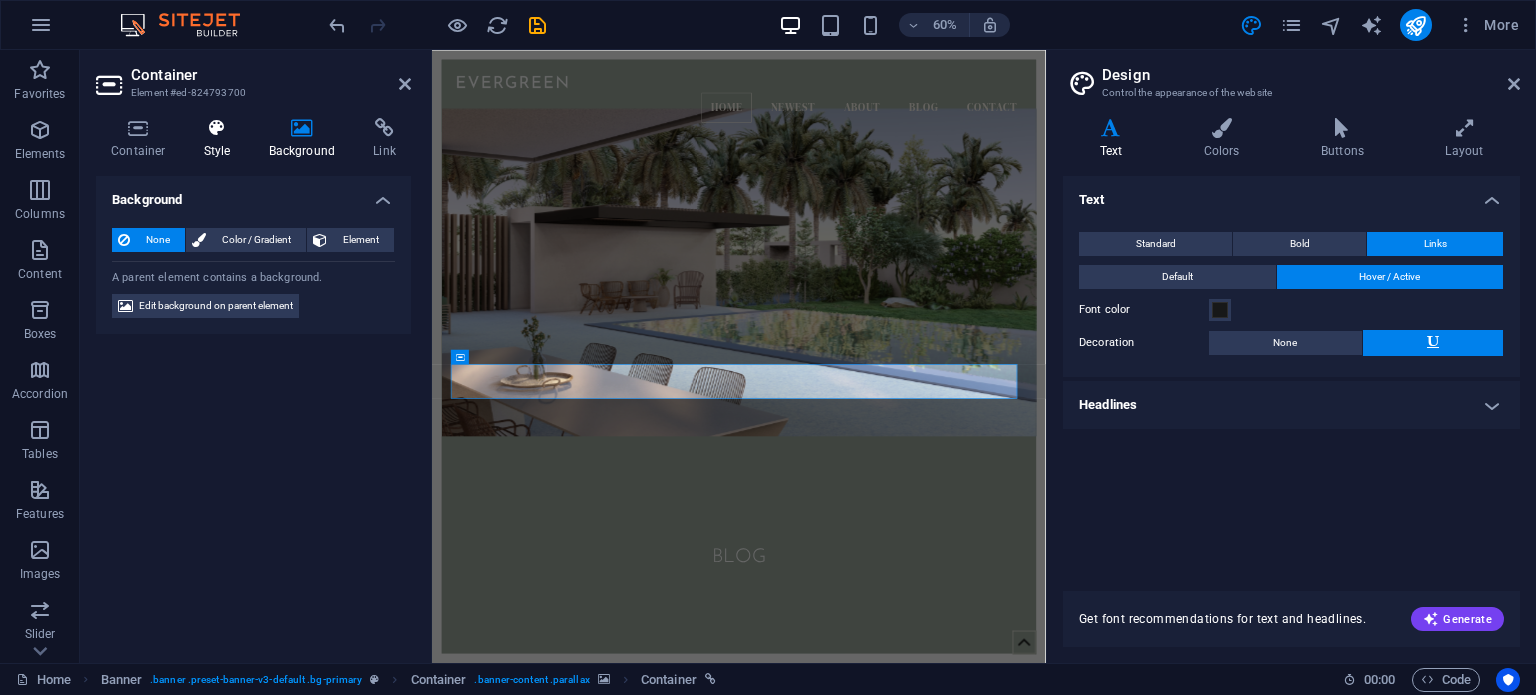 click at bounding box center [217, 128] 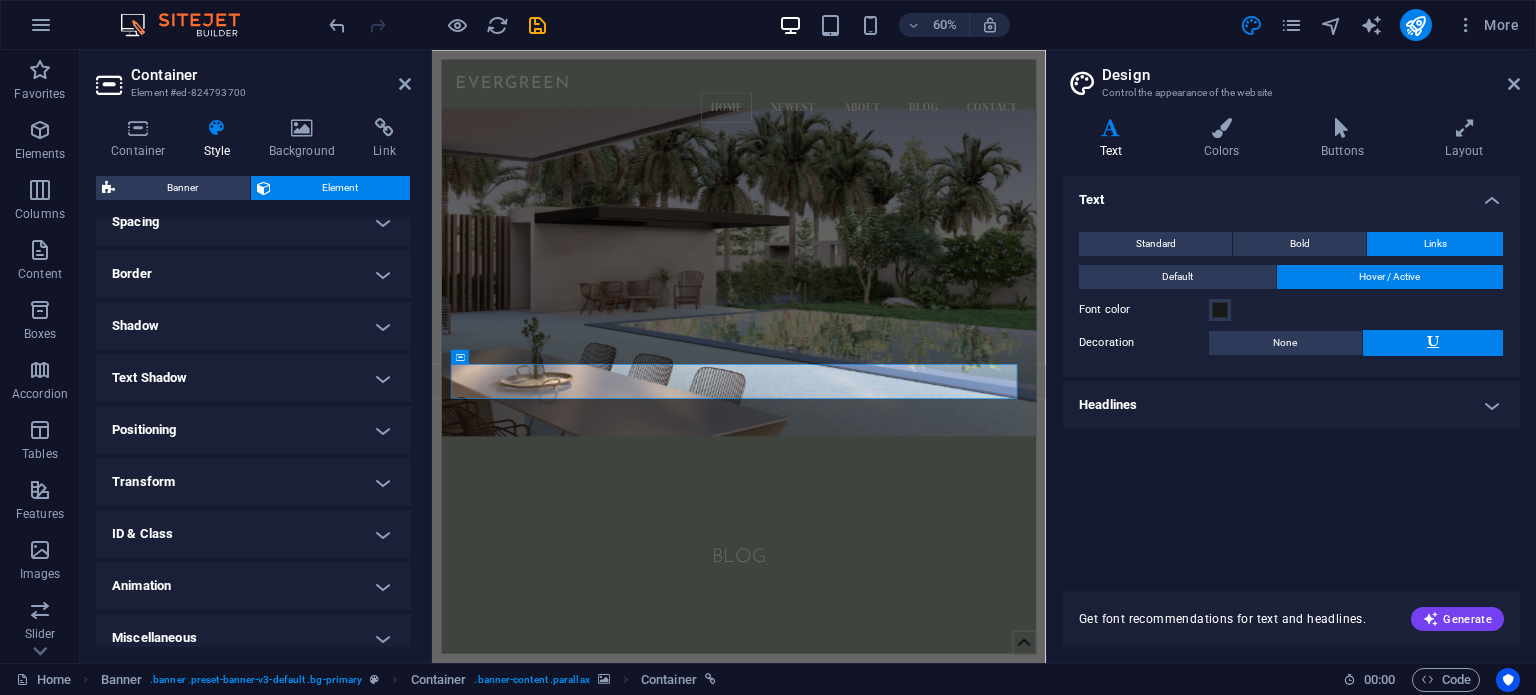 scroll, scrollTop: 414, scrollLeft: 0, axis: vertical 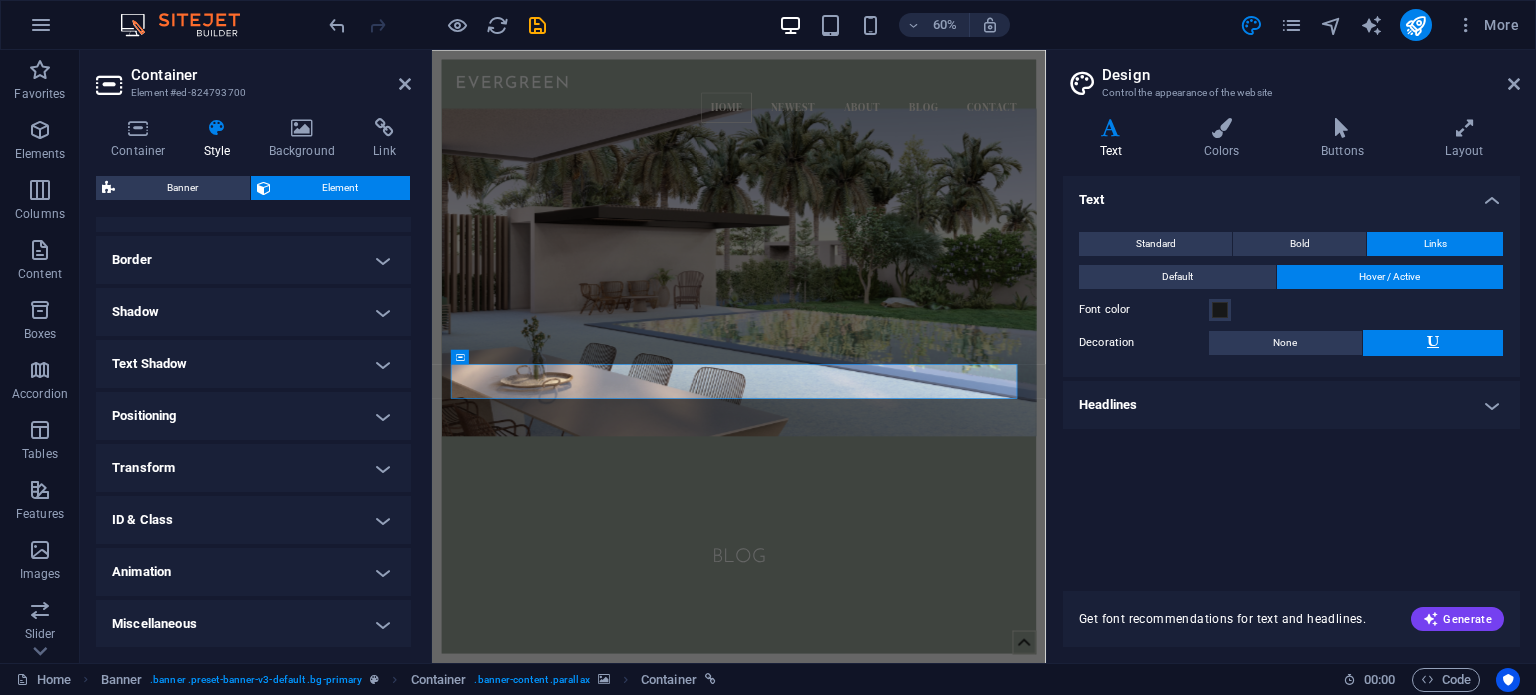 click on "Text Shadow" at bounding box center [253, 364] 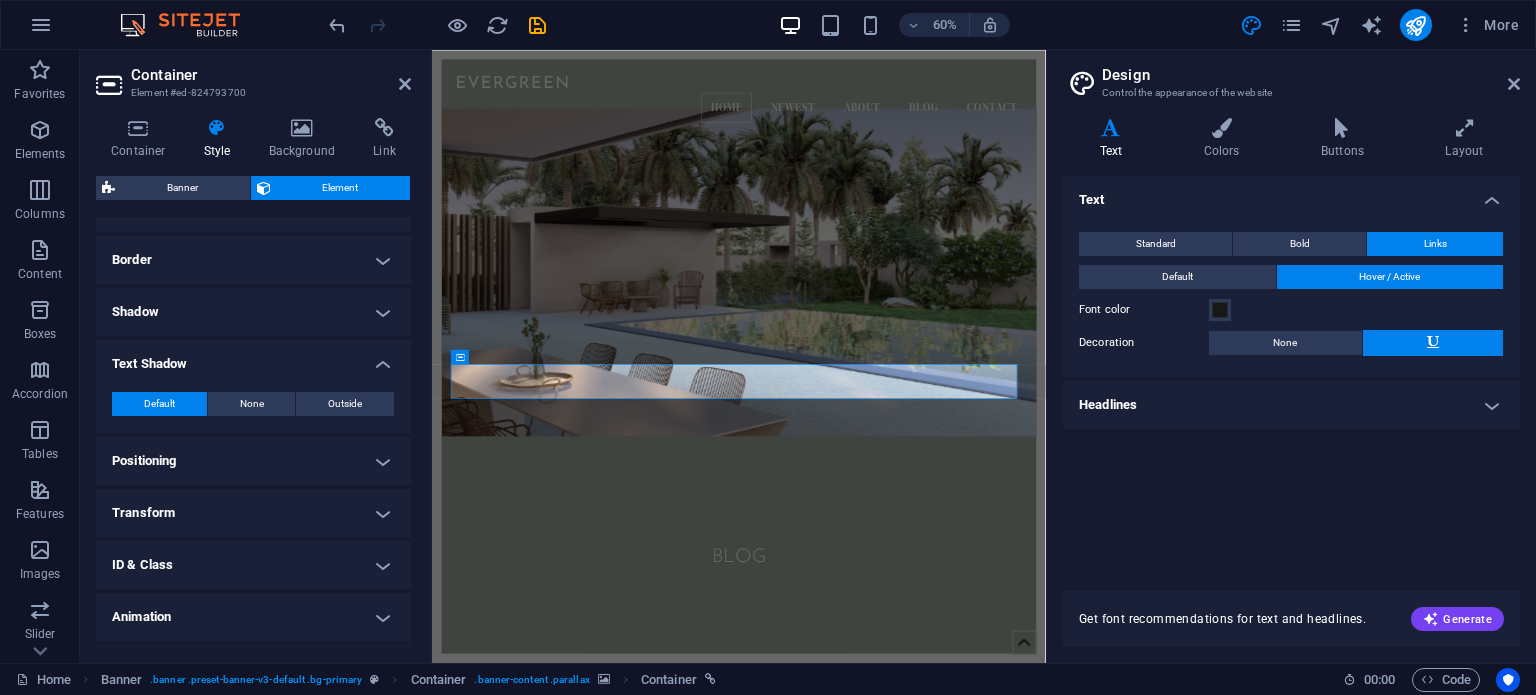 click on "Text Shadow" at bounding box center (253, 358) 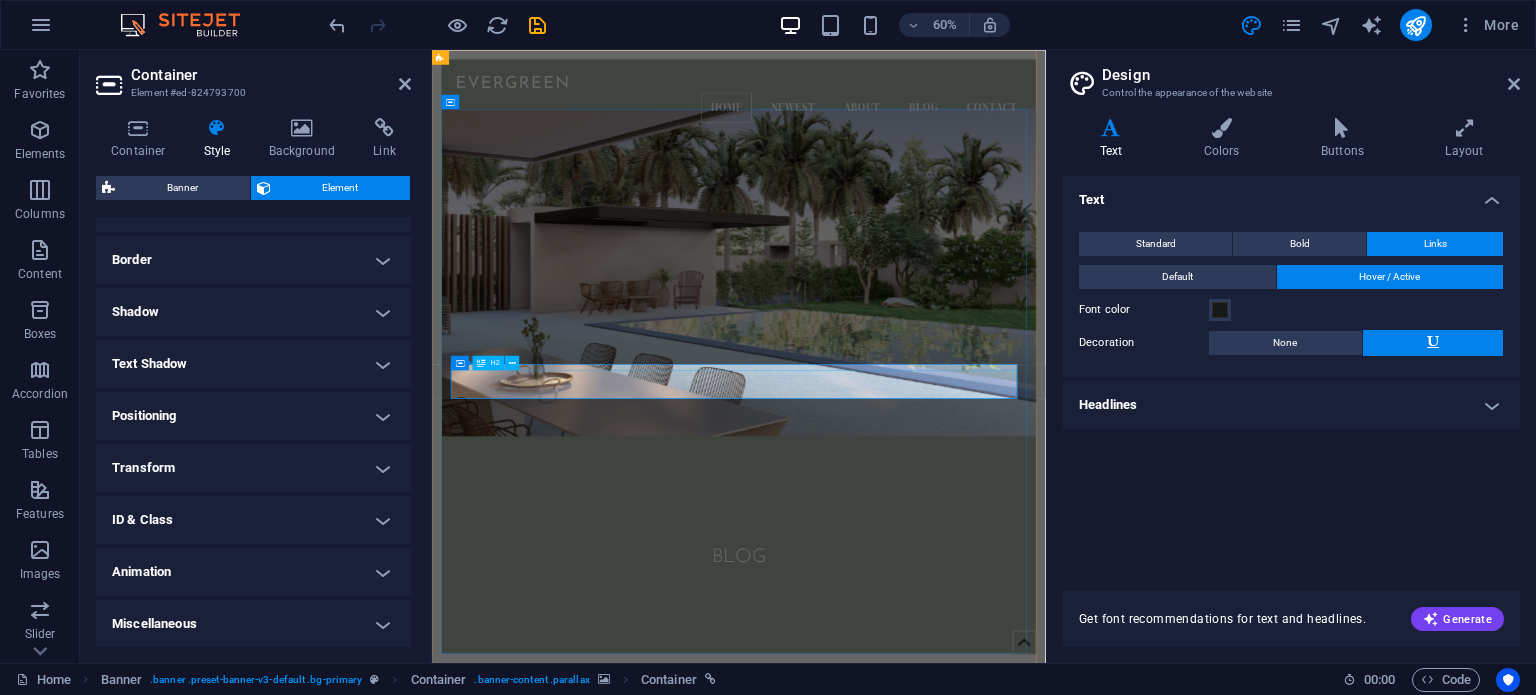 click on "Blog" at bounding box center (944, 895) 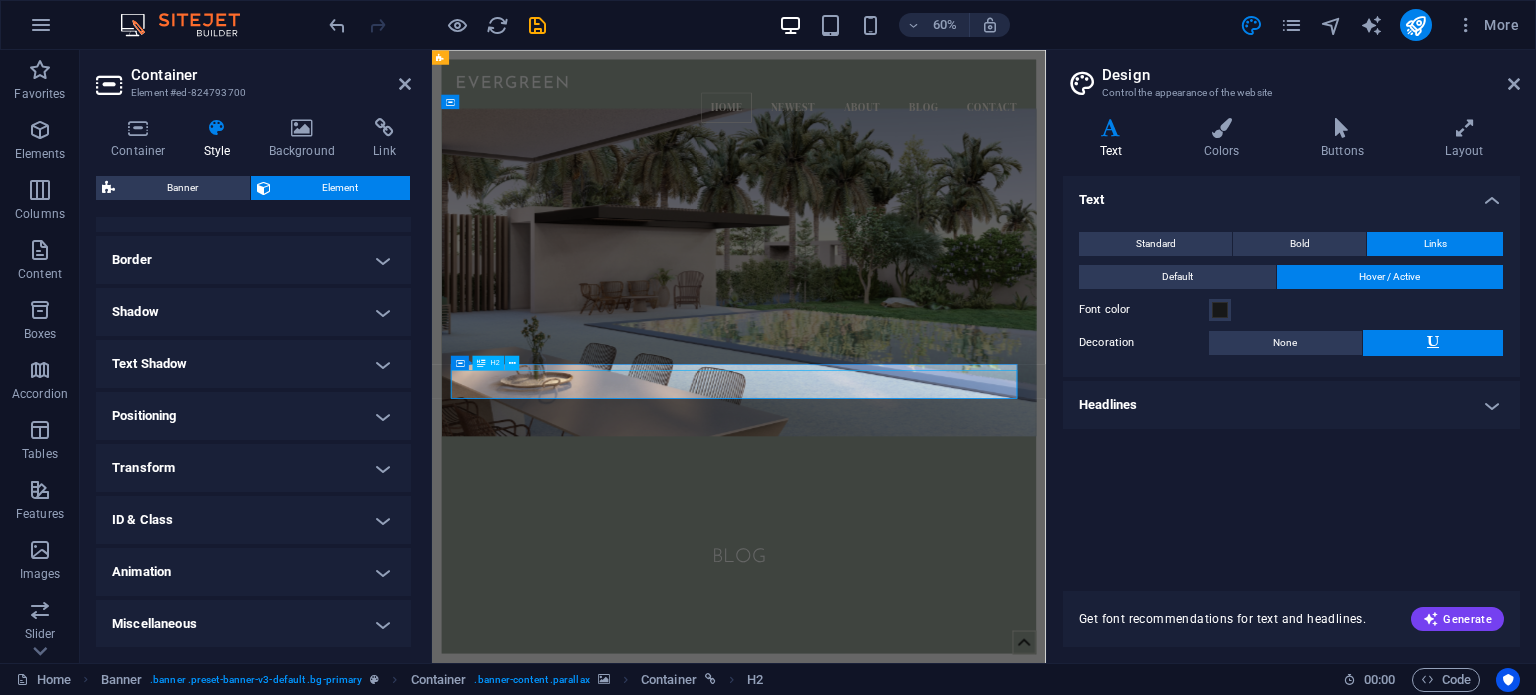 click on "Blog" at bounding box center [944, 895] 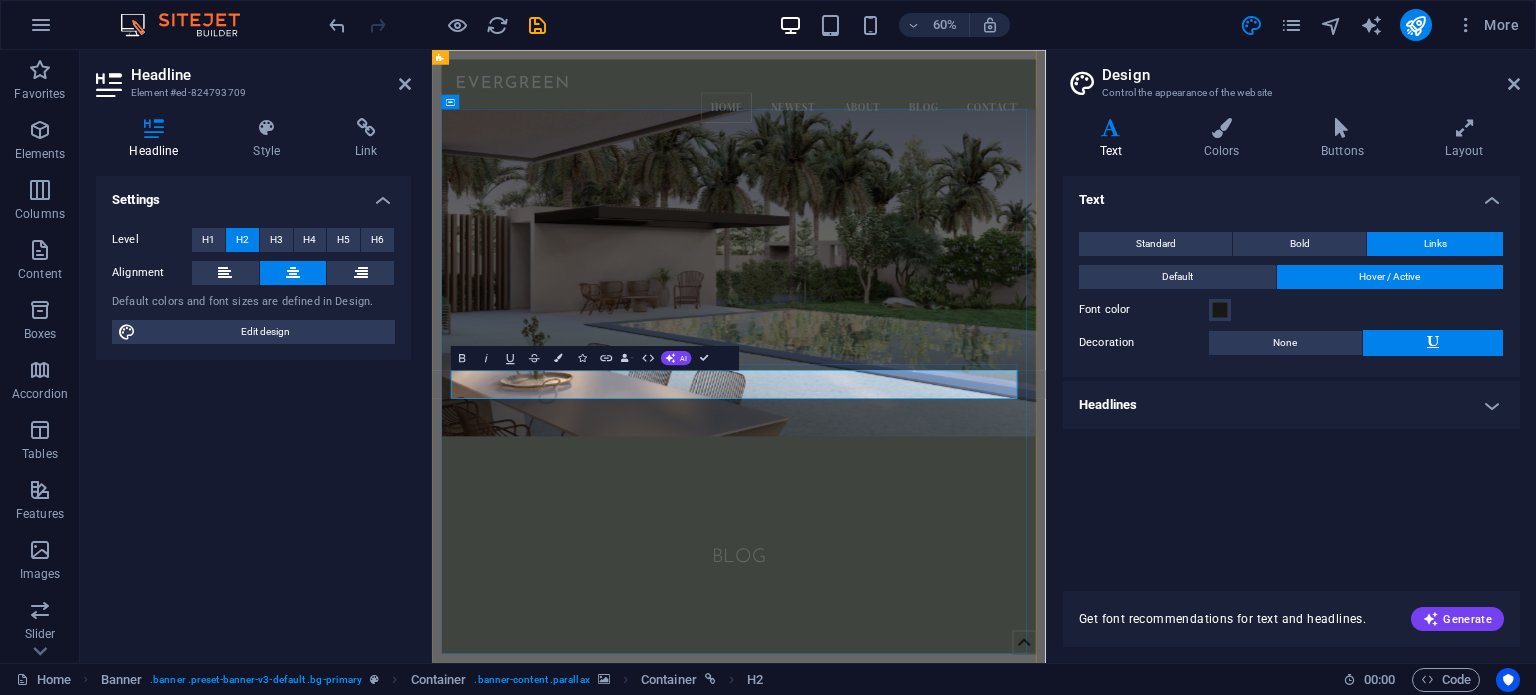 type 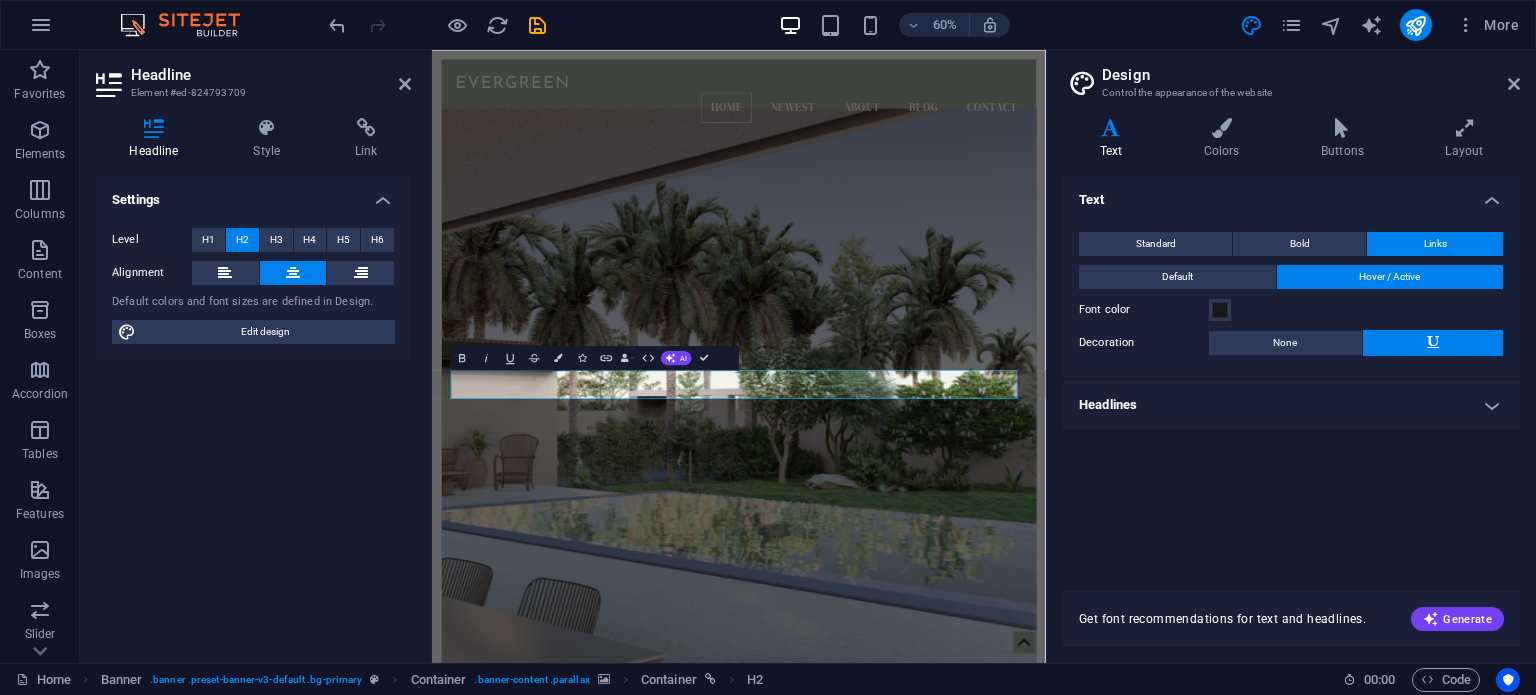 click on "Text Standard Bold Links Font color Font DM Serif Display Font size 16 rem px Line height 1.5 Font weight To display the font weight correctly, it may need to be enabled. Manage Fonts Thin, 100 Extra-light, 200 Light, 300 Regular, 400 Medium, 500 Semi-bold, 600 Bold, 700 Extra-bold, 800 Black, 900 Letter spacing 0 rem px Font style Text transform Tt TT tt Text align Font weight To display the font weight correctly, it may need to be enabled. Manage Fonts Thin, 100 Extra-light, 200 Light, 300 Regular, 400 Medium, 500 Semi-bold, 600 Bold, 700 Black, 900 0" at bounding box center [1291, 371] 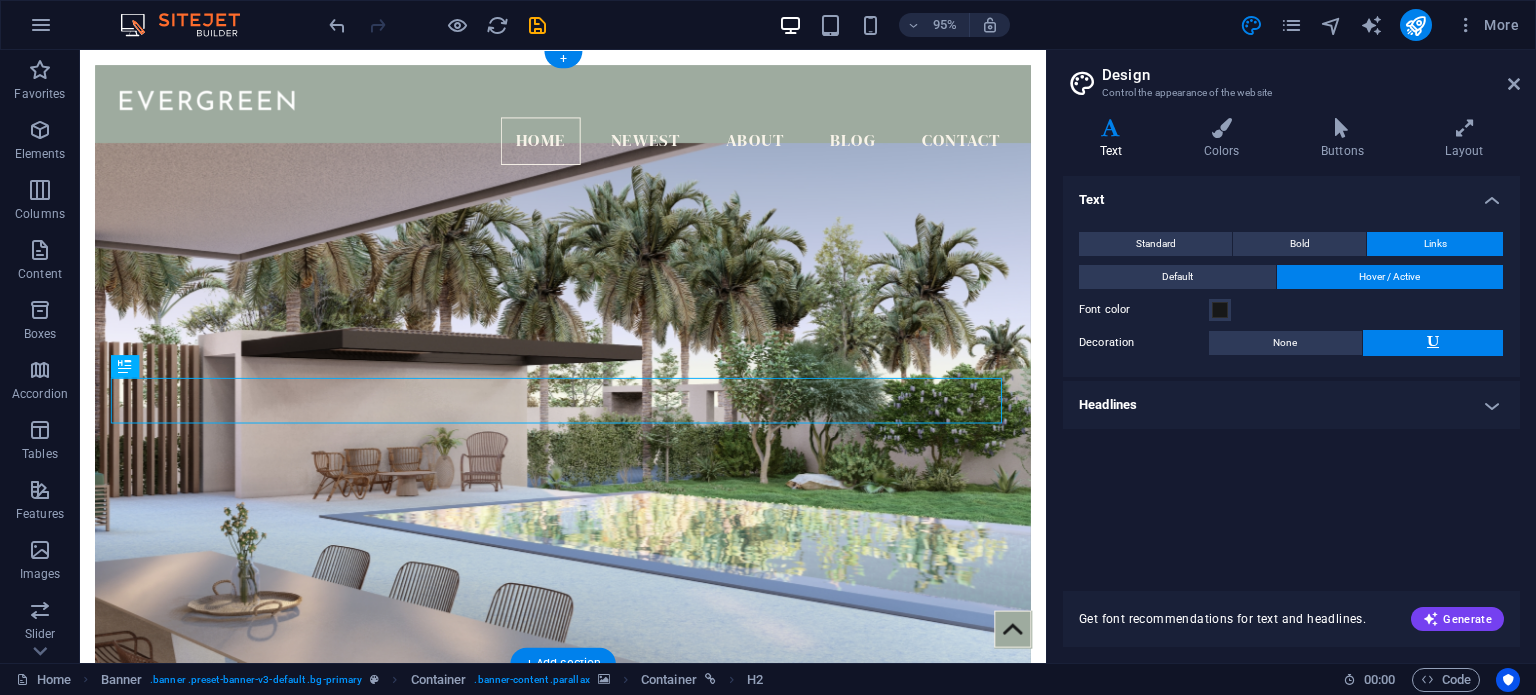 drag, startPoint x: 647, startPoint y: 440, endPoint x: 635, endPoint y: 494, distance: 55.31727 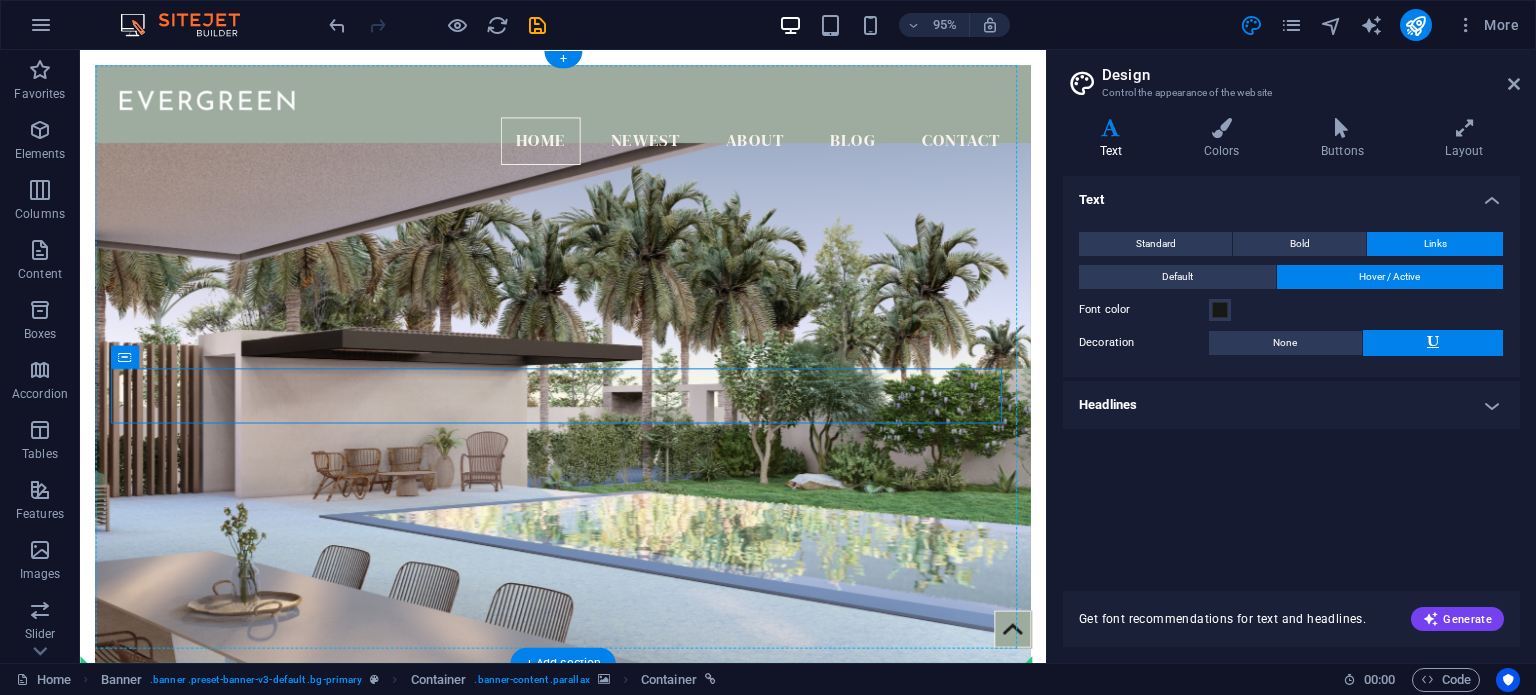drag, startPoint x: 261, startPoint y: 409, endPoint x: 249, endPoint y: 415, distance: 13.416408 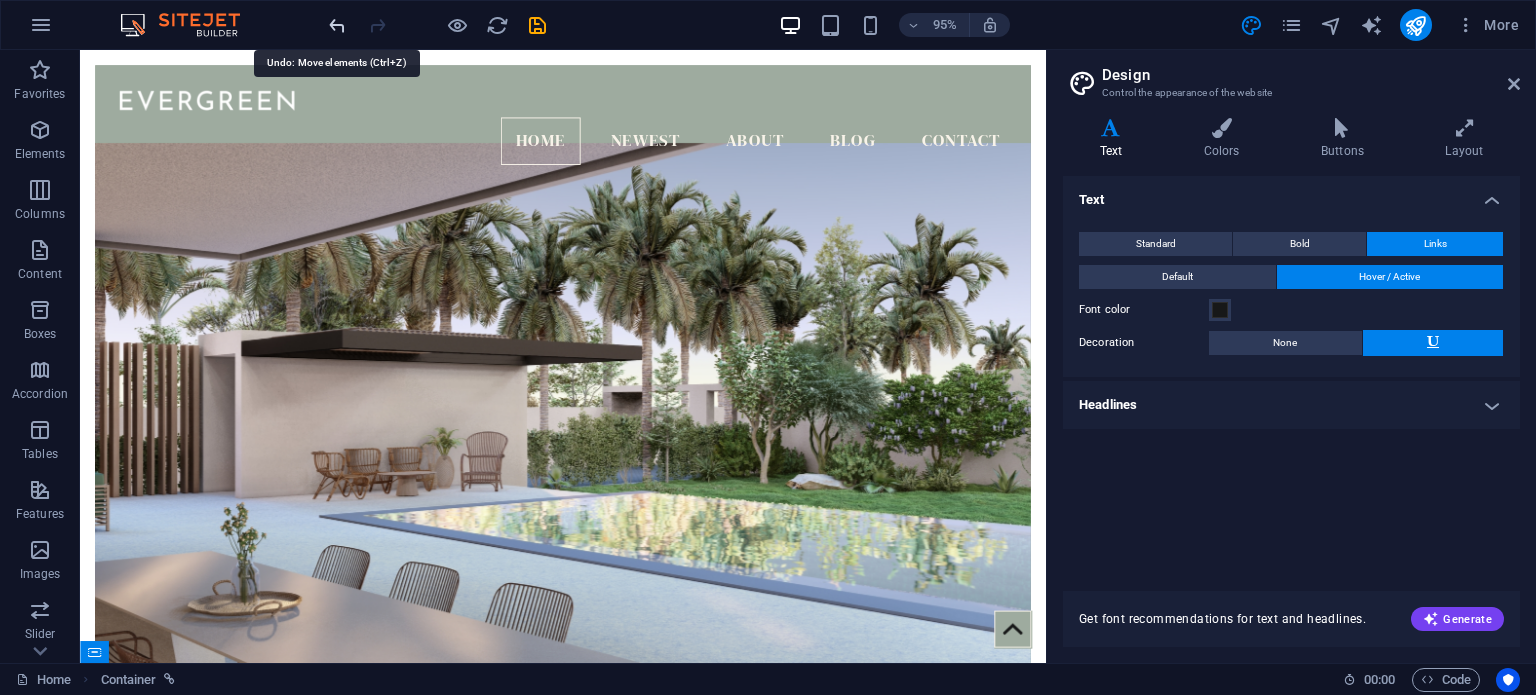click at bounding box center (337, 25) 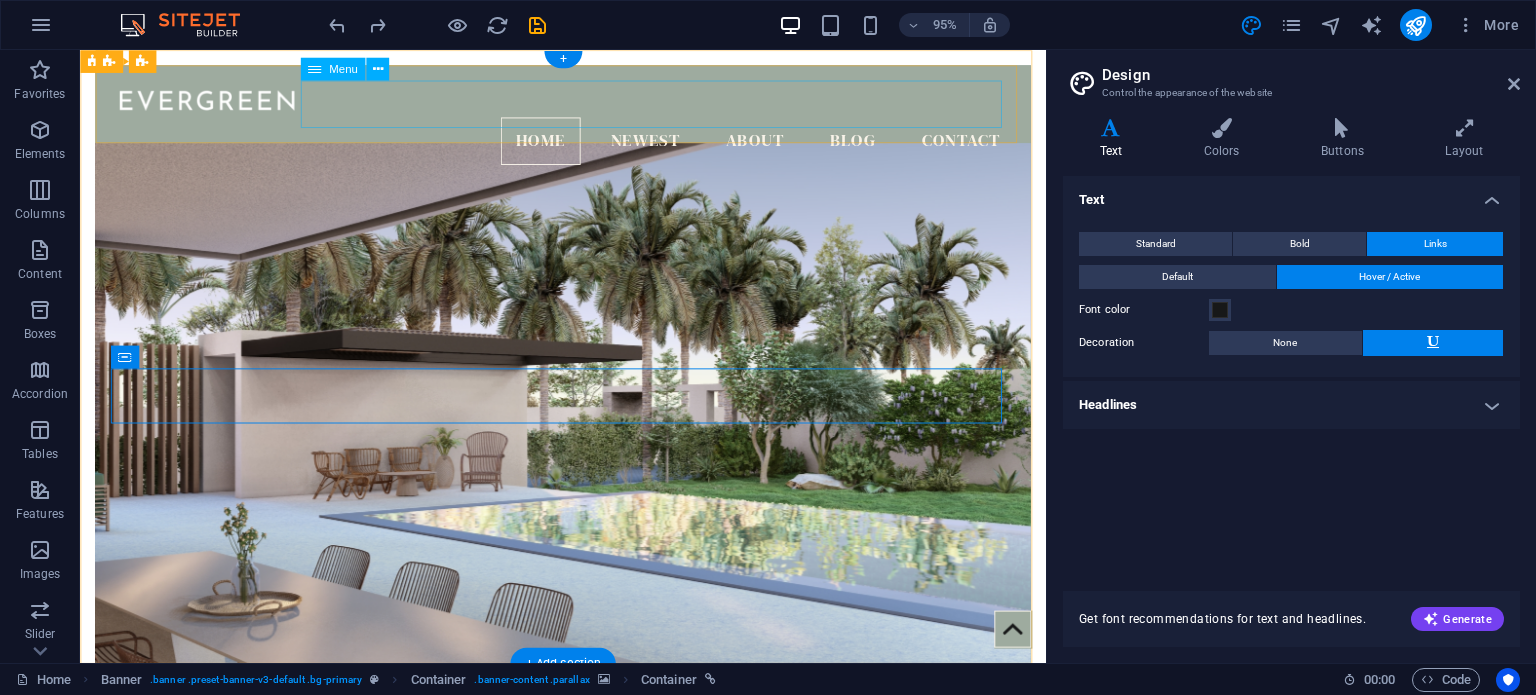 click on "Home Newest About Blog Contact" at bounding box center (588, 146) 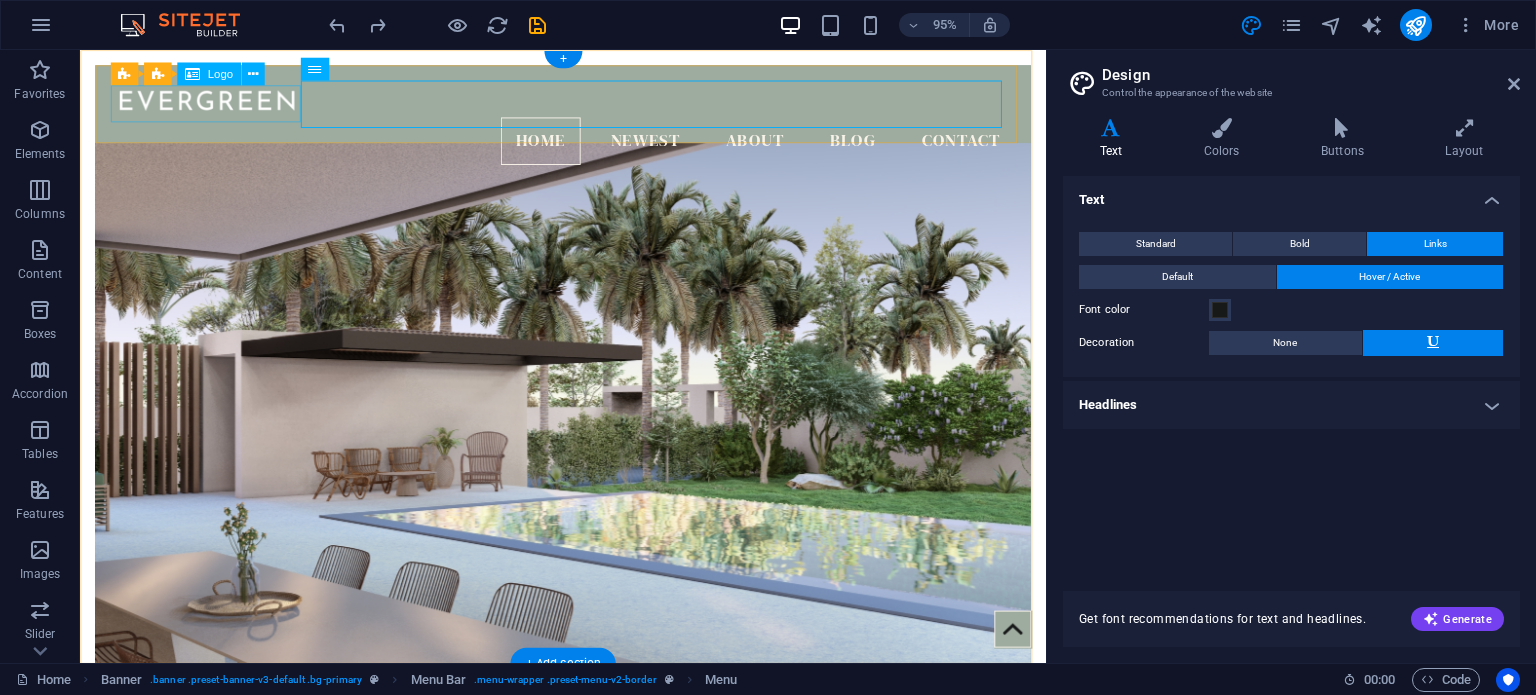 click at bounding box center (588, 101) 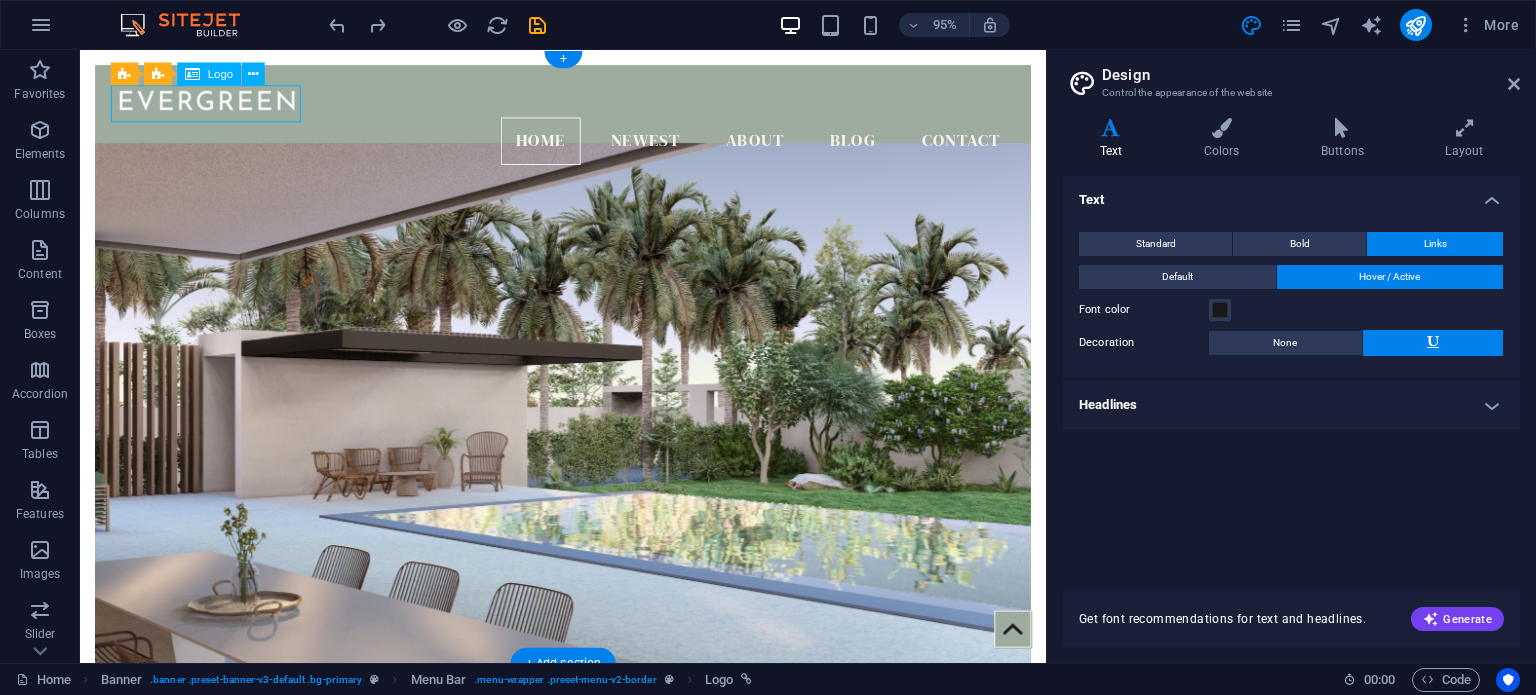 click at bounding box center [588, 101] 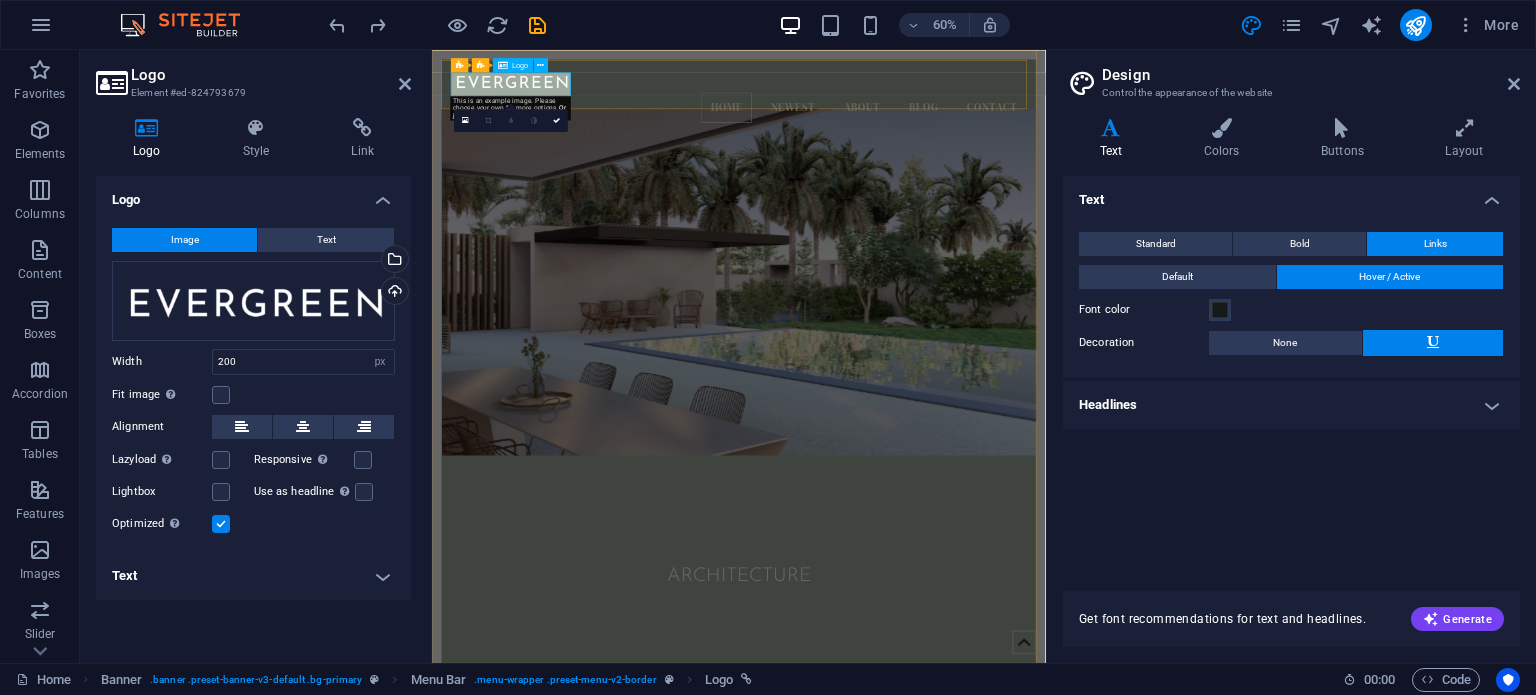 click at bounding box center [943, 101] 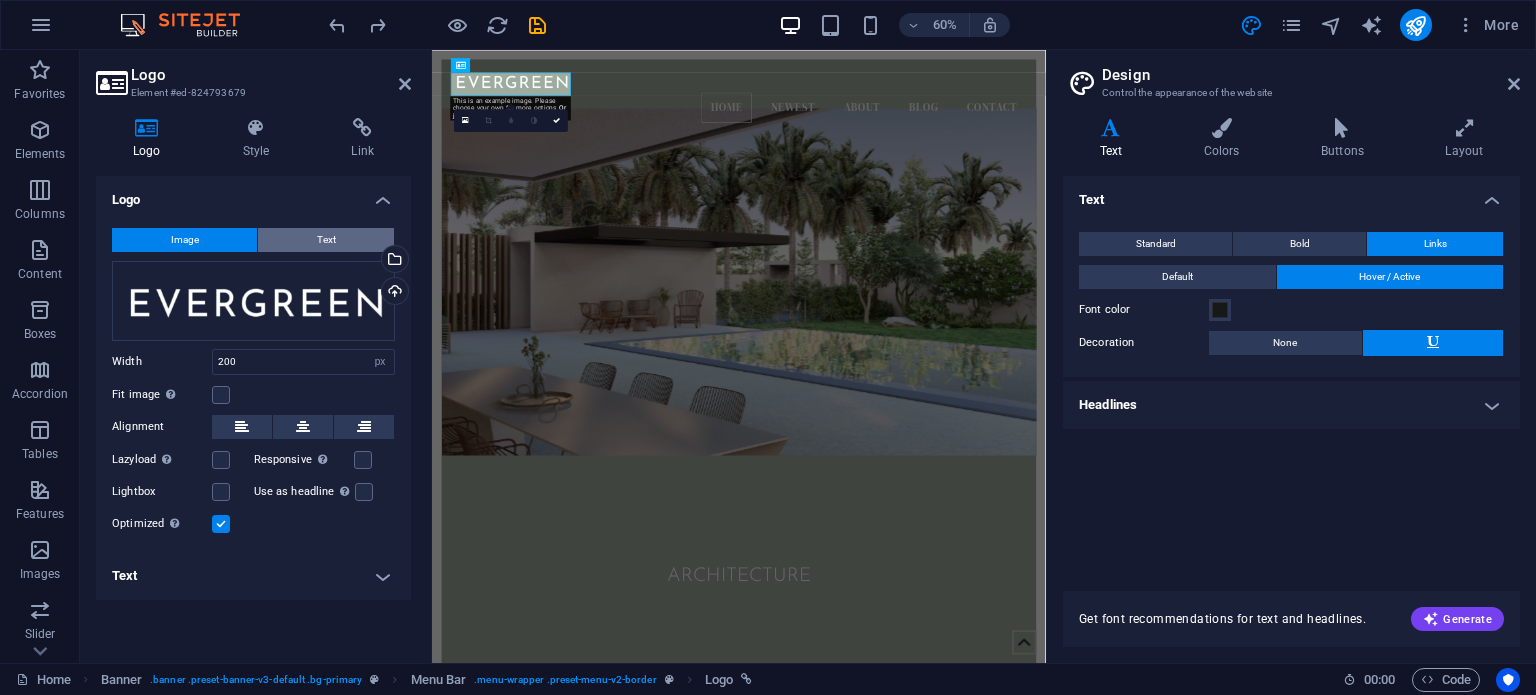 click on "Text" at bounding box center [326, 240] 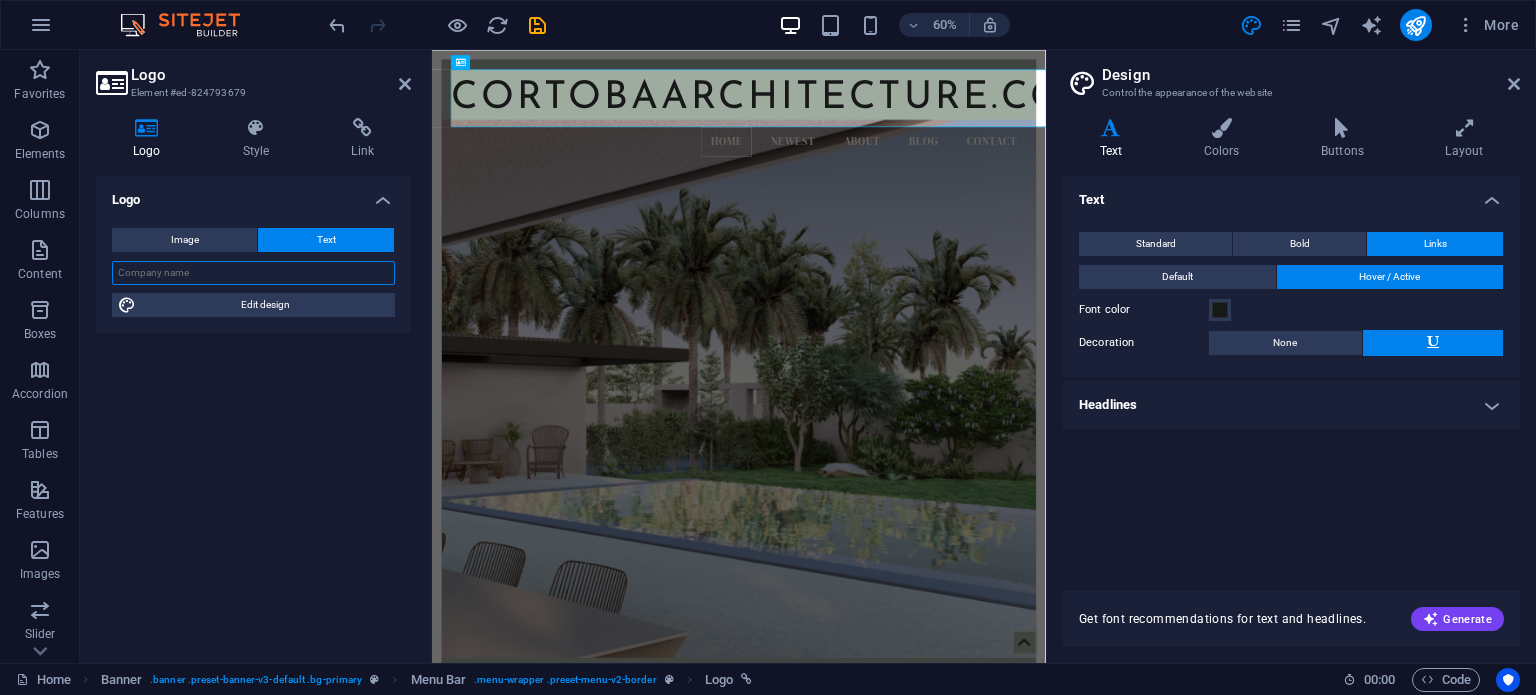 click at bounding box center (253, 273) 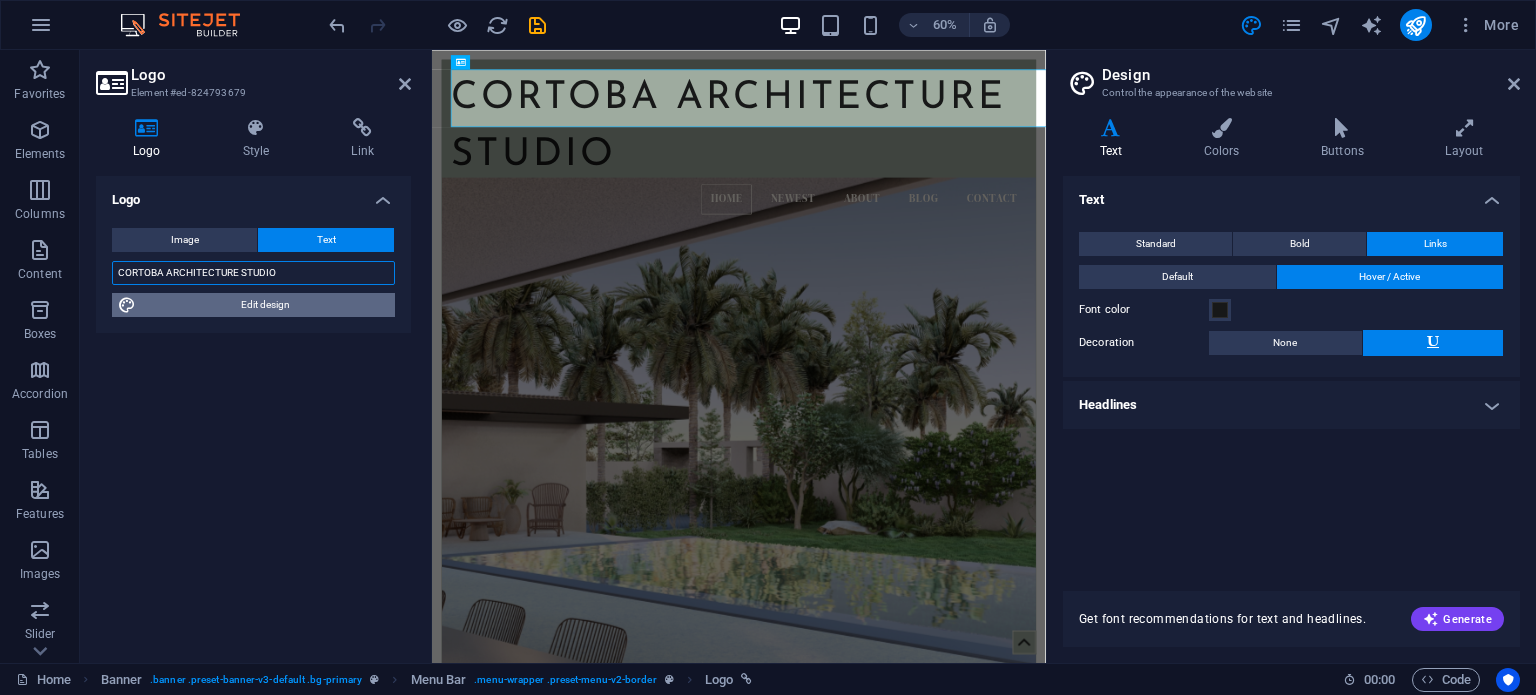 type on "CORTOBA ARCHITECTURE STUDIO" 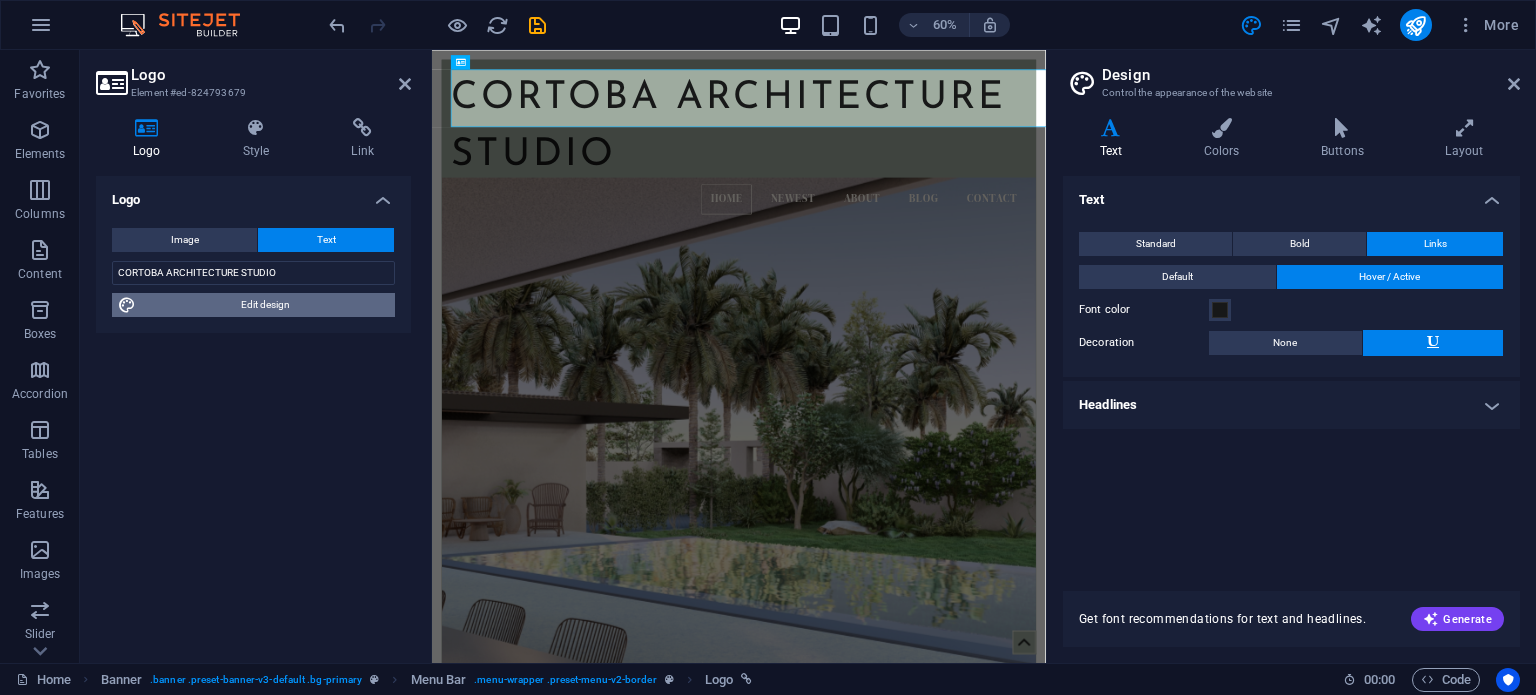 click on "Edit design" at bounding box center (265, 305) 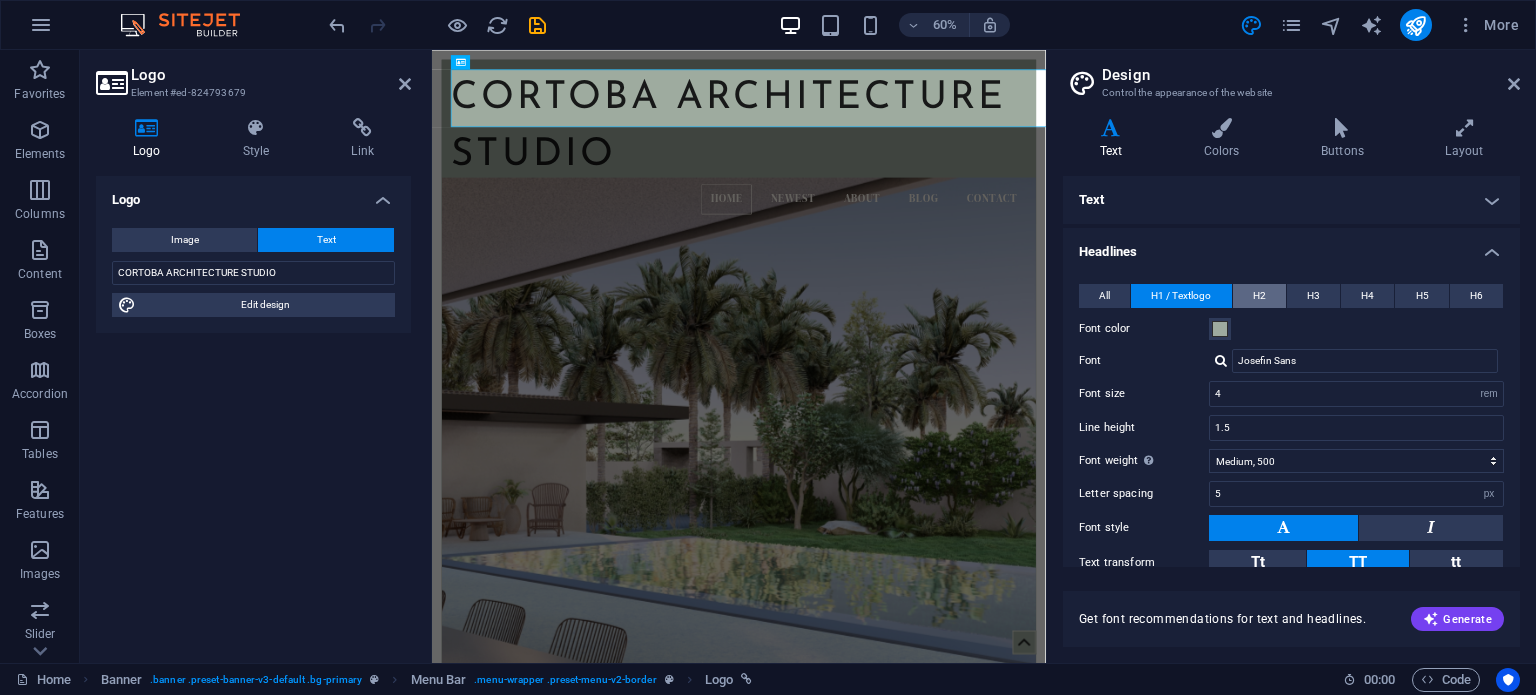 click on "H2" at bounding box center (1259, 296) 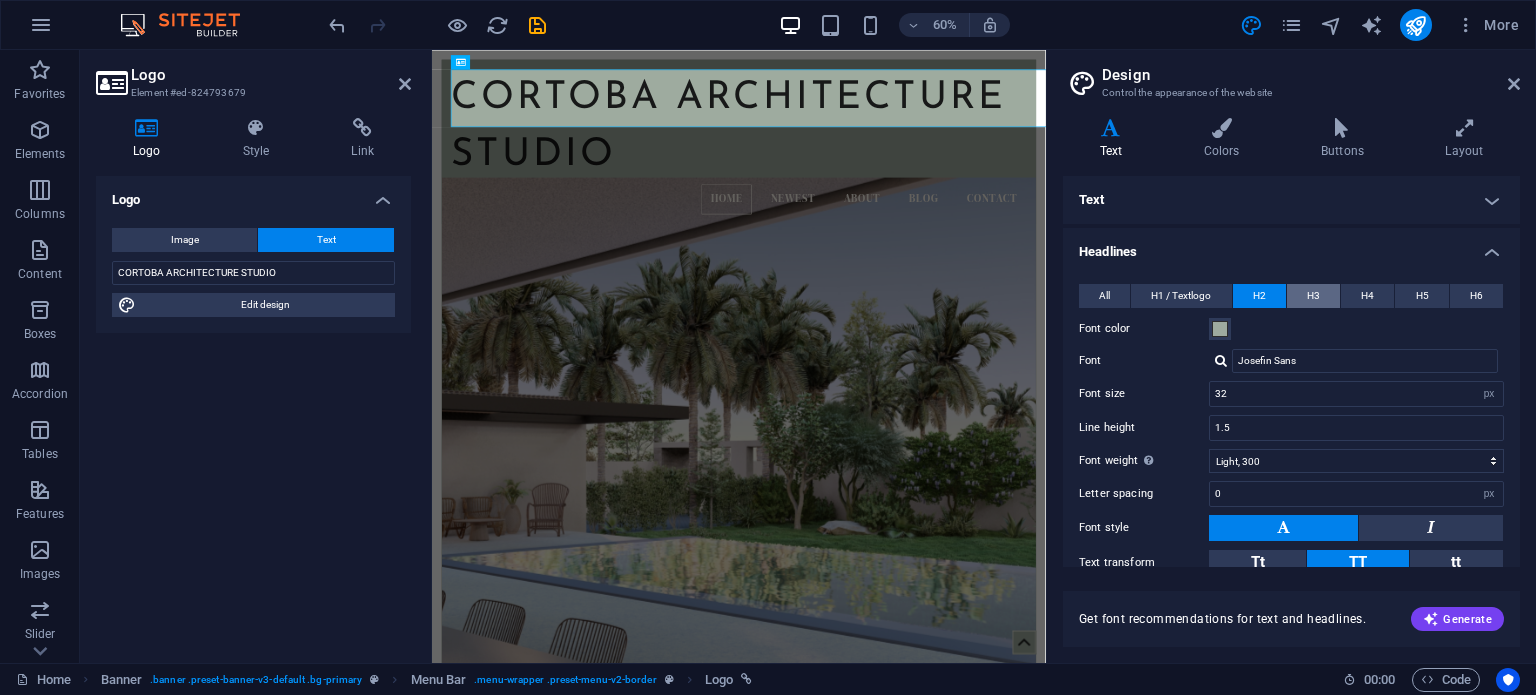 click on "H3" at bounding box center (1313, 296) 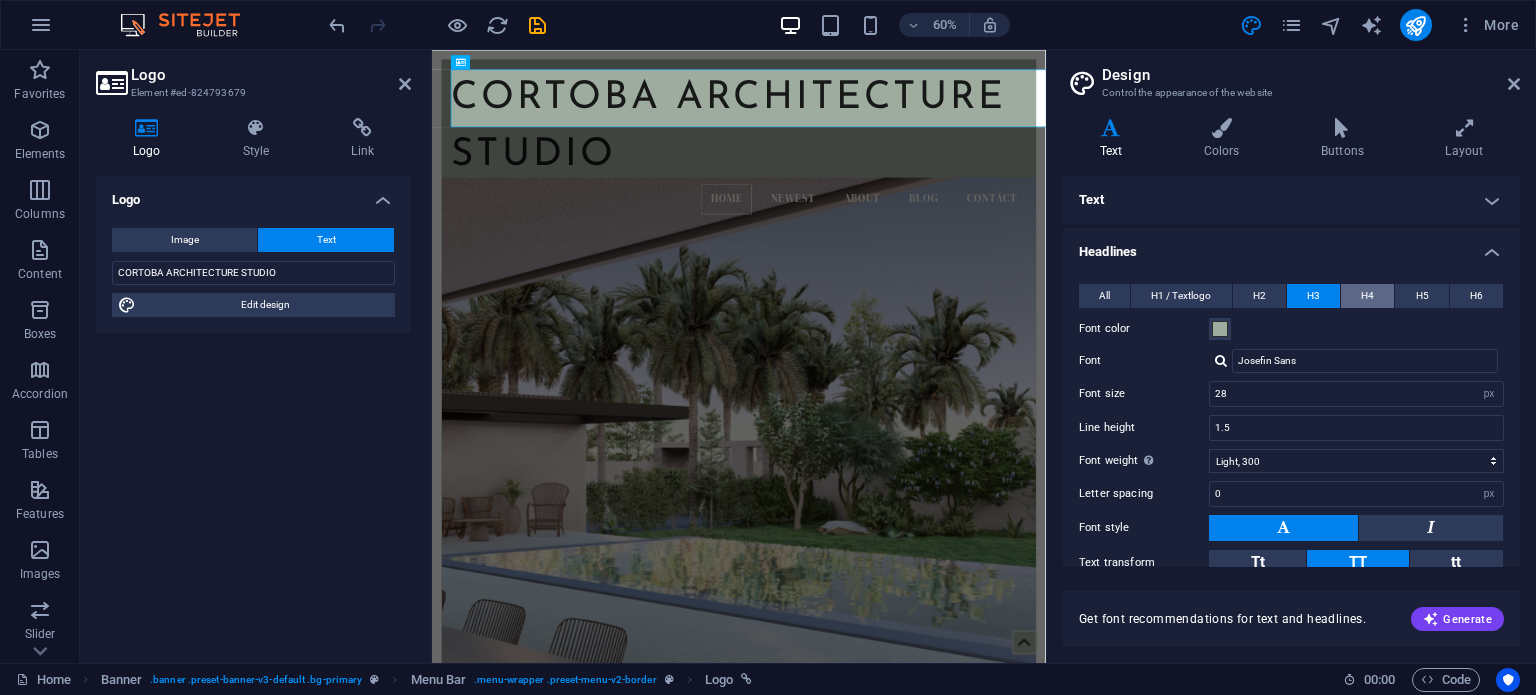 click on "H4" at bounding box center (1367, 296) 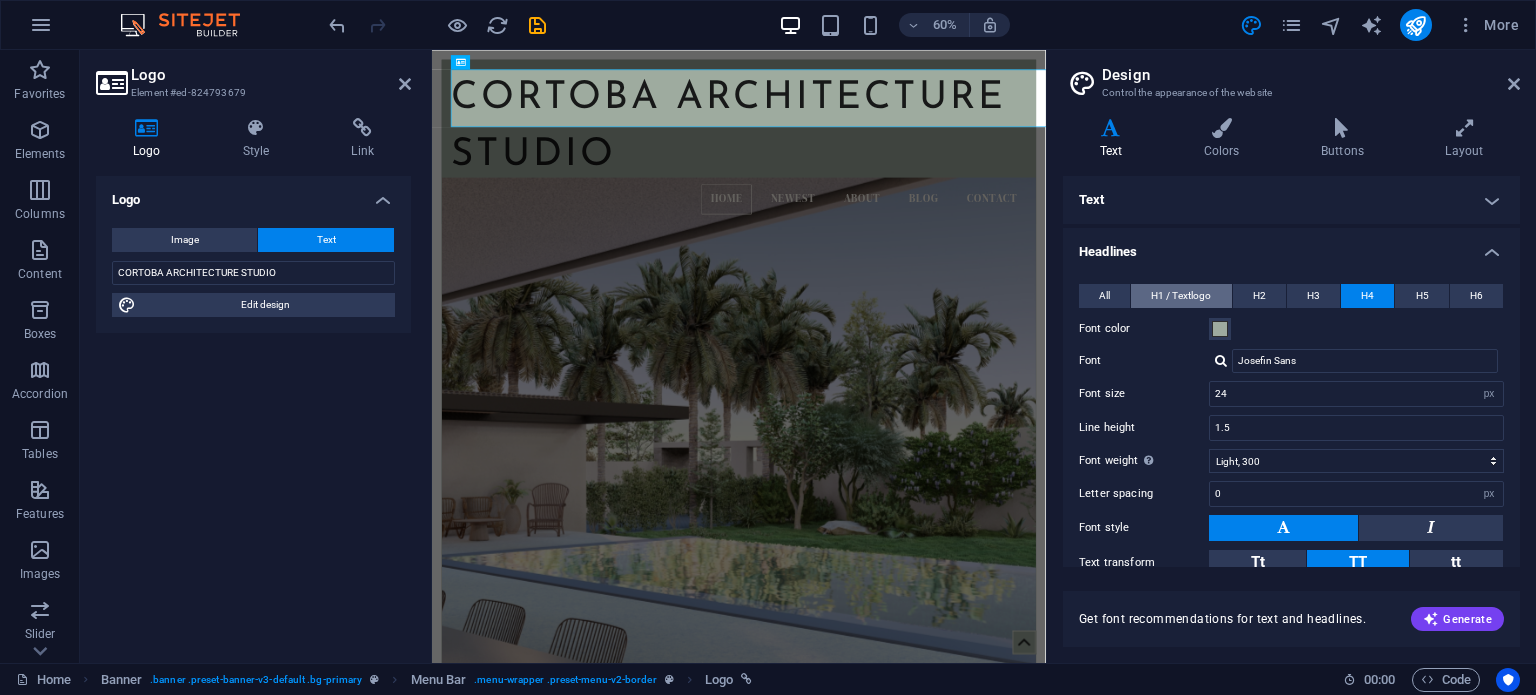click on "H1 / Textlogo" at bounding box center (1181, 296) 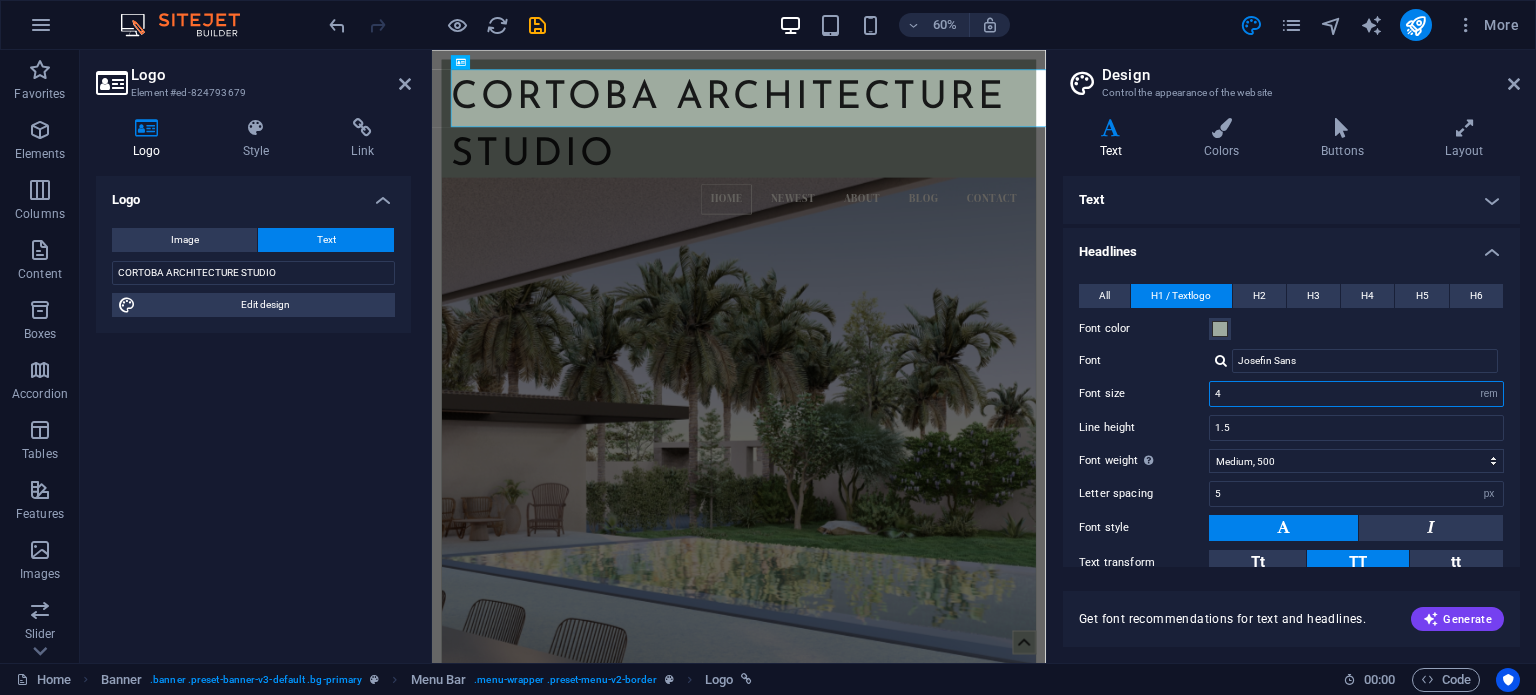 click on "4" at bounding box center (1356, 394) 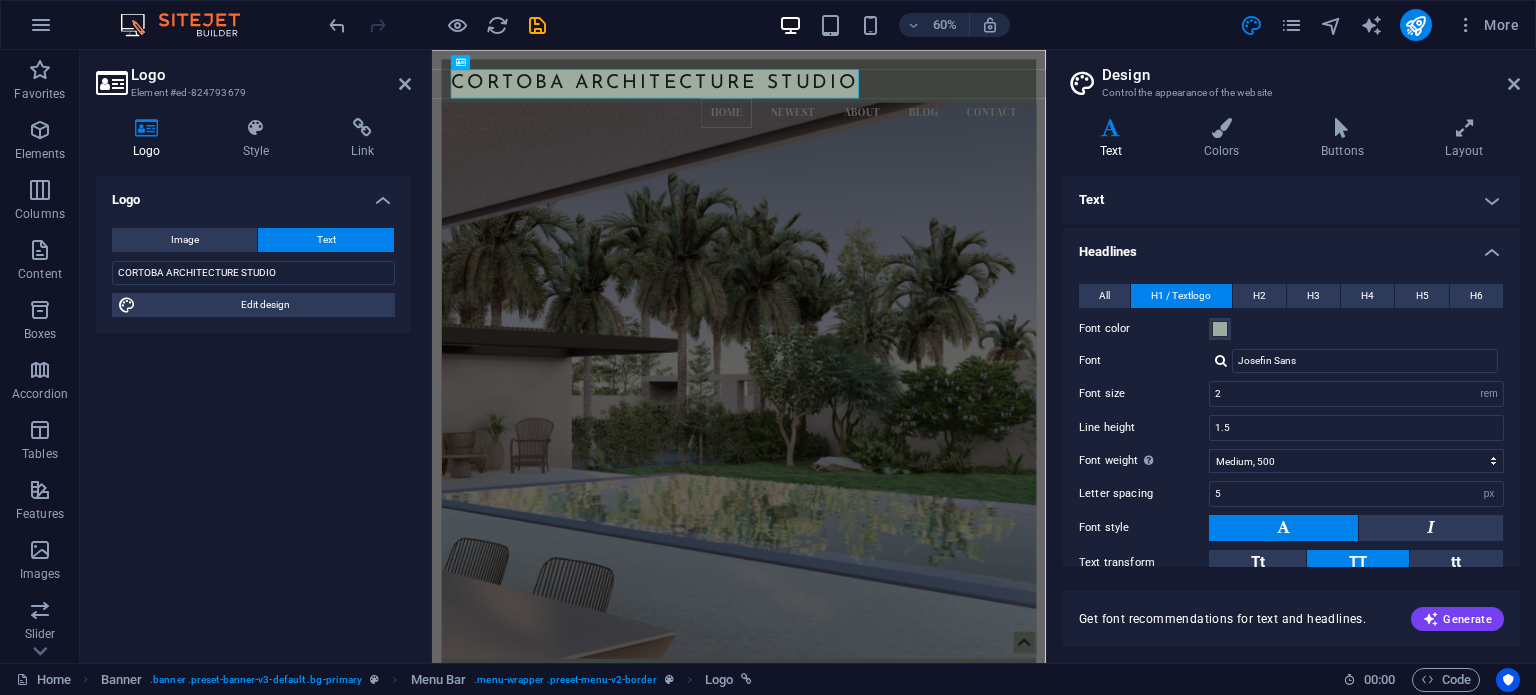 click on "Headlines" at bounding box center (1291, 246) 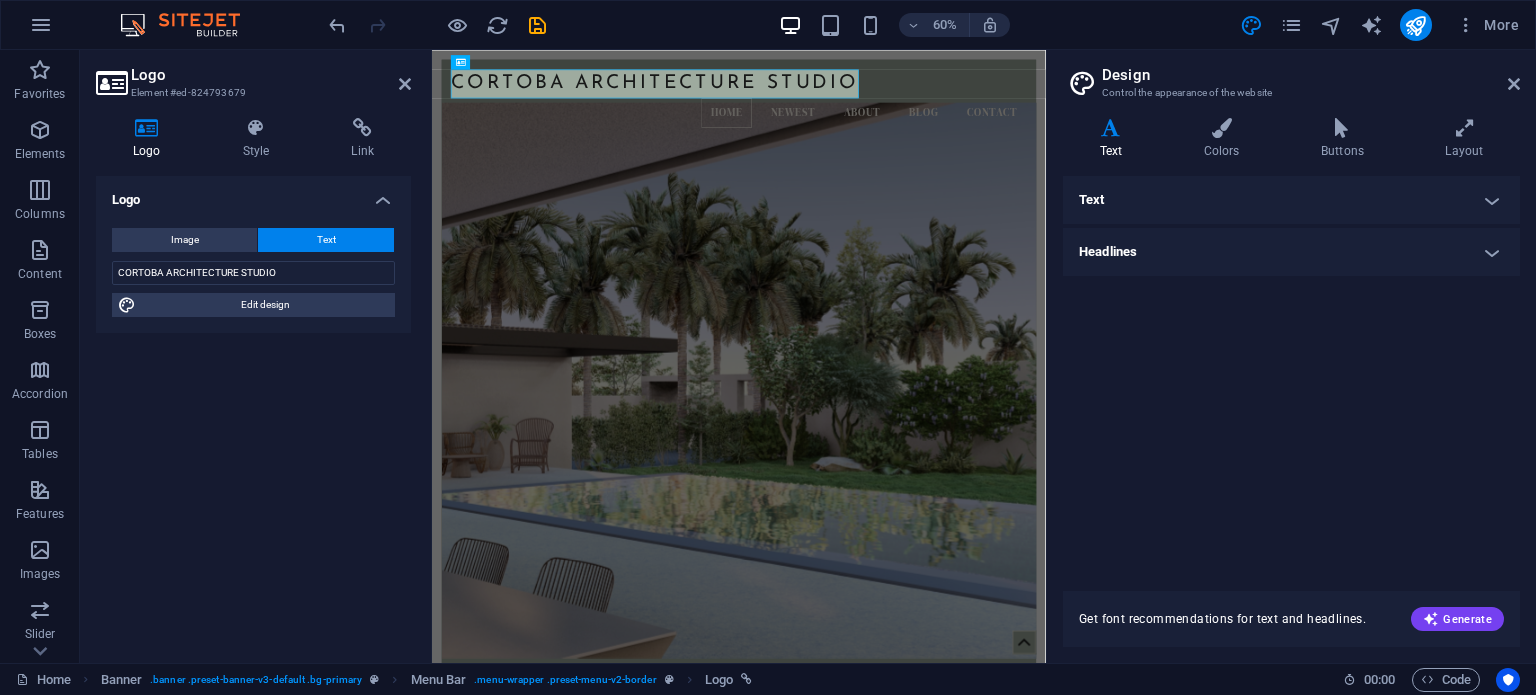 click on "Text" at bounding box center [1291, 200] 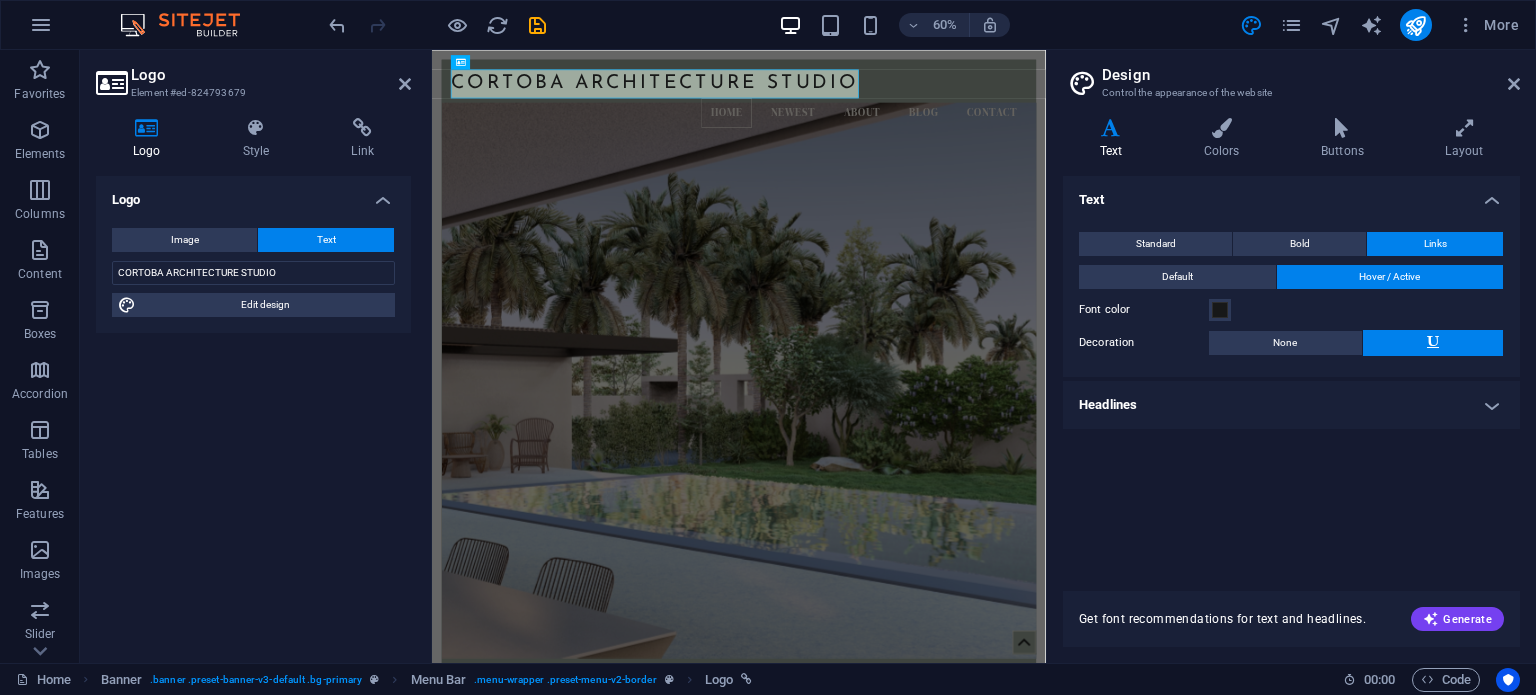 click on "Text" at bounding box center (1291, 194) 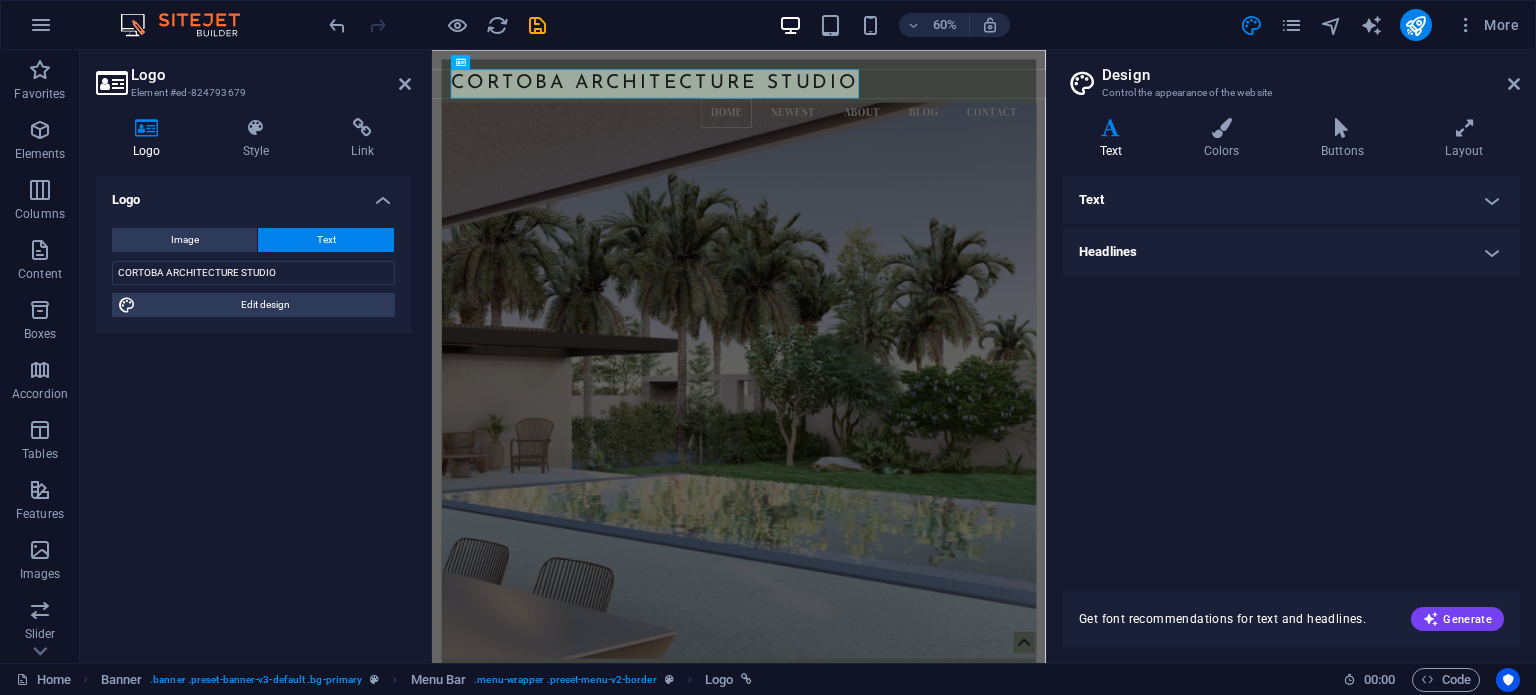 click on "Text" at bounding box center (1291, 200) 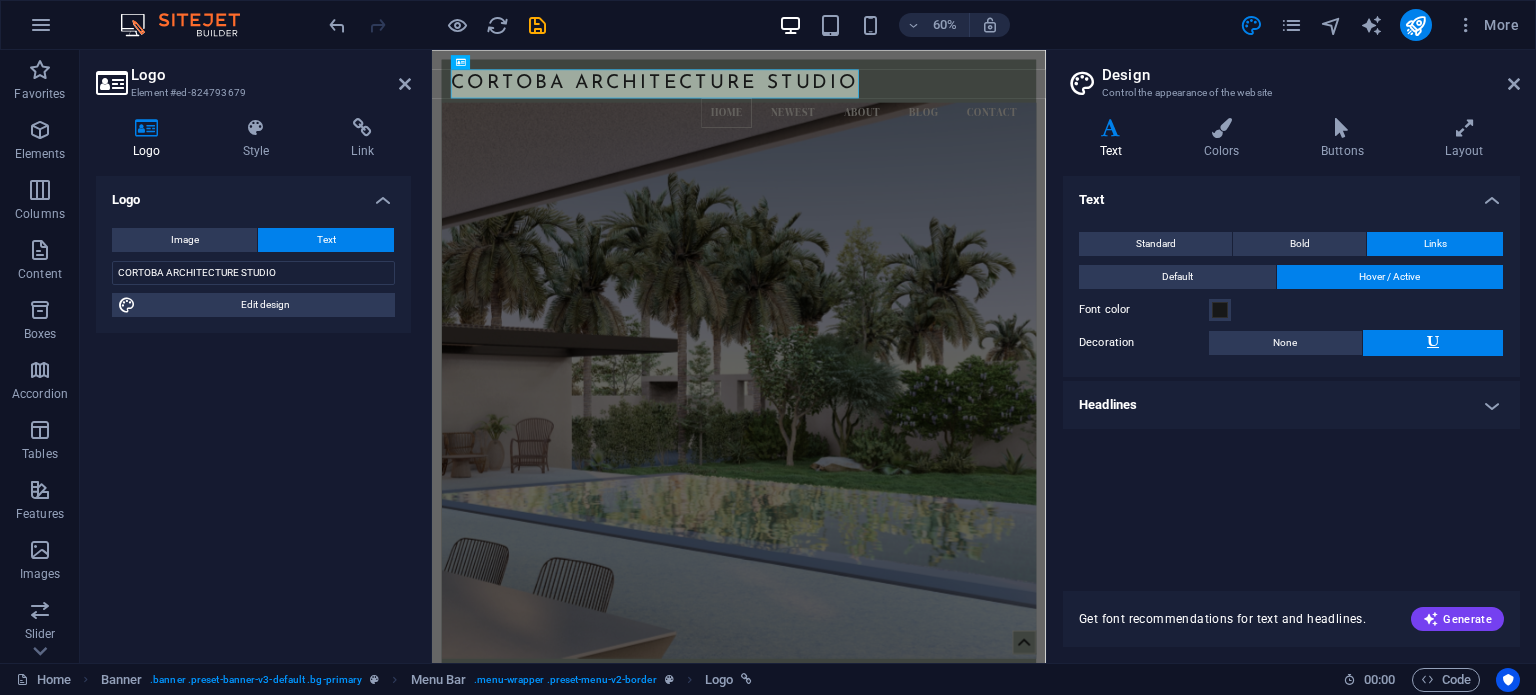 click on "Headlines" at bounding box center [1291, 405] 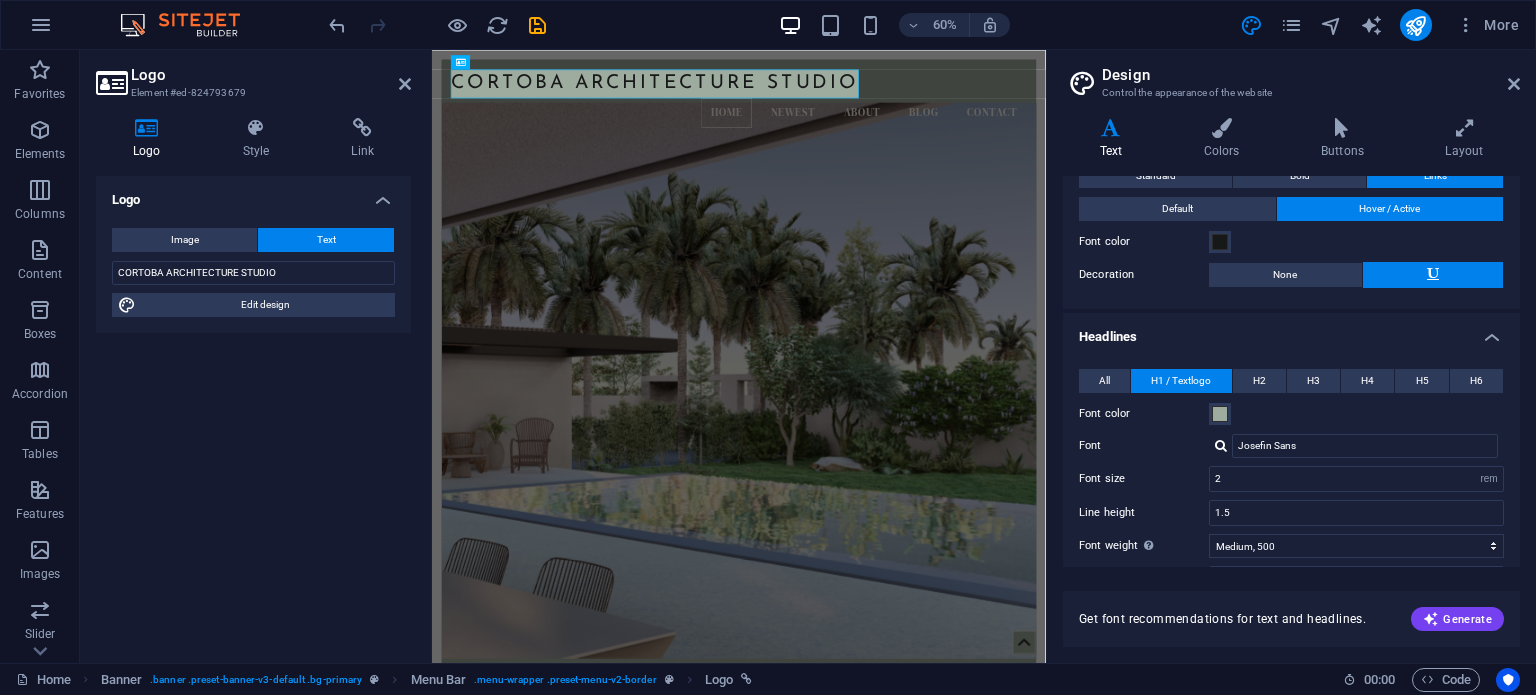 scroll, scrollTop: 100, scrollLeft: 0, axis: vertical 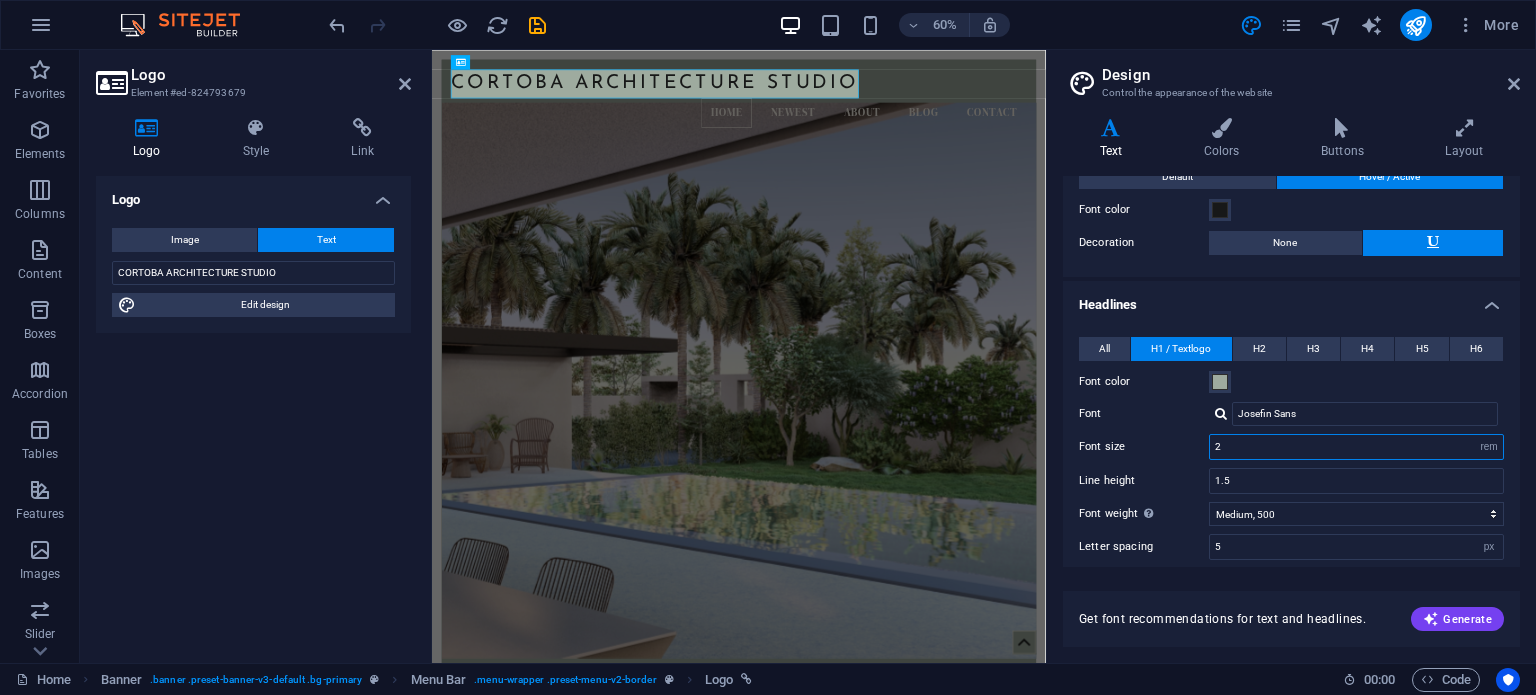 click on "2" at bounding box center [1356, 447] 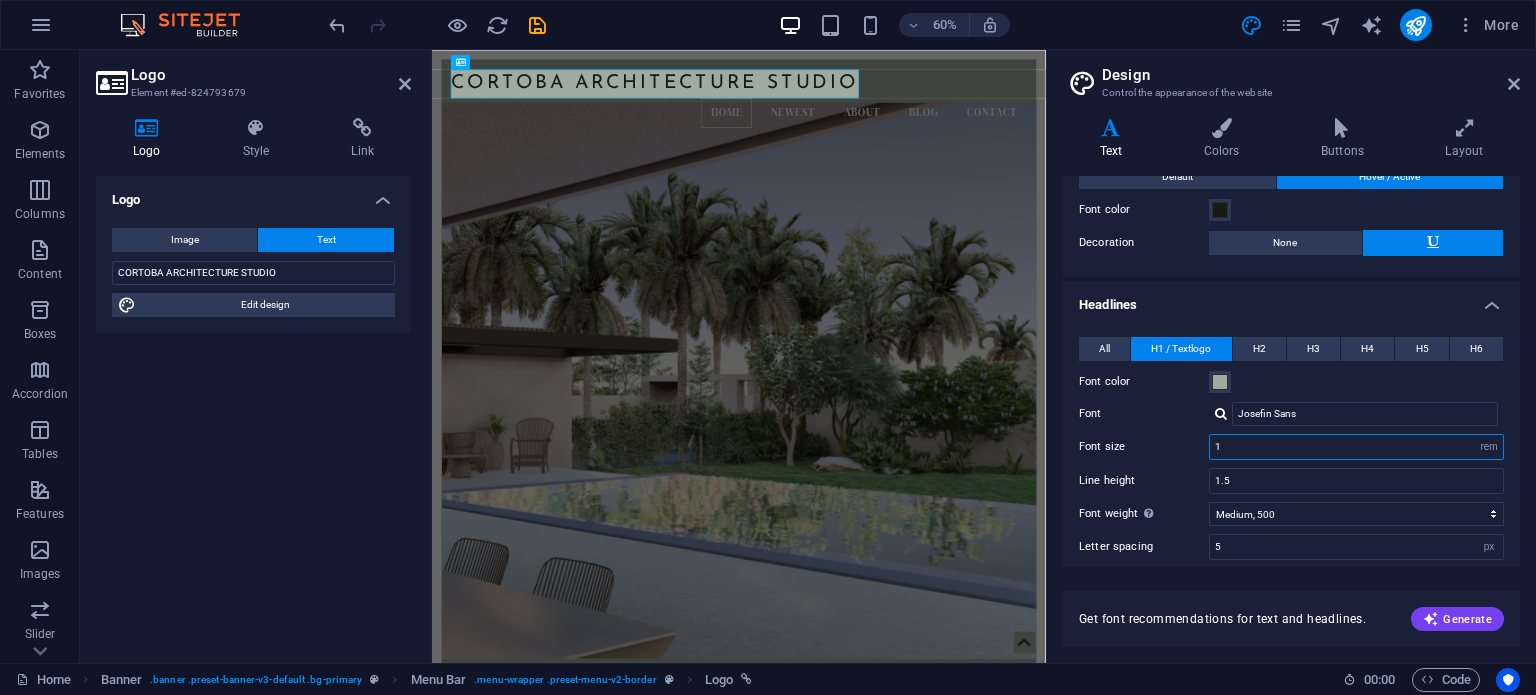 type on "1" 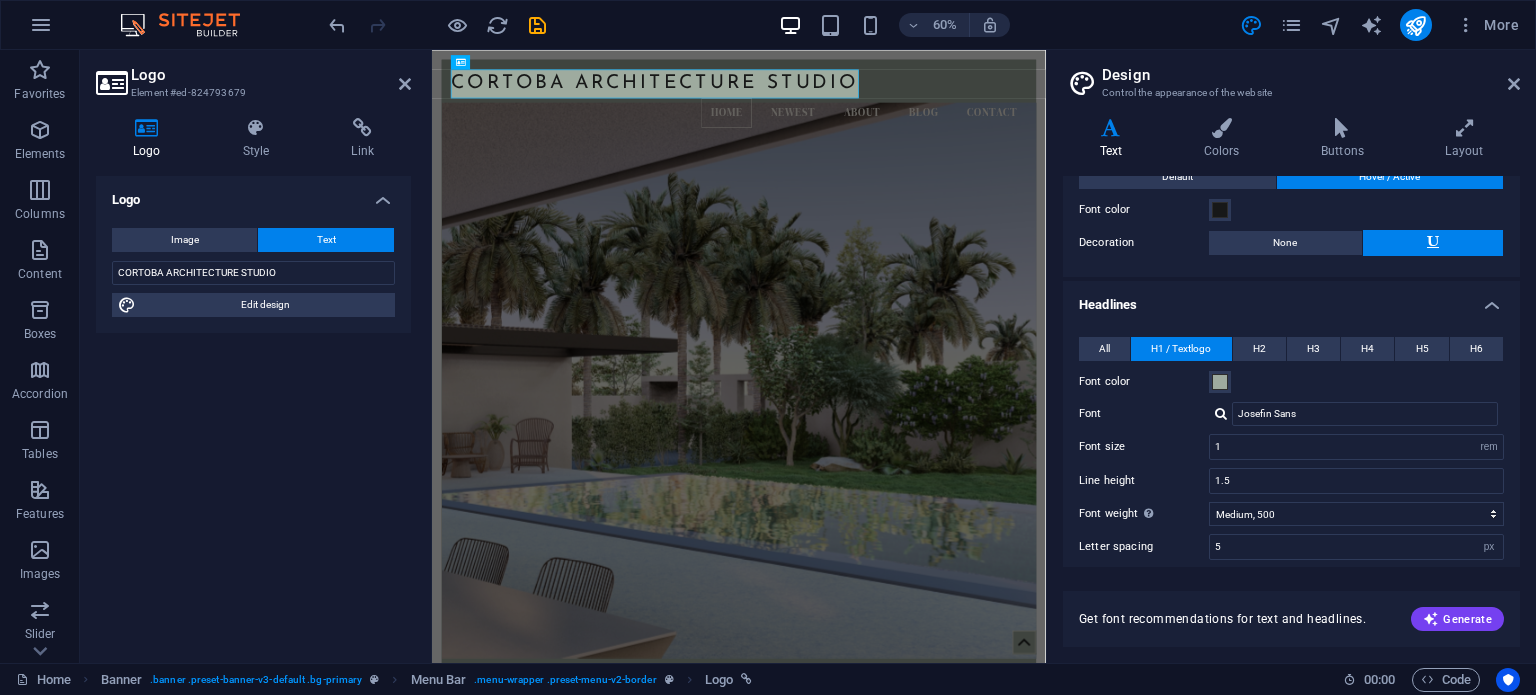 click on "Headlines" at bounding box center (1291, 299) 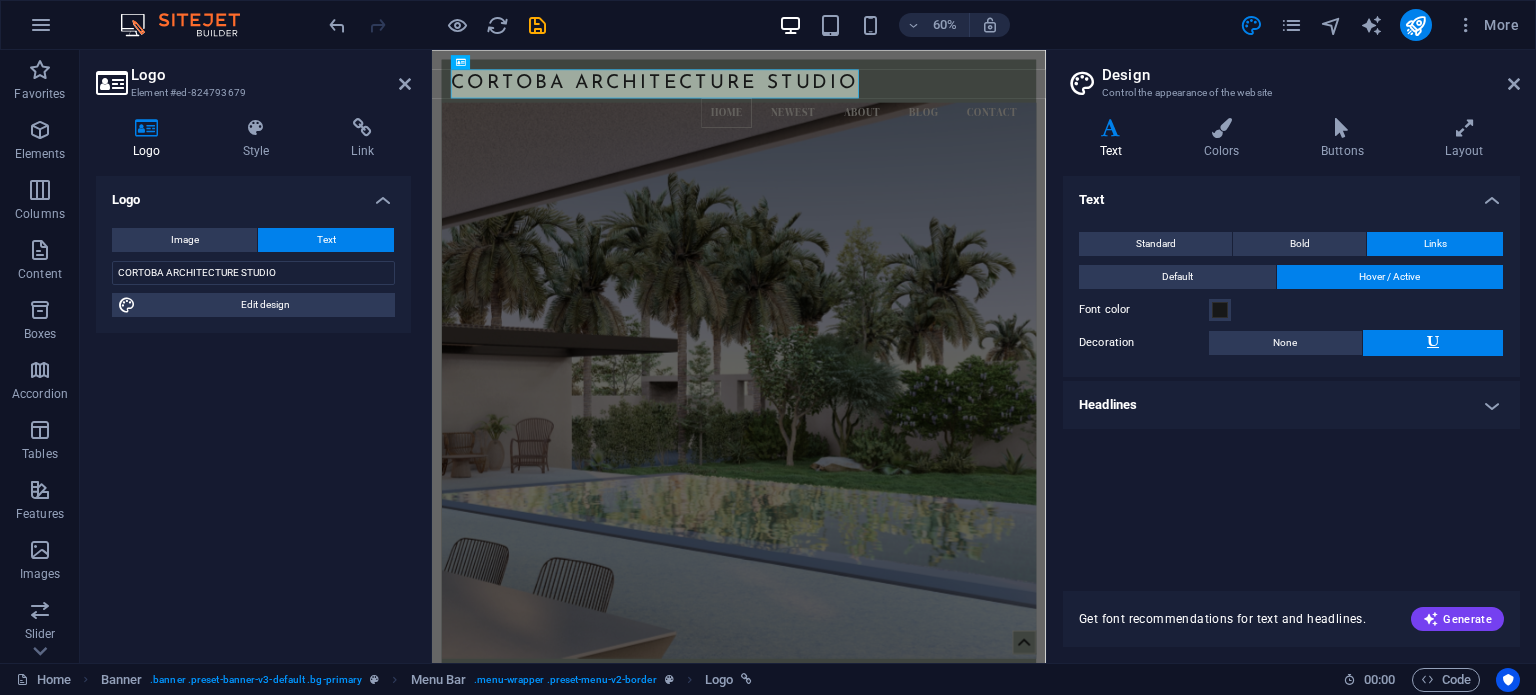 scroll, scrollTop: 0, scrollLeft: 0, axis: both 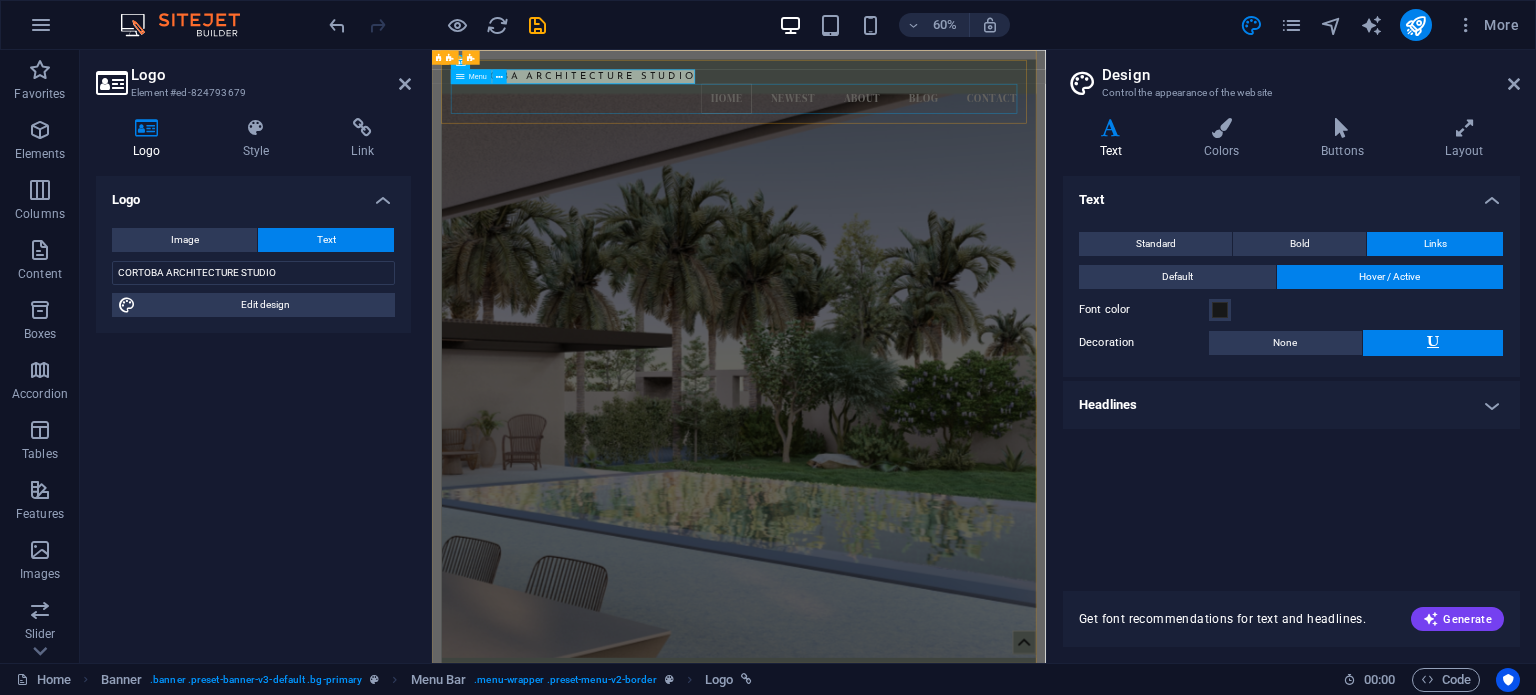click on "Home Newest About Blog Contact" at bounding box center (943, 131) 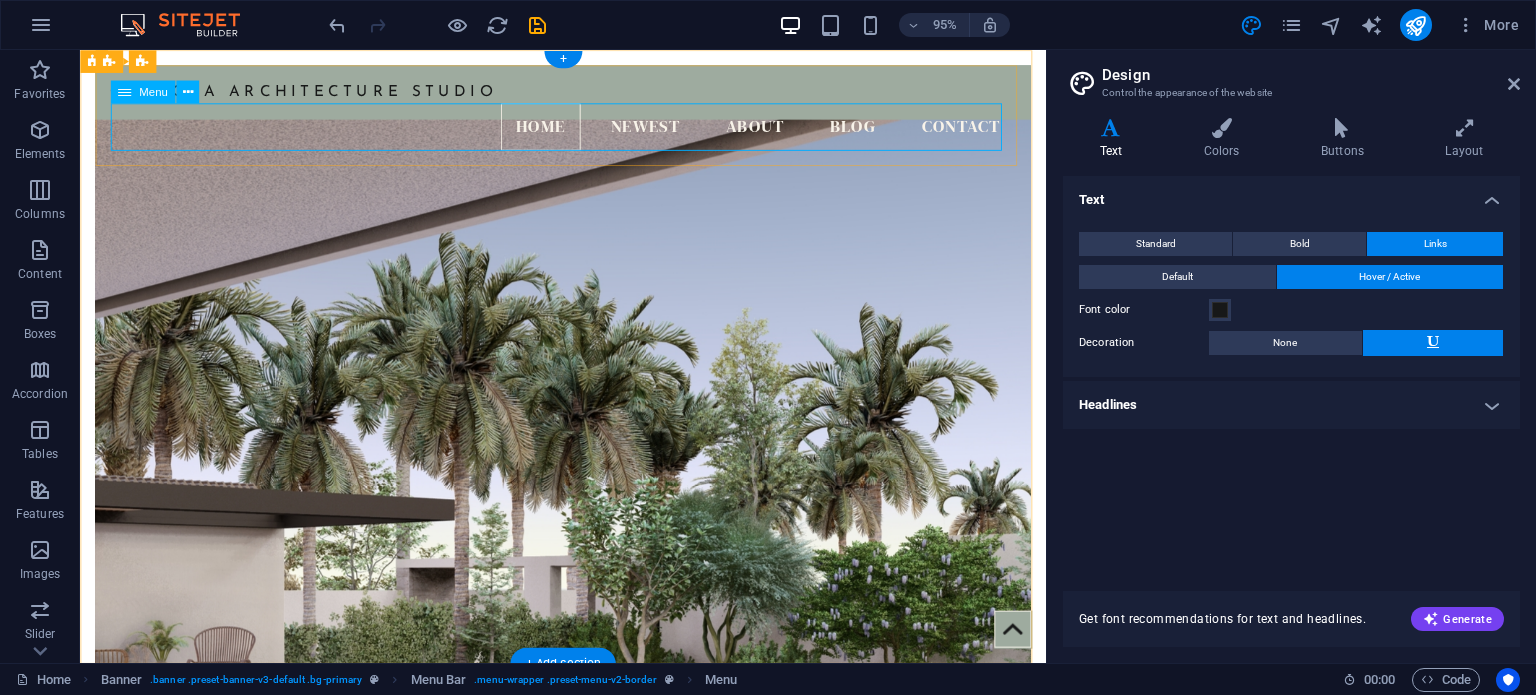 click on "Home Newest About Blog Contact" at bounding box center [588, 131] 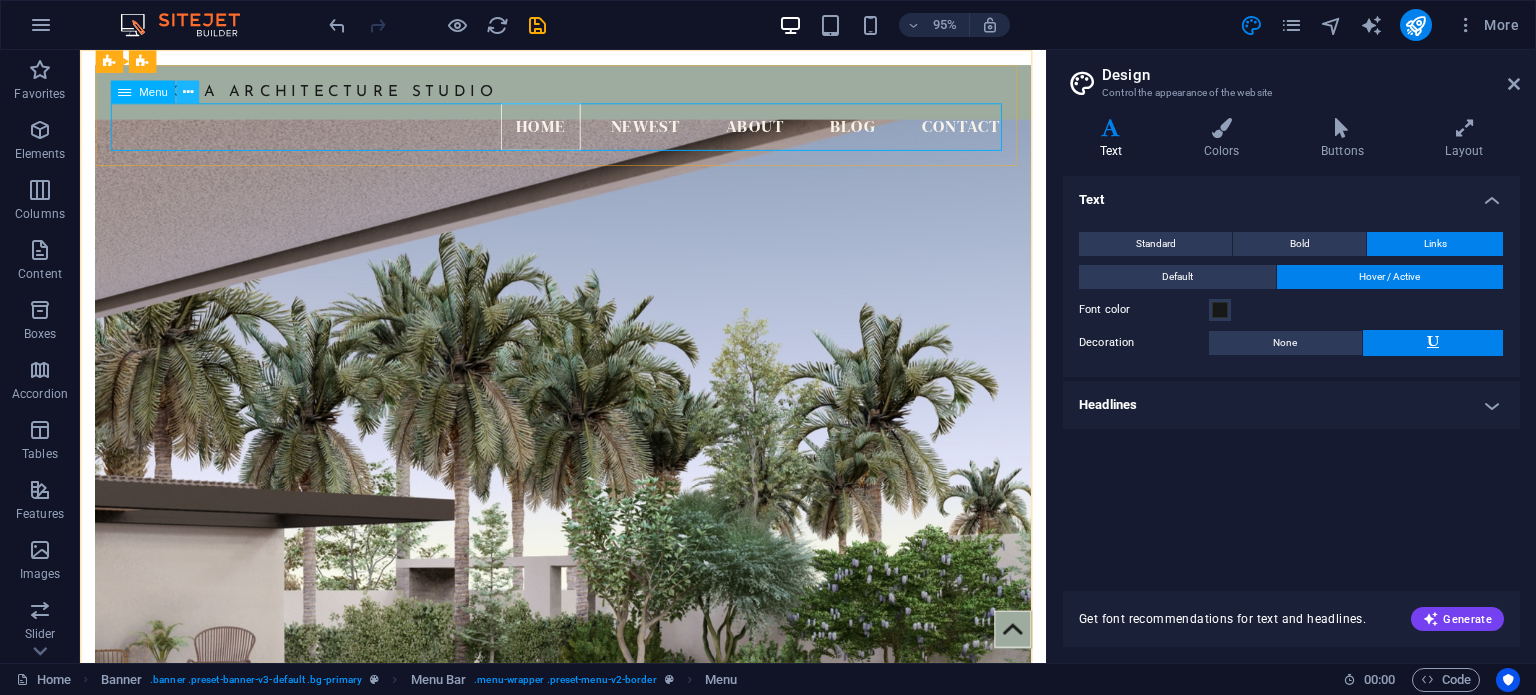 click at bounding box center (187, 92) 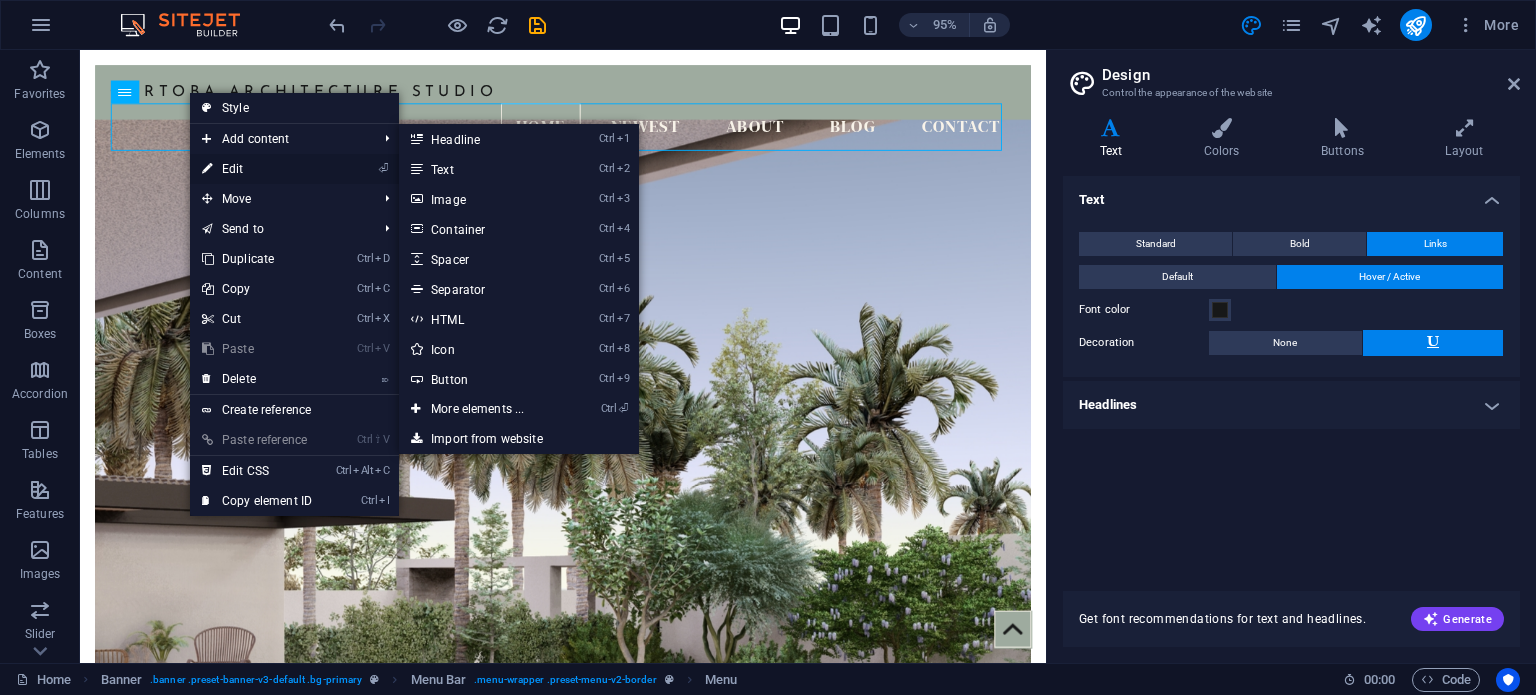 click on "⏎  Edit" at bounding box center (257, 169) 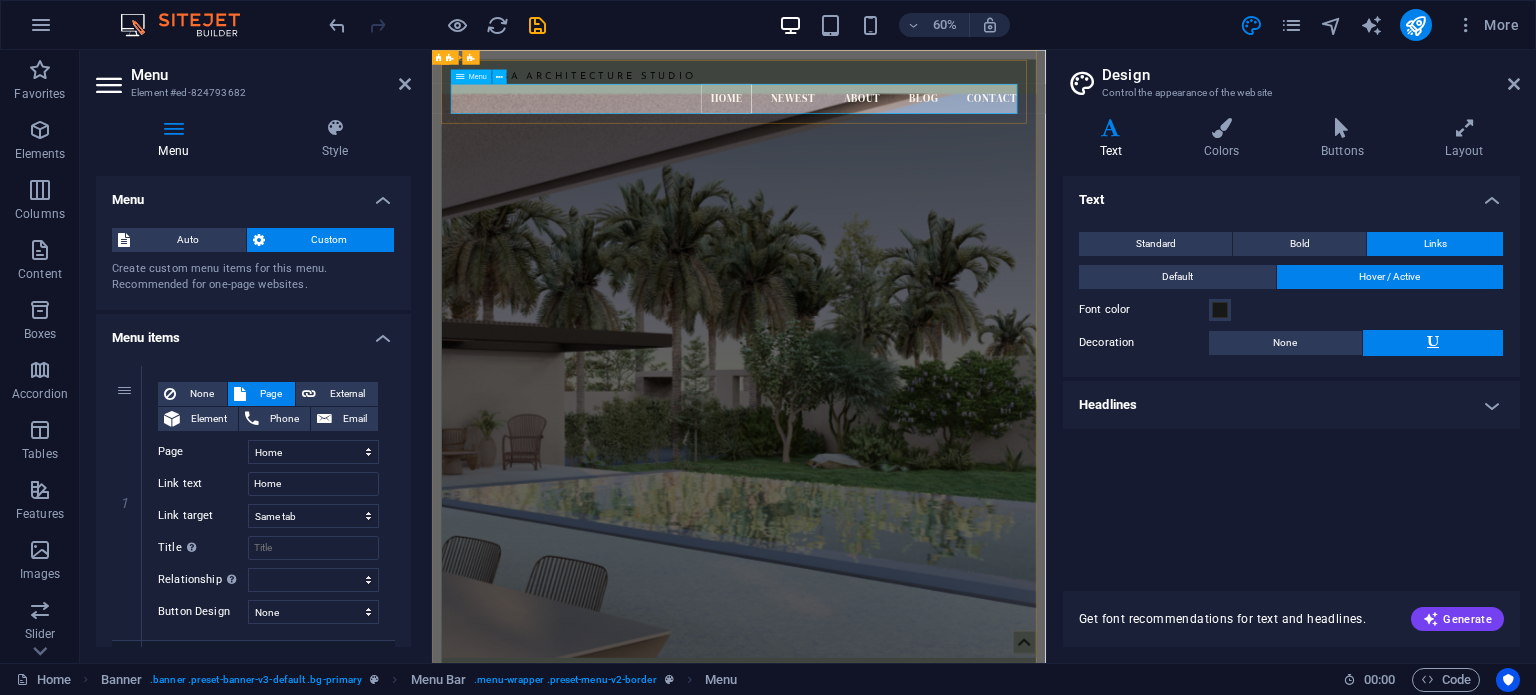 click on "Home Newest About Blog Contact" at bounding box center [943, 131] 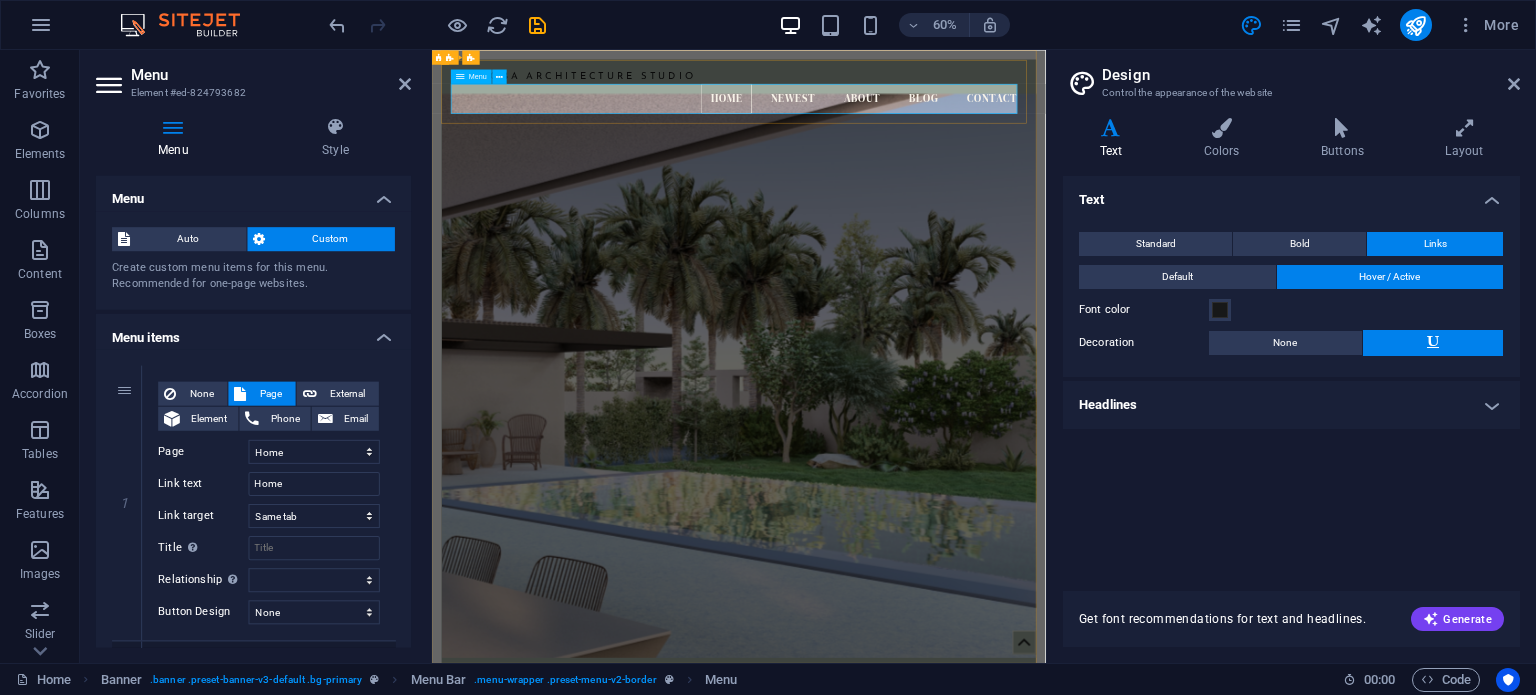 click on "Home Newest About Blog Contact" at bounding box center [943, 131] 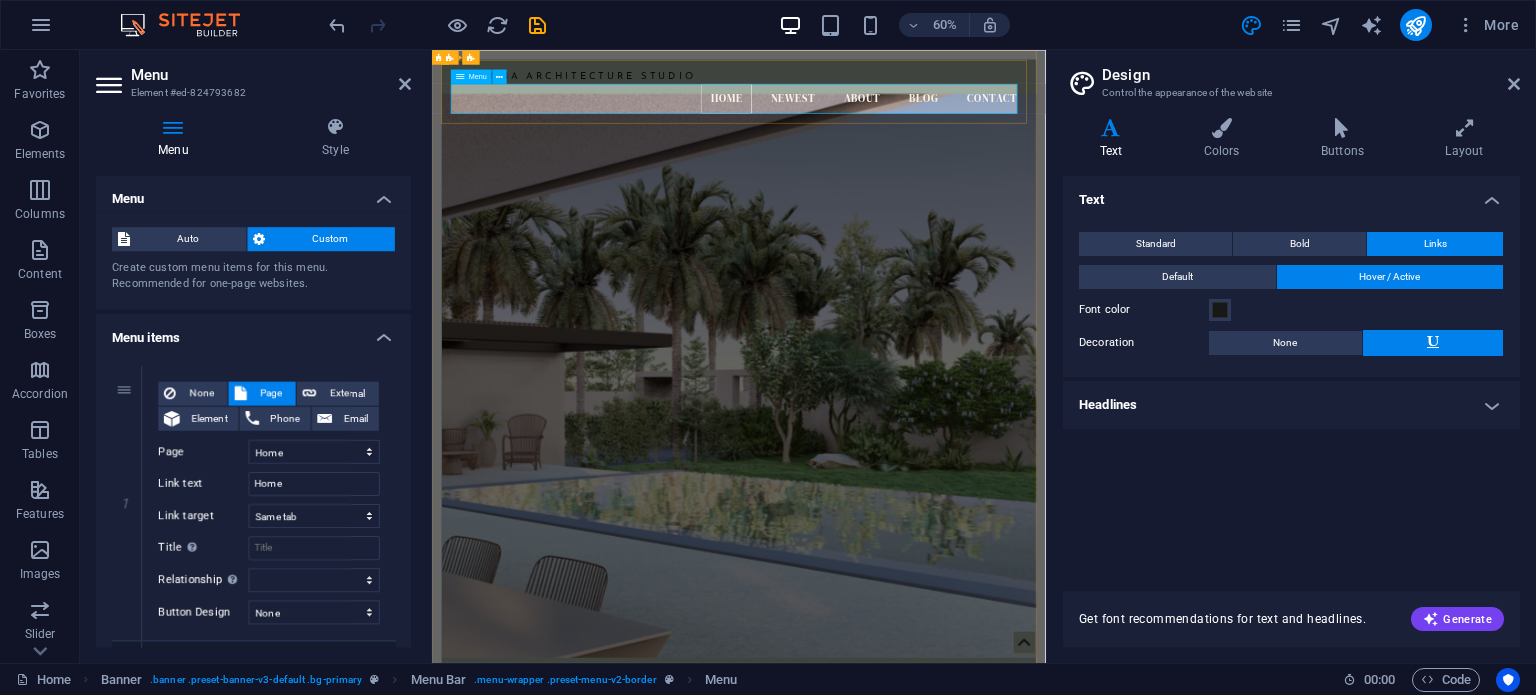 click on "Home Newest About Blog Contact" at bounding box center (943, 131) 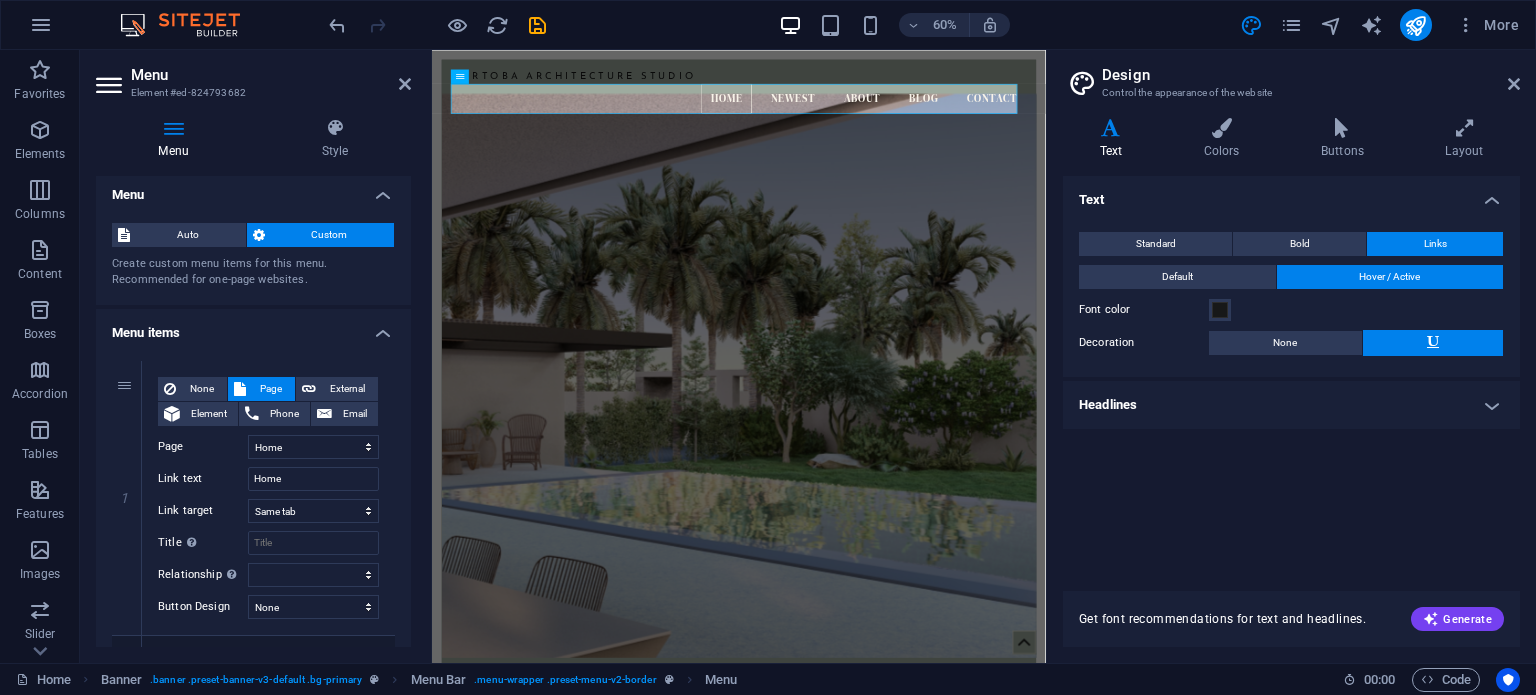 scroll, scrollTop: 0, scrollLeft: 0, axis: both 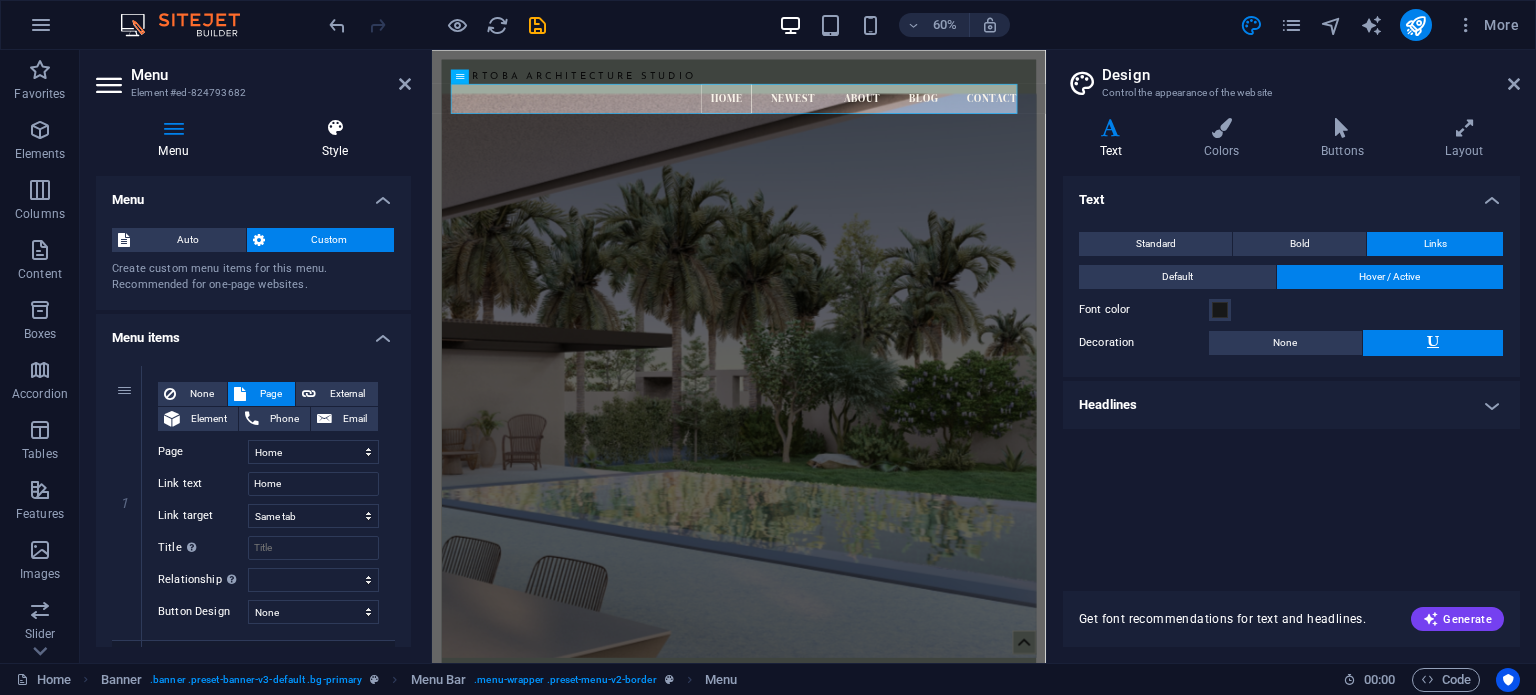 click on "Style" at bounding box center [335, 139] 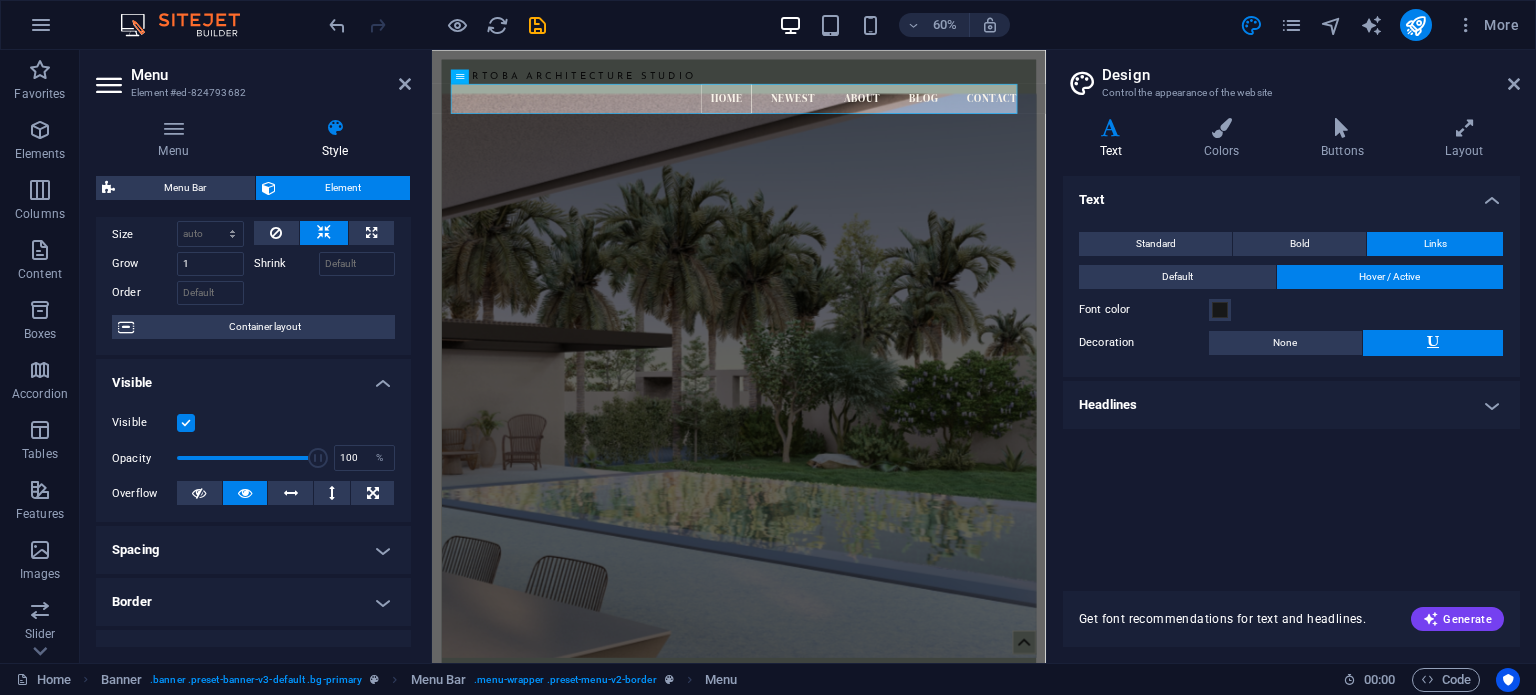 scroll, scrollTop: 100, scrollLeft: 0, axis: vertical 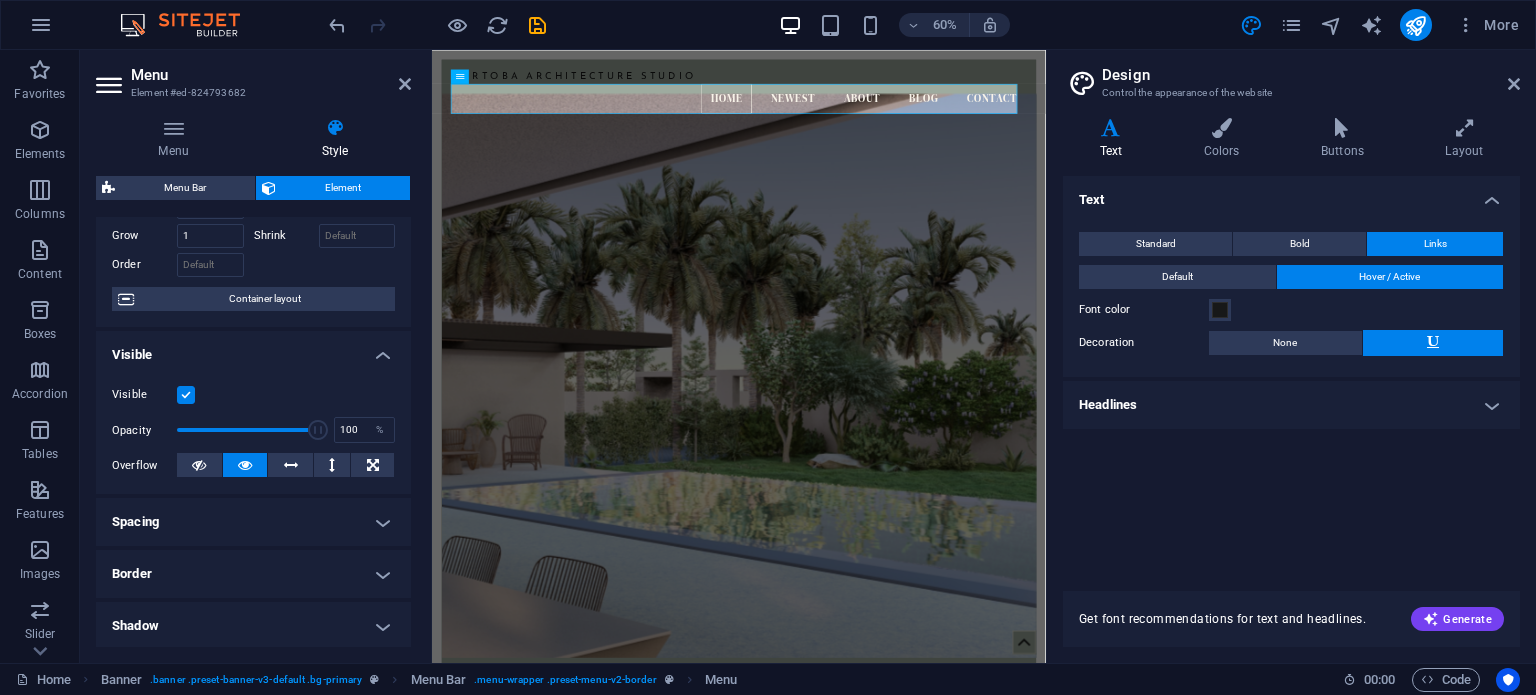 click on "Spacing" at bounding box center (253, 522) 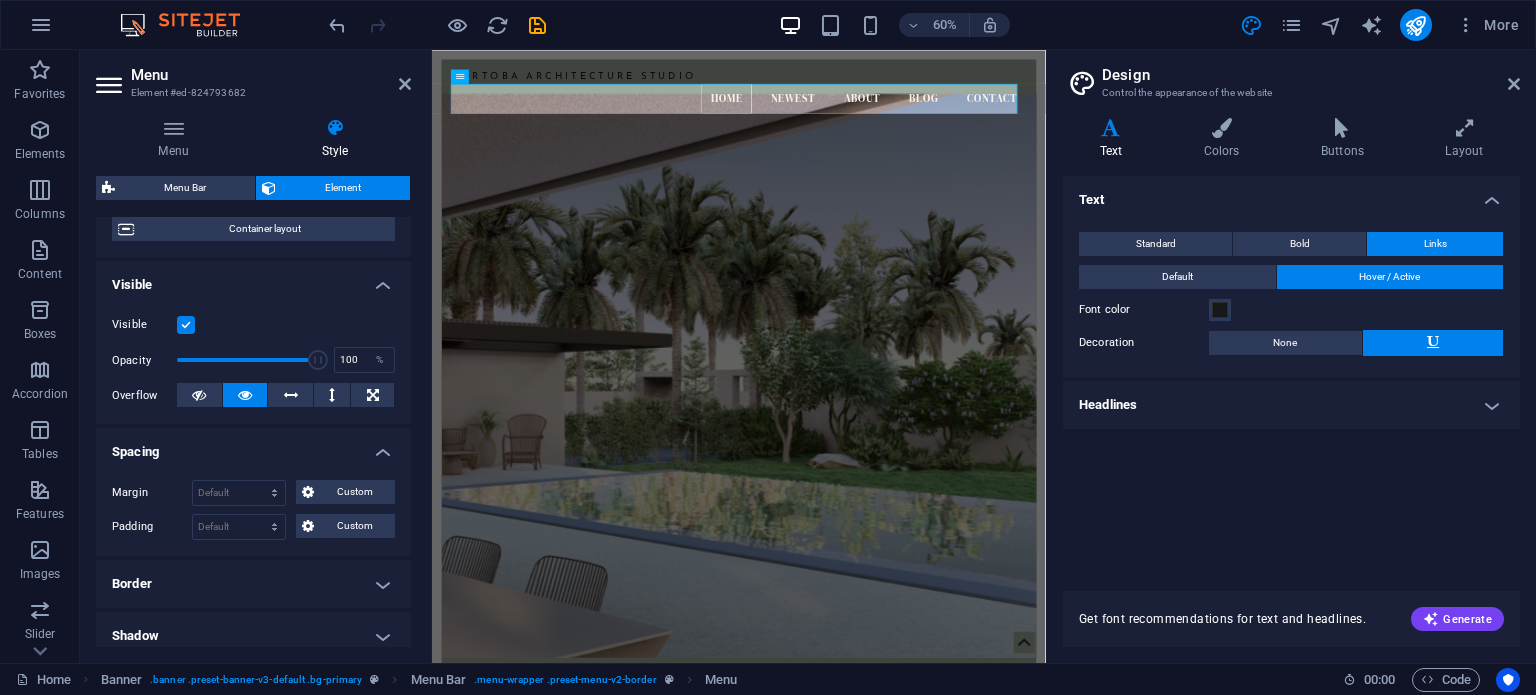 scroll, scrollTop: 200, scrollLeft: 0, axis: vertical 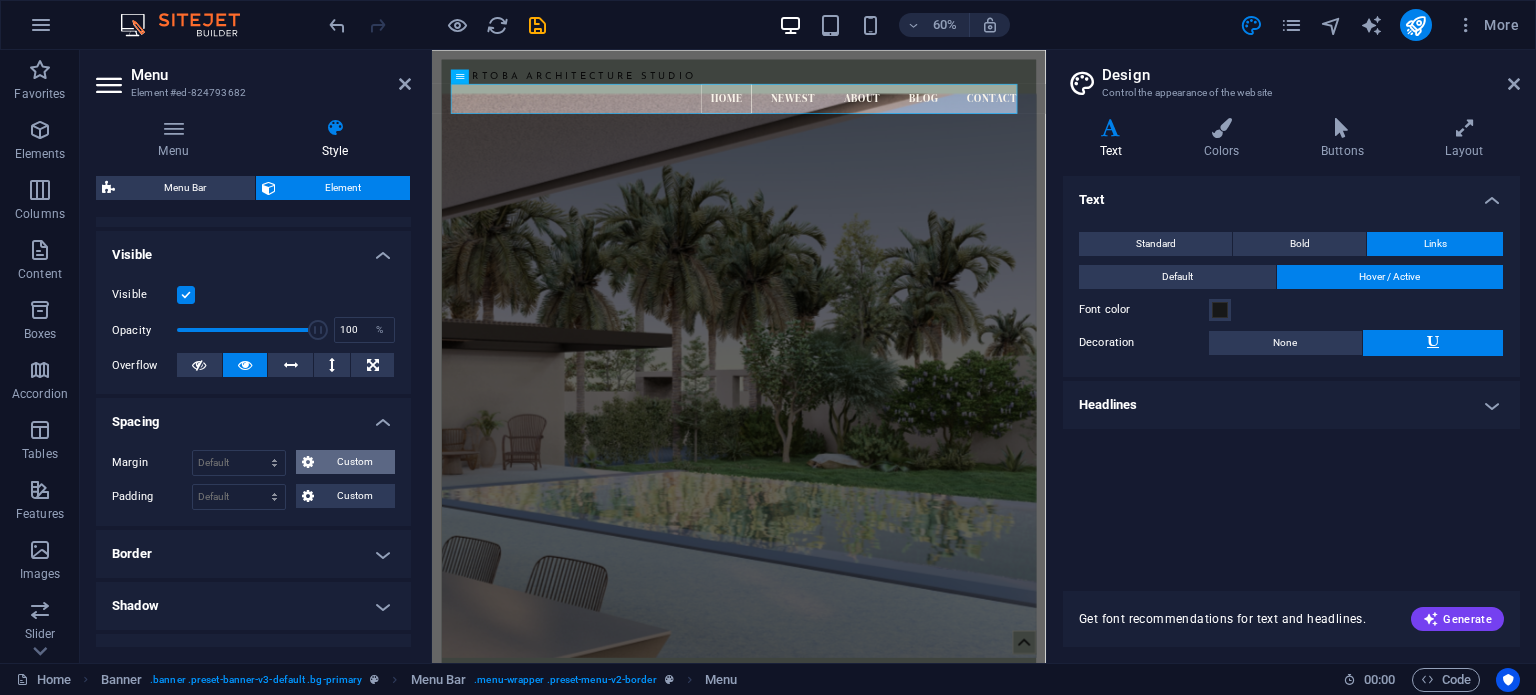 click on "Custom" at bounding box center [354, 462] 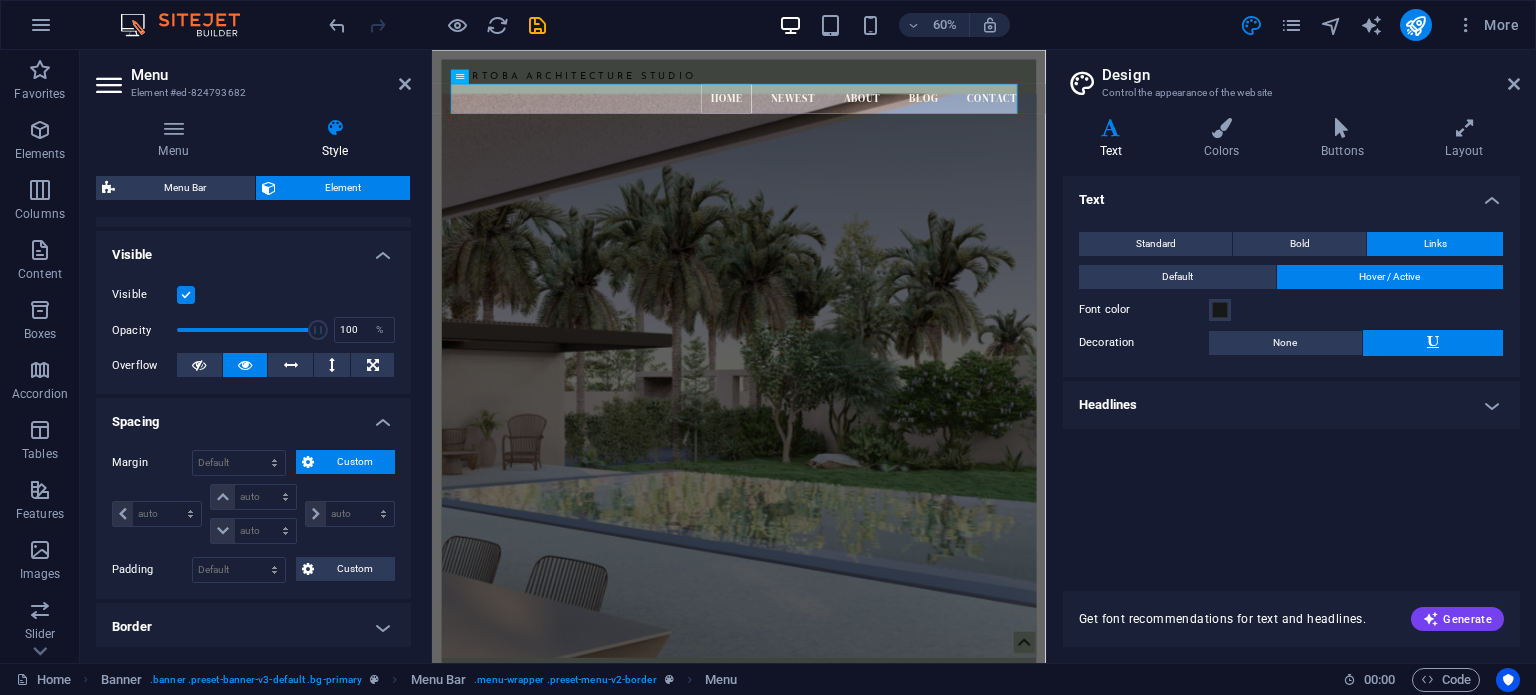 click on "Custom" at bounding box center (354, 462) 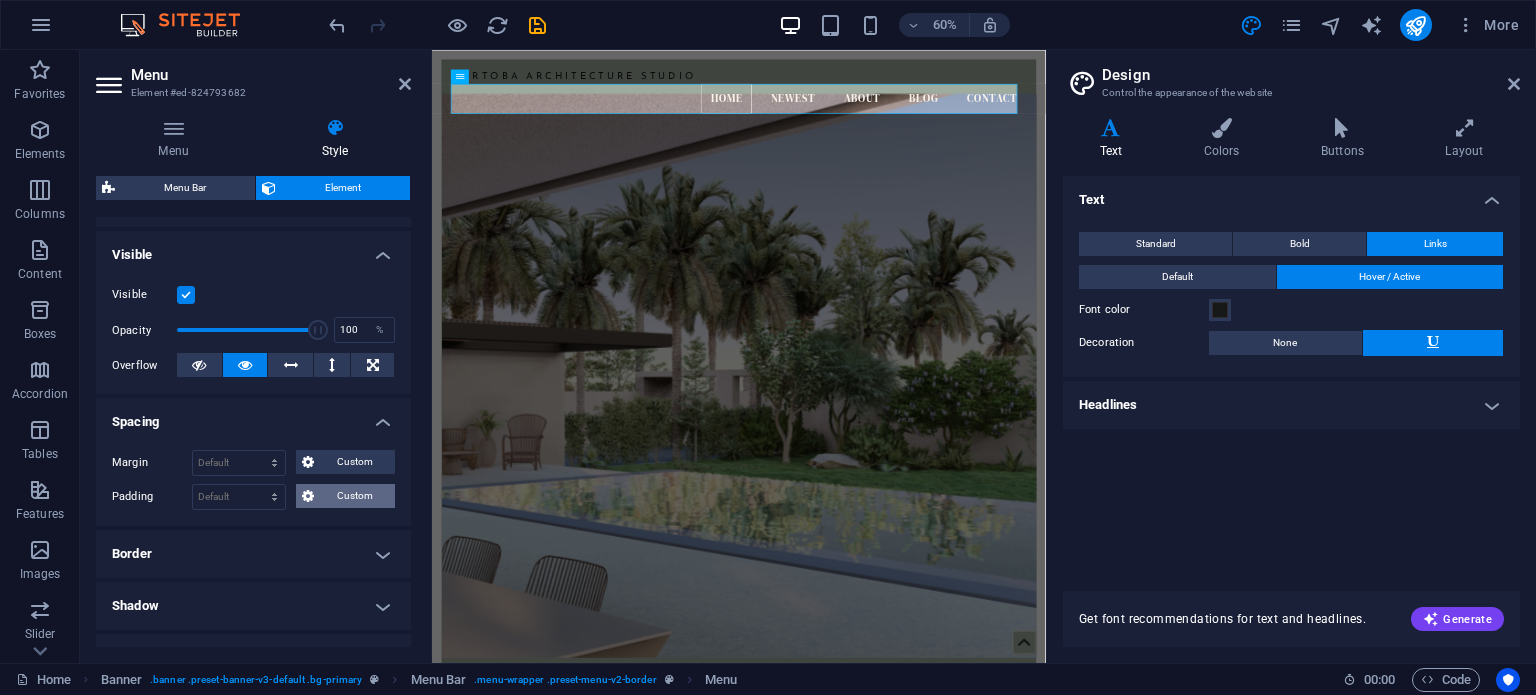 click on "Custom" at bounding box center [354, 496] 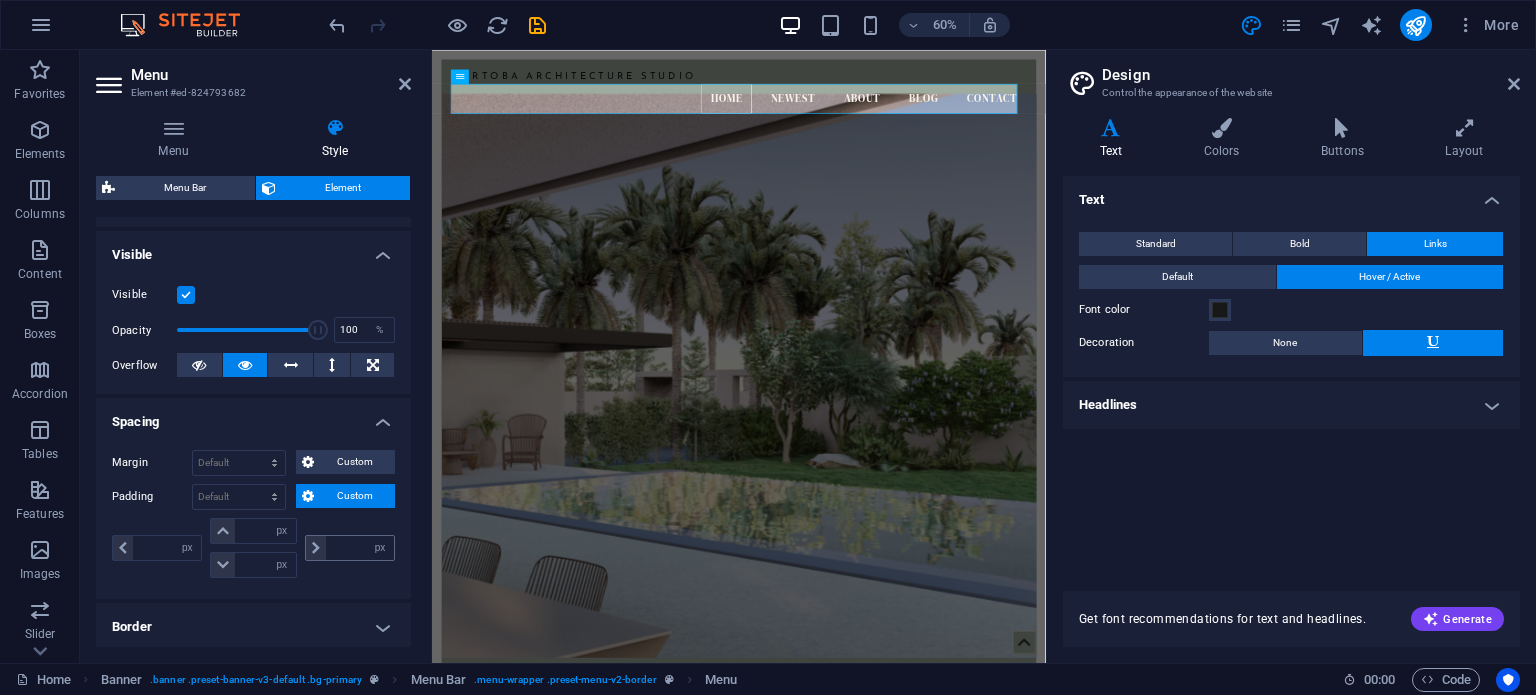 click at bounding box center (316, 548) 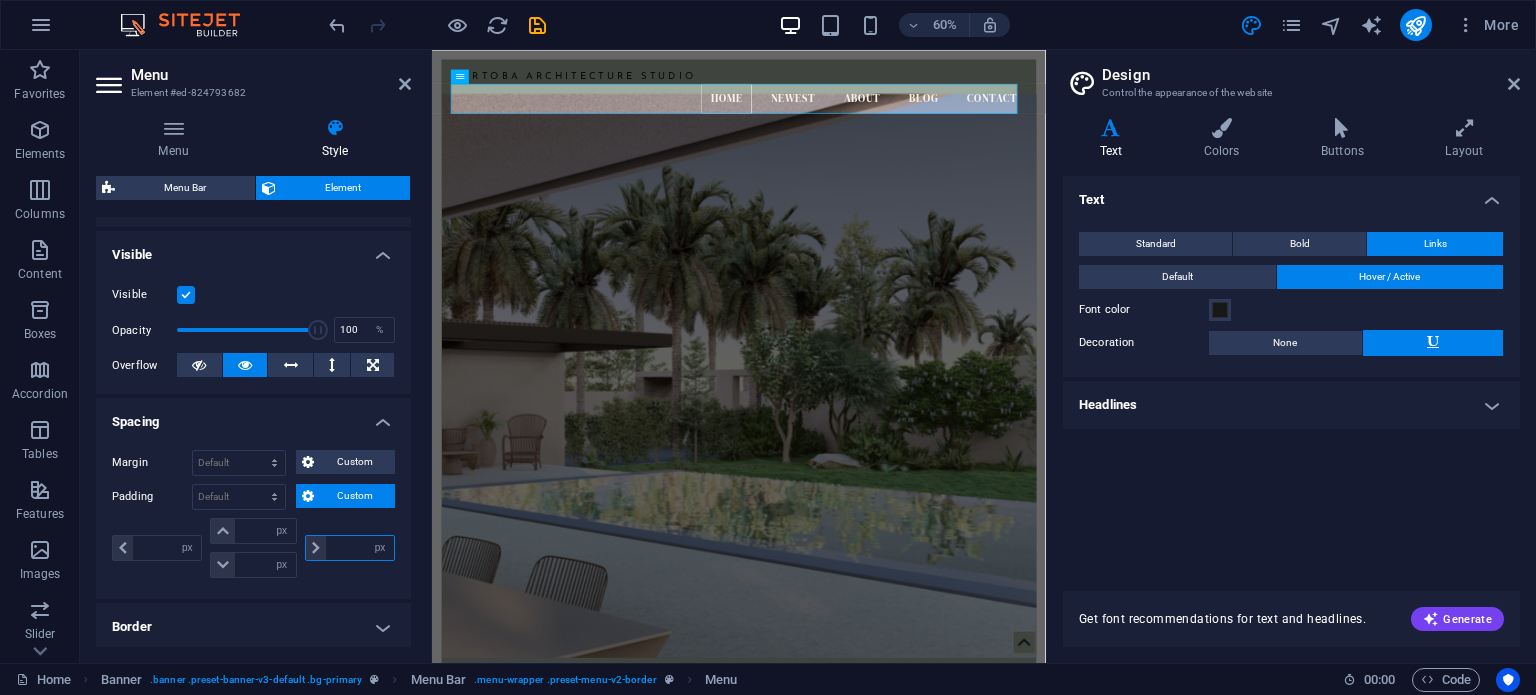 click at bounding box center [360, 548] 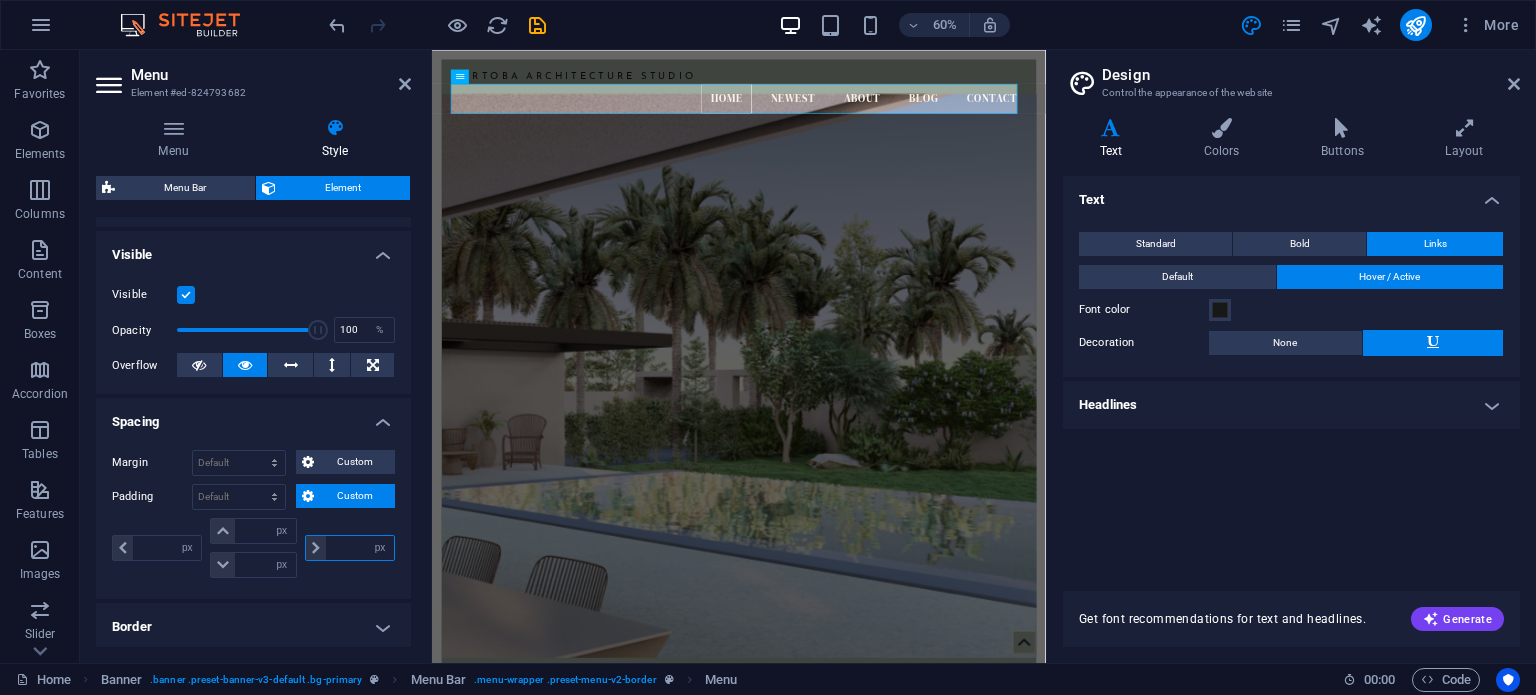 type on "2" 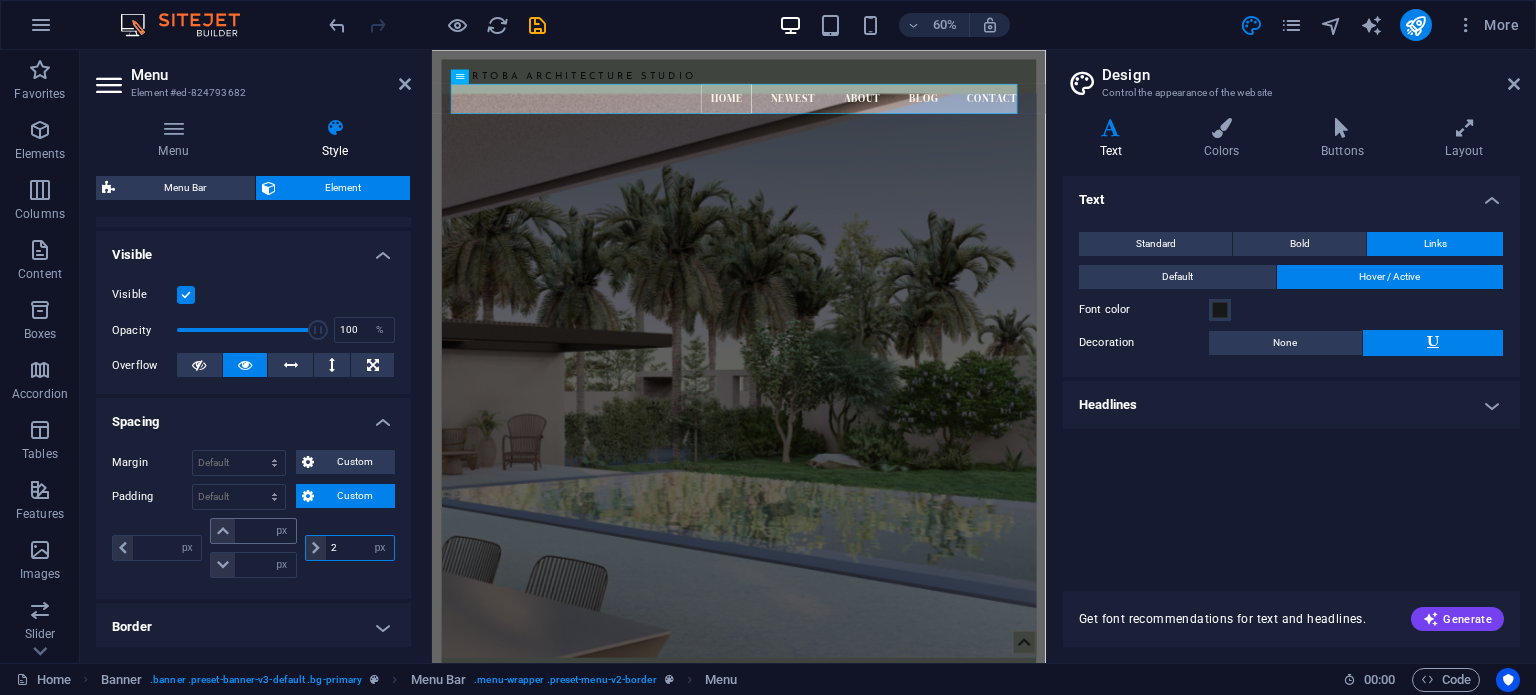 type on "0" 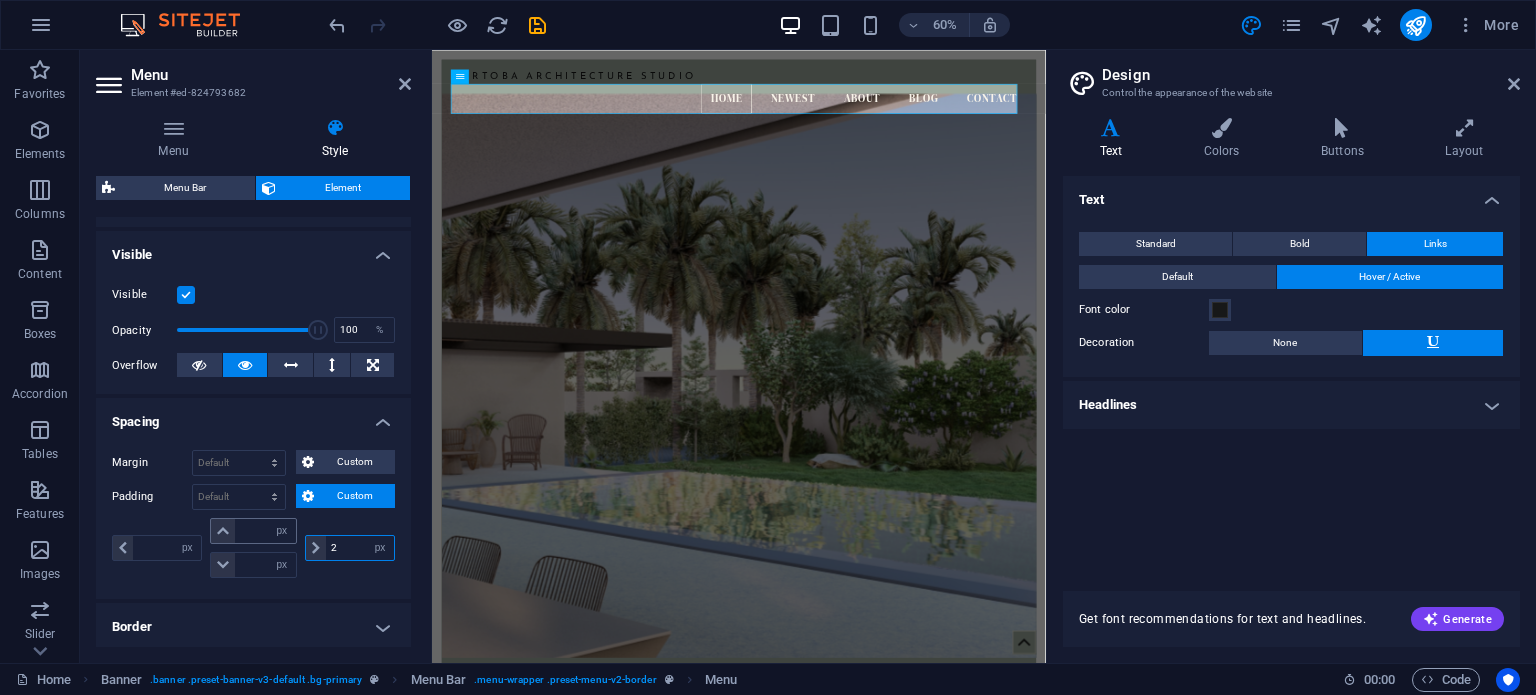 type on "0" 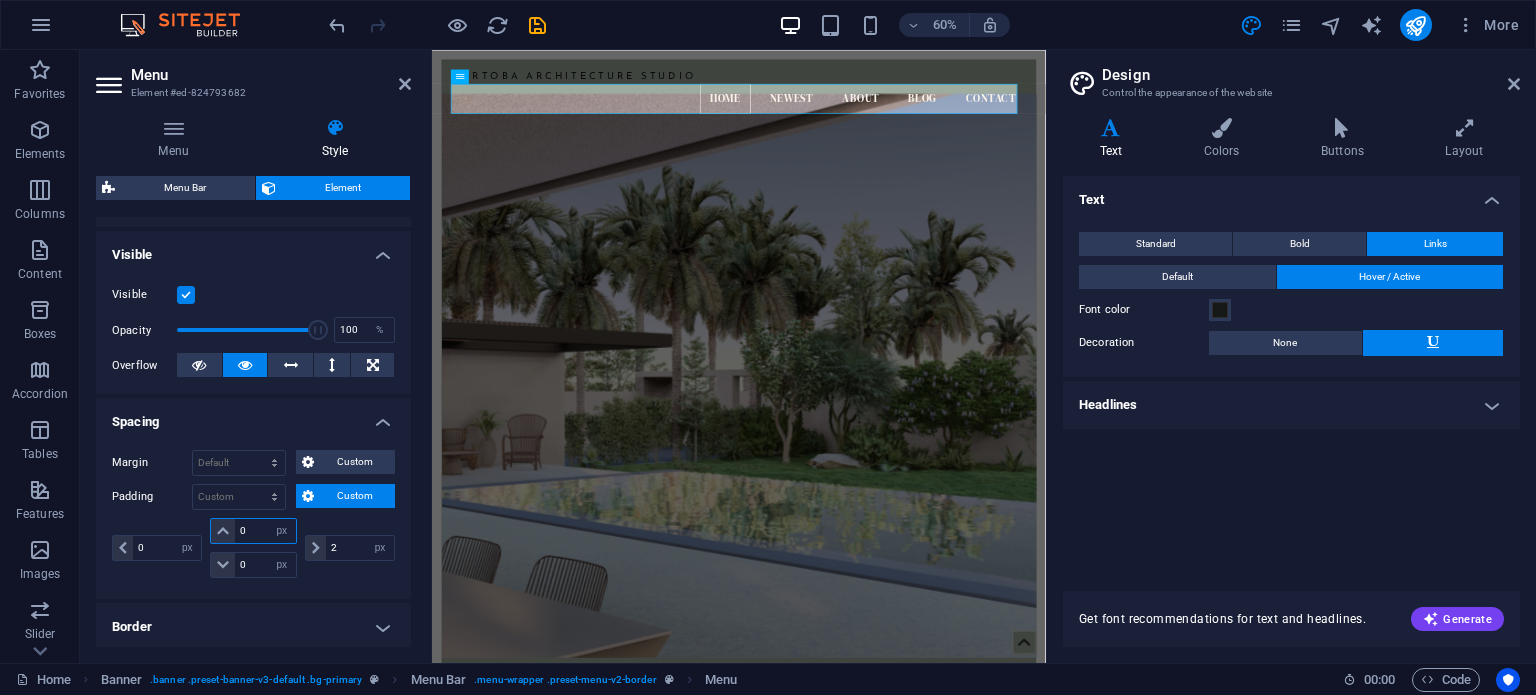 click on "0" at bounding box center (265, 531) 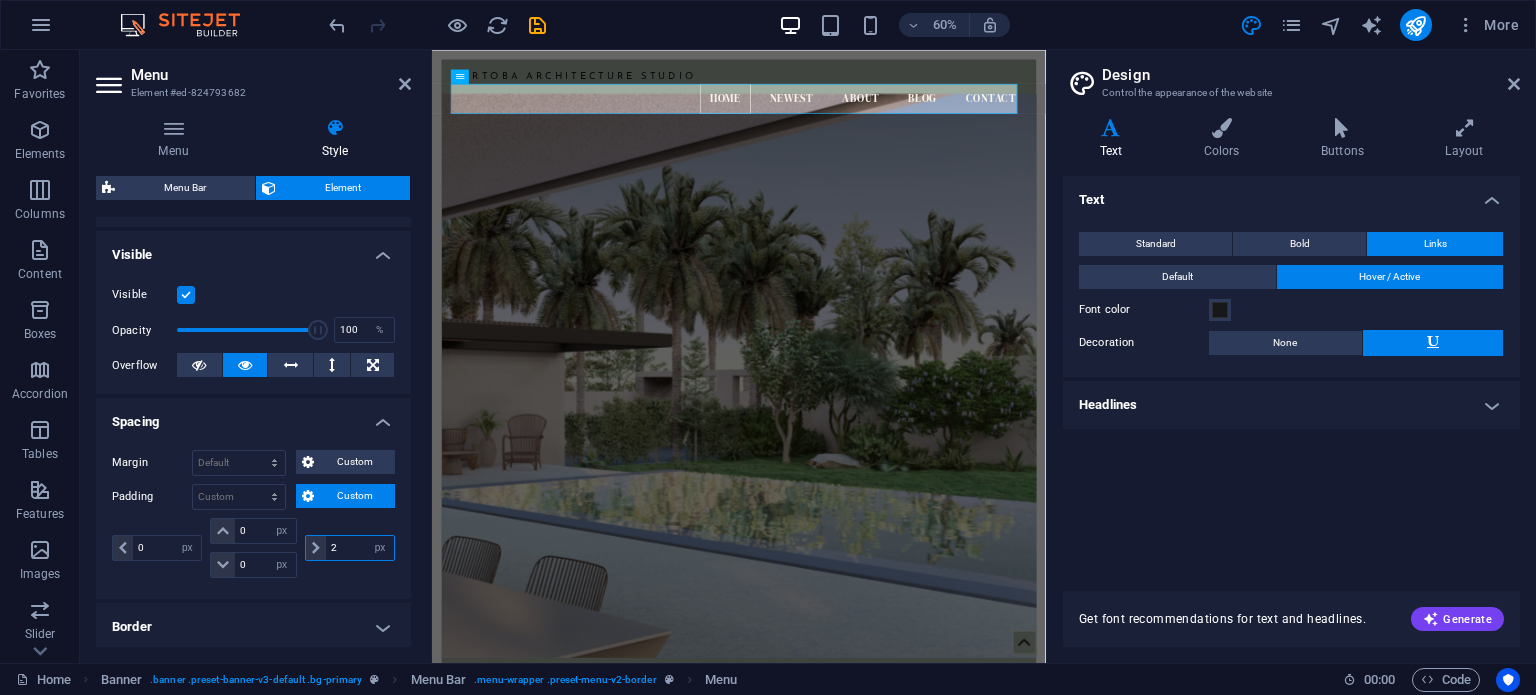 click on "2" at bounding box center [360, 548] 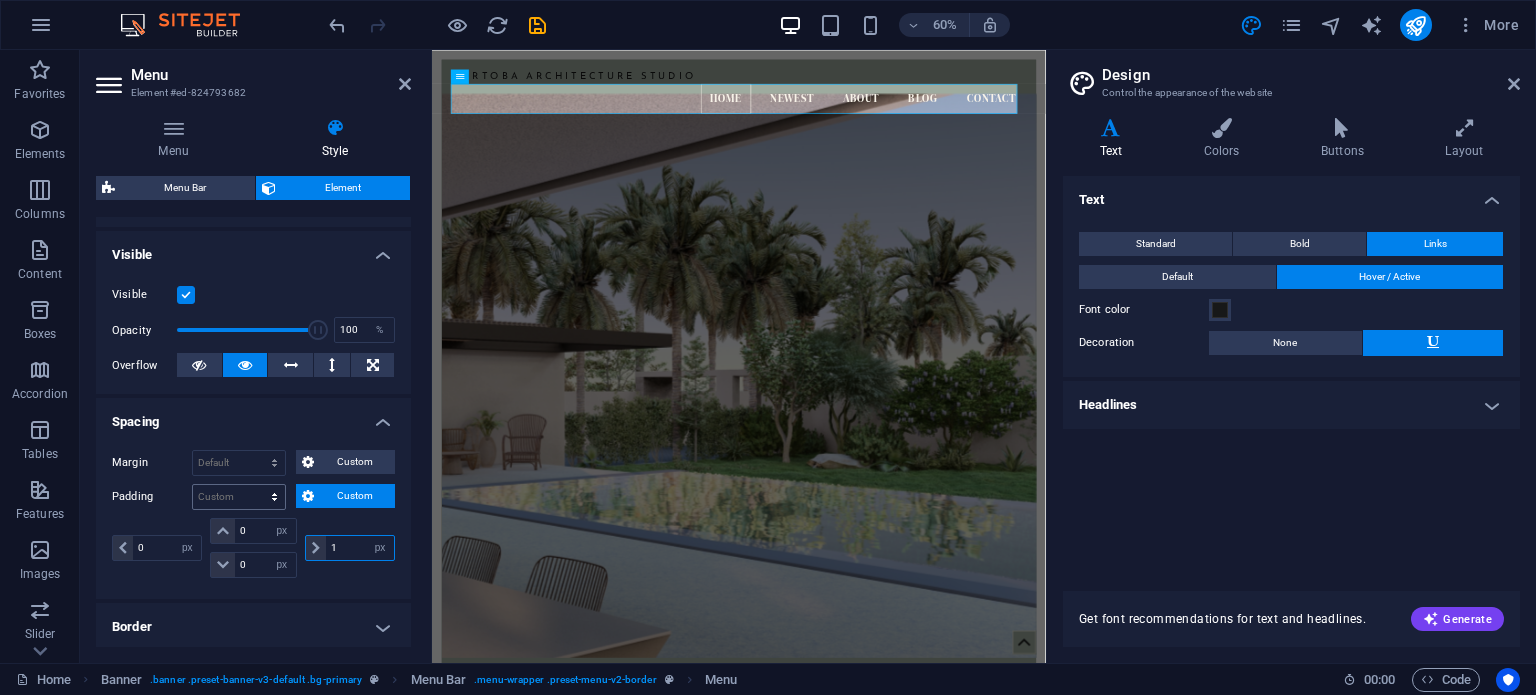 type on "1" 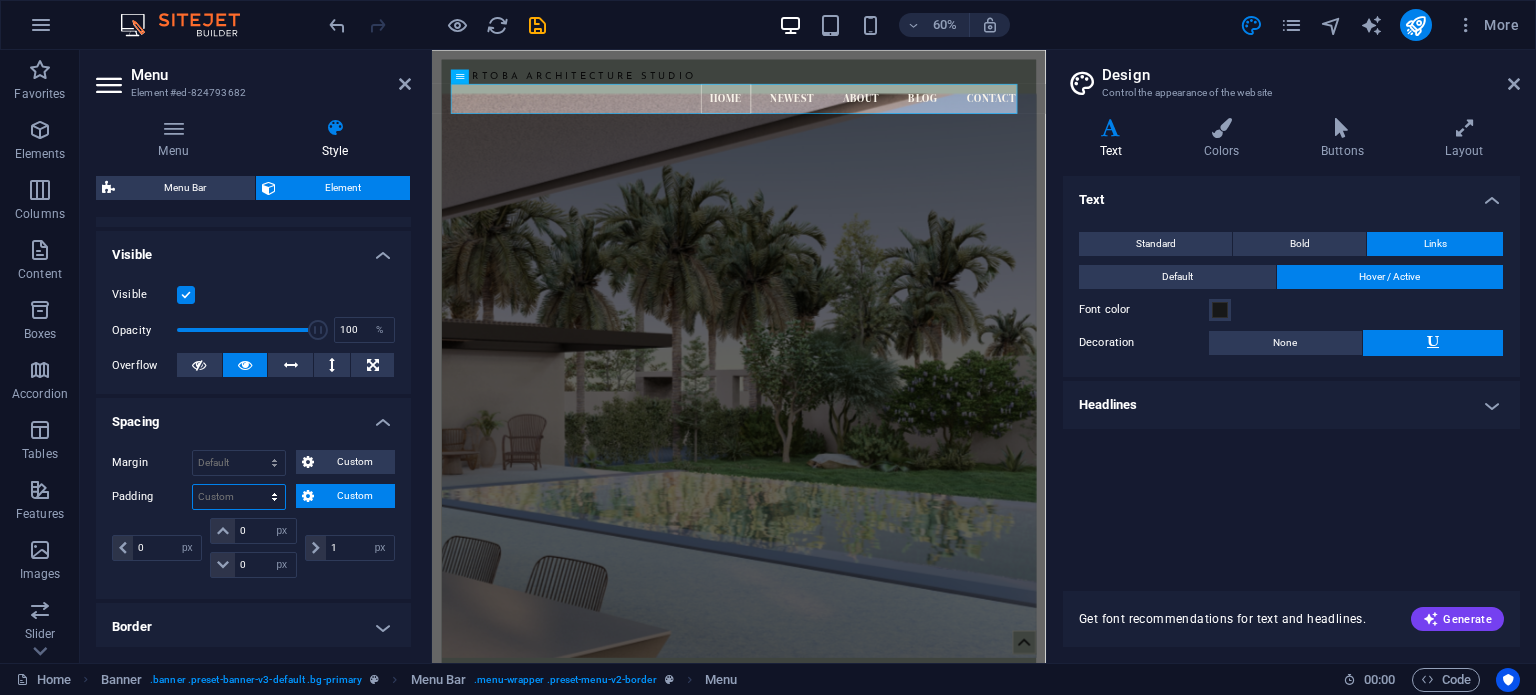 click on "Default px rem % vh vw Custom" at bounding box center (239, 497) 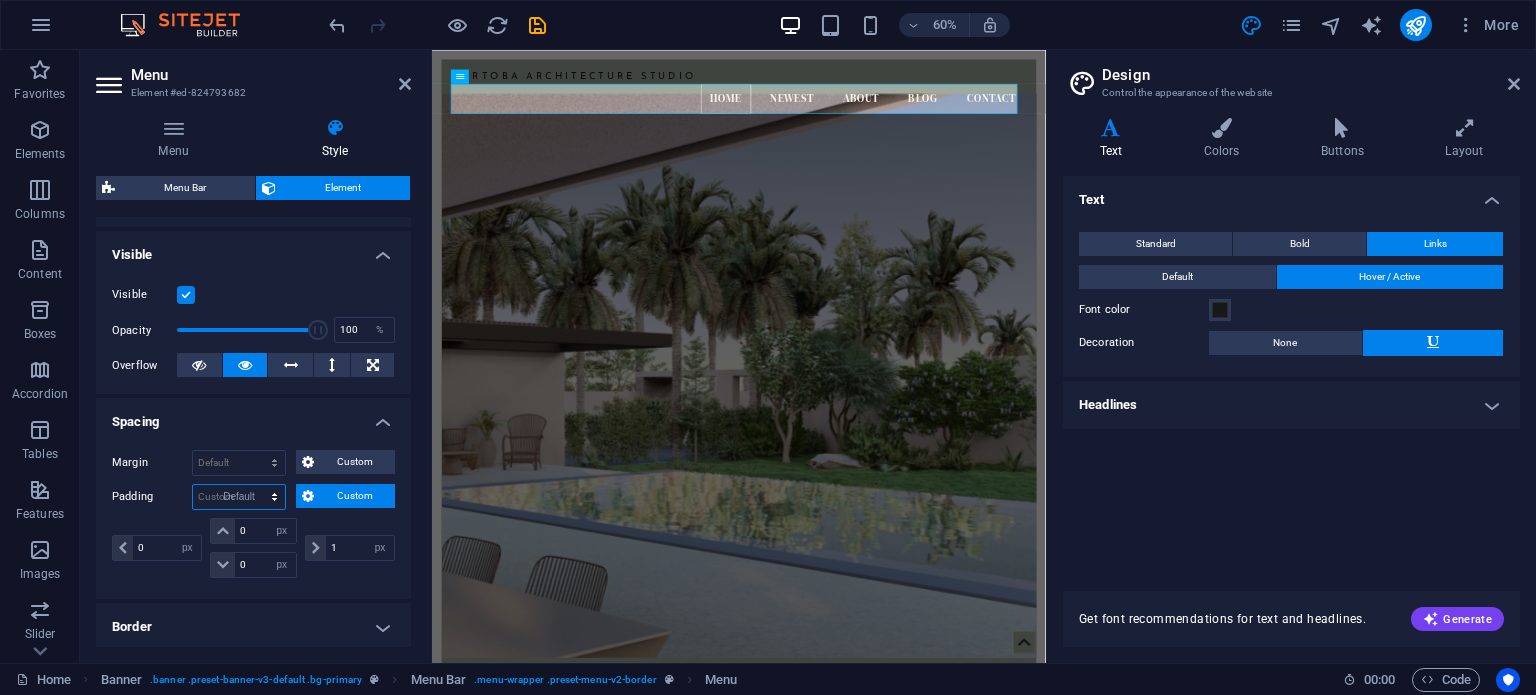 click on "Default px rem % vh vw Custom" at bounding box center [239, 497] 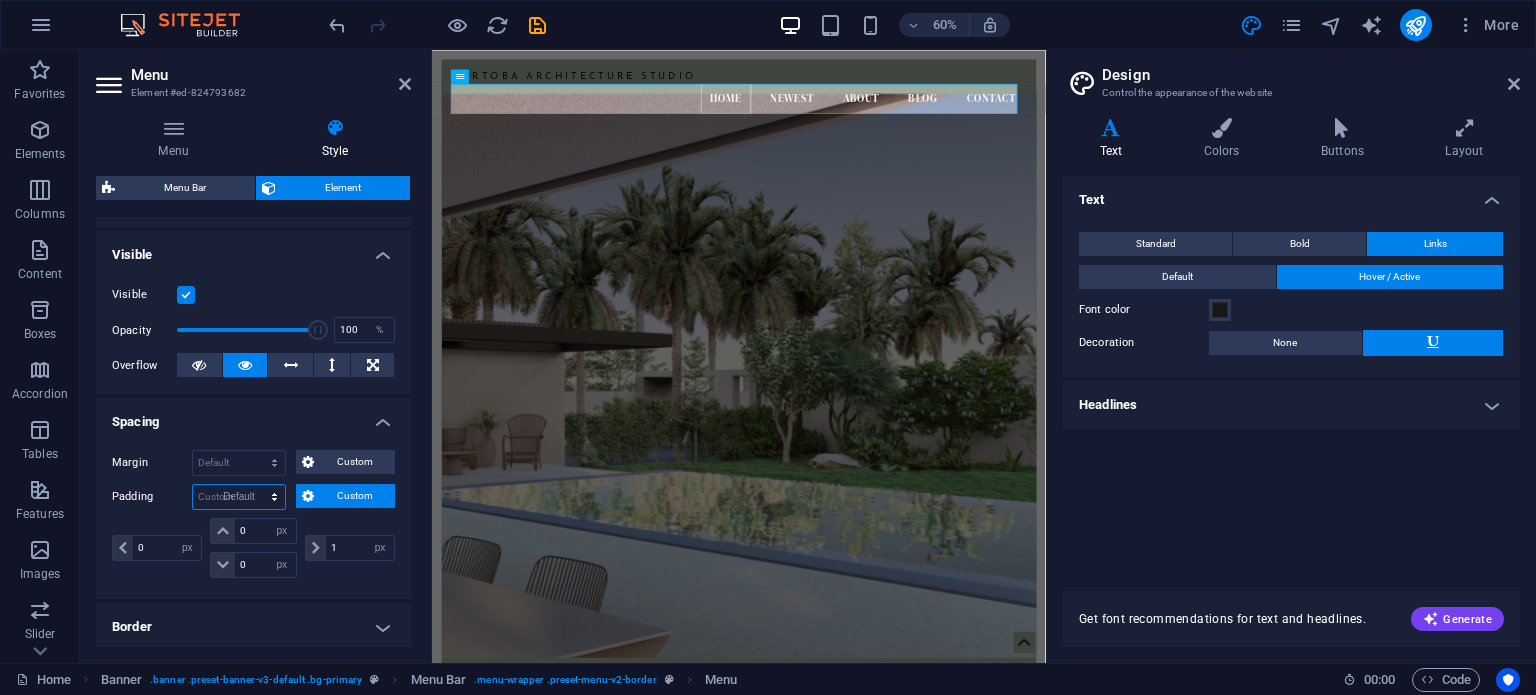 select on "DISABLED_OPTION_VALUE" 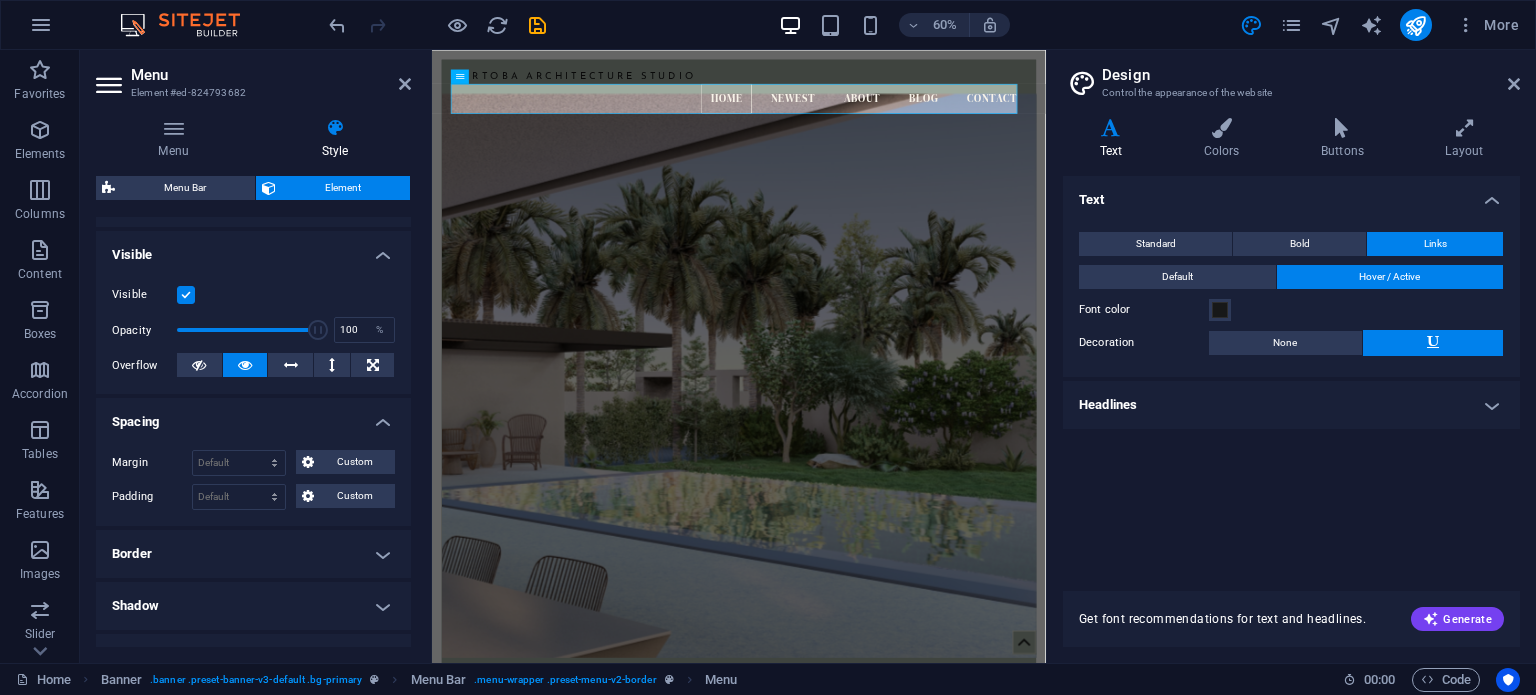 click on "Border" at bounding box center [253, 554] 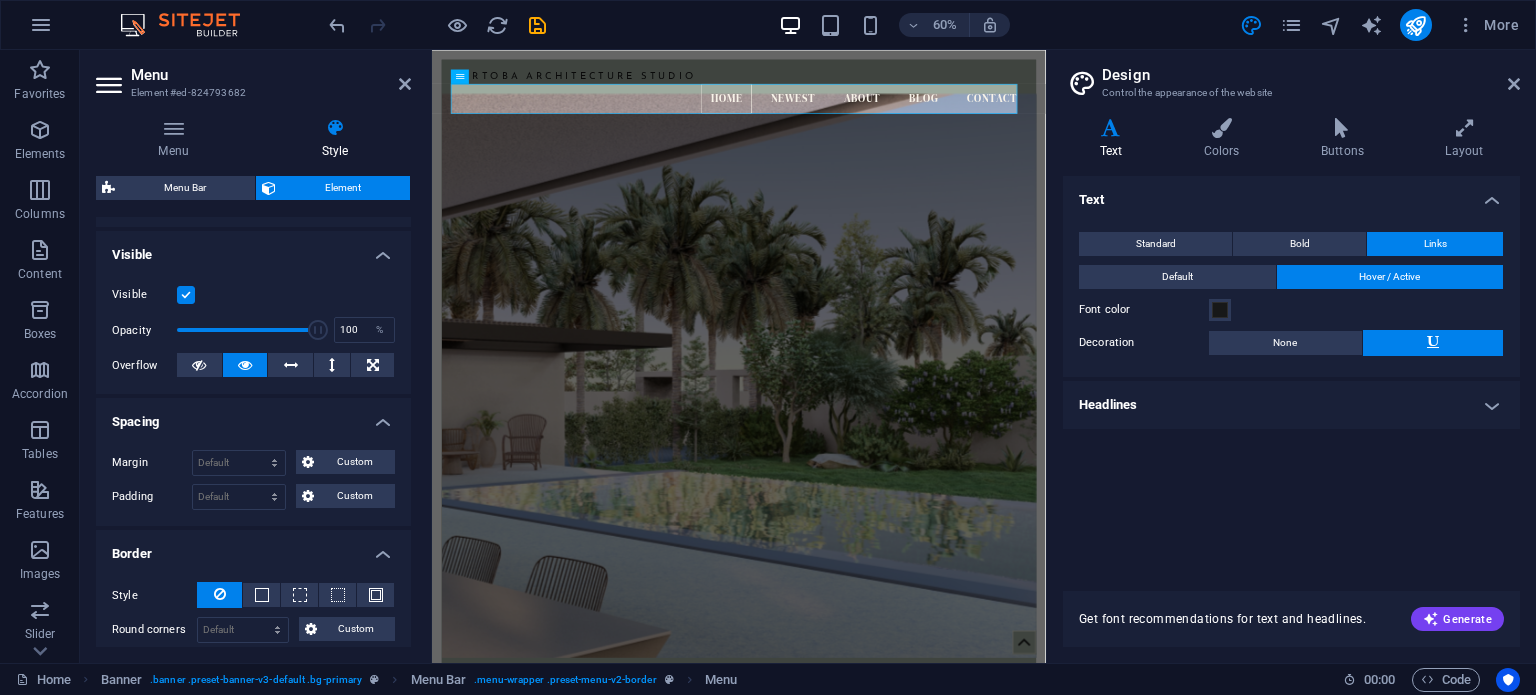 click on "Border" at bounding box center [253, 548] 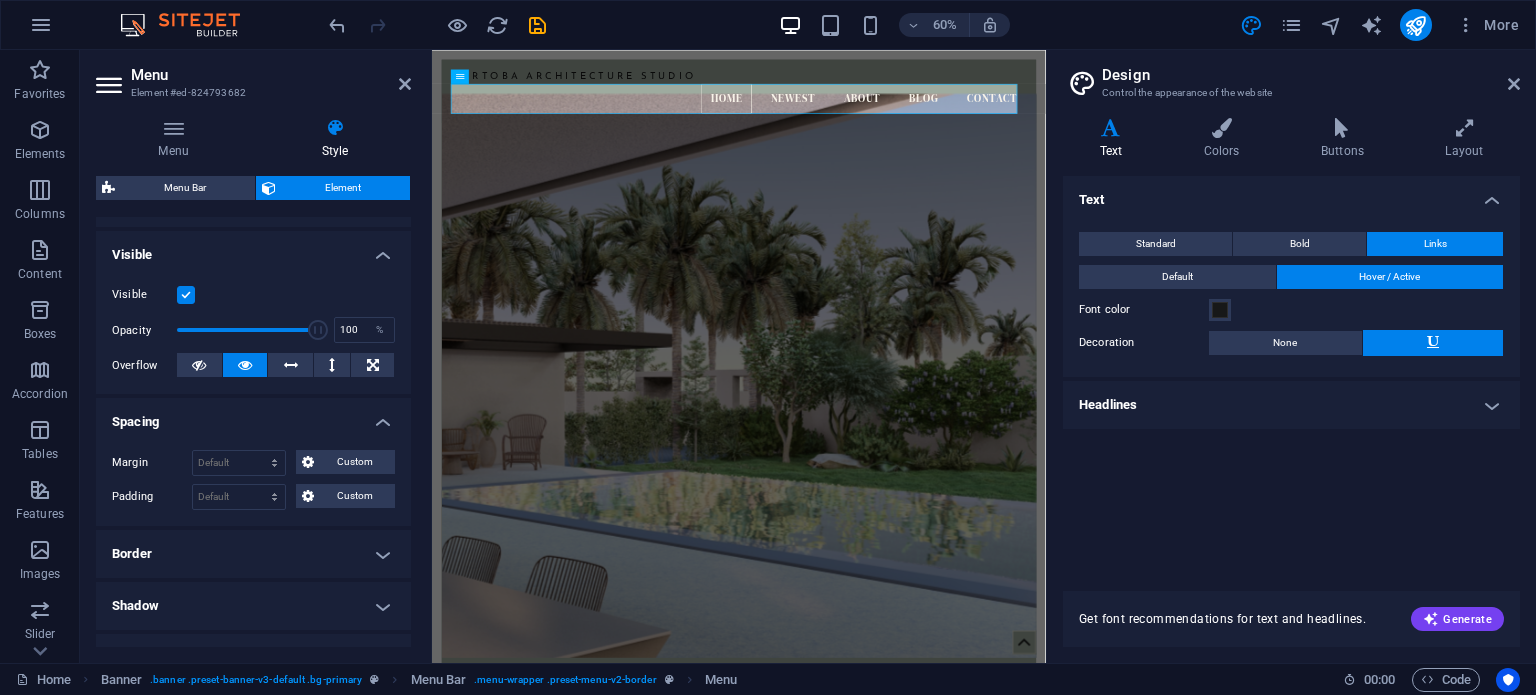 click on "Layout How this element expands within the layout (Flexbox). Size Default auto px % 1/1 1/2 1/3 1/4 1/5 1/6 1/7 1/8 1/9 1/10 Grow 1 Shrink Order Container layout Visible Visible Opacity 100 % Overflow Spacing Margin Default auto px % rem vw vh Custom Custom auto px % rem vw vh auto px % rem vw vh auto px % rem vw vh auto px % rem vw vh Padding Default px rem % vh vw Custom Custom px rem % vh vw px rem % vh vw px rem % vh vw px rem % vh vw Border Style              - Width 1 auto px rem % vh vw Custom Custom 1 auto px rem % vh vw 1 auto px rem % vh vw 1 auto px rem % vh vw 1 auto px rem % vh vw  - Color Round corners Default px rem % vh vw Custom Custom px rem % vh vw px rem % vh vw px rem % vh vw px rem % vh vw Shadow Default None Outside Inside Color X offset 0 px rem vh vw Y offset 0 px rem vh vw Blur 0 px rem % vh vw Spread 0 px rem vh vw Text Shadow Default None Outside Color X offset 0 px rem vh vw Y offset 0 px rem vh vw Blur 0 px rem % vh vw Positioning Default Static Relative Absolute Fixed" at bounding box center (253, 480) 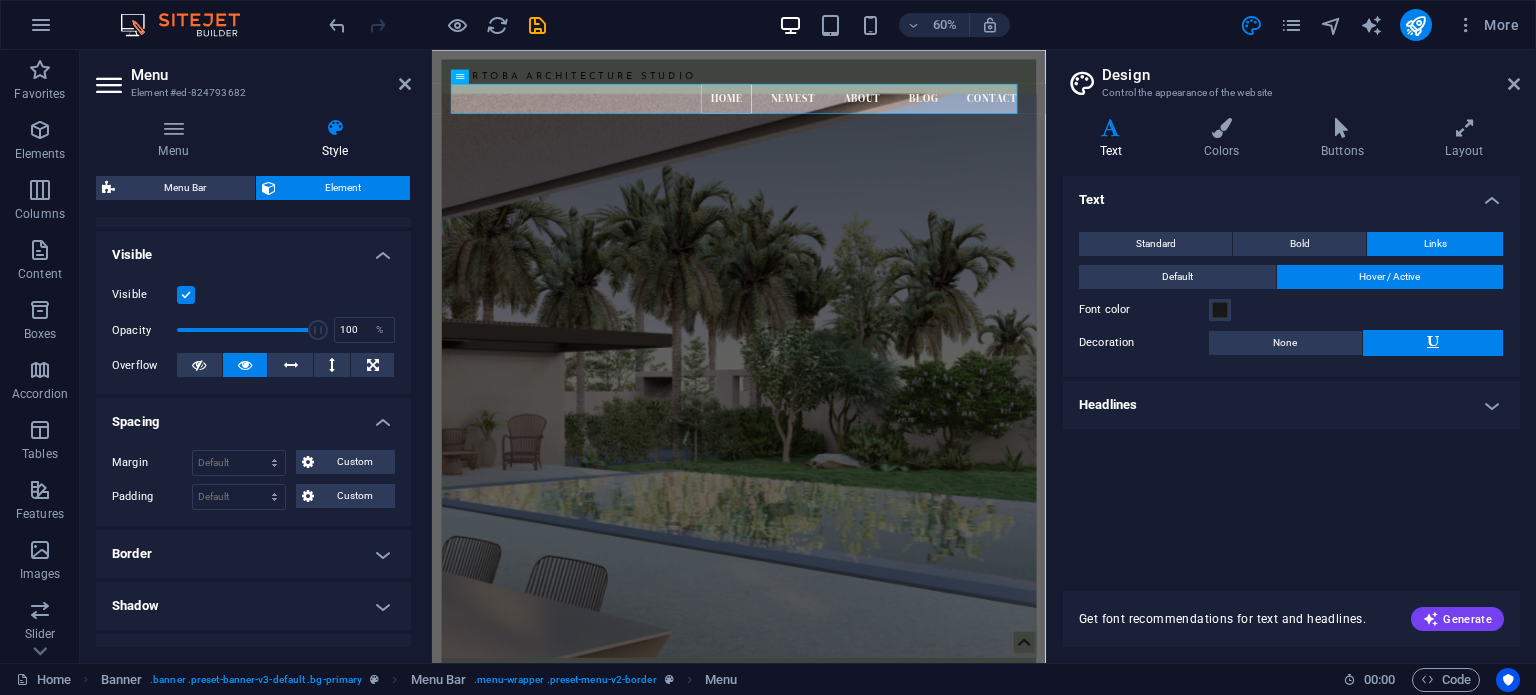 click on "Border" at bounding box center [253, 554] 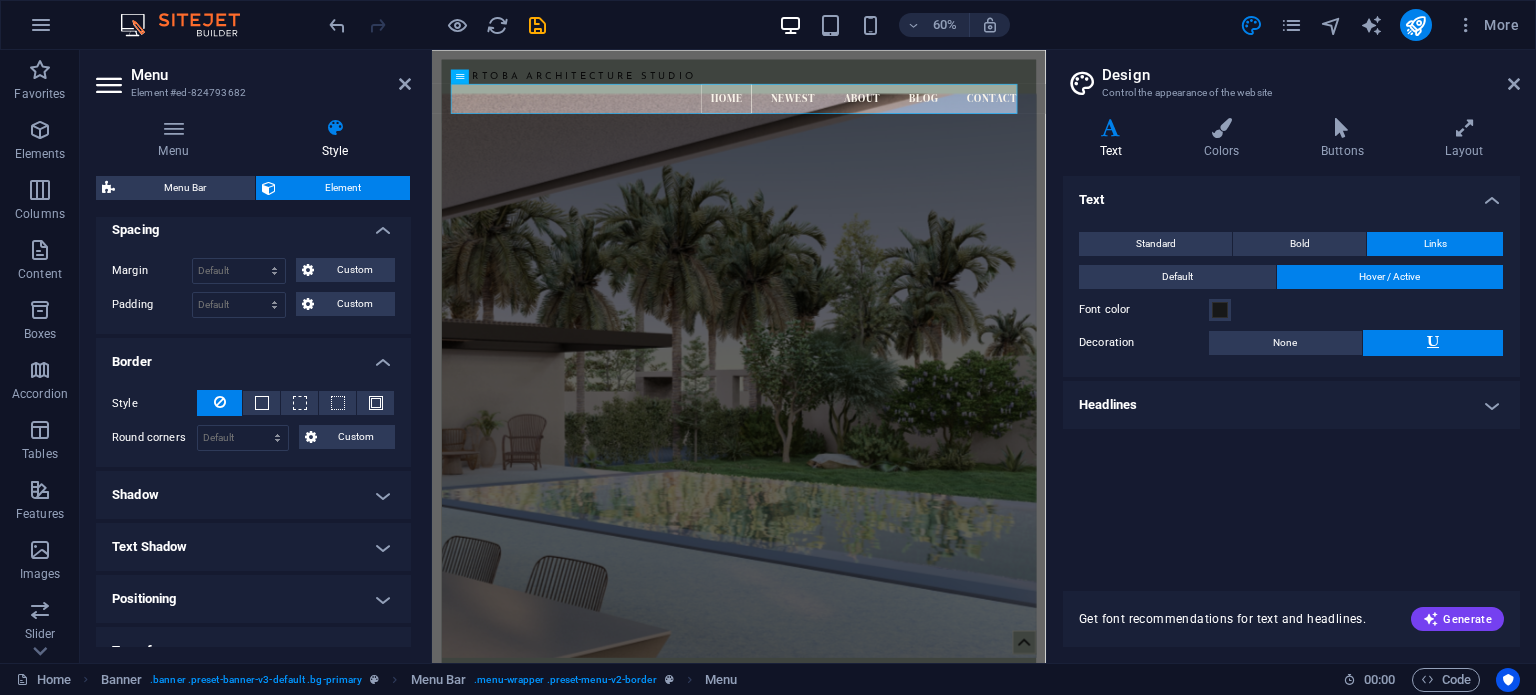 scroll, scrollTop: 400, scrollLeft: 0, axis: vertical 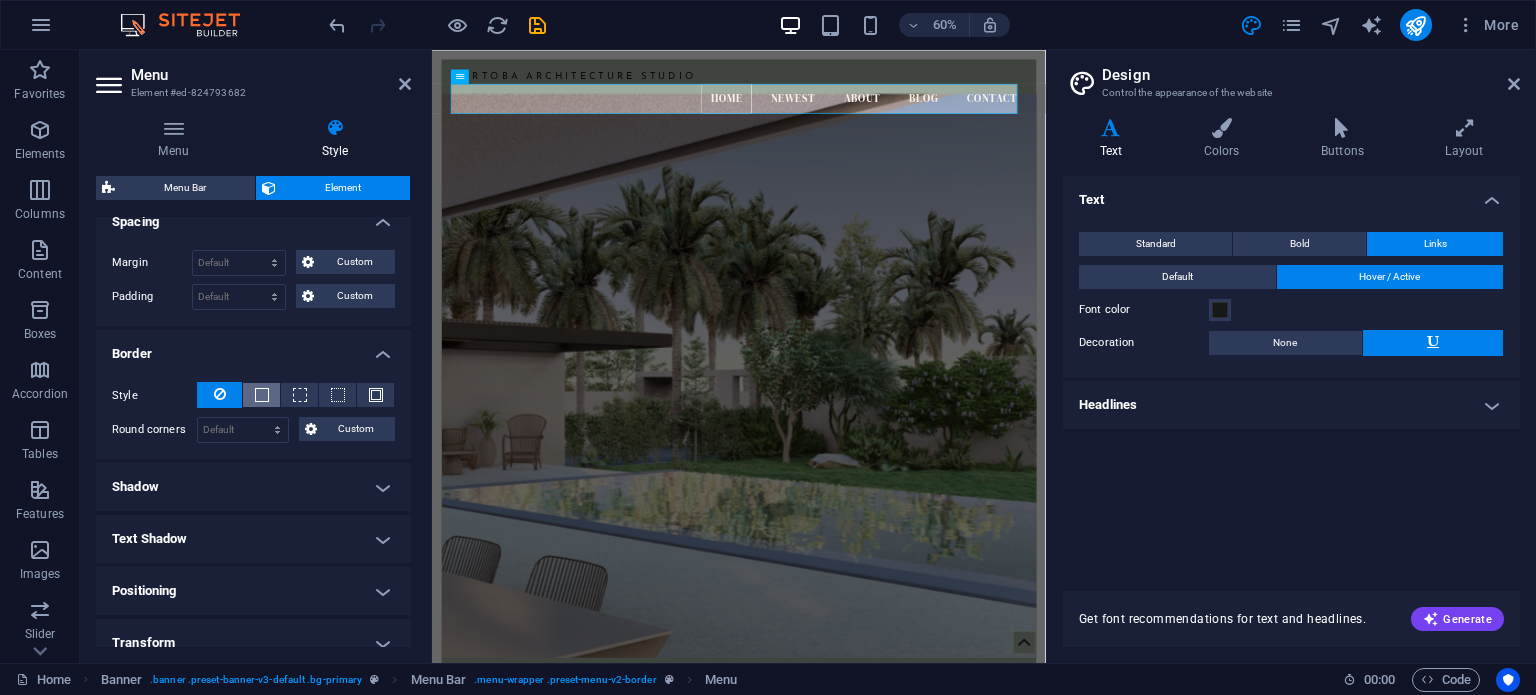 click at bounding box center [261, 395] 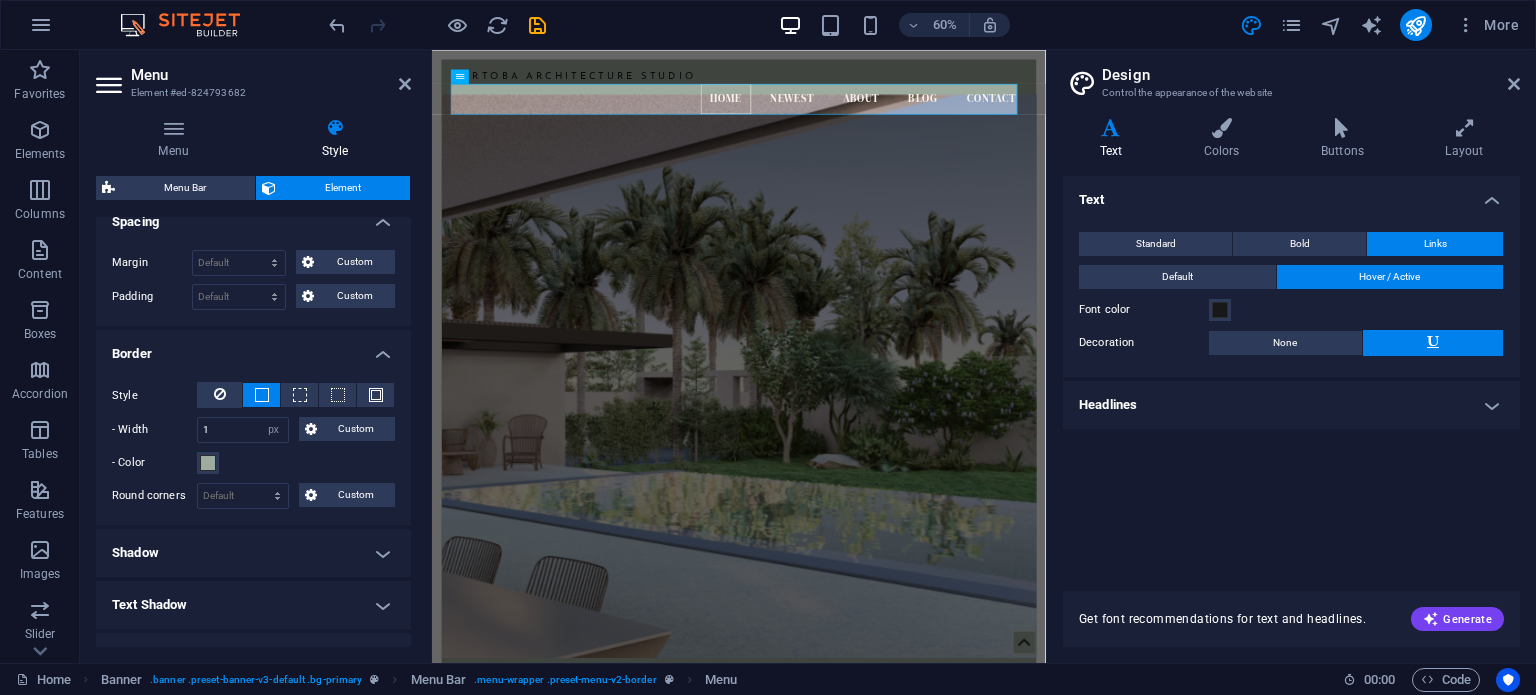 click at bounding box center [943, 593] 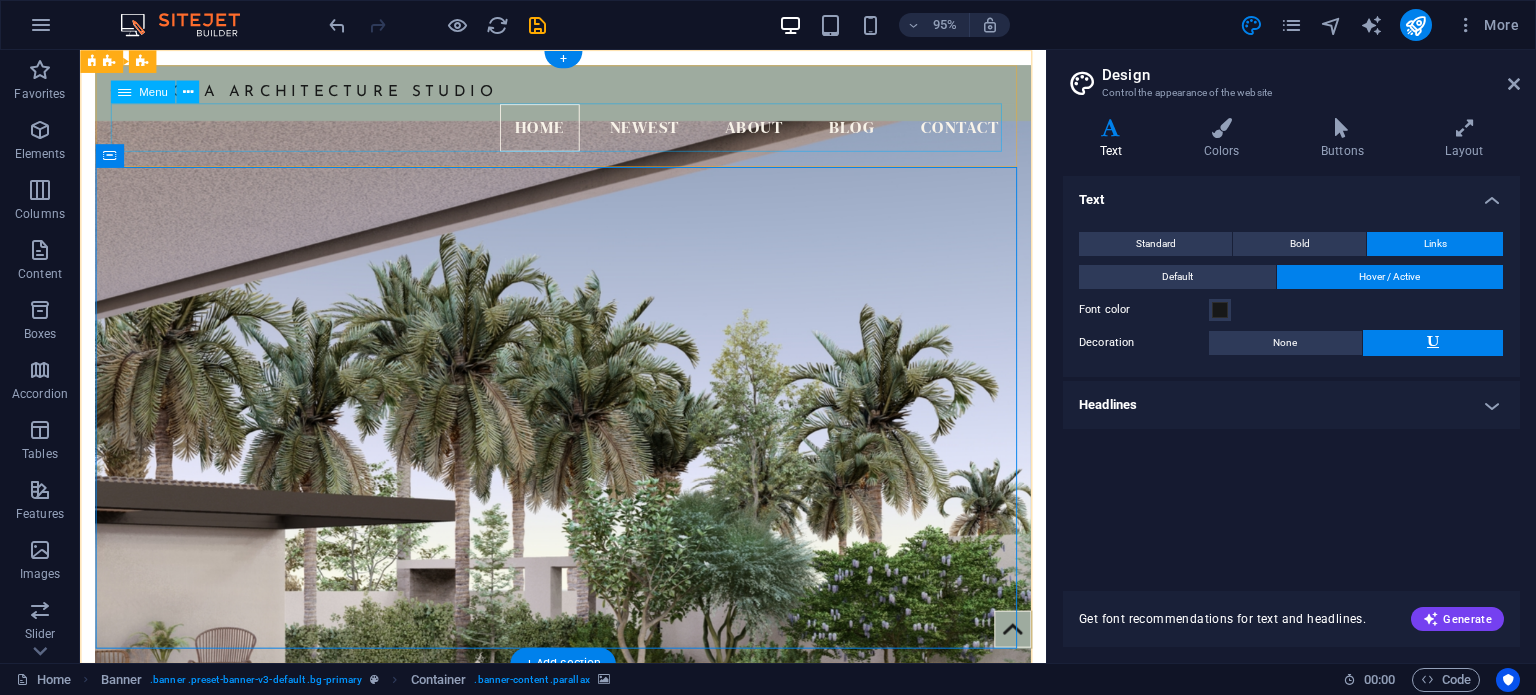 click on "Home Newest About Blog Contact" at bounding box center [588, 132] 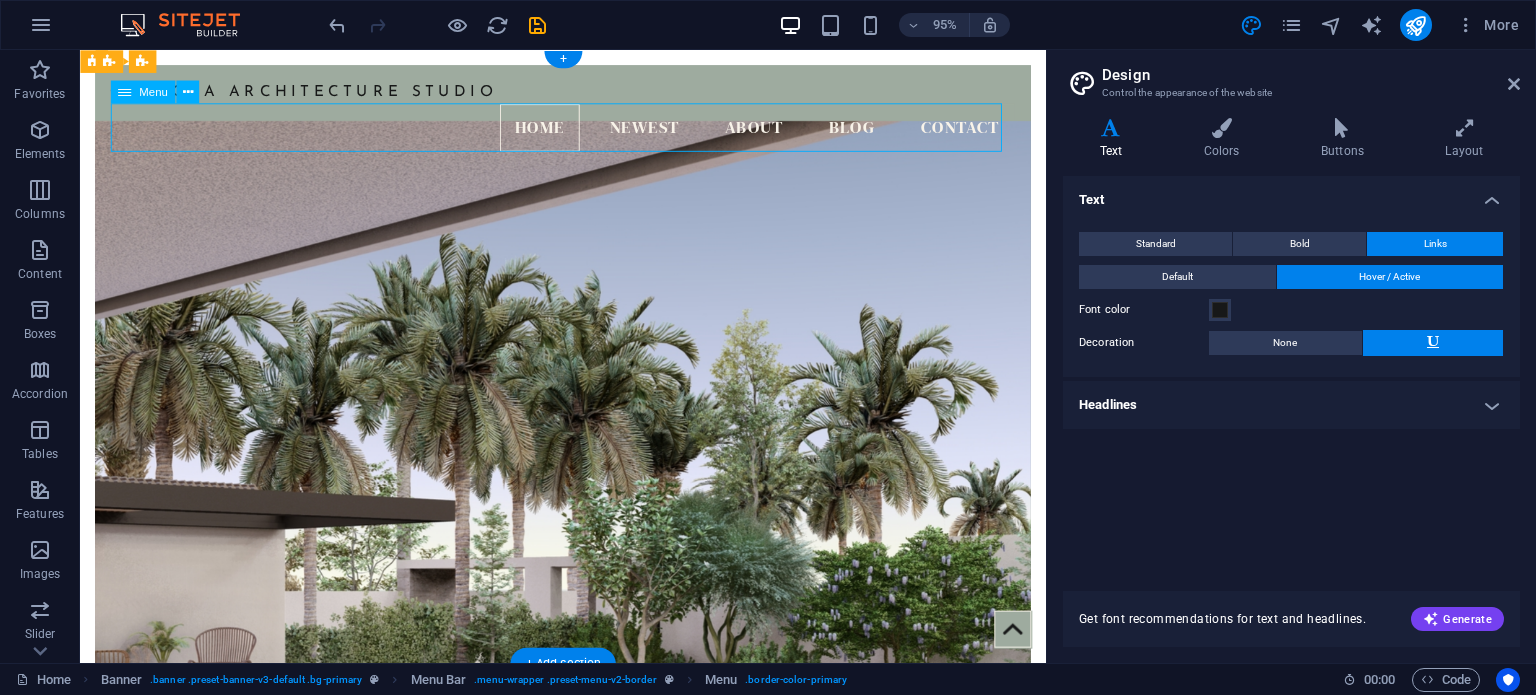 click on "Home Newest About Blog Contact" at bounding box center [588, 132] 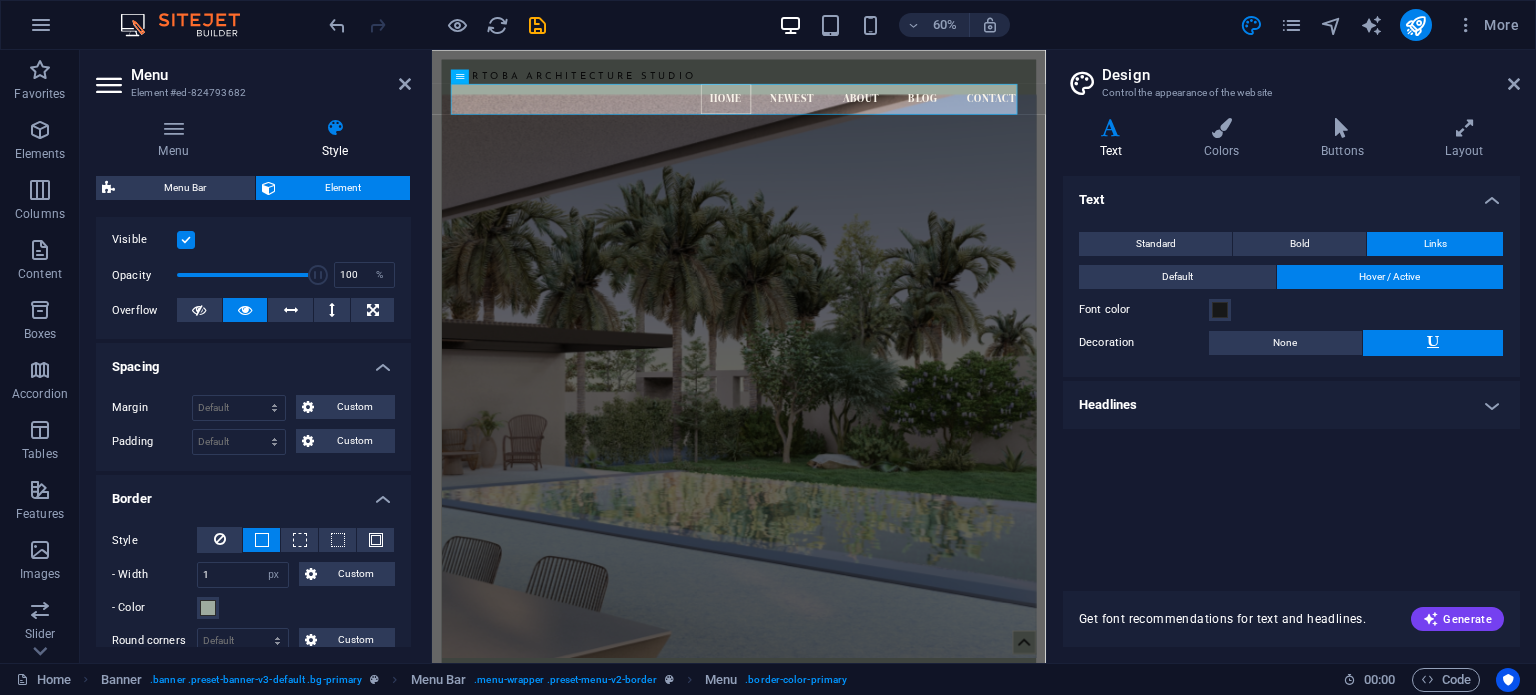 scroll, scrollTop: 300, scrollLeft: 0, axis: vertical 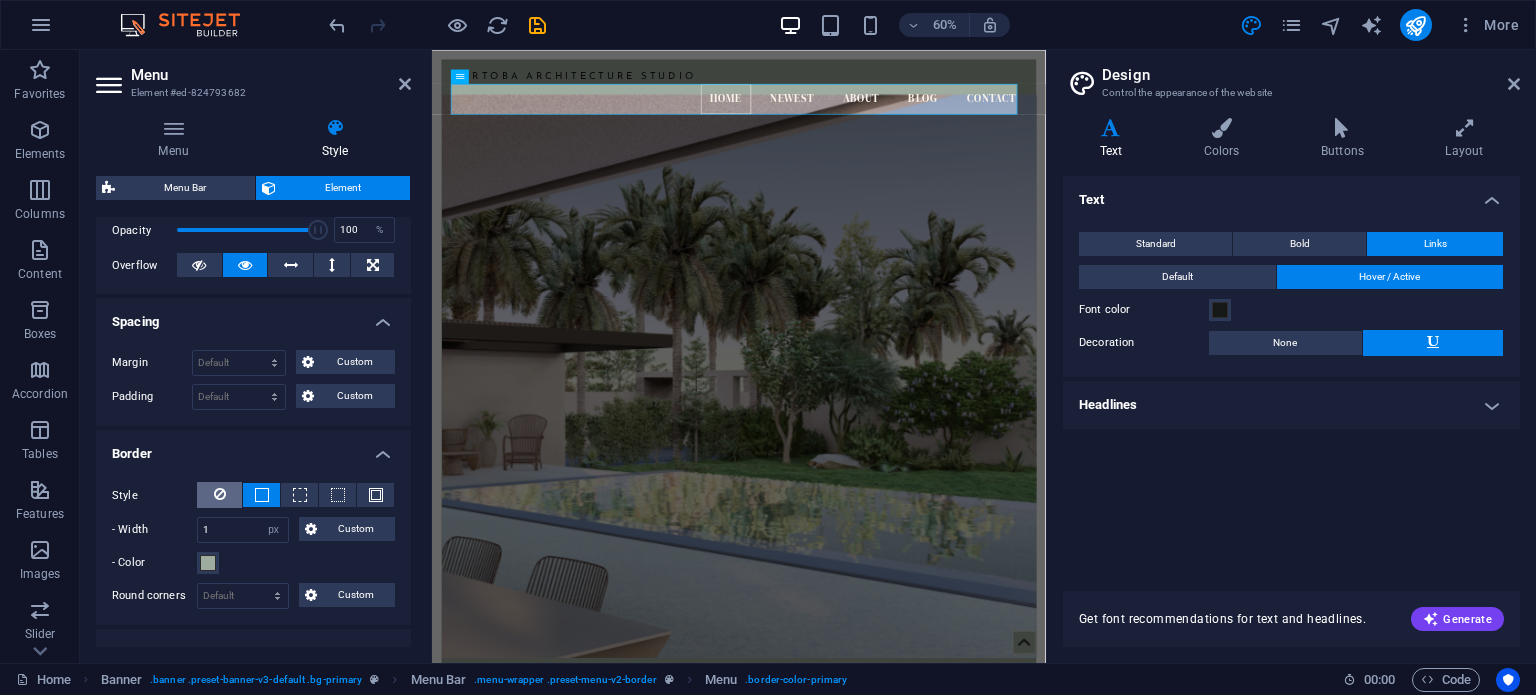 click at bounding box center [219, 495] 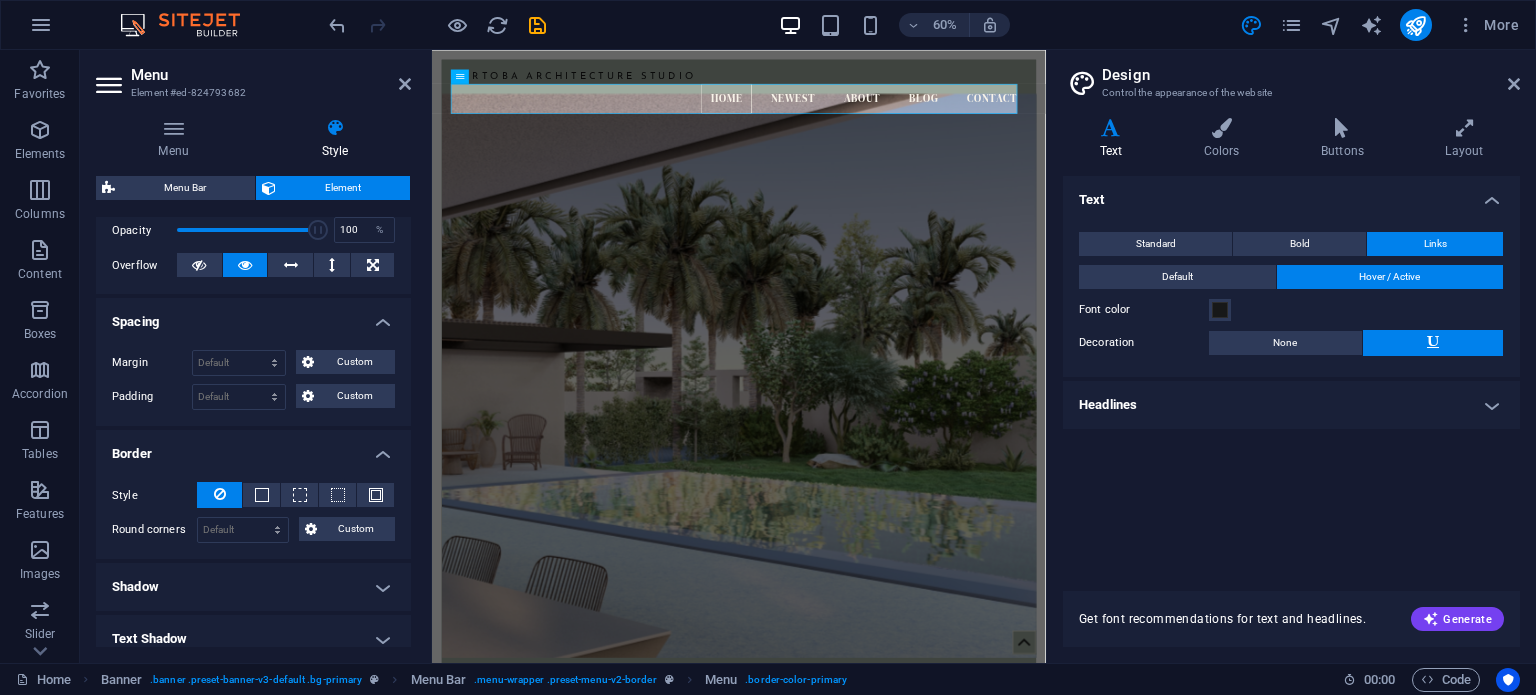 click on "Border" at bounding box center [253, 448] 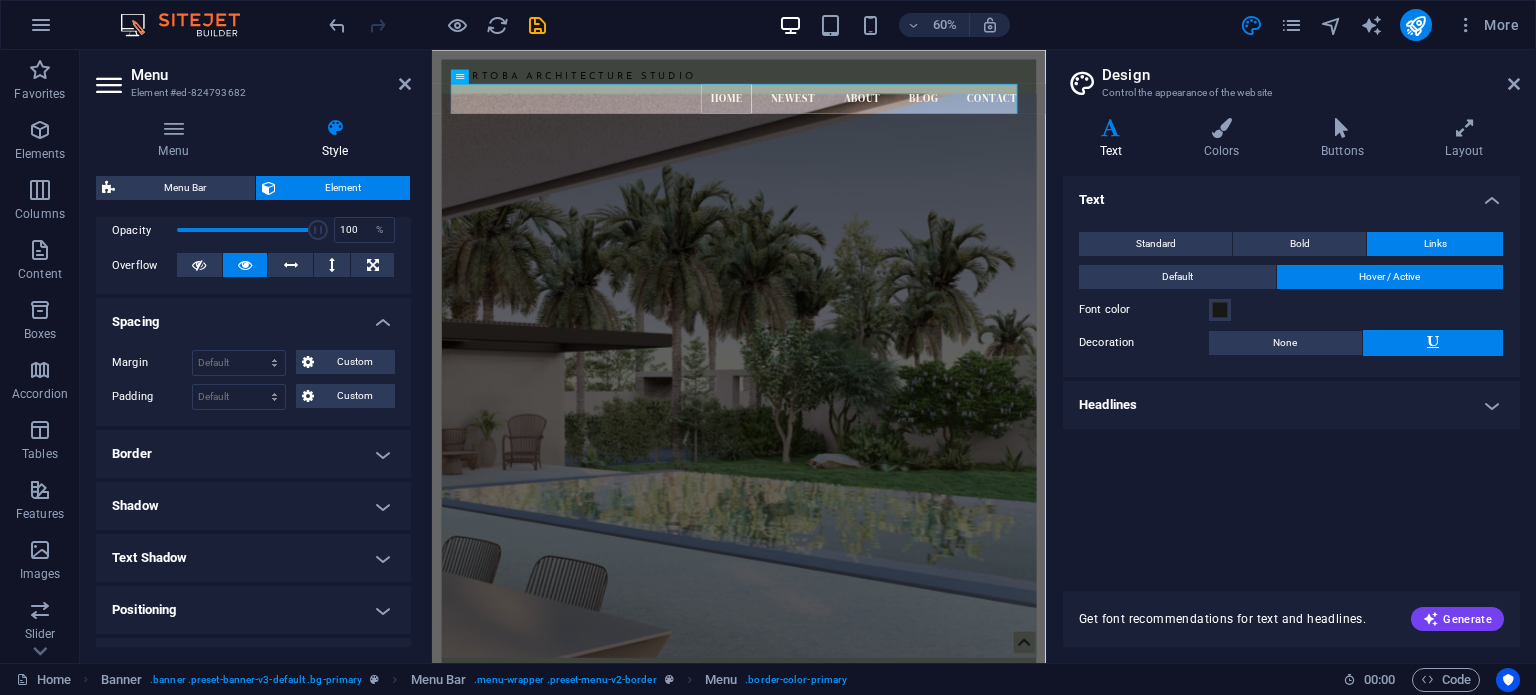 scroll, scrollTop: 493, scrollLeft: 0, axis: vertical 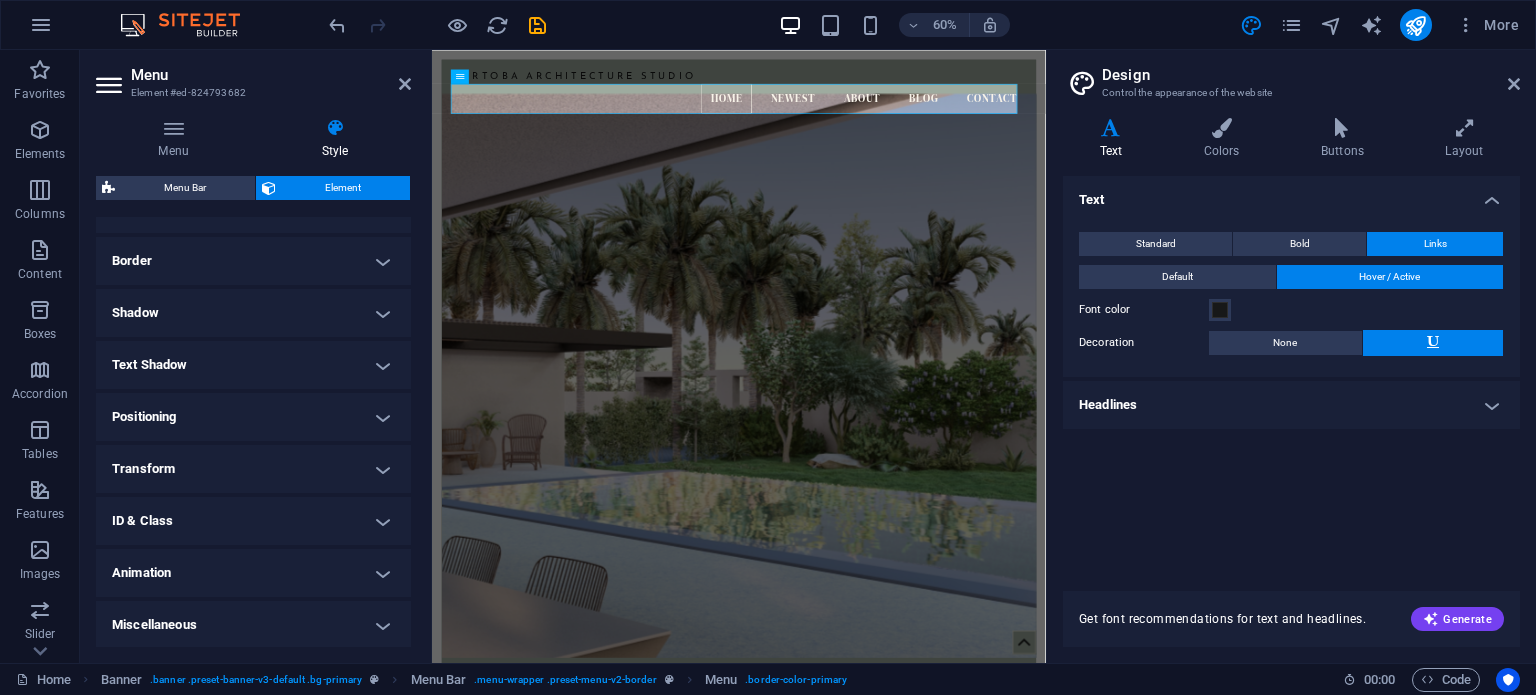 click on "Positioning" at bounding box center (253, 417) 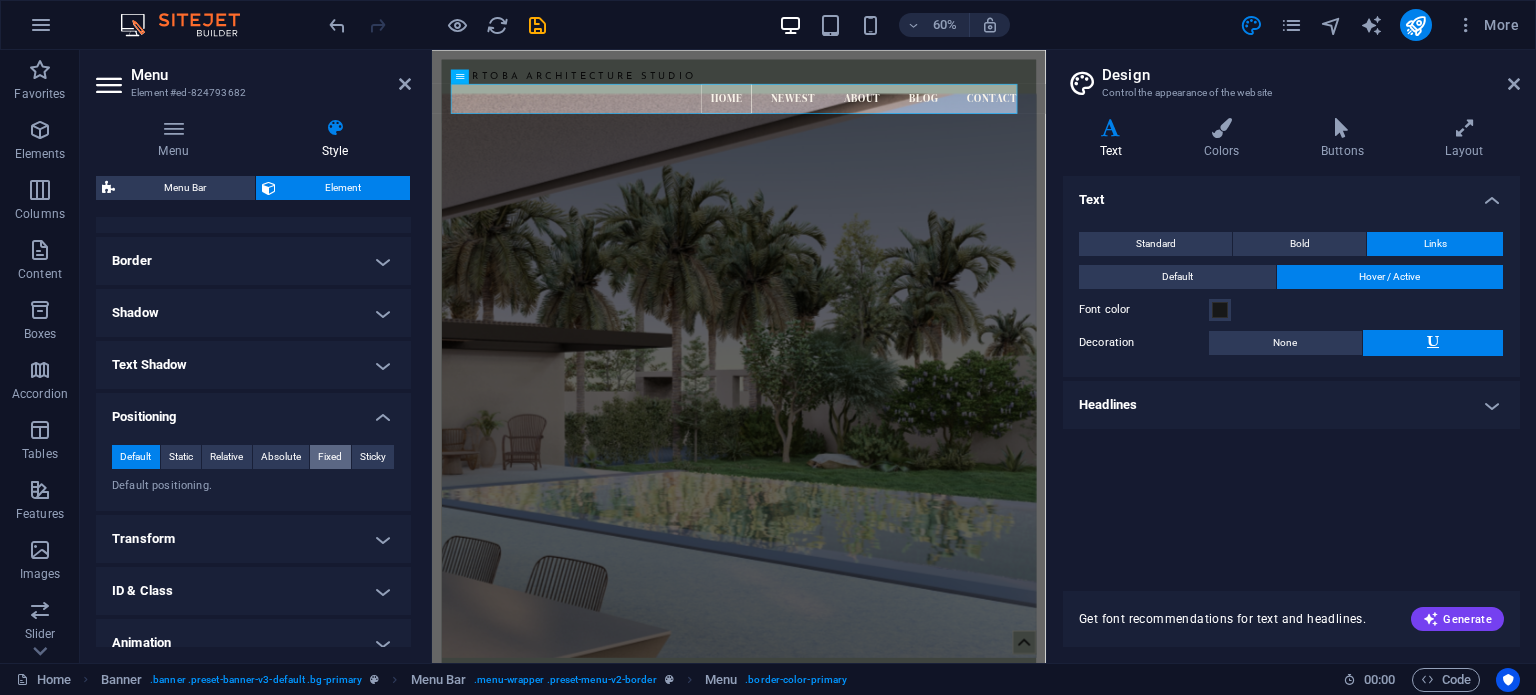scroll, scrollTop: 563, scrollLeft: 0, axis: vertical 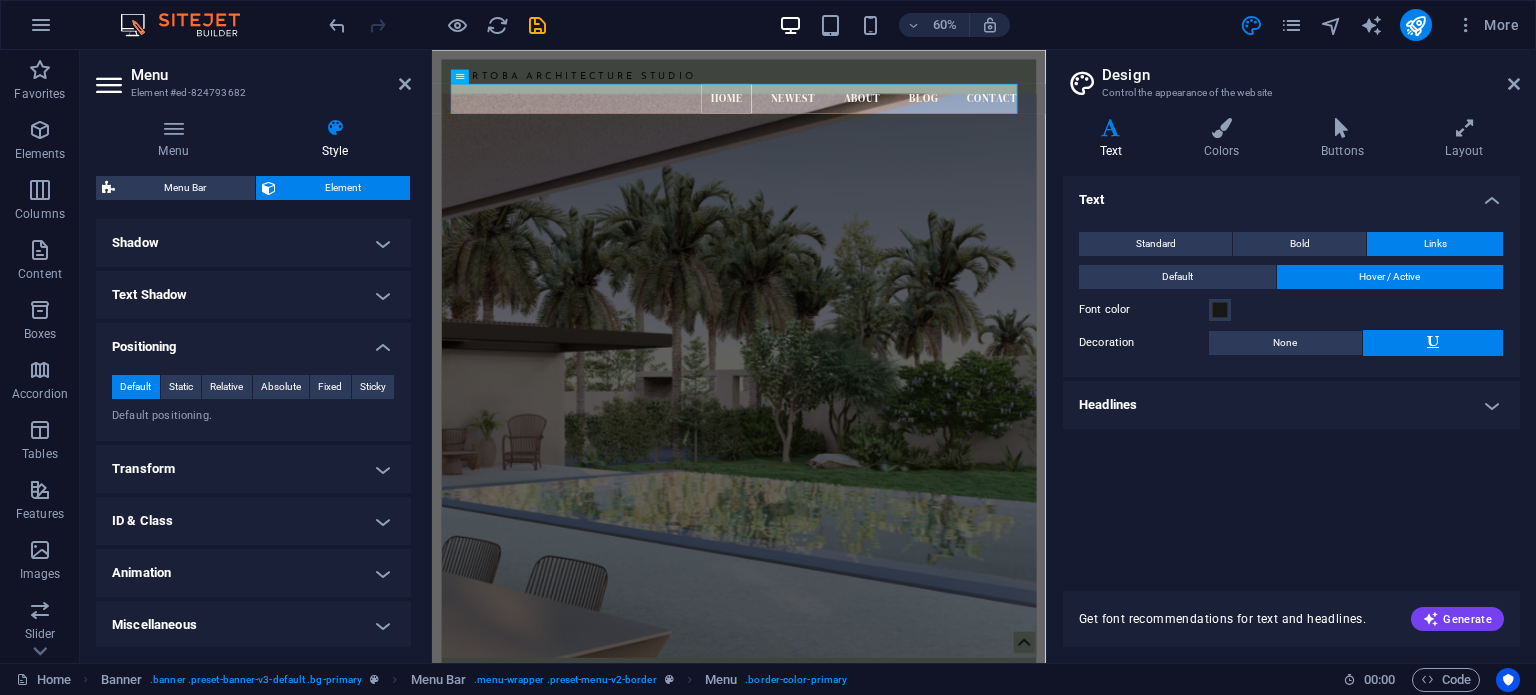click on "Positioning" at bounding box center [253, 341] 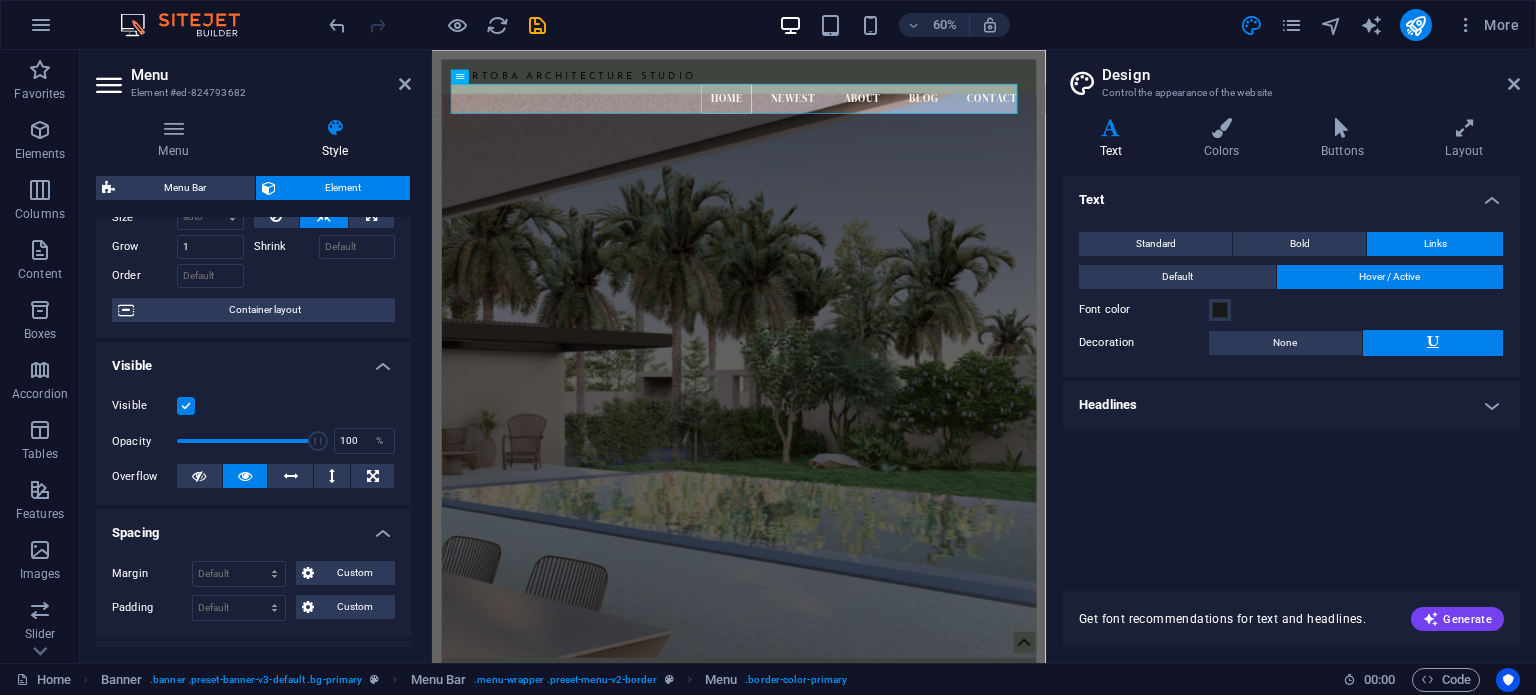 scroll, scrollTop: 0, scrollLeft: 0, axis: both 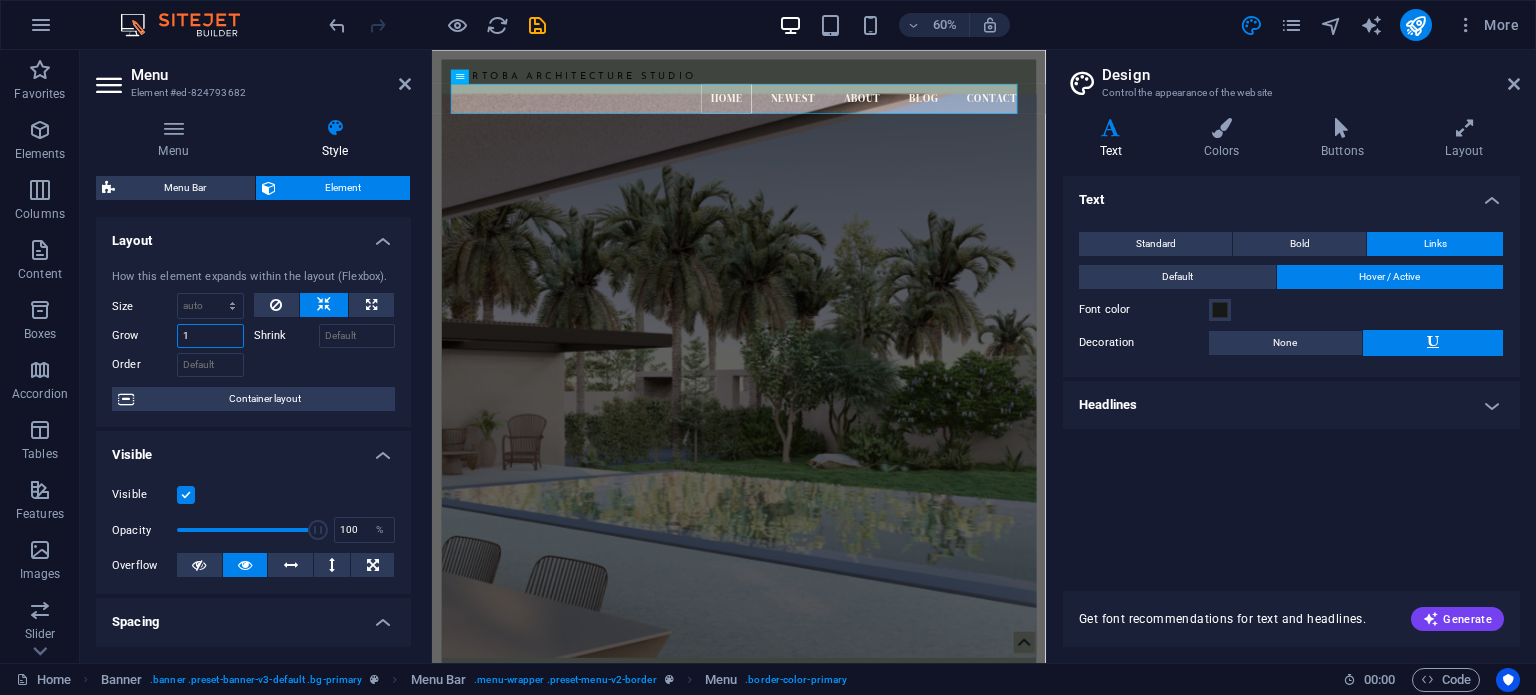 click on "1" at bounding box center (210, 336) 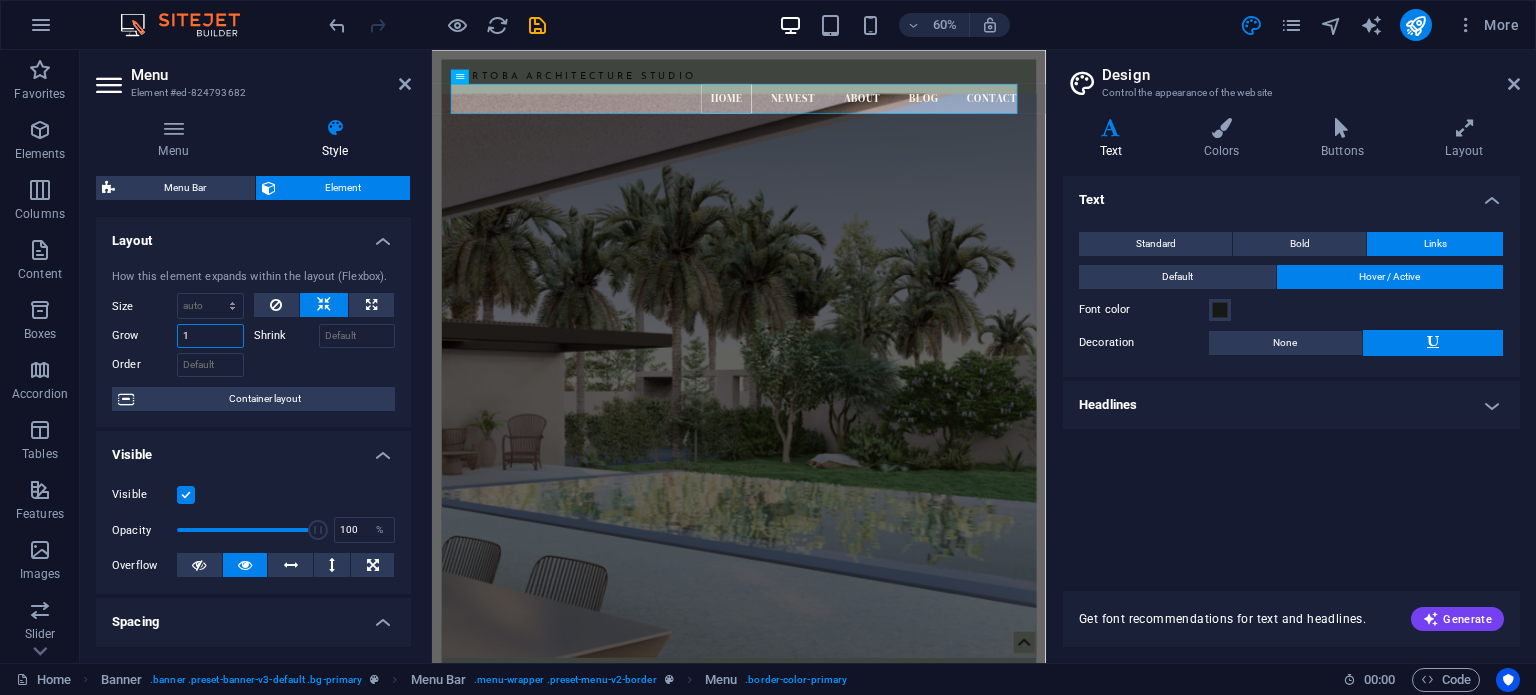 click on "1" at bounding box center [210, 336] 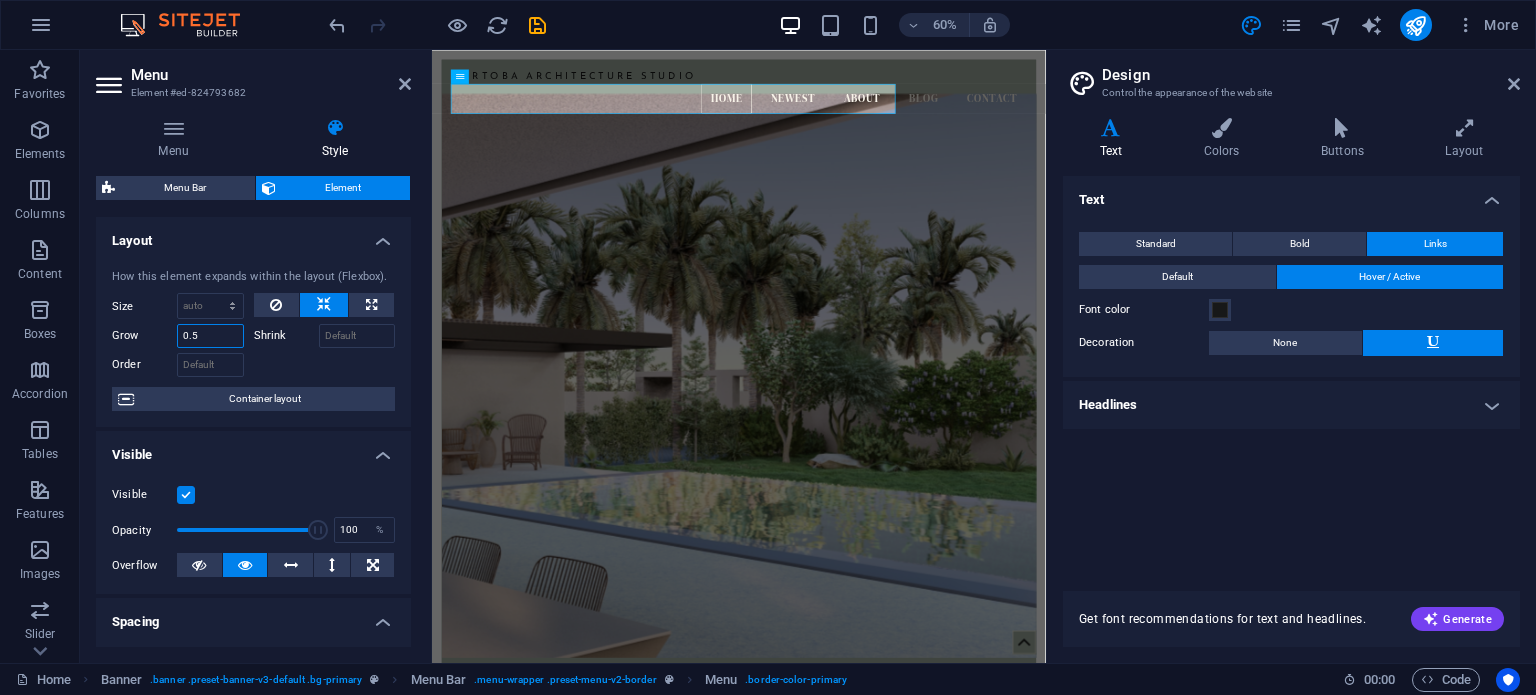 click on "0.5" at bounding box center [210, 336] 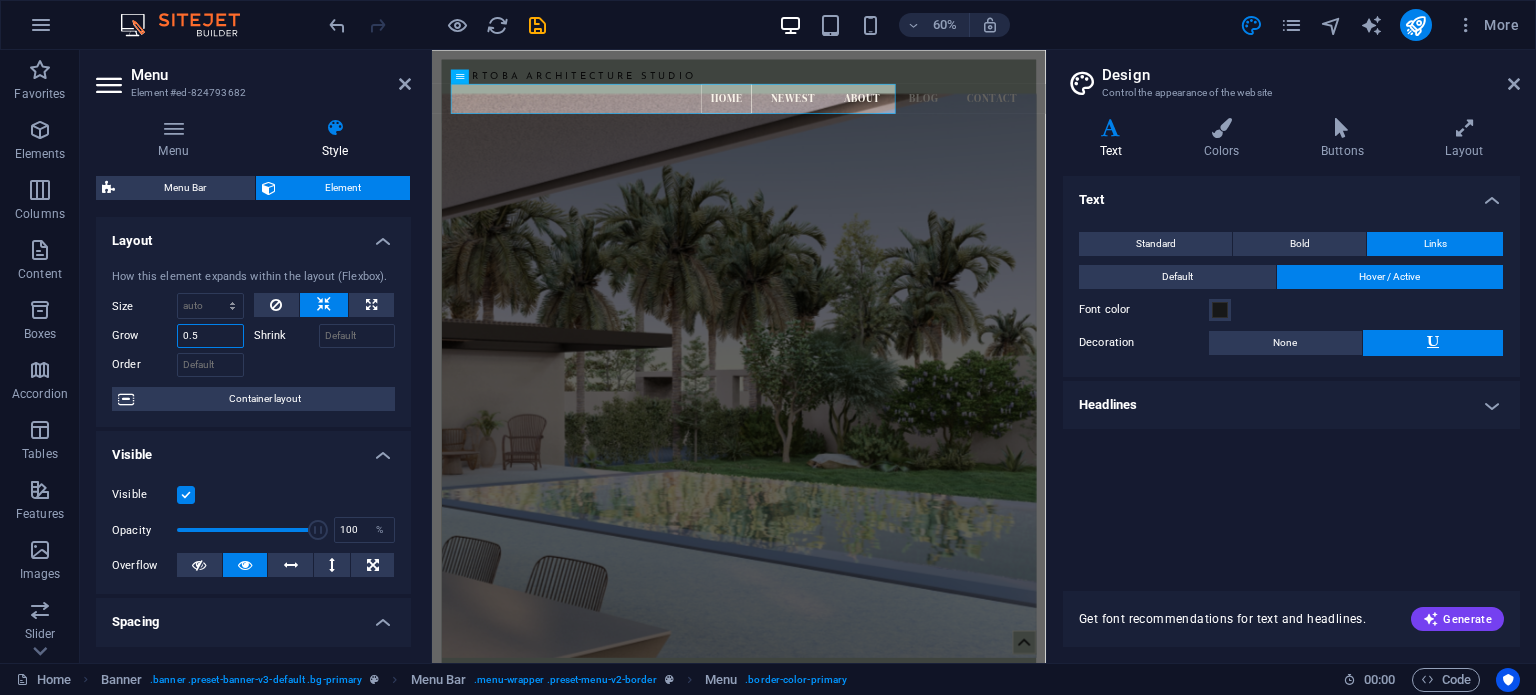 click on "0.5" at bounding box center (210, 336) 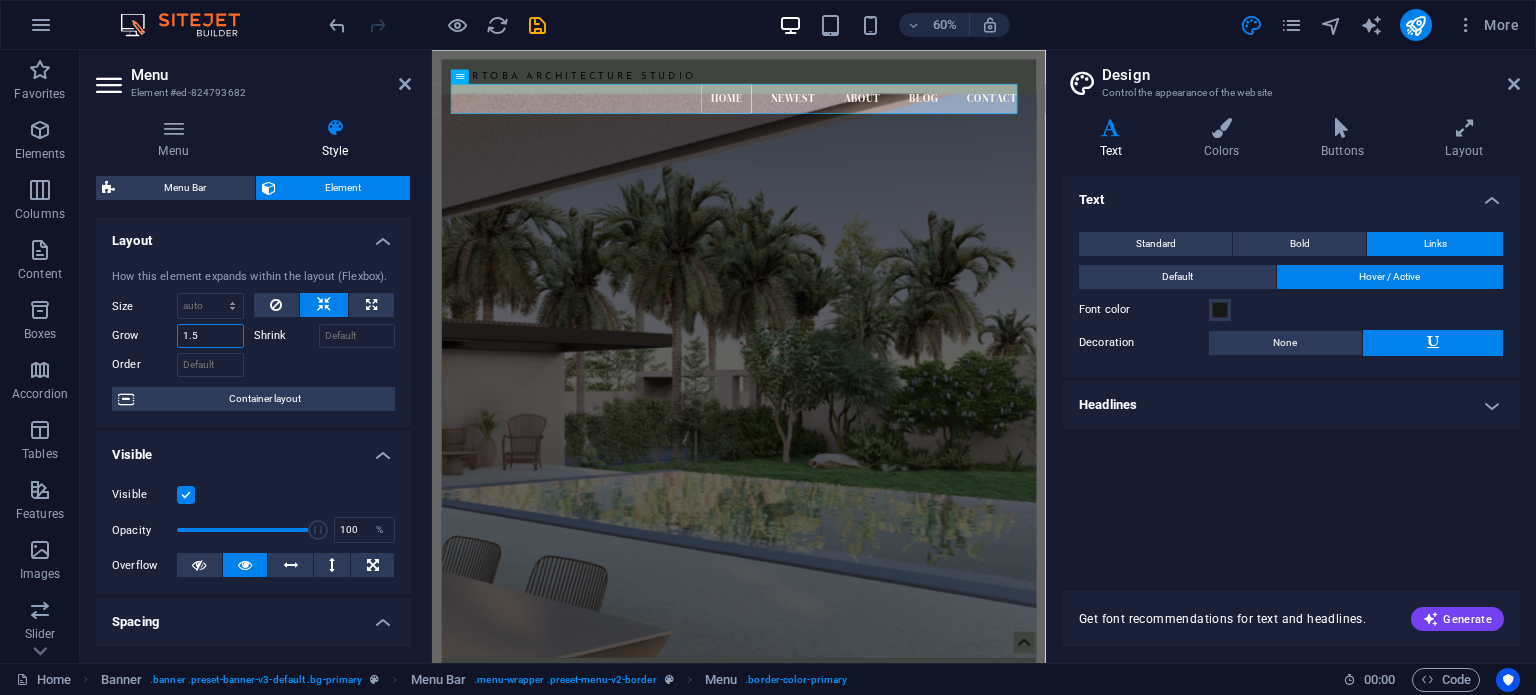 click on "1.5" at bounding box center (210, 336) 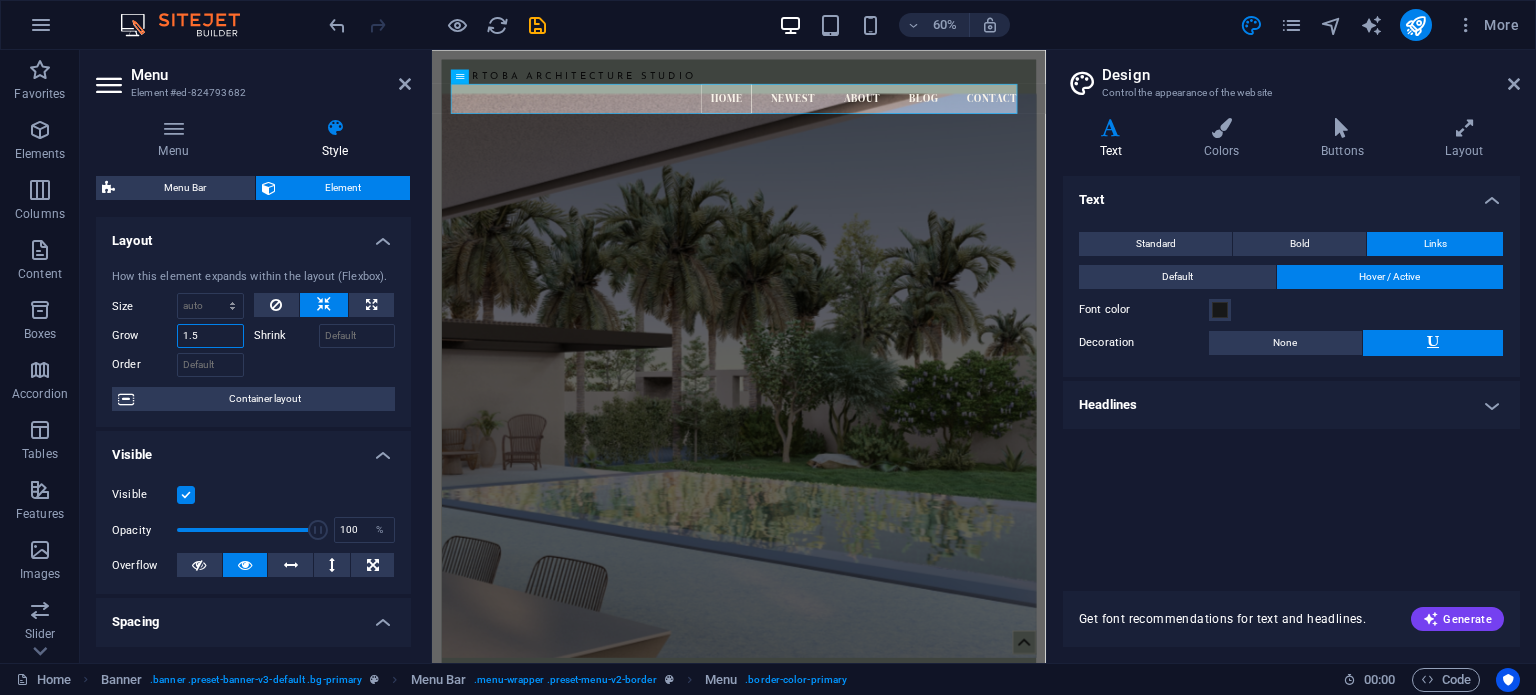 click on "1.5" at bounding box center [210, 336] 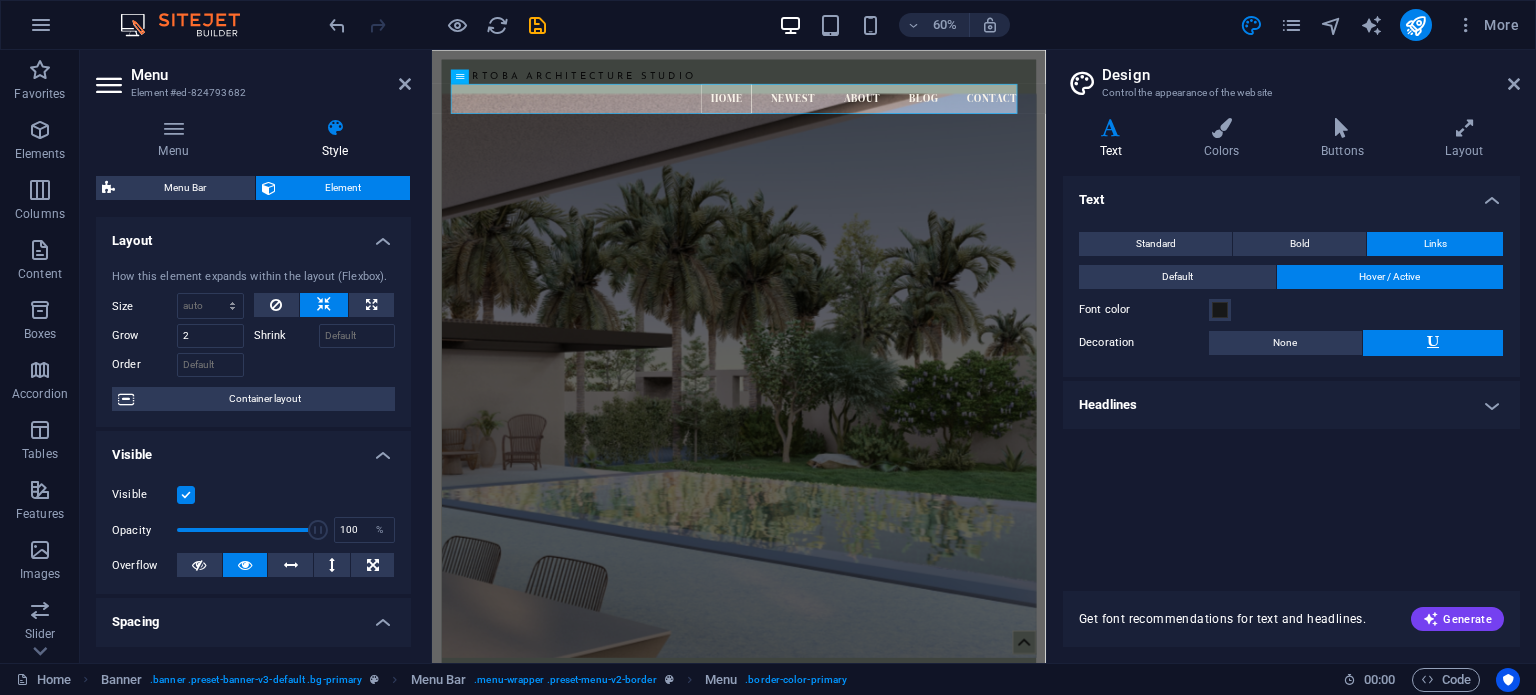 click at bounding box center [325, 362] 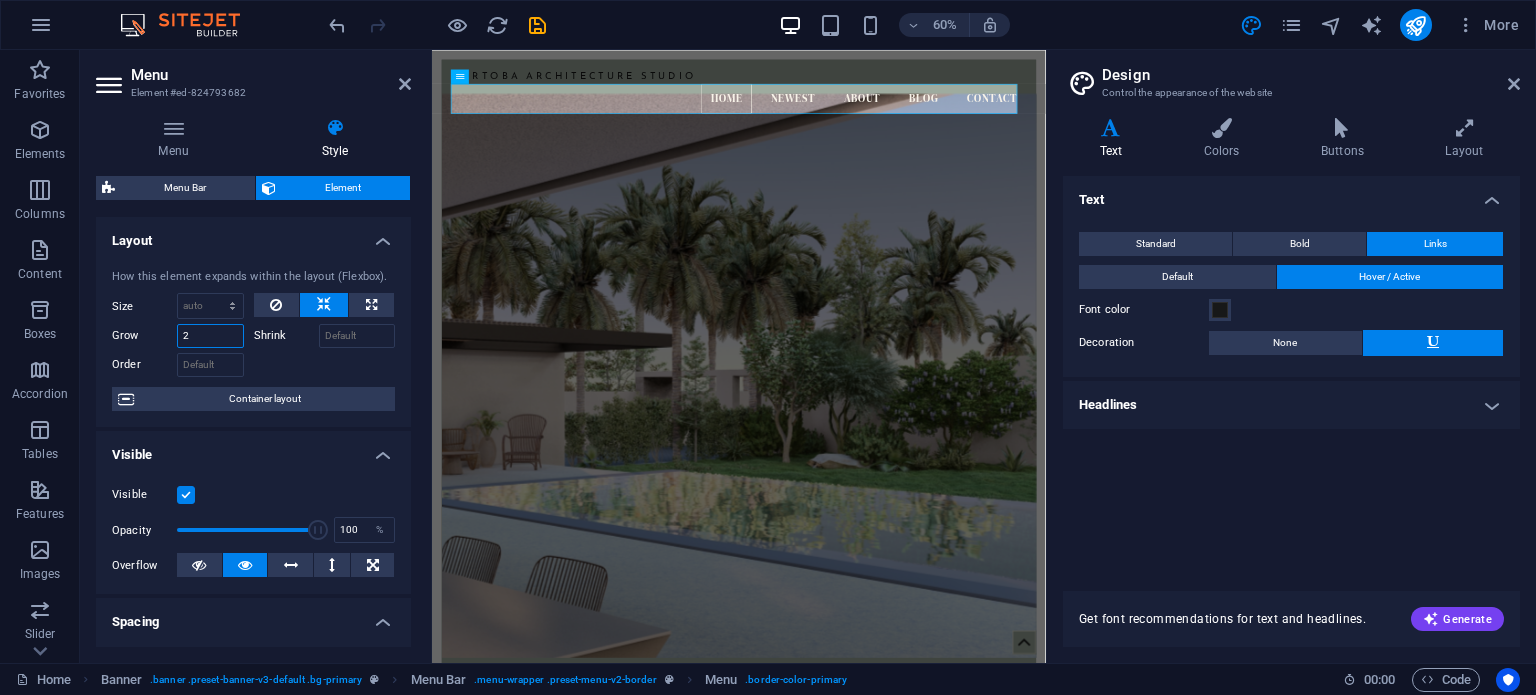 click on "2" at bounding box center (210, 336) 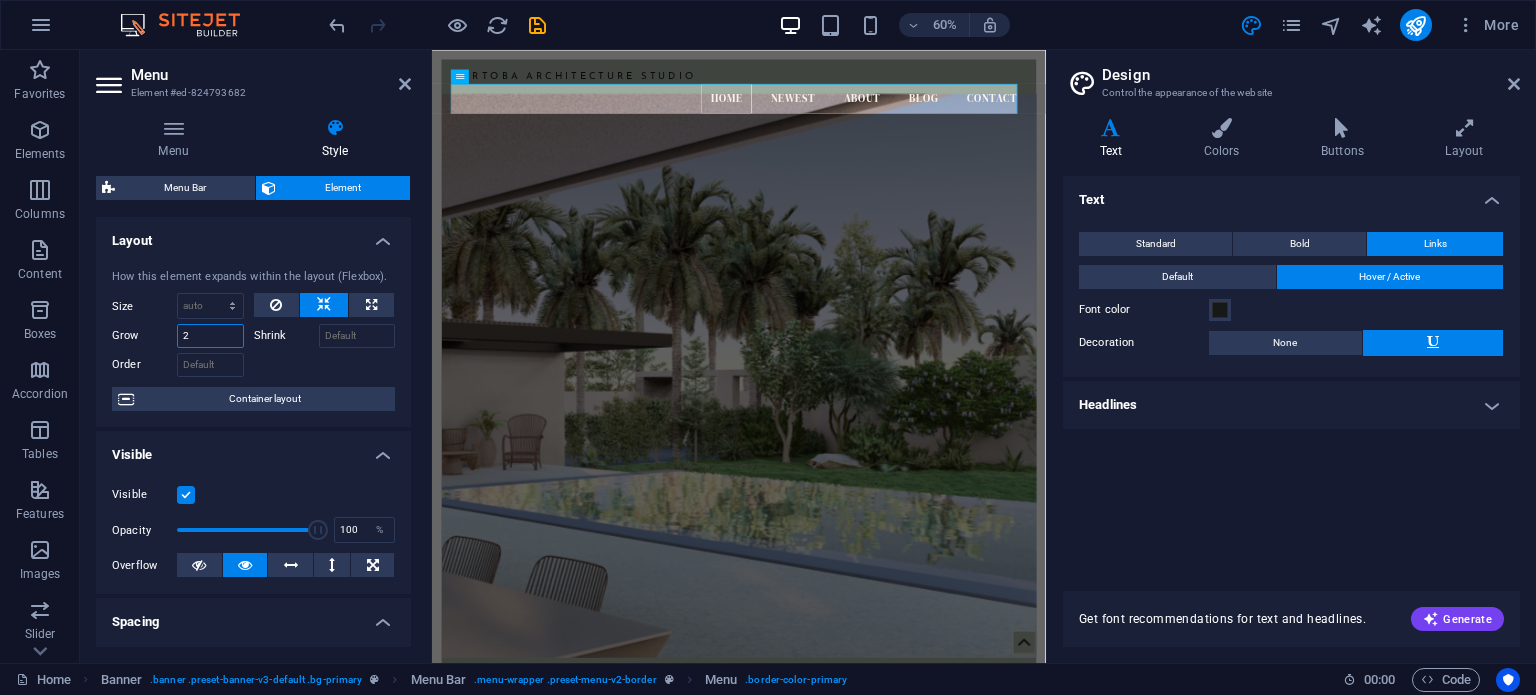 click on "2" at bounding box center [210, 336] 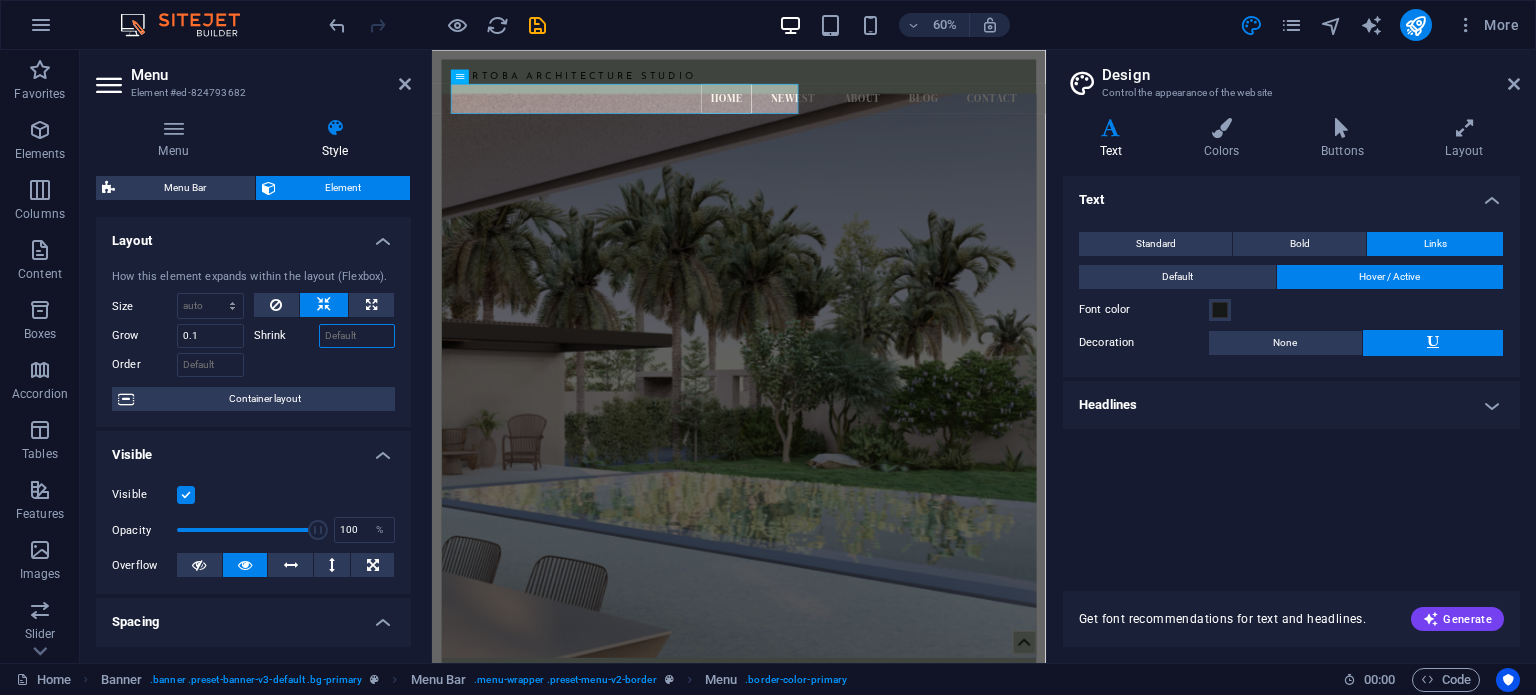 click on "Shrink" at bounding box center (357, 336) 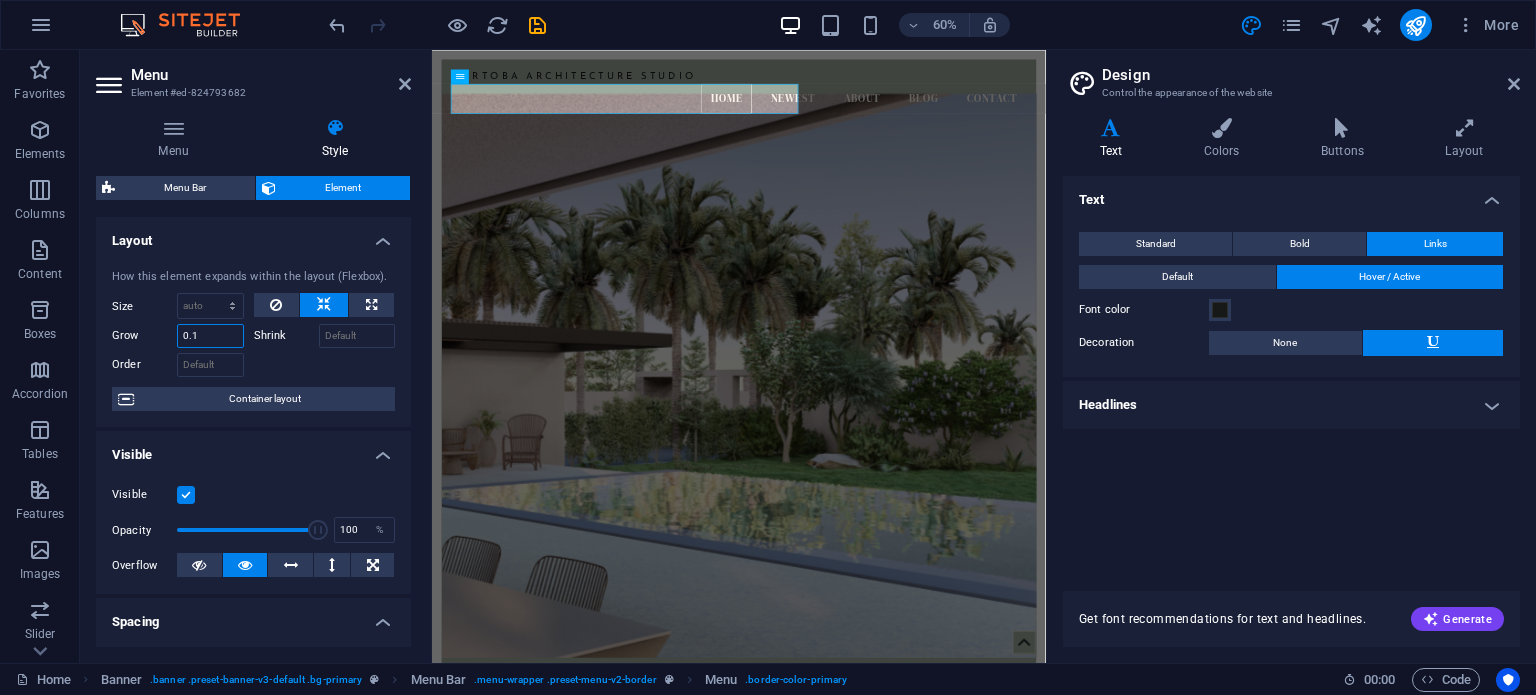 click on "0.1" at bounding box center [210, 336] 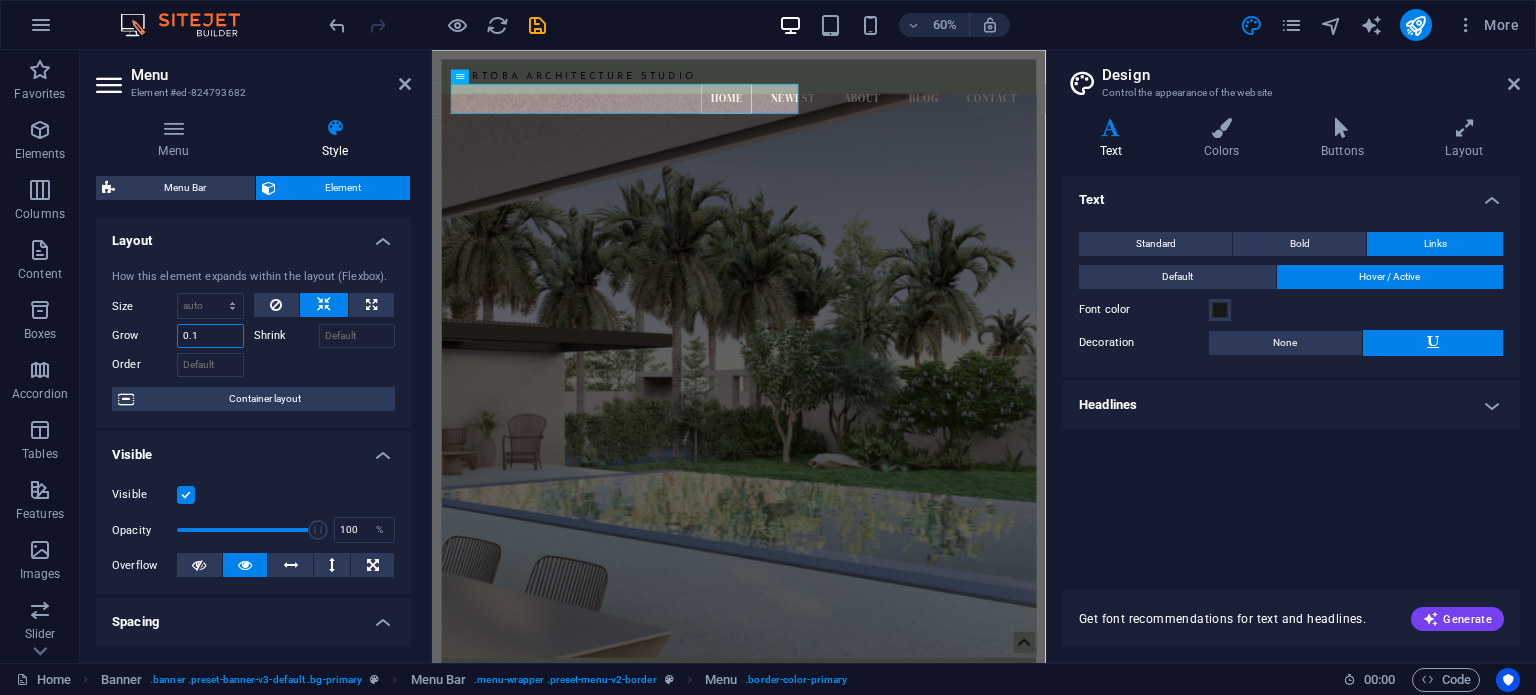 click on "0.1" at bounding box center [210, 336] 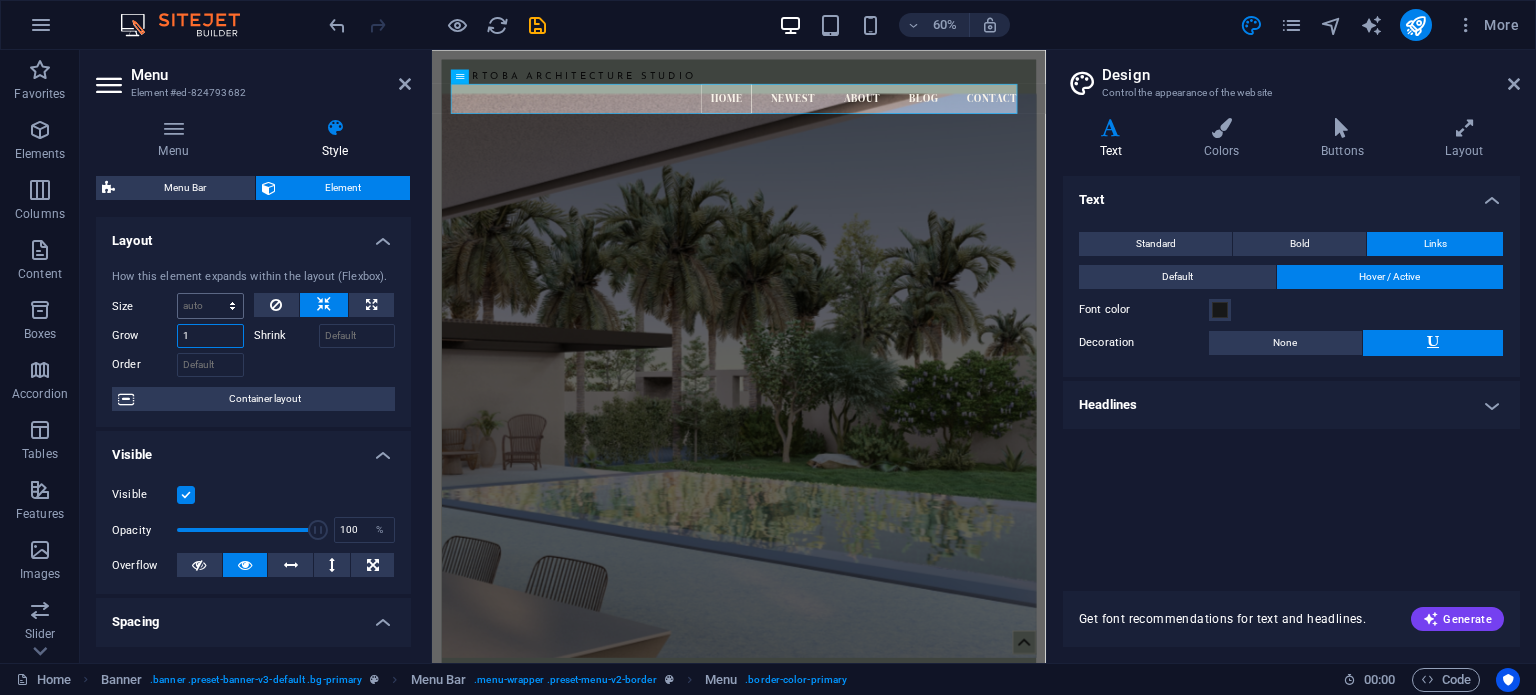 type on "1" 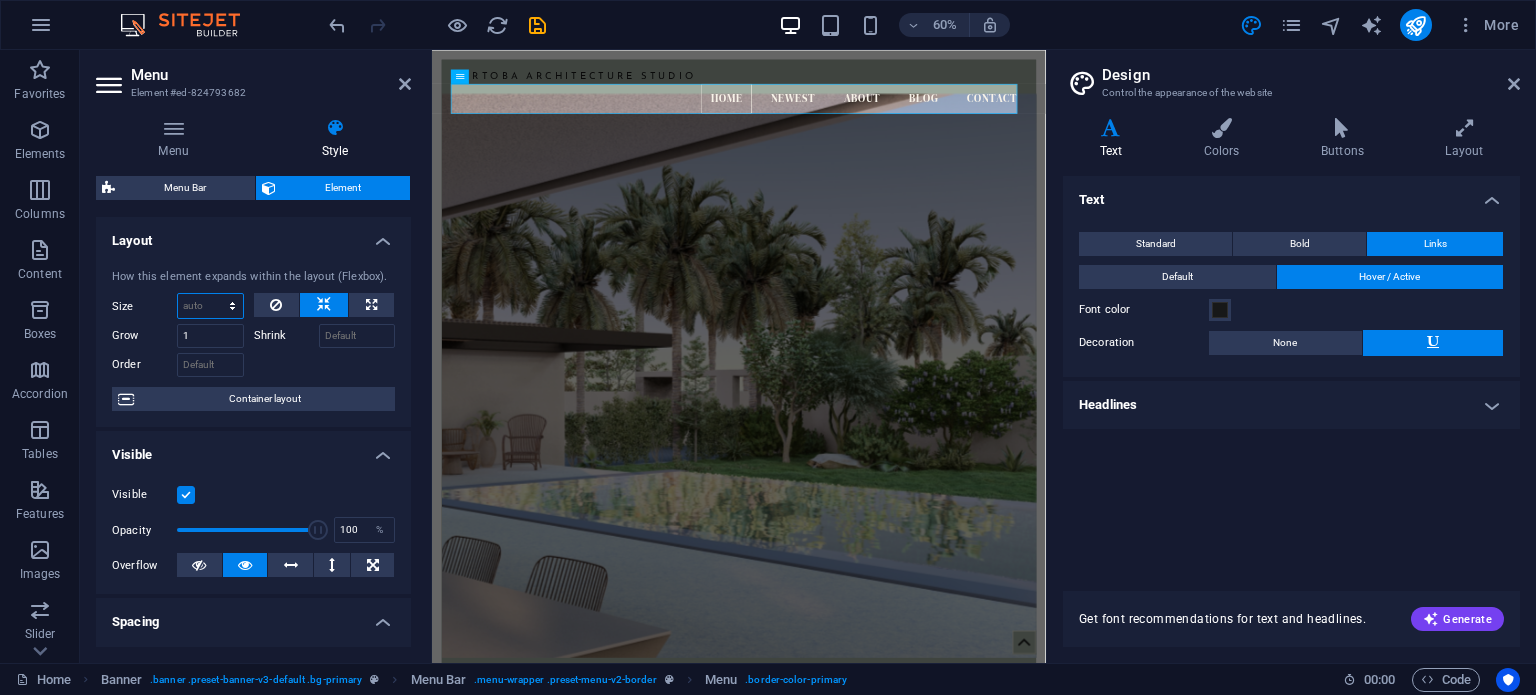 click on "Default auto px % 1/1 1/2 1/3 1/4 1/5 1/6 1/7 1/8 1/9 1/10" at bounding box center (210, 306) 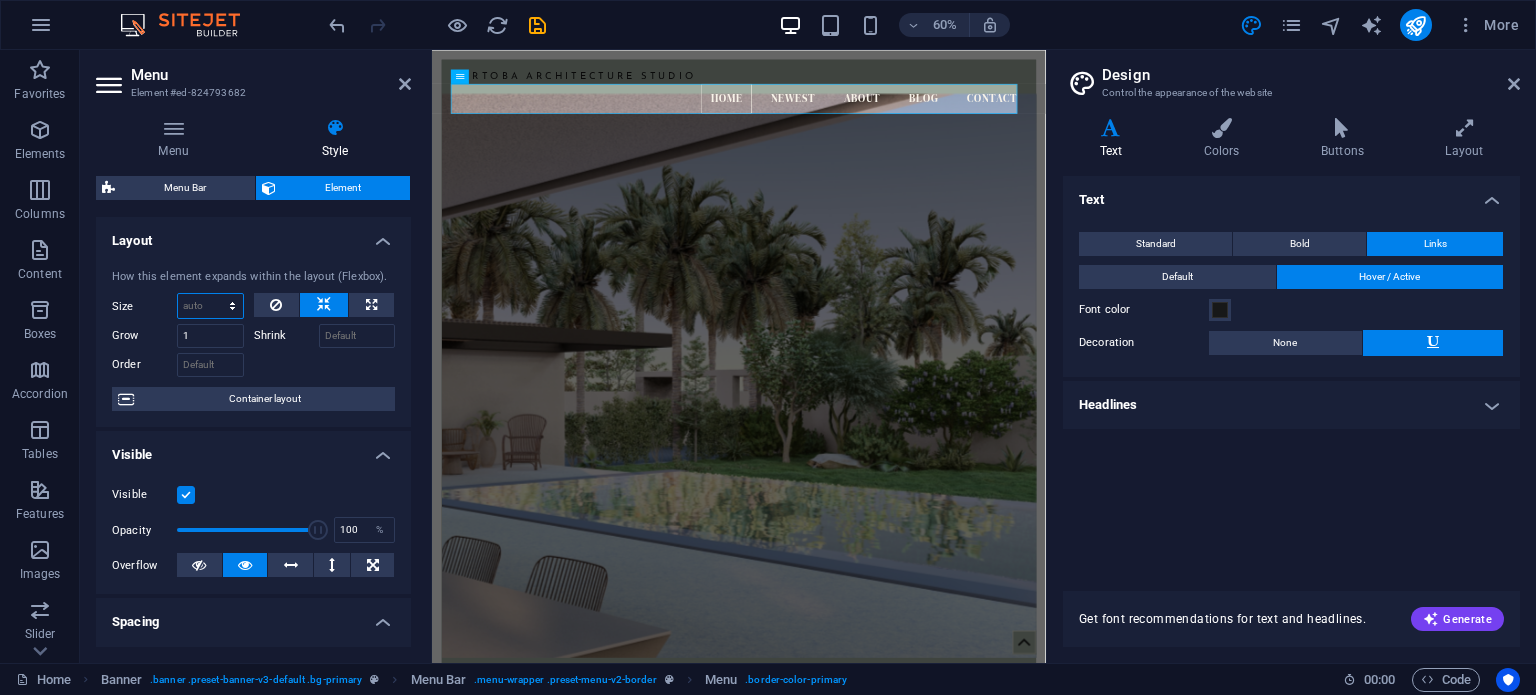select on "1/1" 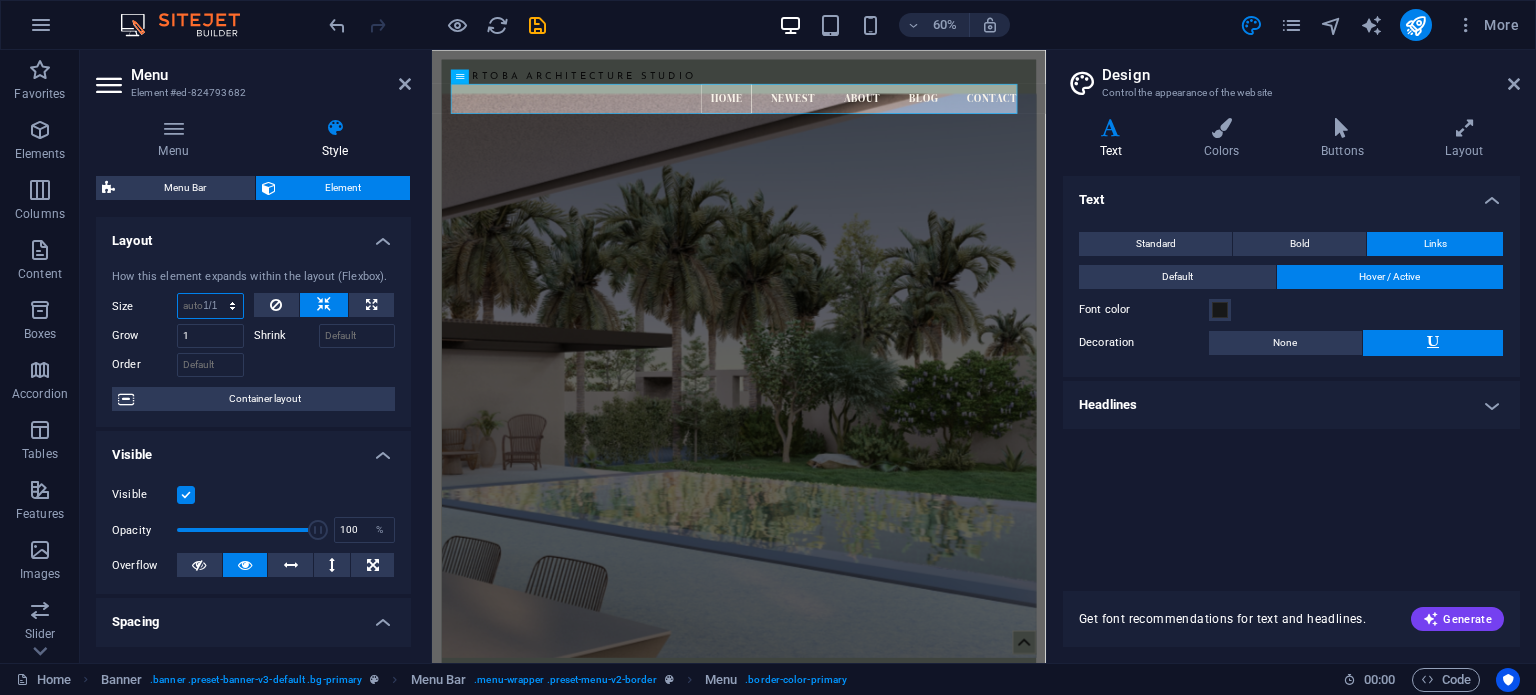 click on "Default auto px % 1/1 1/2 1/3 1/4 1/5 1/6 1/7 1/8 1/9 1/10" at bounding box center (210, 306) 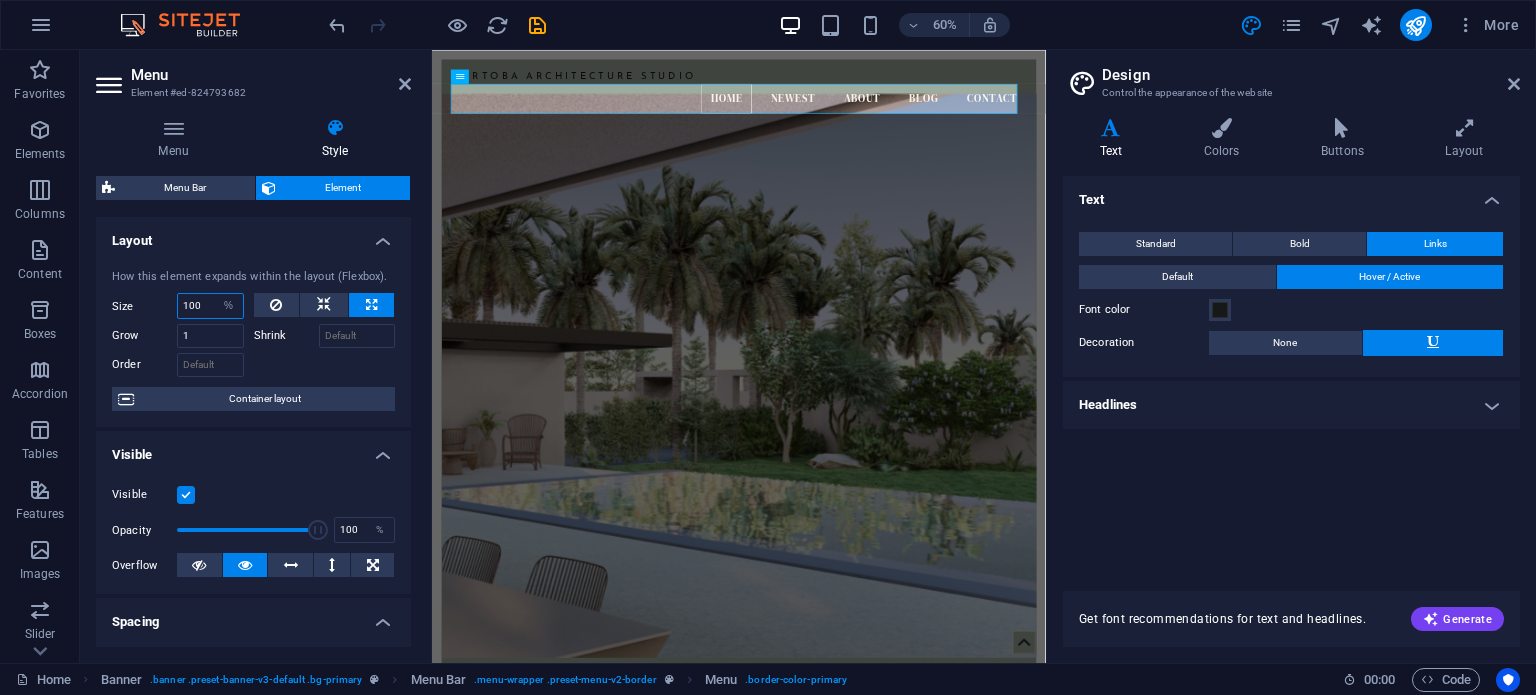 click on "100" at bounding box center [210, 306] 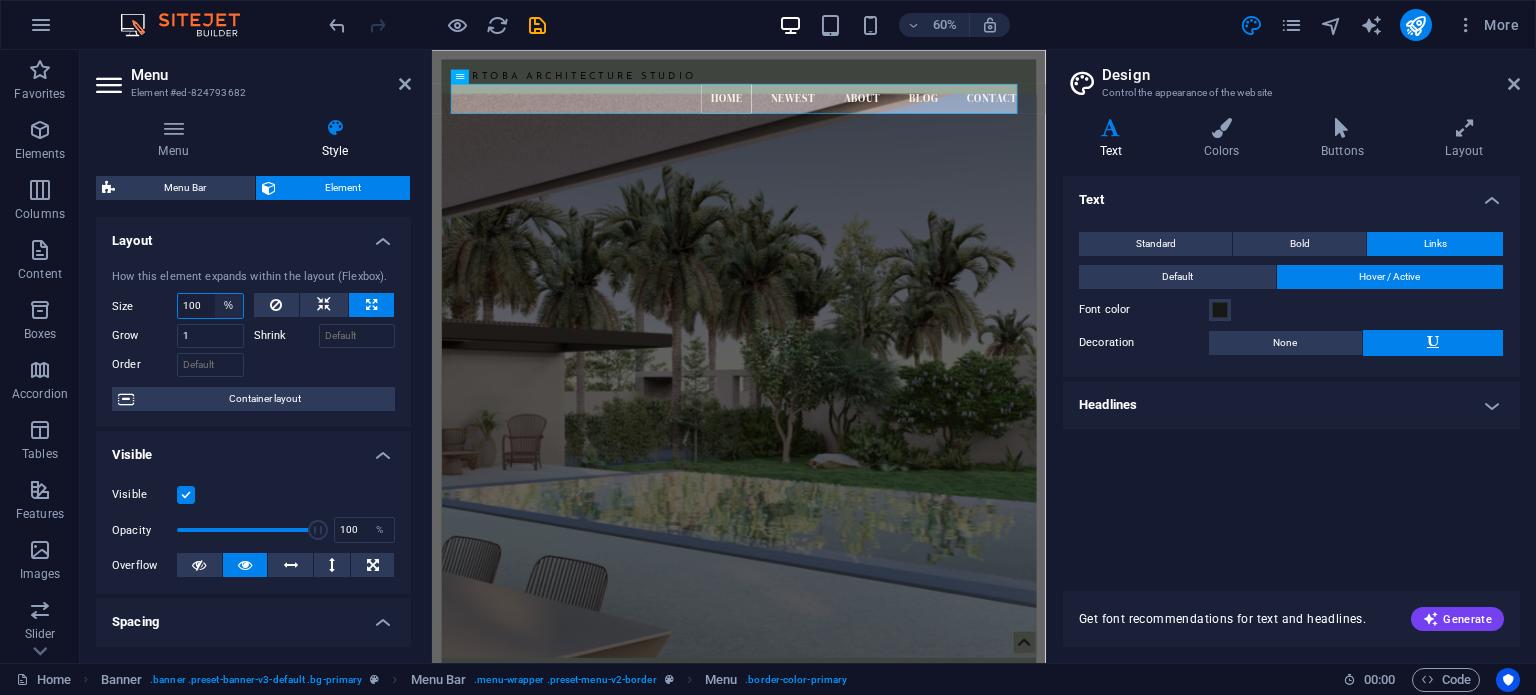 click on "Default auto px % 1/1 1/2 1/3 1/4 1/5 1/6 1/7 1/8 1/9 1/10" at bounding box center [229, 306] 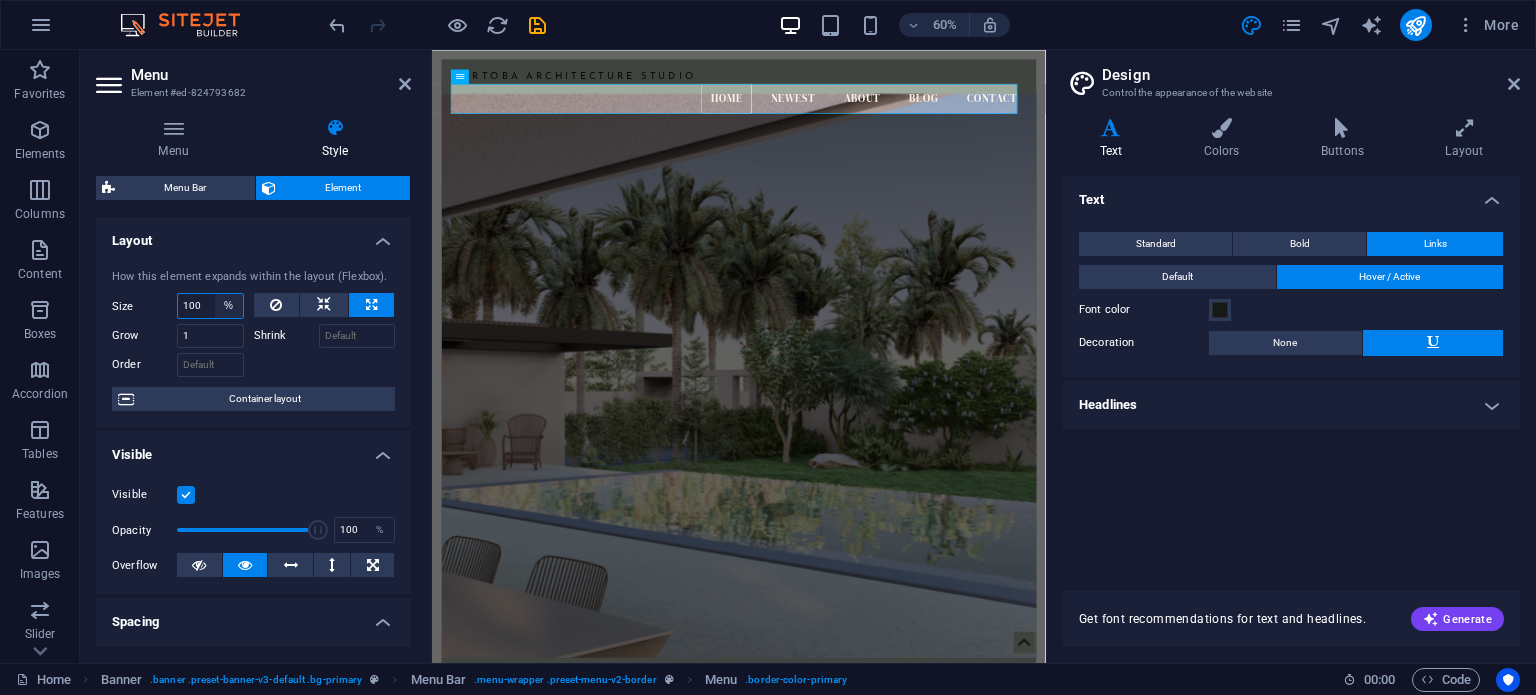 select on "1/7" 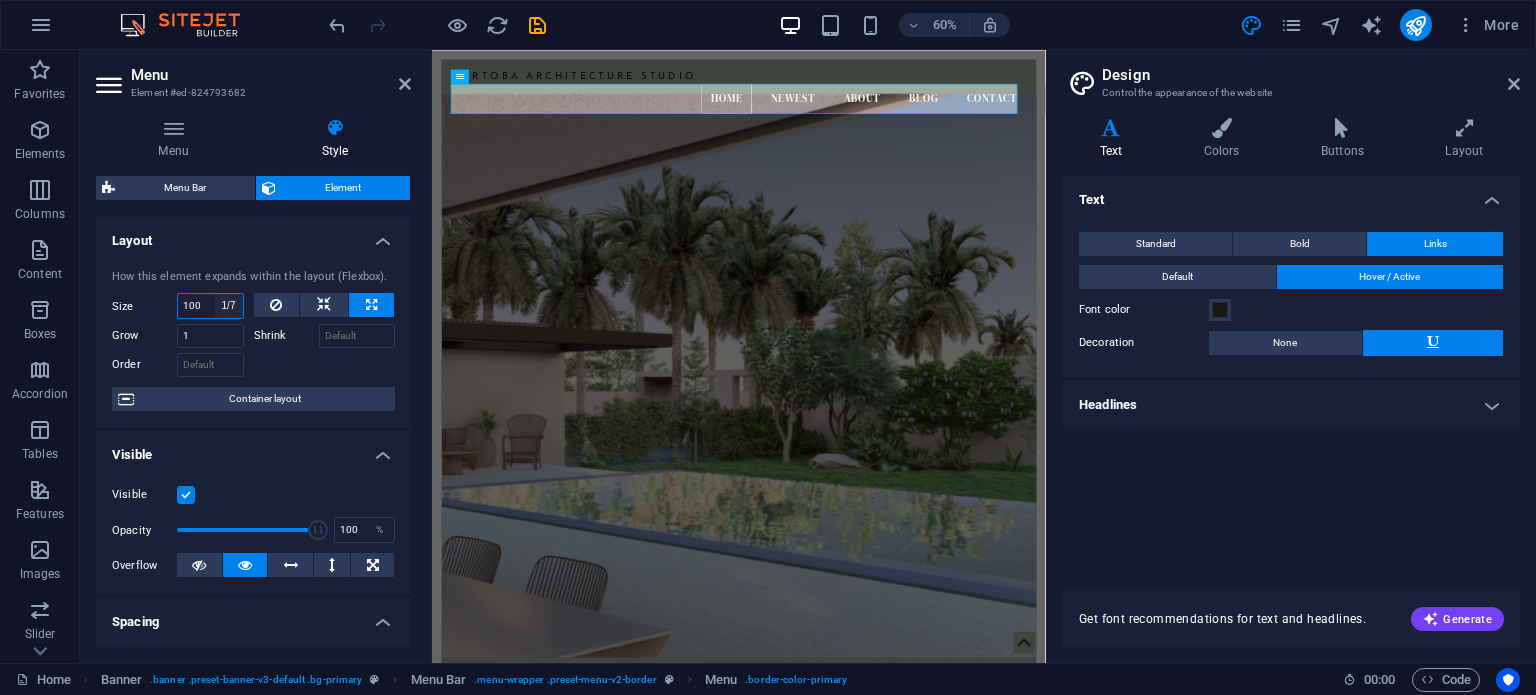 click on "Default auto px % 1/1 1/2 1/3 1/4 1/5 1/6 1/7 1/8 1/9 1/10" at bounding box center (229, 306) 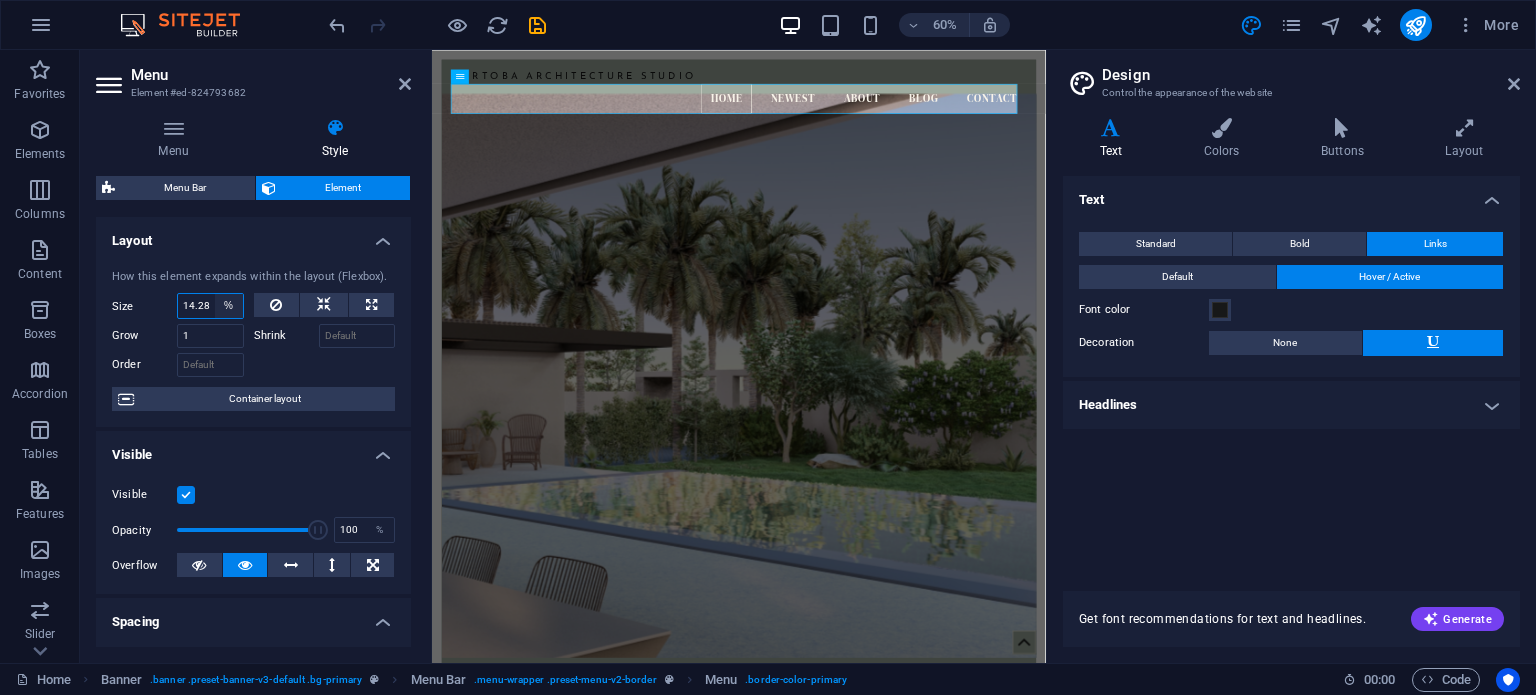 click on "Default auto px % 1/1 1/2 1/3 1/4 1/5 1/6 1/7 1/8 1/9 1/10" at bounding box center (229, 306) 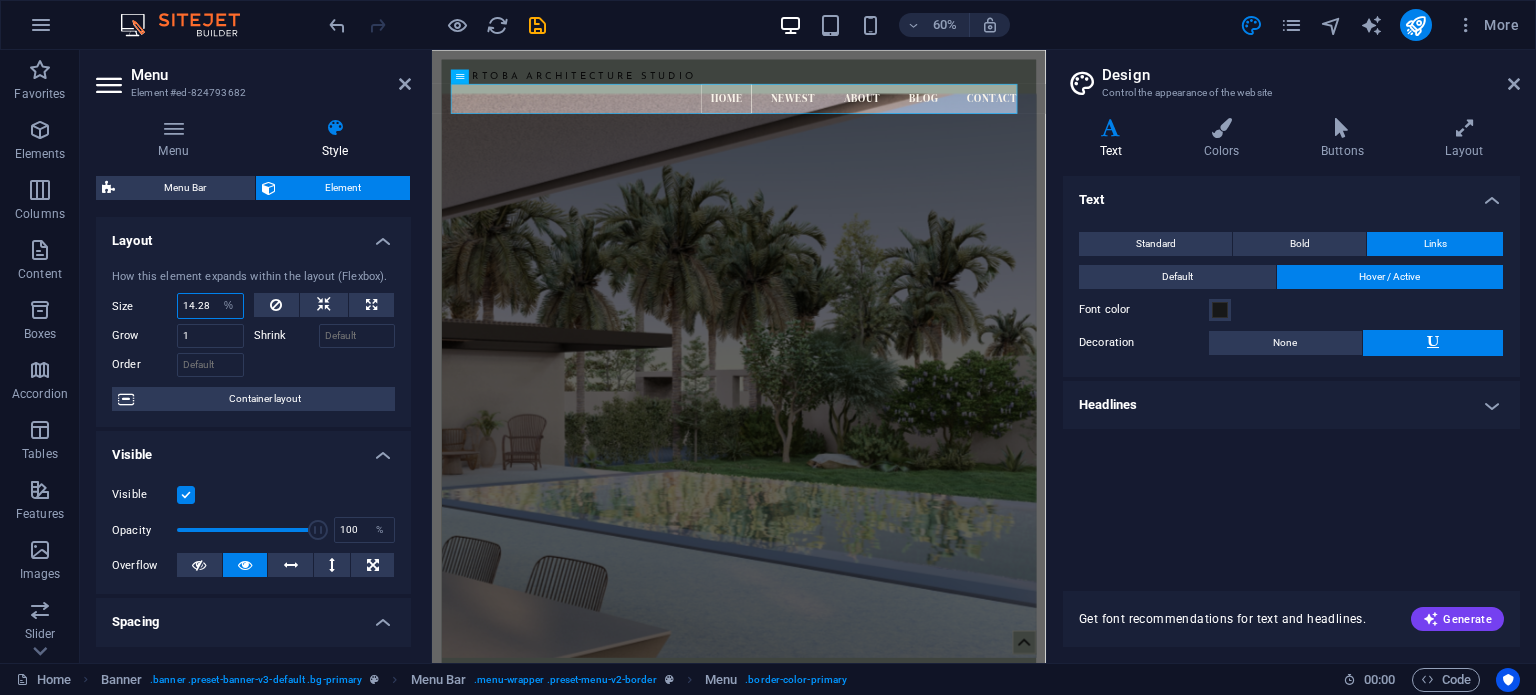 select on "1/10" 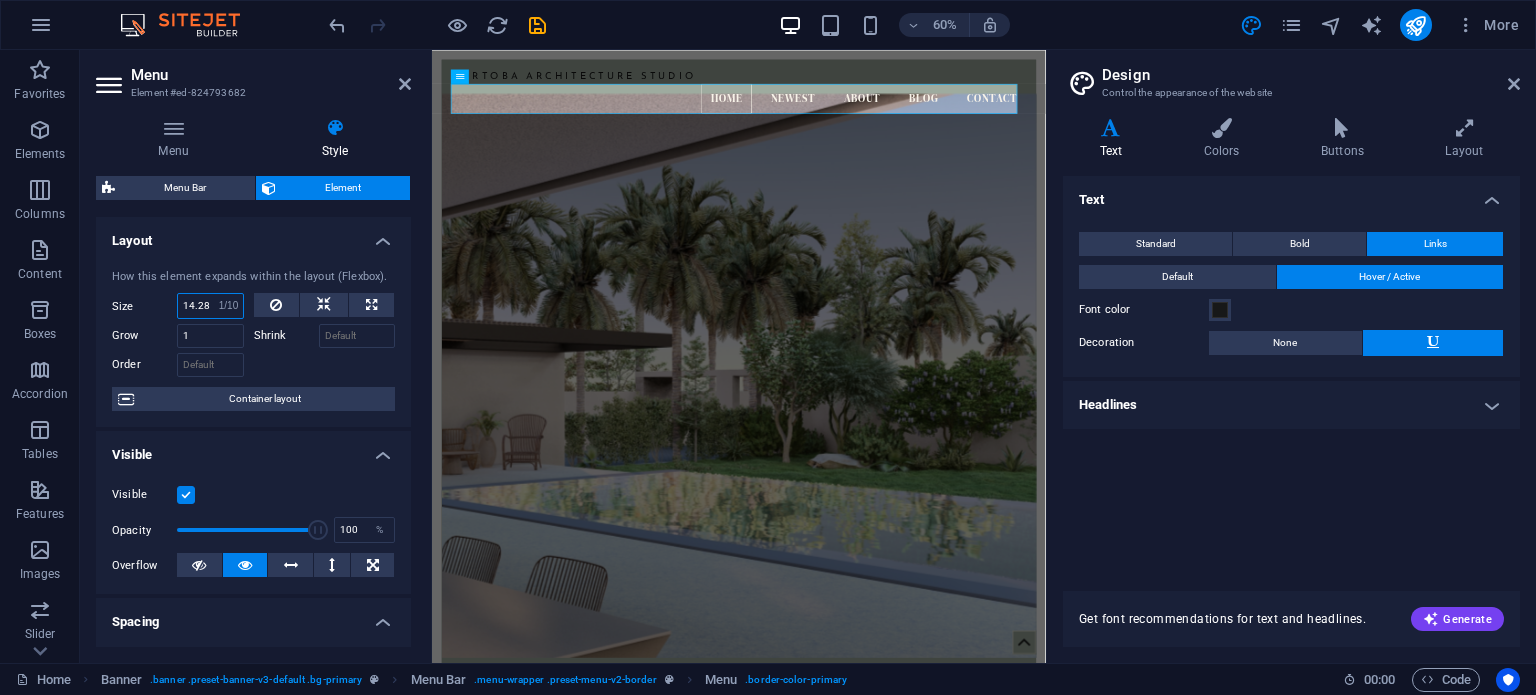 click on "Default auto px % 1/1 1/2 1/3 1/4 1/5 1/6 1/7 1/8 1/9 1/10" at bounding box center [229, 306] 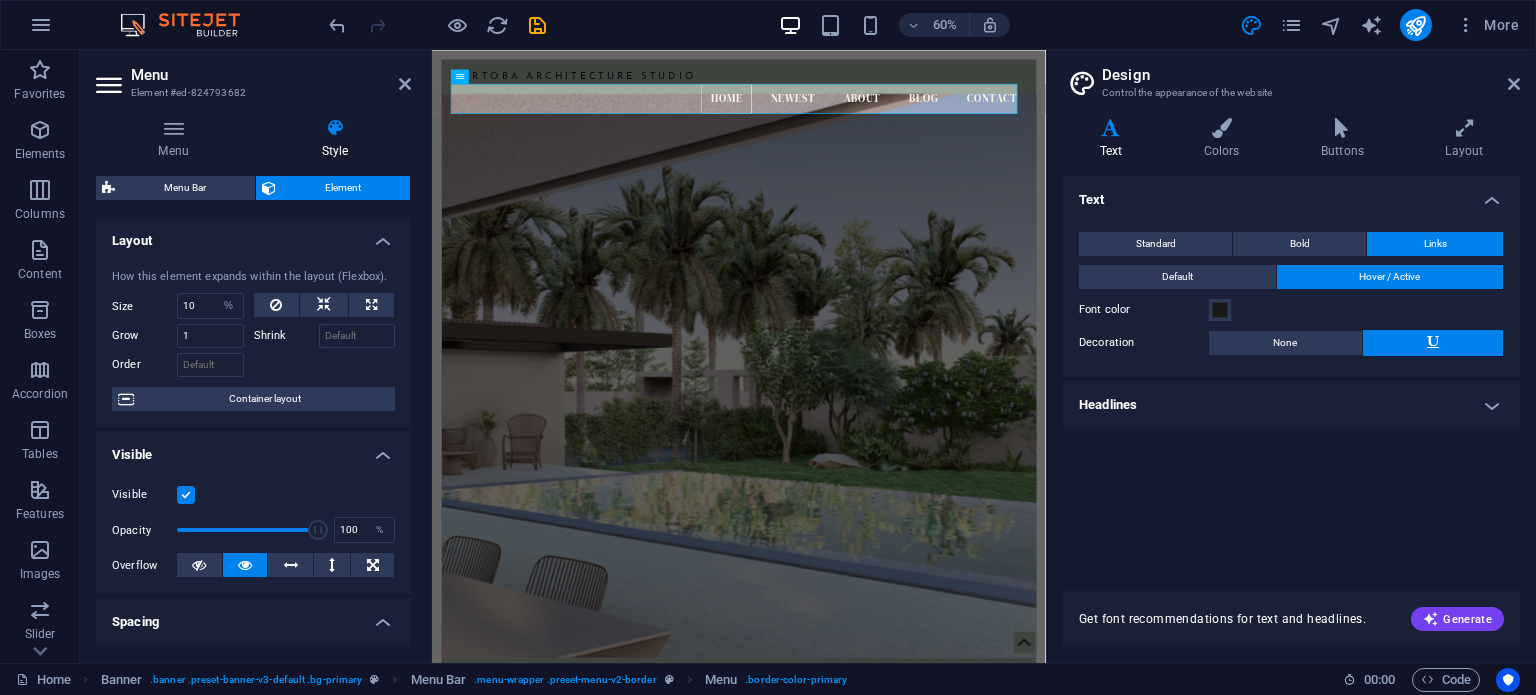 click at bounding box center [325, 362] 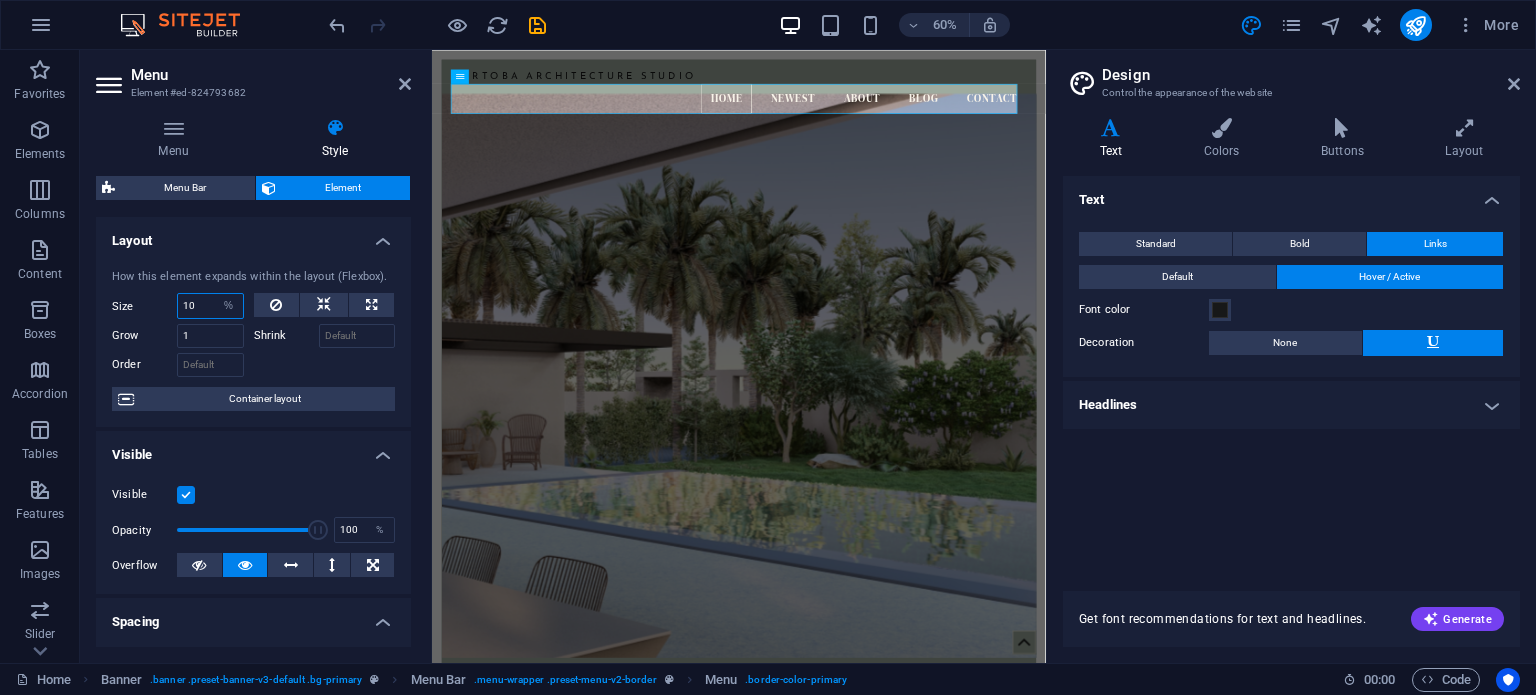 click on "10" at bounding box center [210, 306] 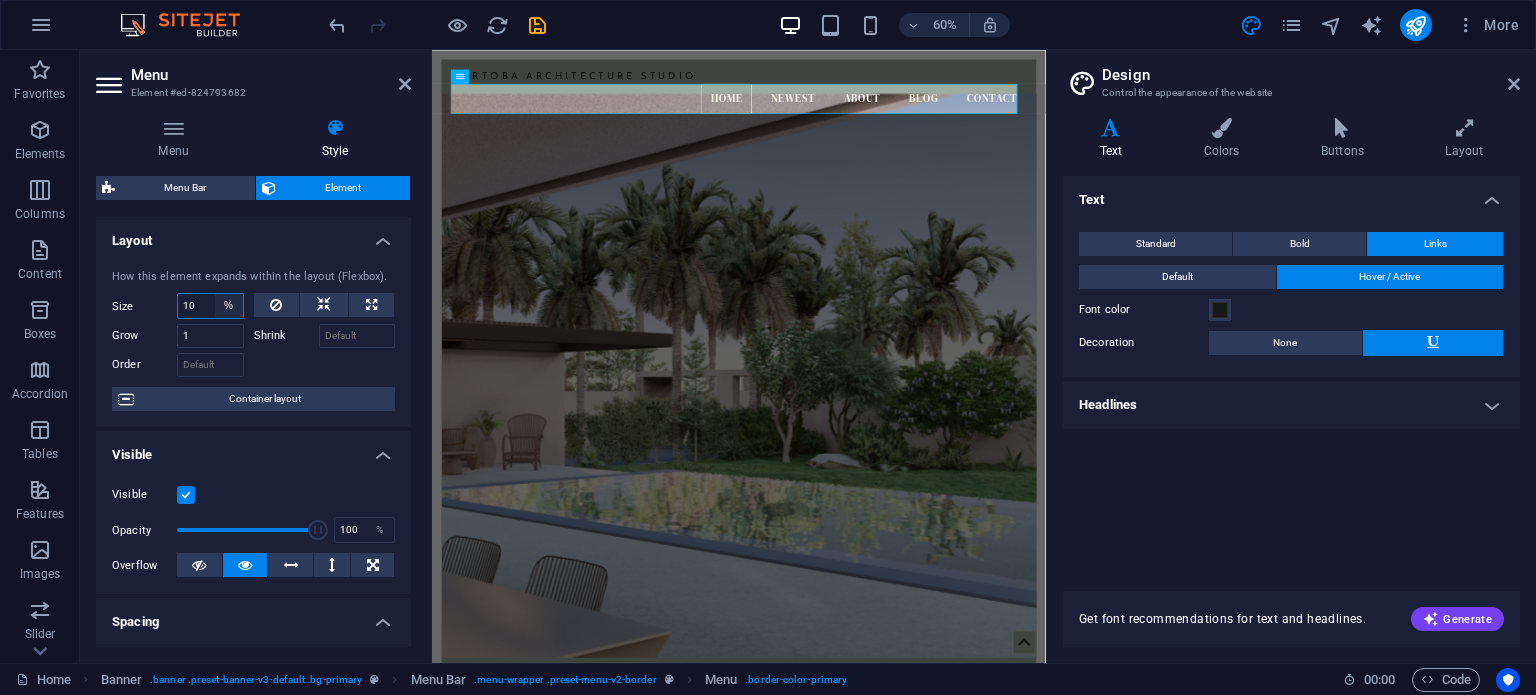 click on "Default auto px % 1/1 1/2 1/3 1/4 1/5 1/6 1/7 1/8 1/9 1/10" at bounding box center [229, 306] 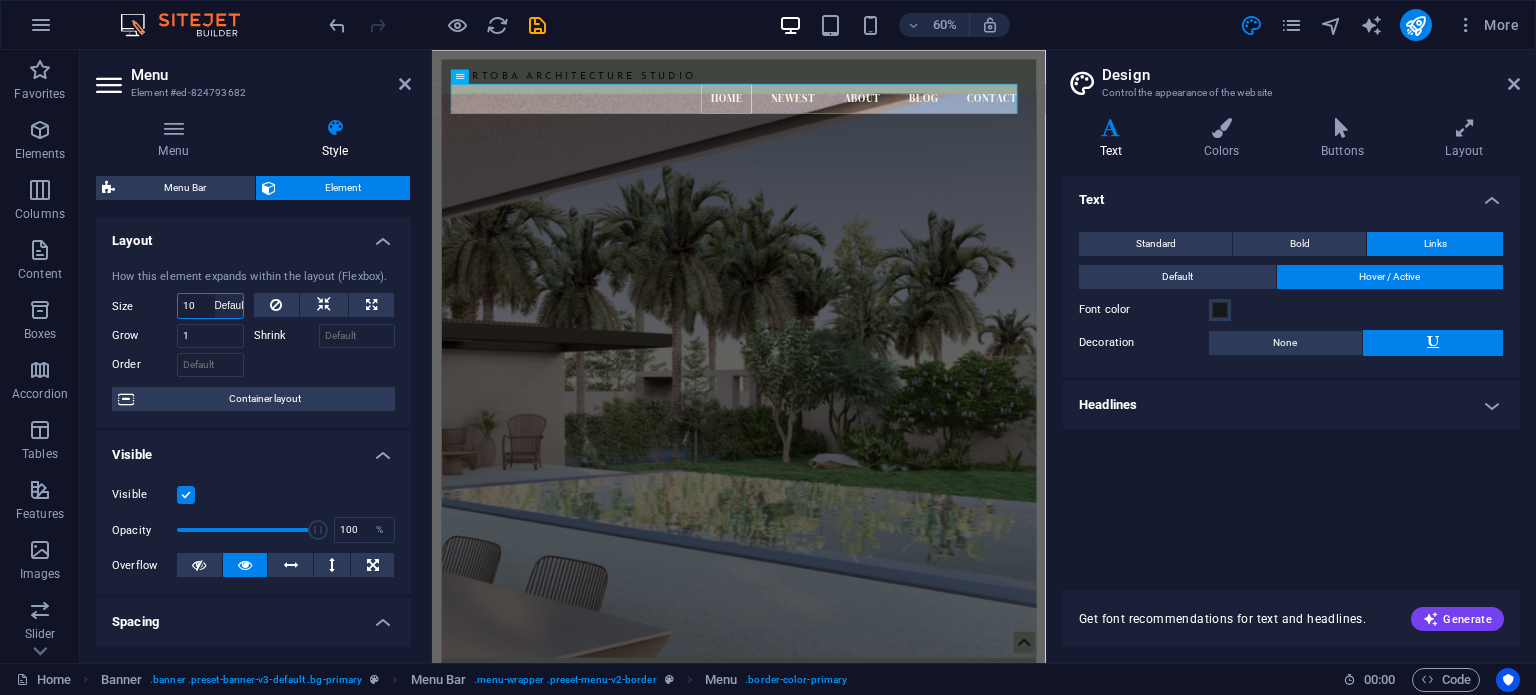 click on "Default auto px % 1/1 1/2 1/3 1/4 1/5 1/6 1/7 1/8 1/9 1/10" at bounding box center [229, 306] 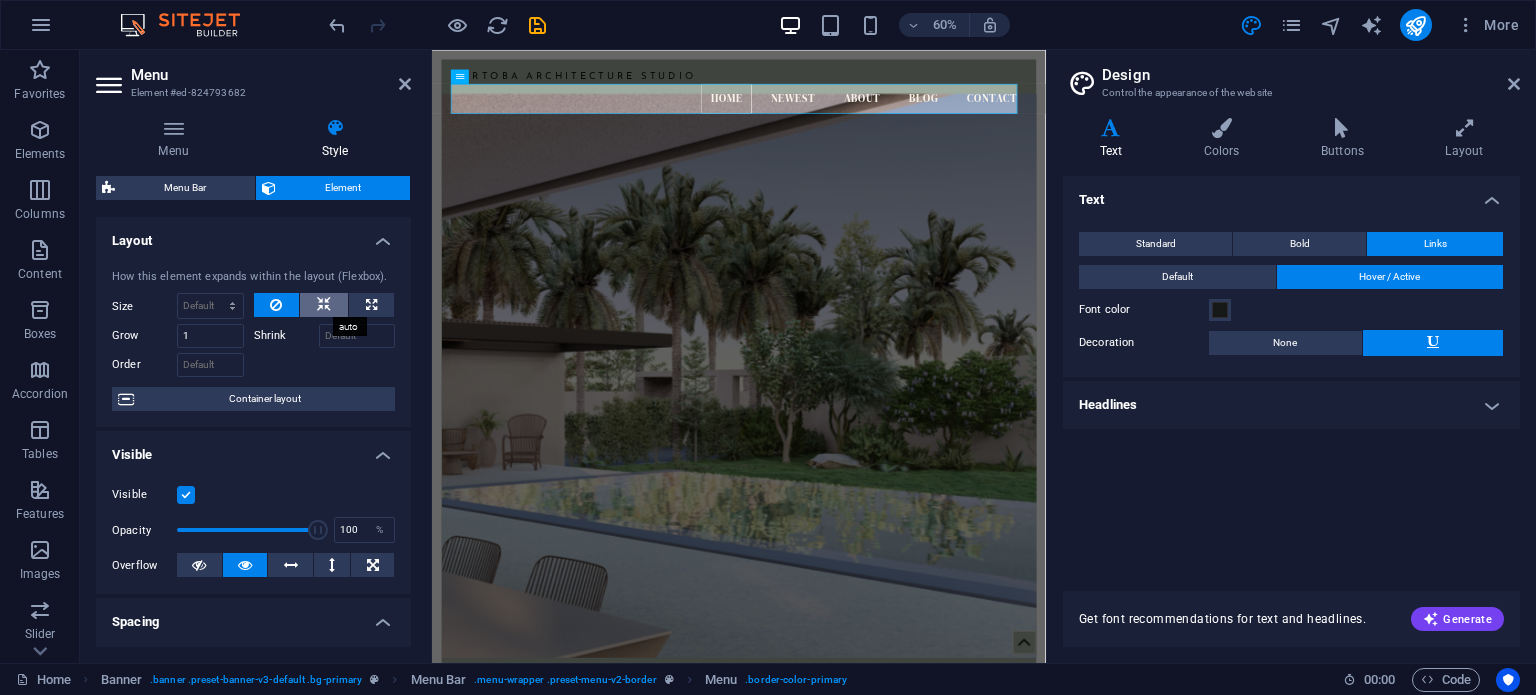 click at bounding box center (324, 305) 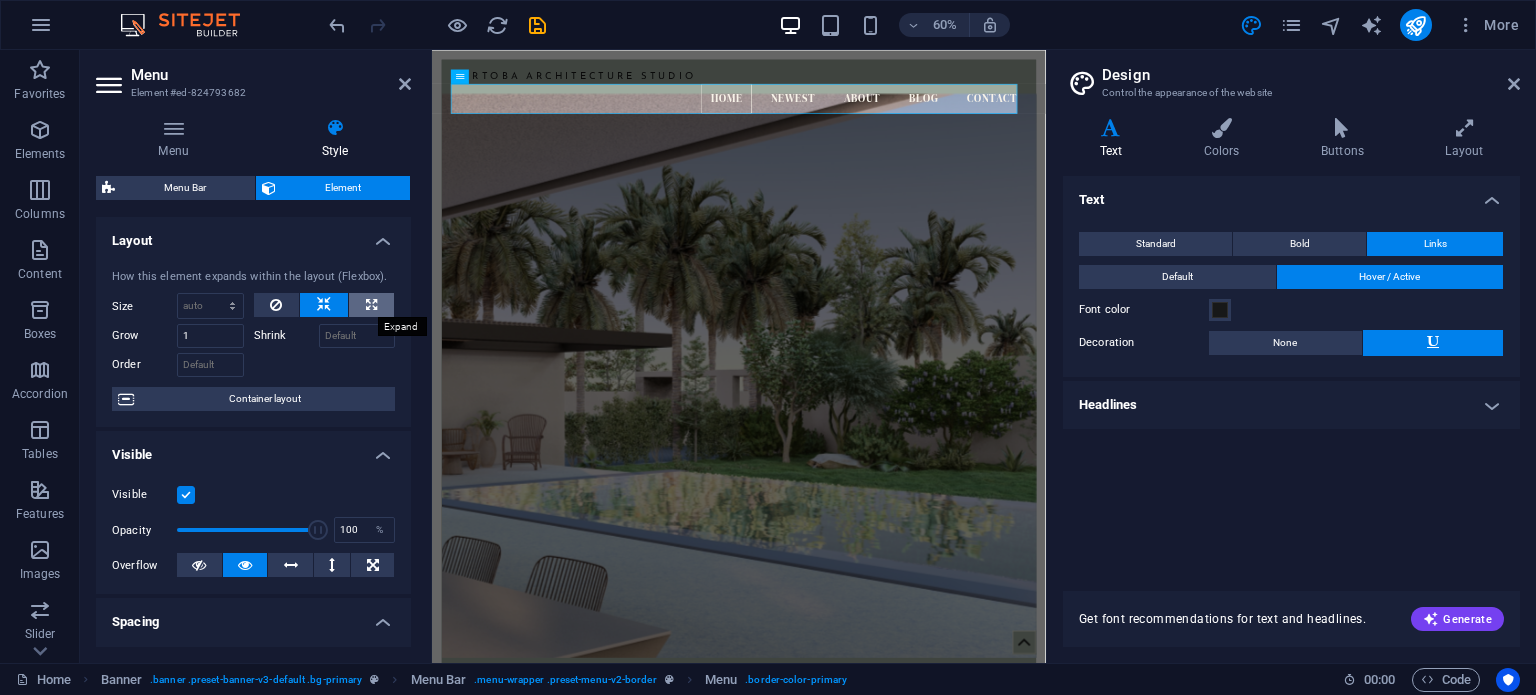 click at bounding box center (371, 305) 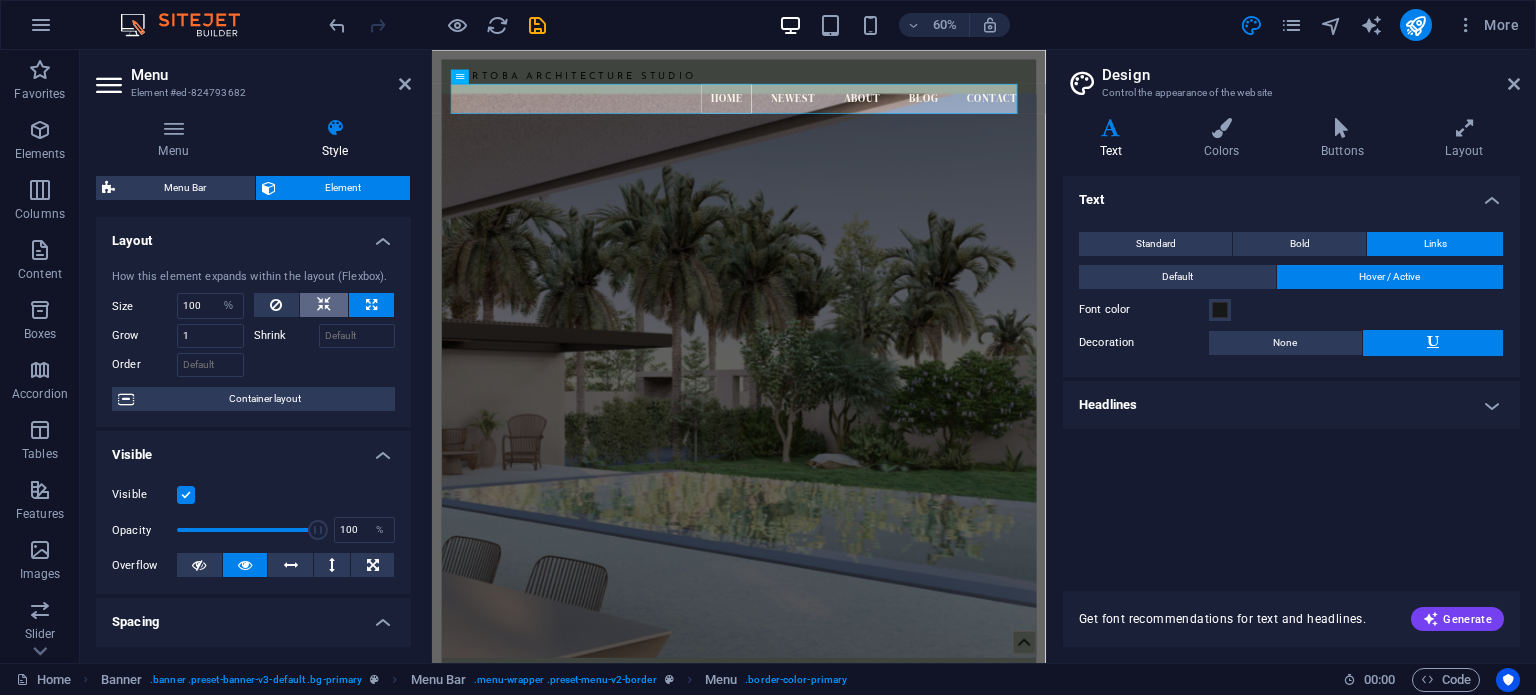 click at bounding box center (324, 305) 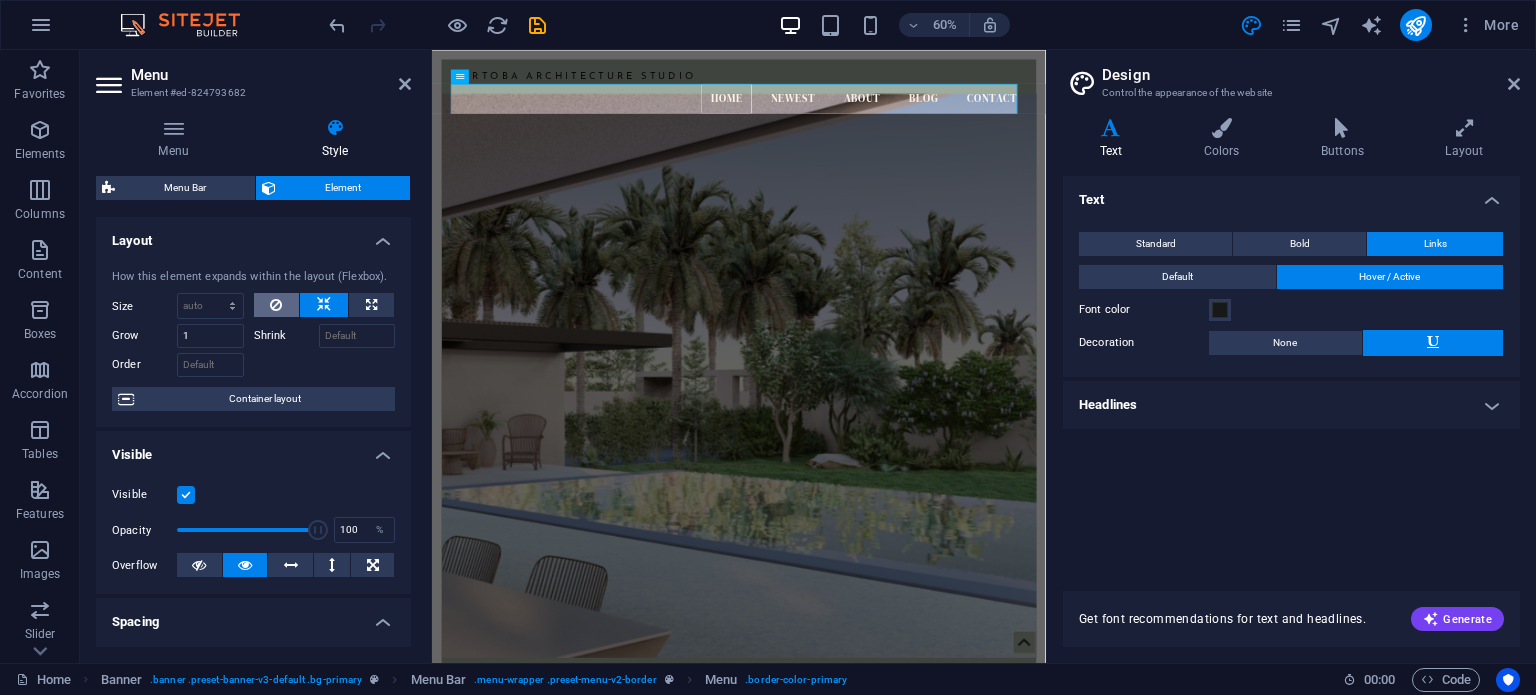 click at bounding box center [276, 305] 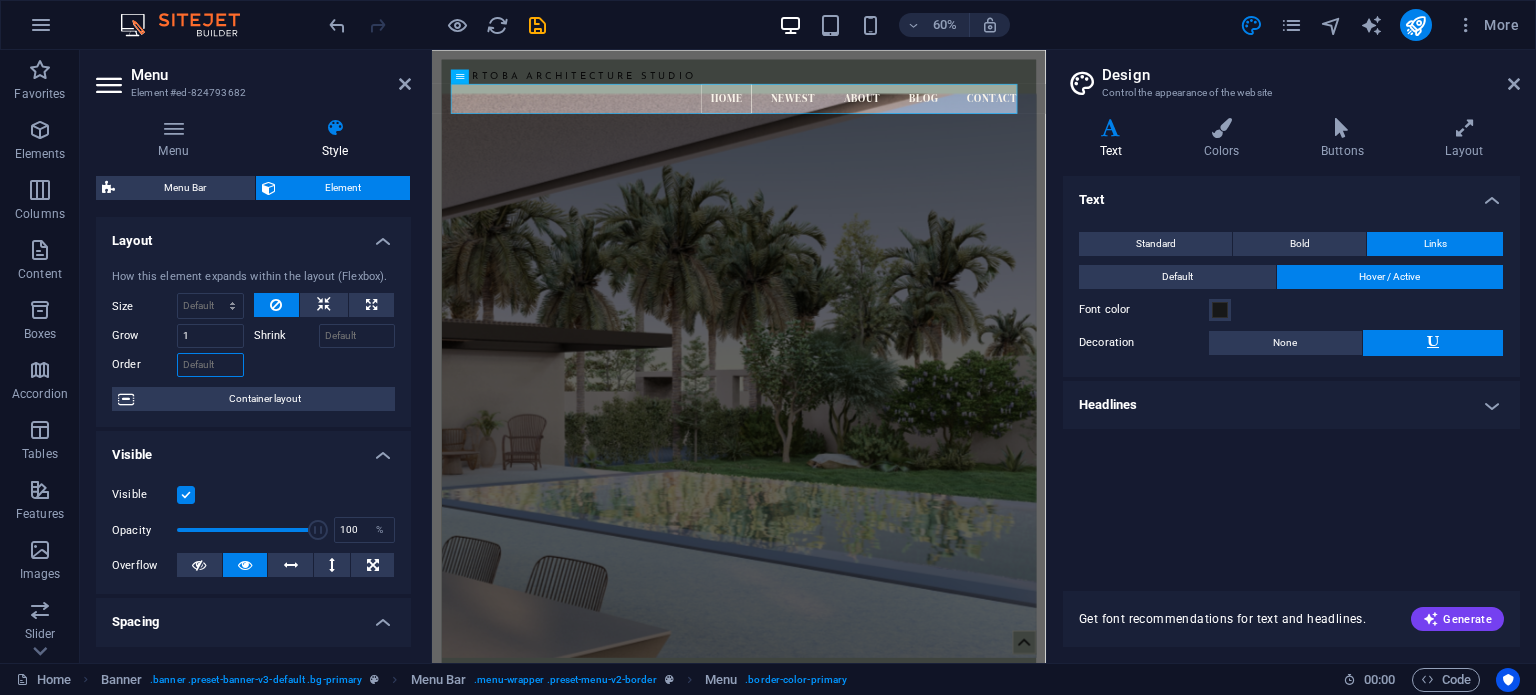 click on "Order" at bounding box center (210, 365) 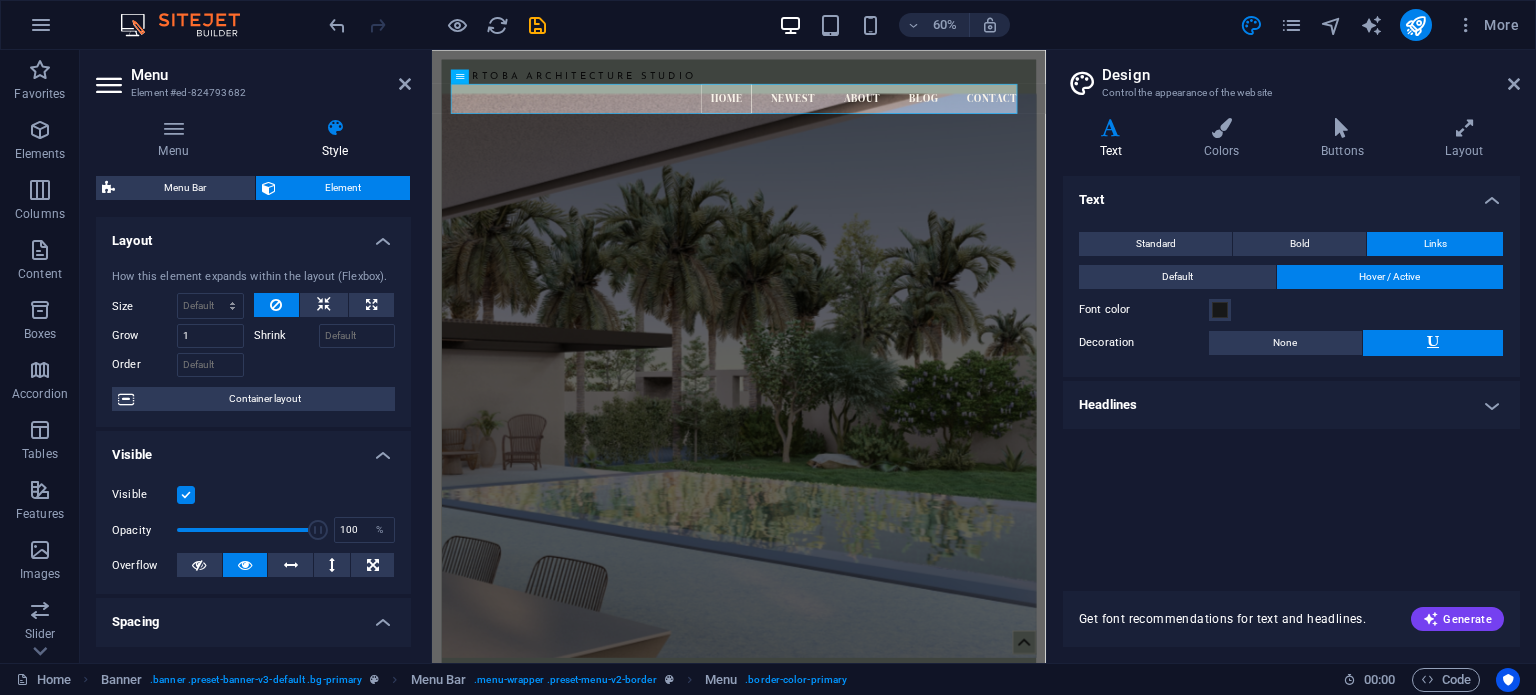 click on "Layout" at bounding box center [253, 235] 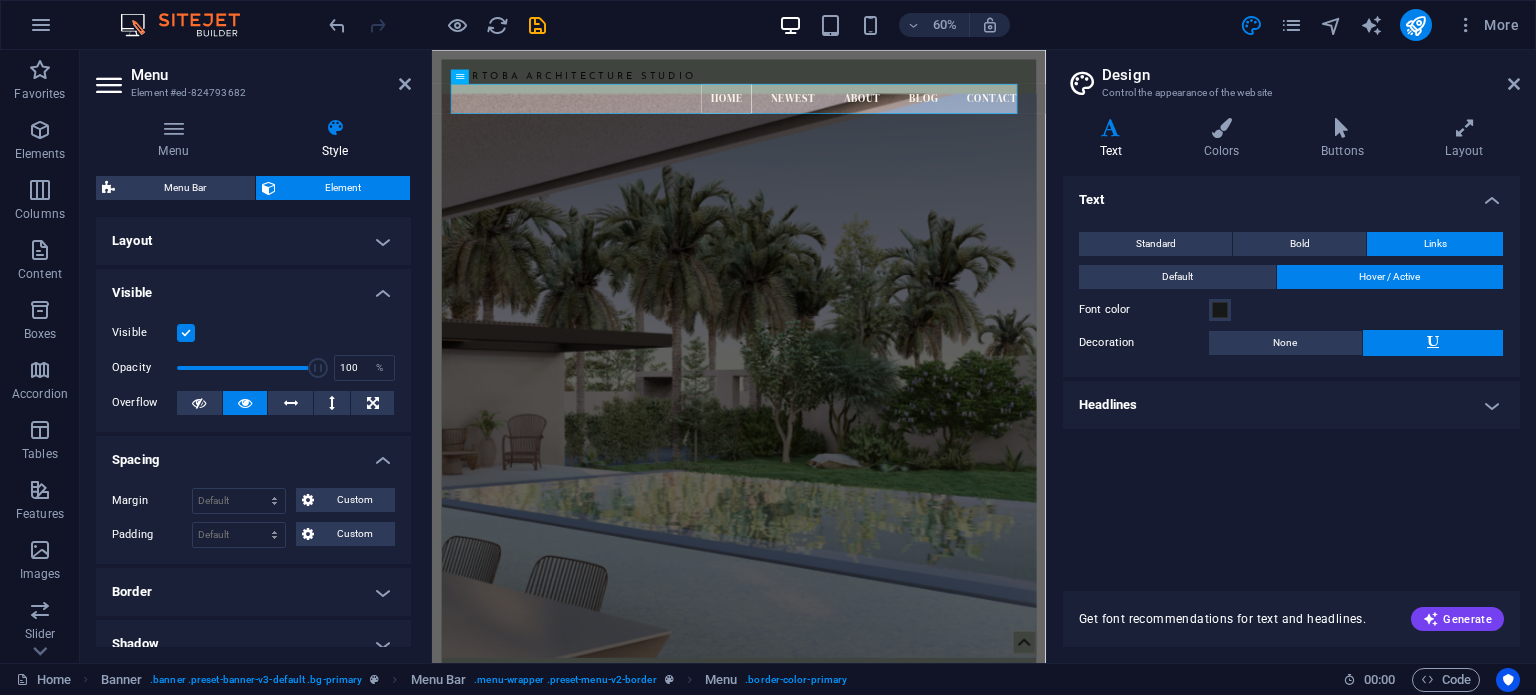 drag, startPoint x: 390, startPoint y: 243, endPoint x: 368, endPoint y: 244, distance: 22.022715 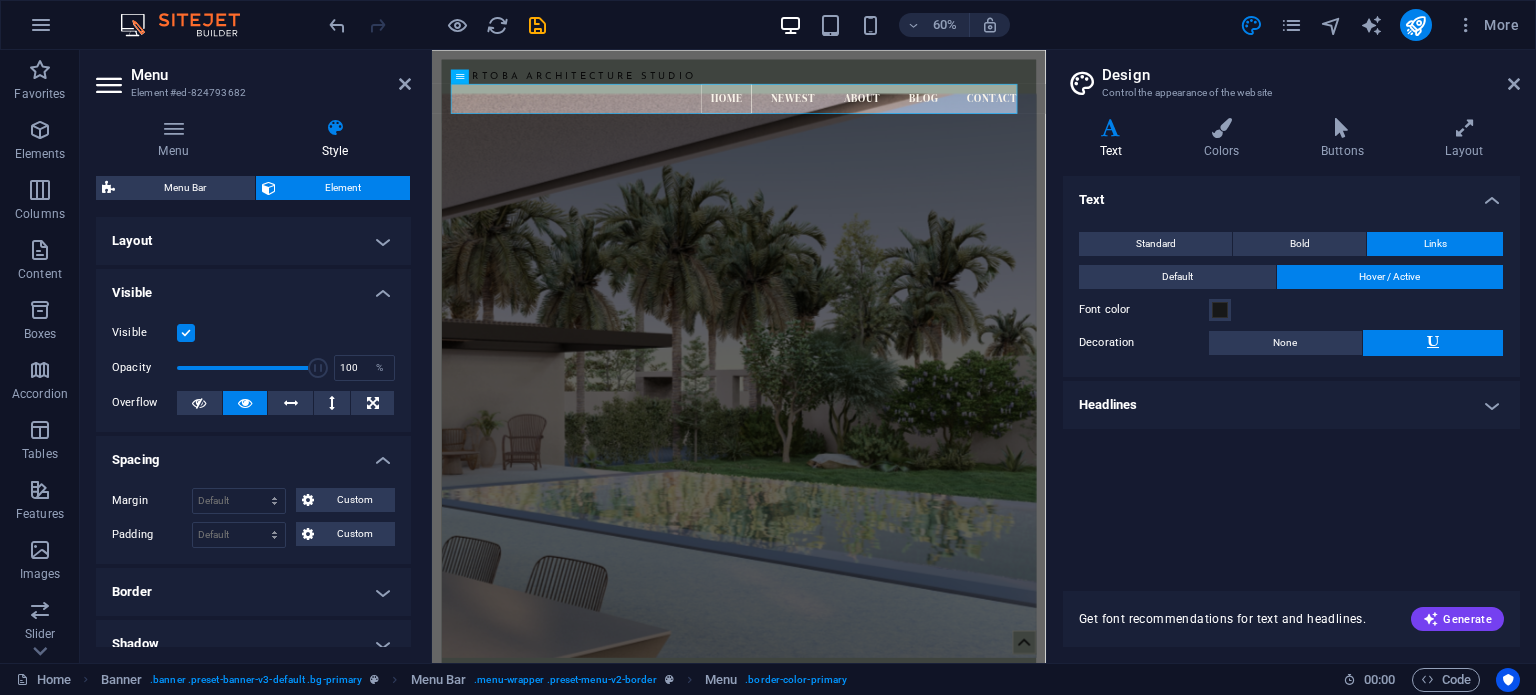 click on "Layout" at bounding box center [253, 241] 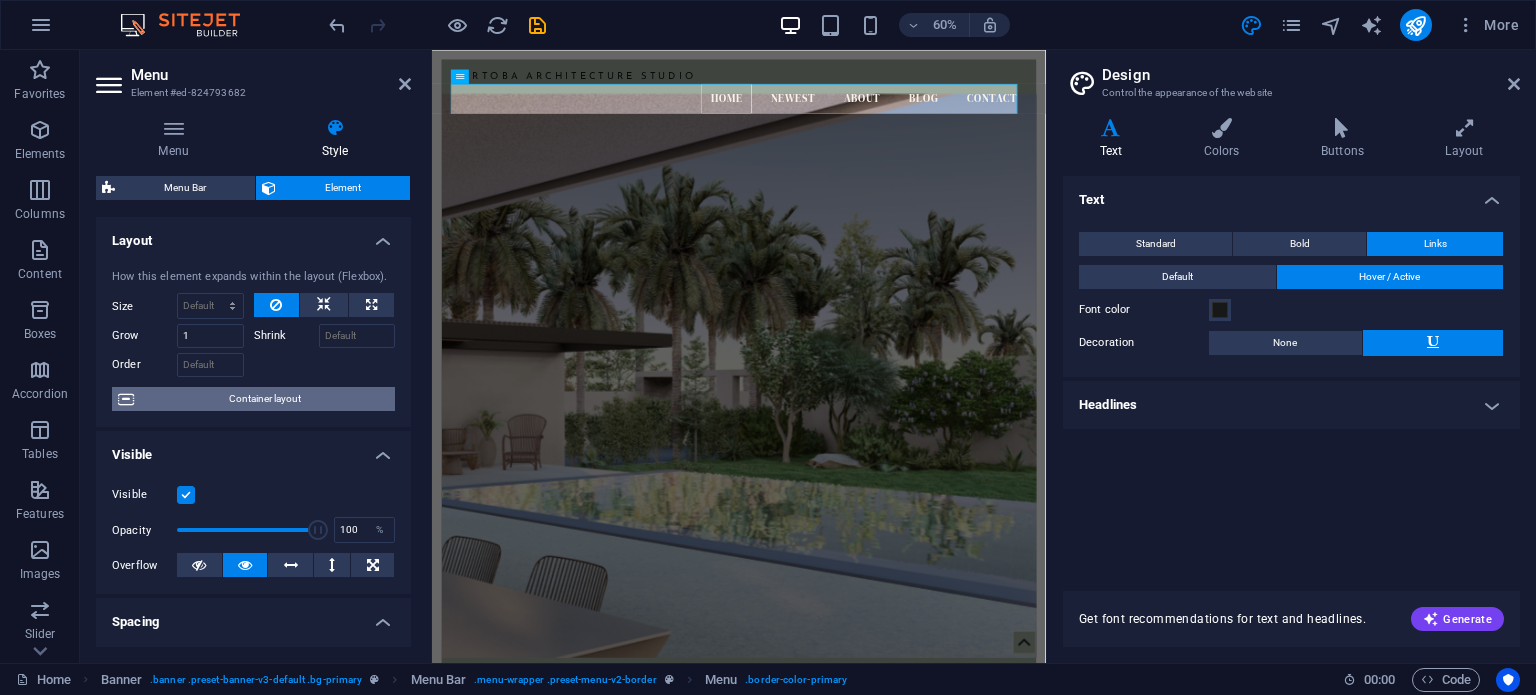 click on "Container layout" at bounding box center [264, 399] 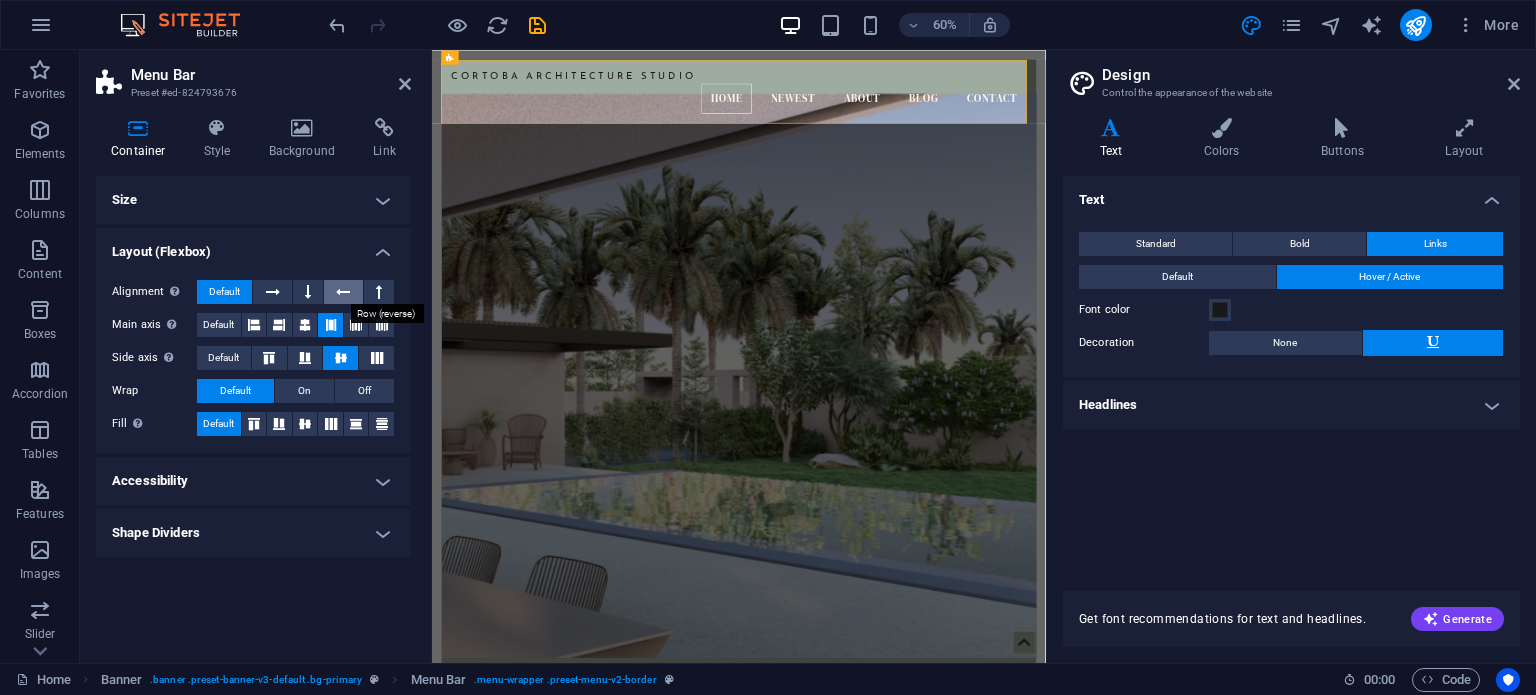 click at bounding box center (343, 292) 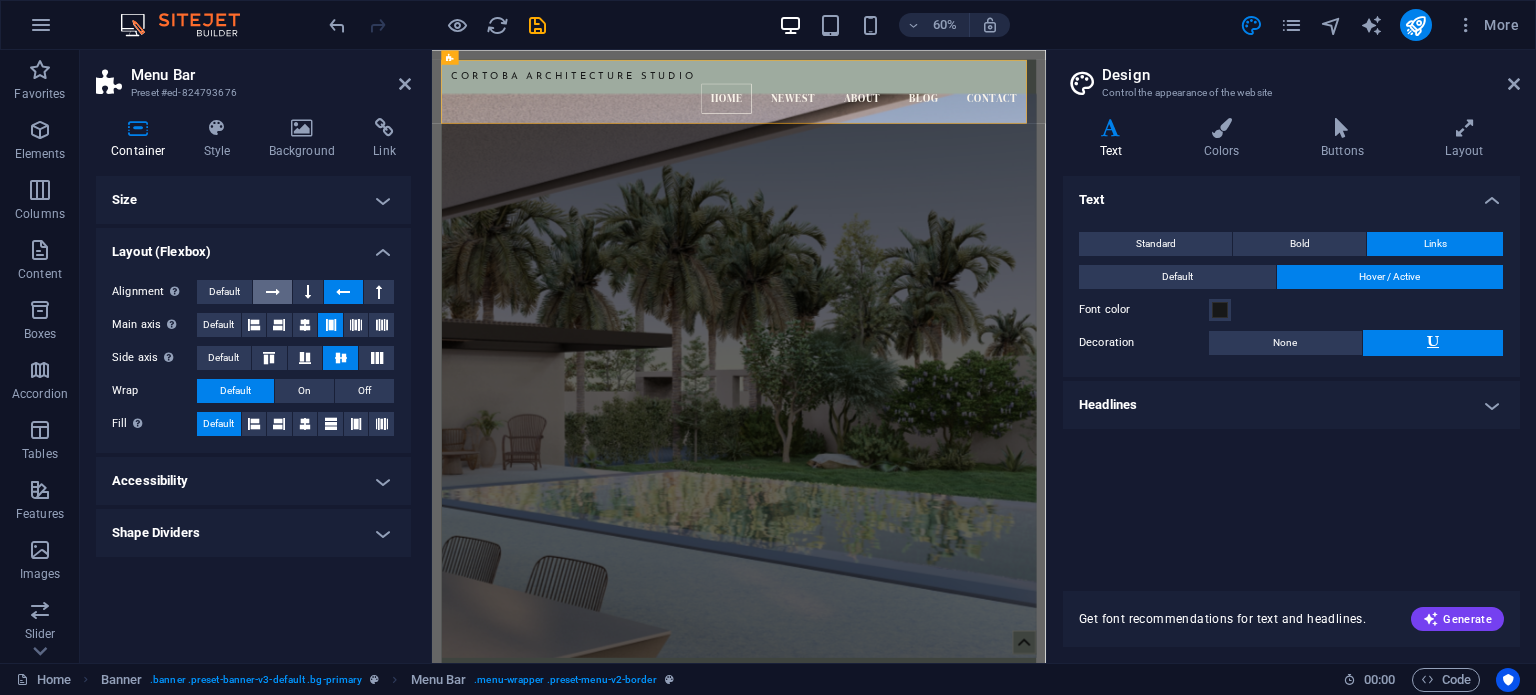 click at bounding box center [273, 292] 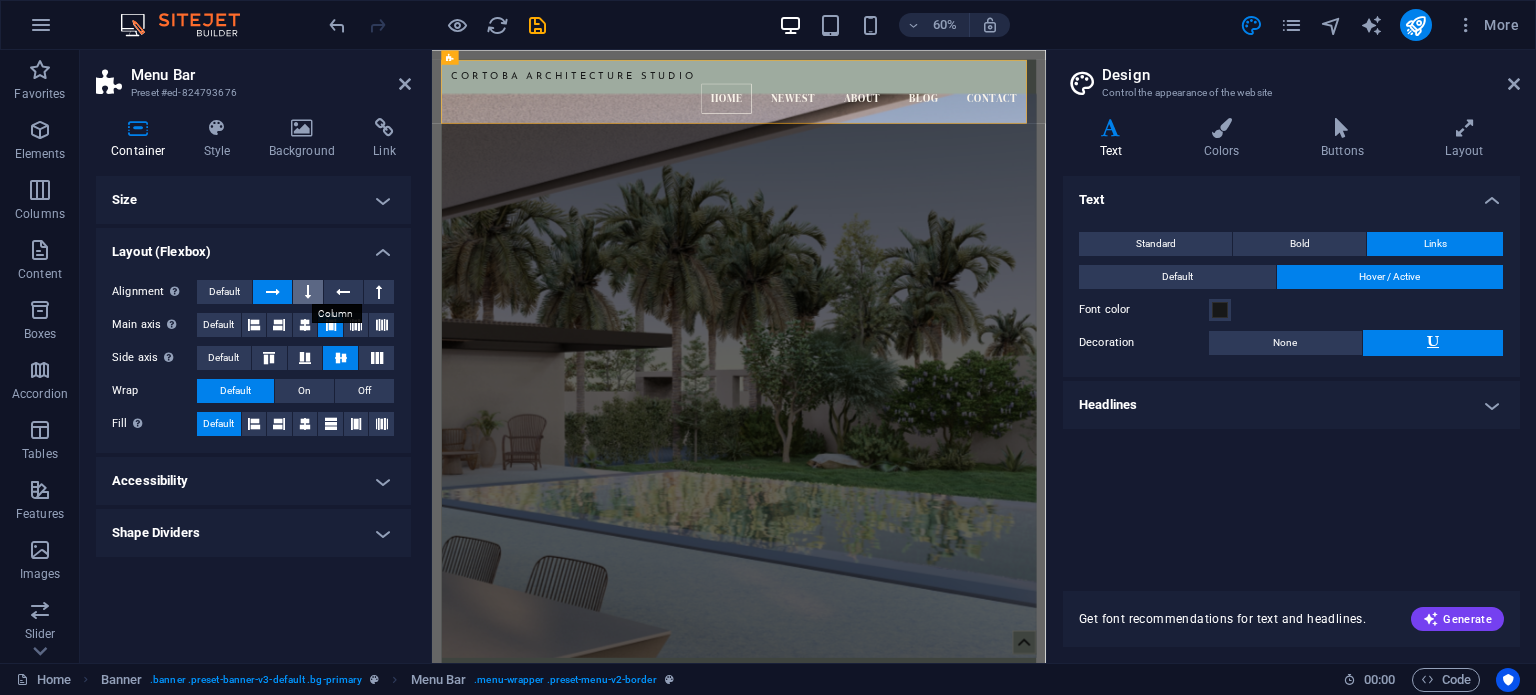 click at bounding box center [308, 292] 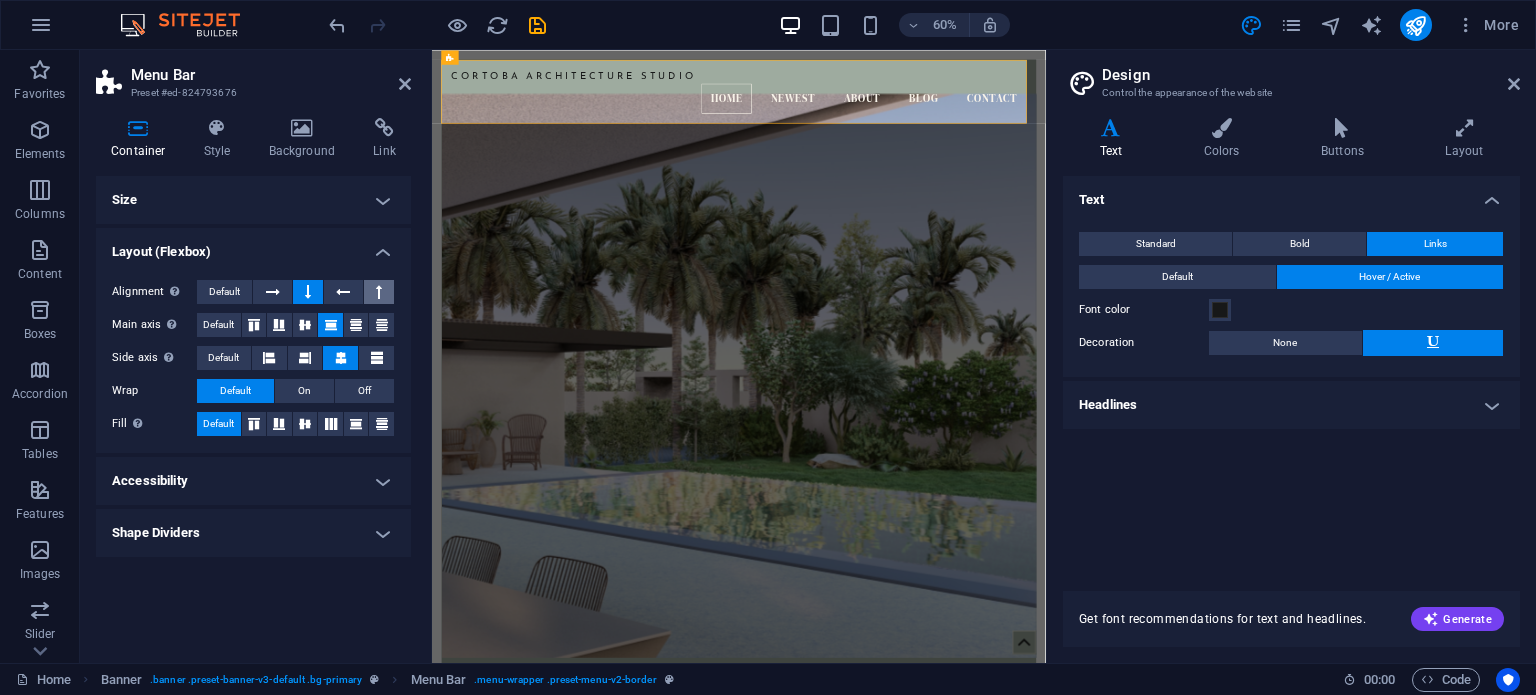 click at bounding box center (379, 292) 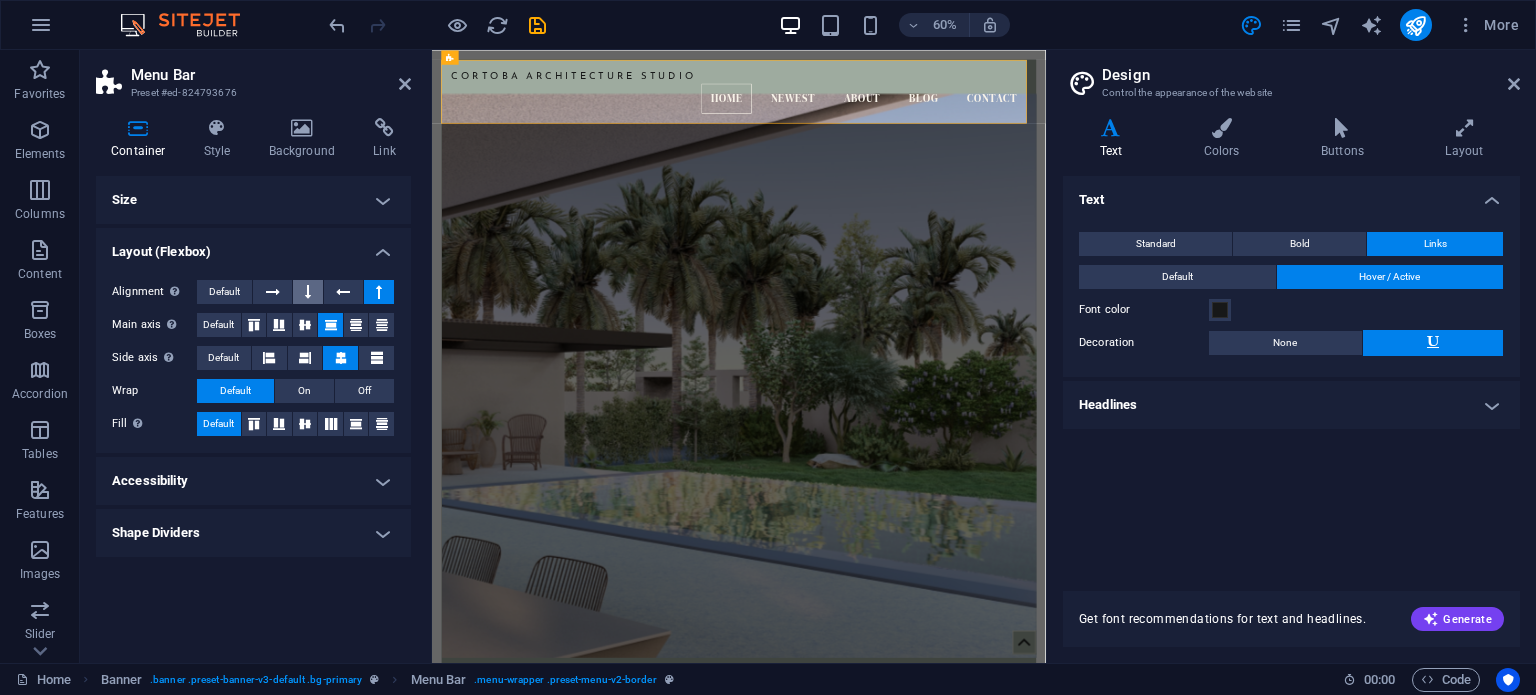 click at bounding box center [308, 292] 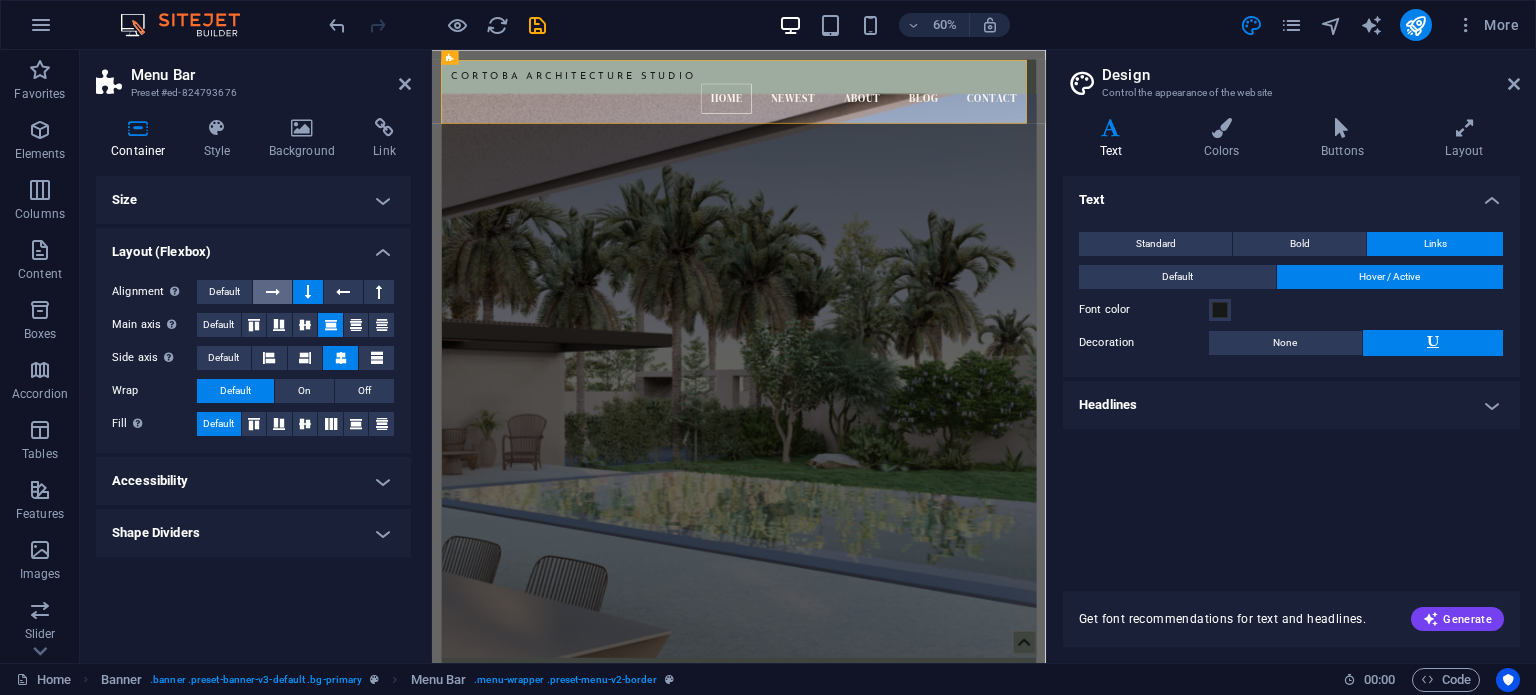 click at bounding box center (273, 292) 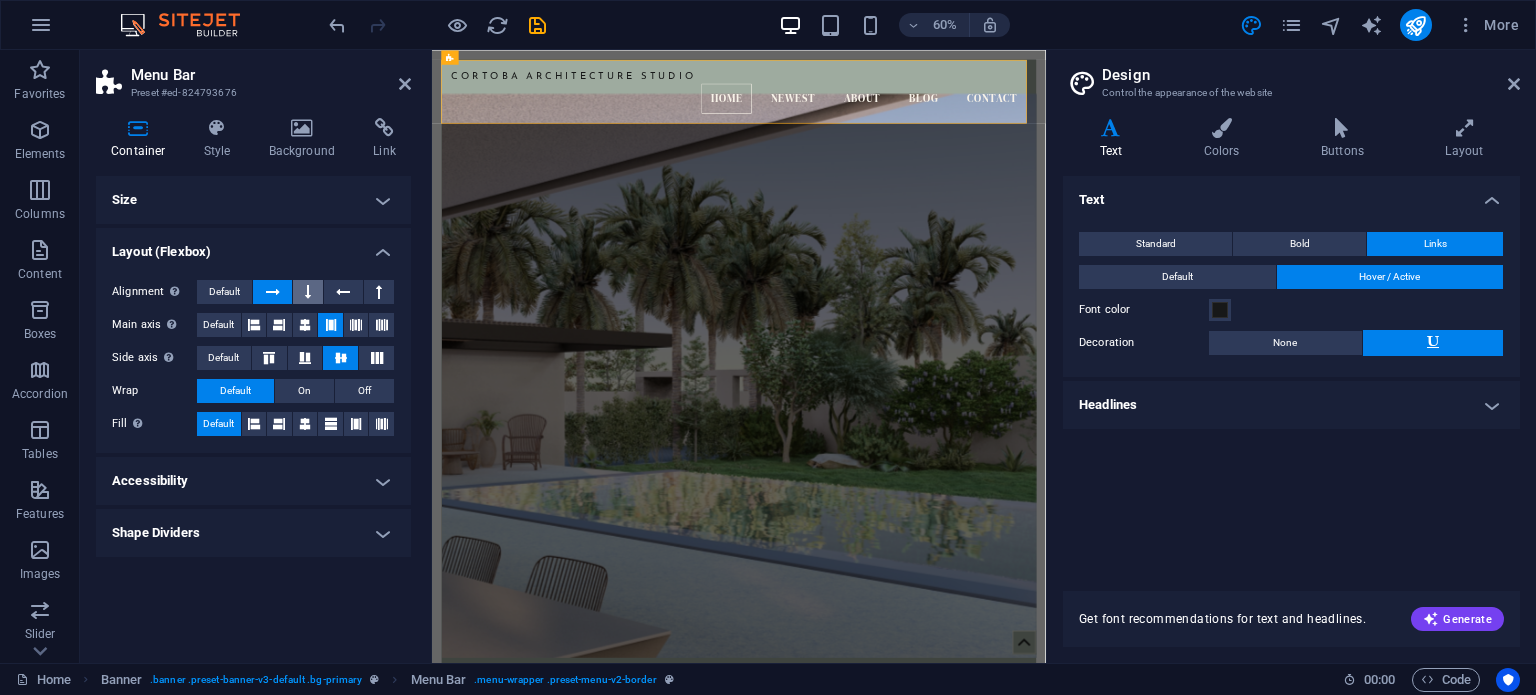 click at bounding box center [308, 292] 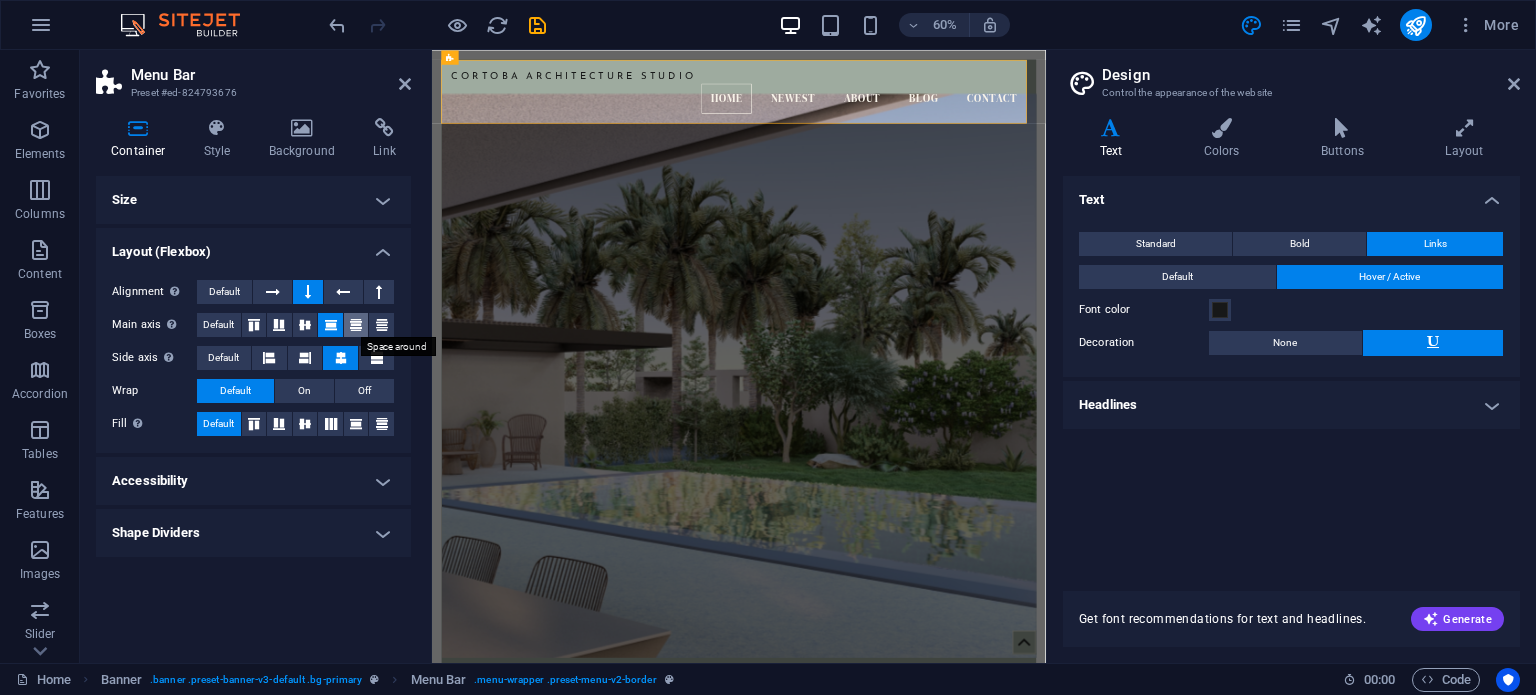 click at bounding box center [356, 325] 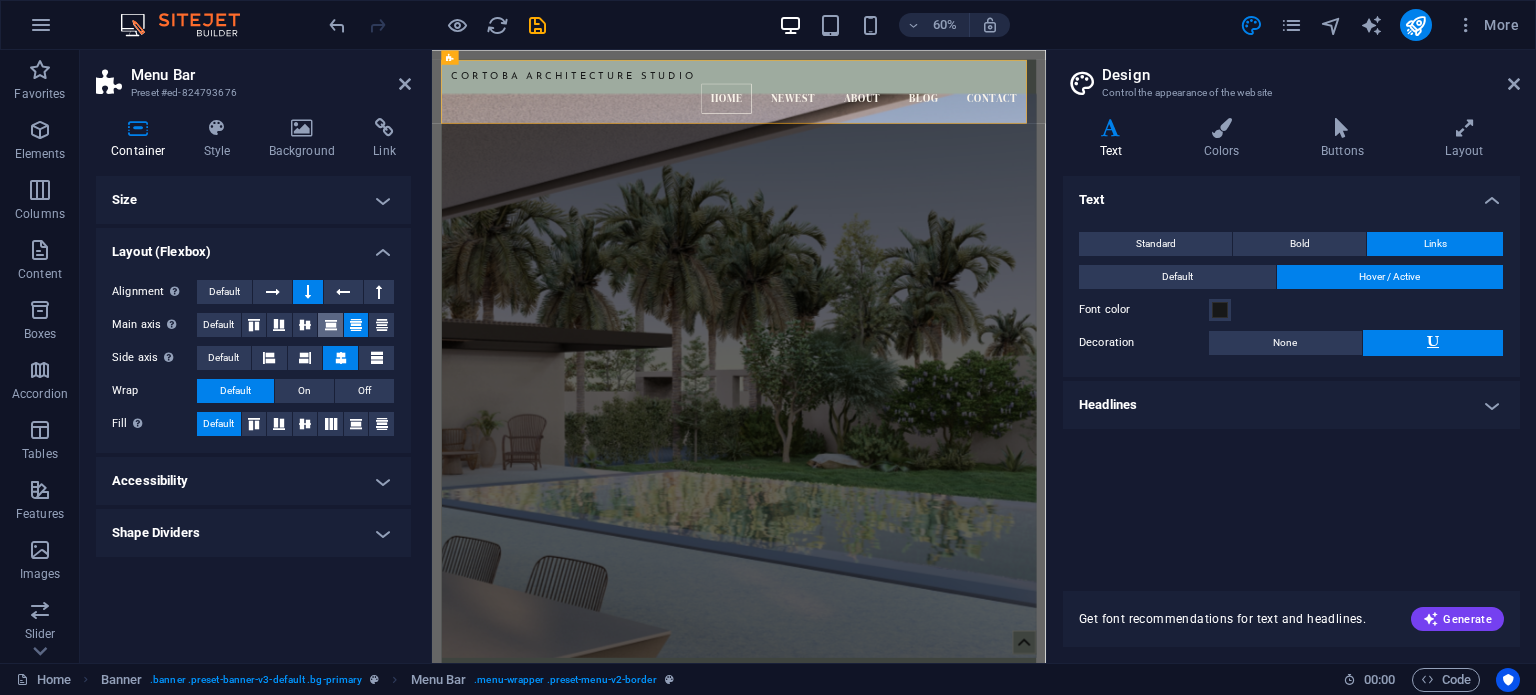 click at bounding box center (331, 325) 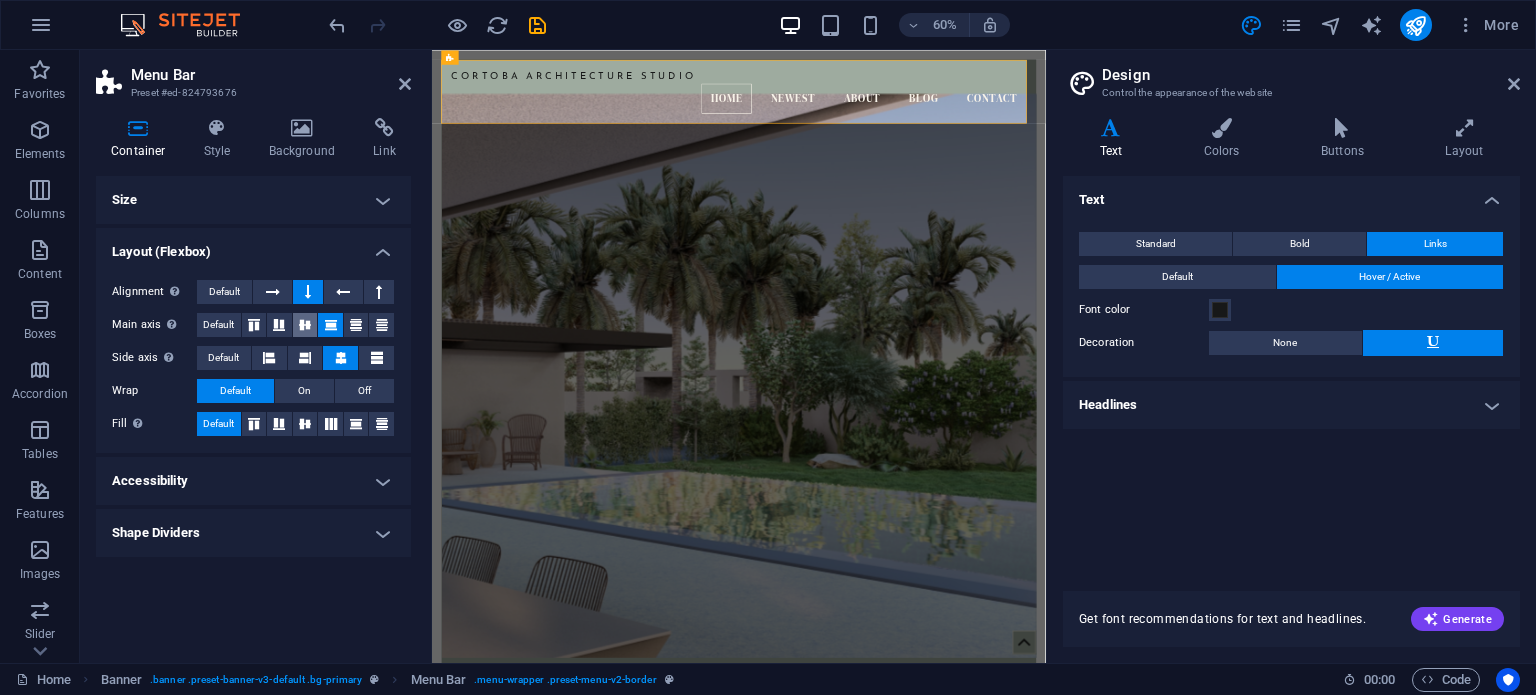 click at bounding box center (305, 325) 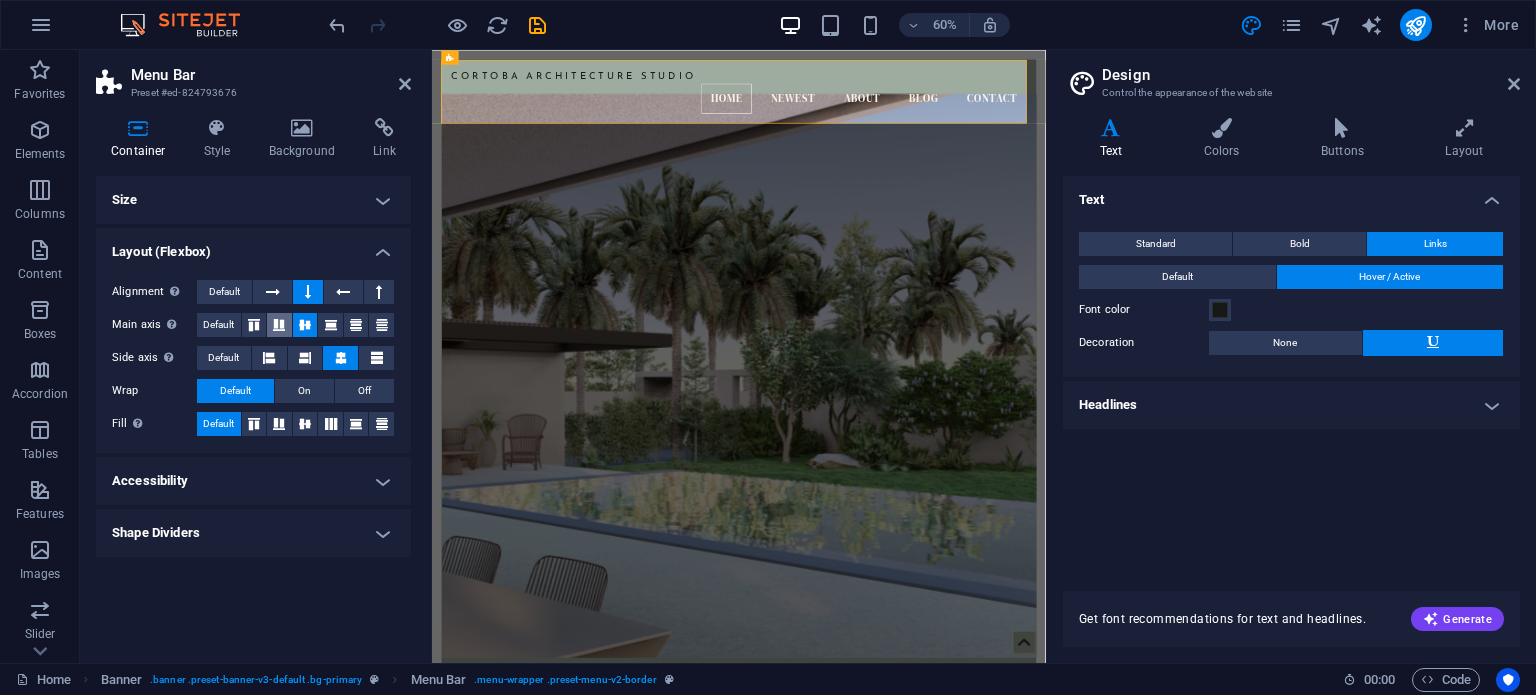 click at bounding box center [279, 325] 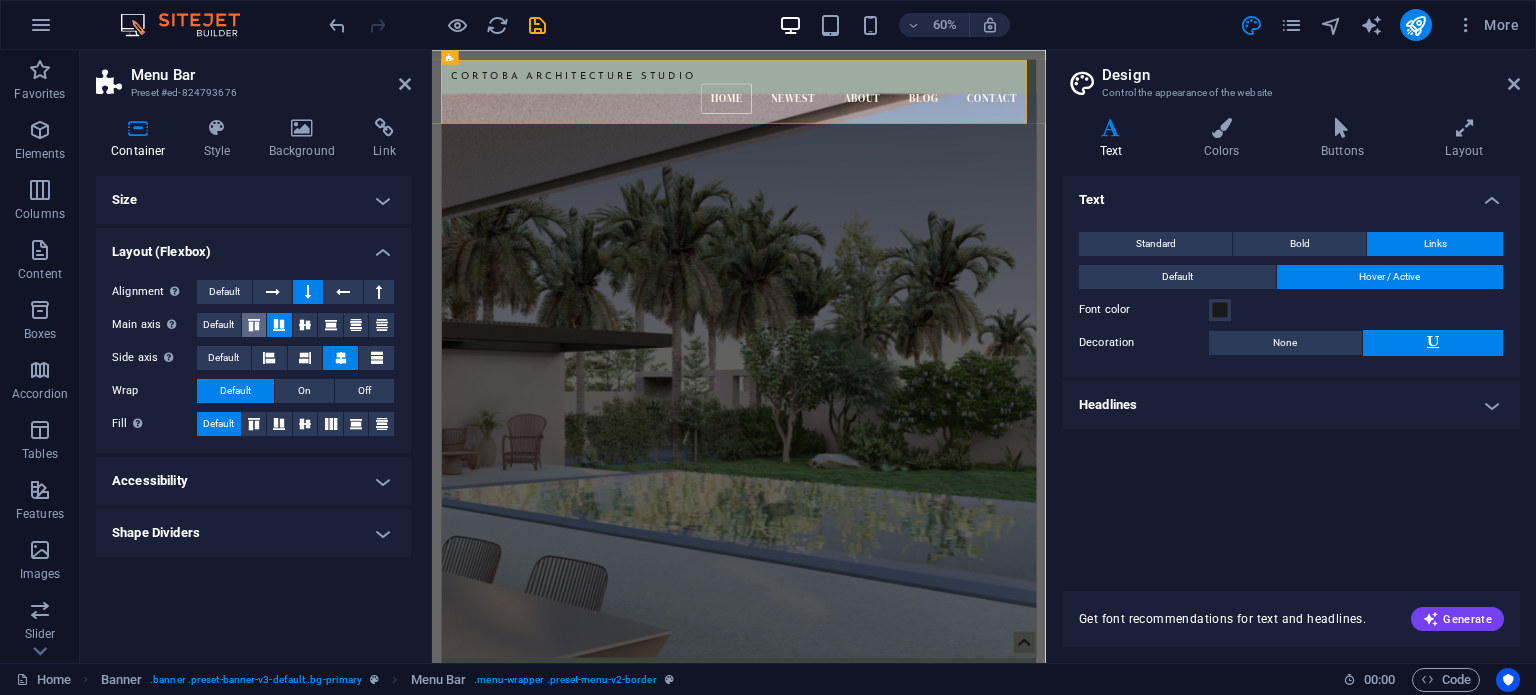 click at bounding box center (254, 325) 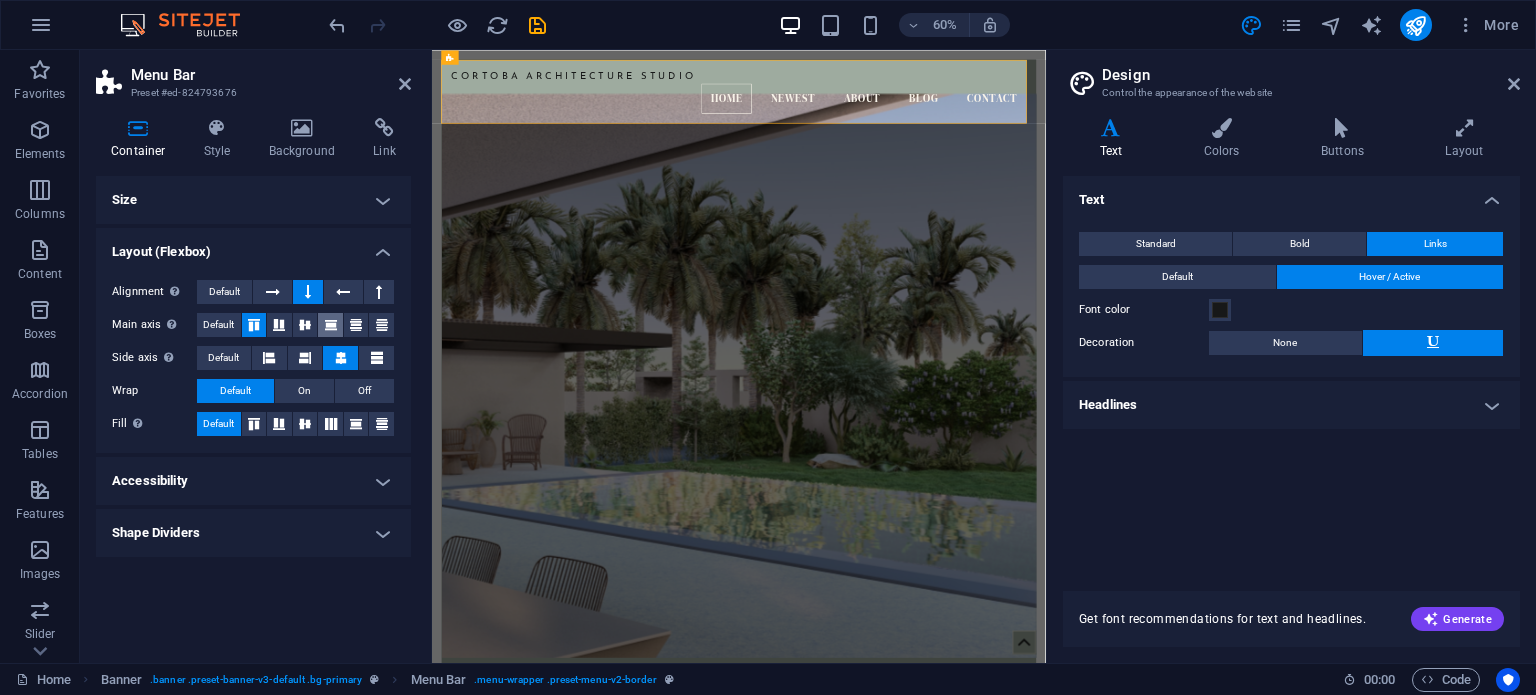 click at bounding box center [331, 325] 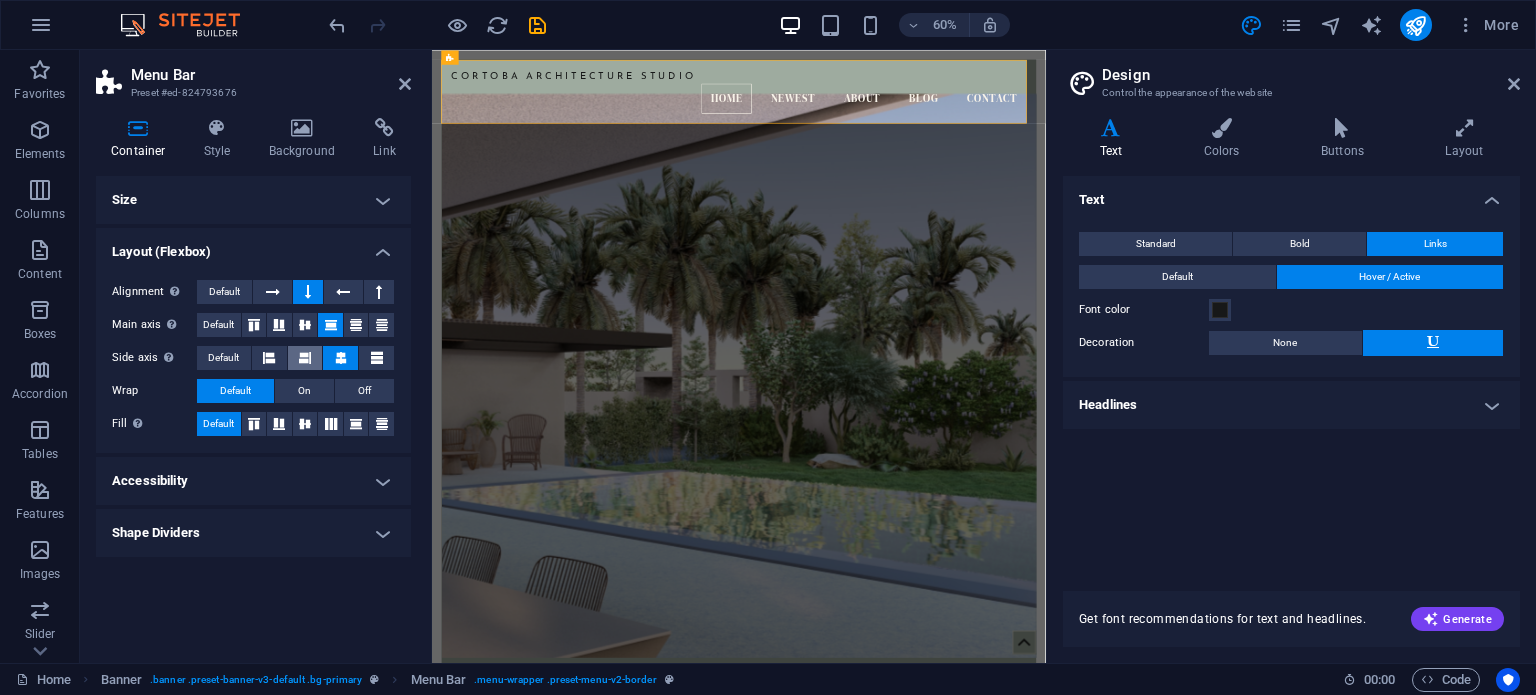 click at bounding box center [305, 358] 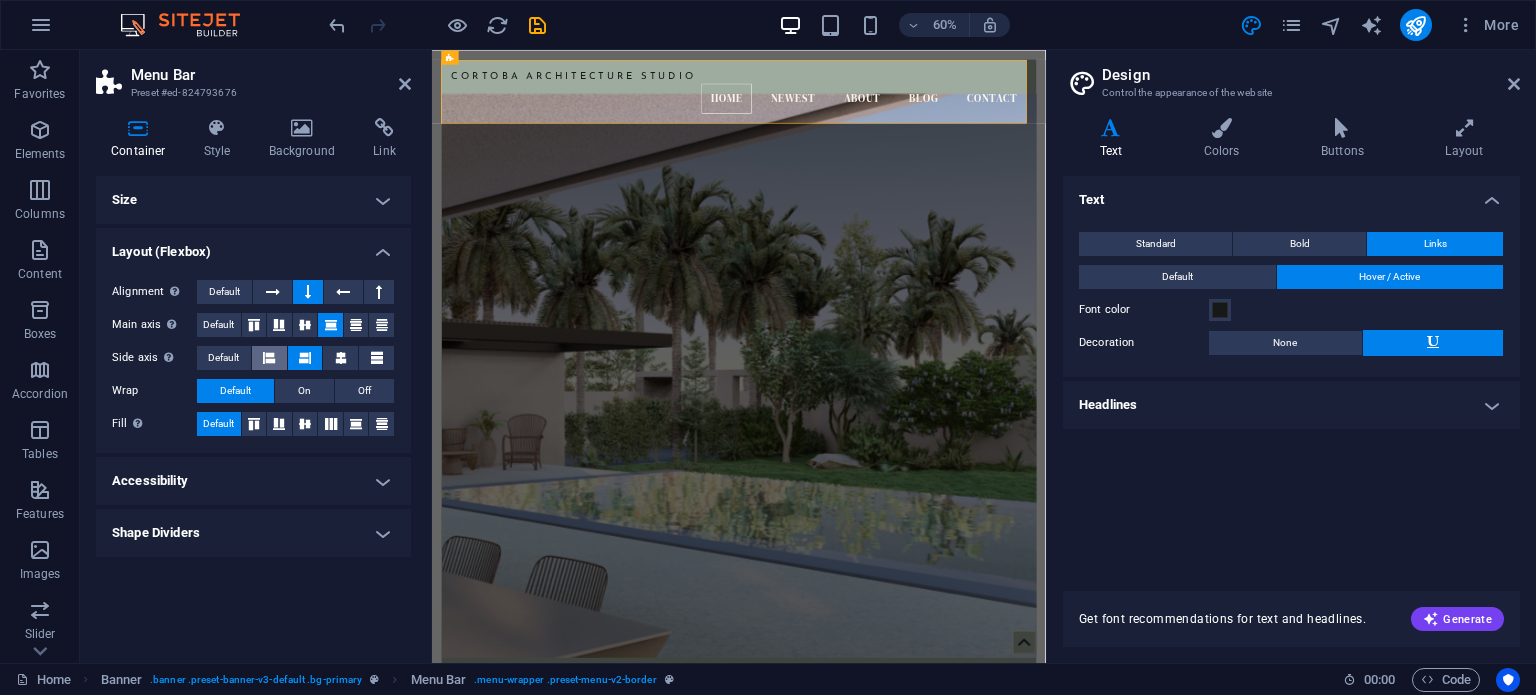 click at bounding box center (269, 358) 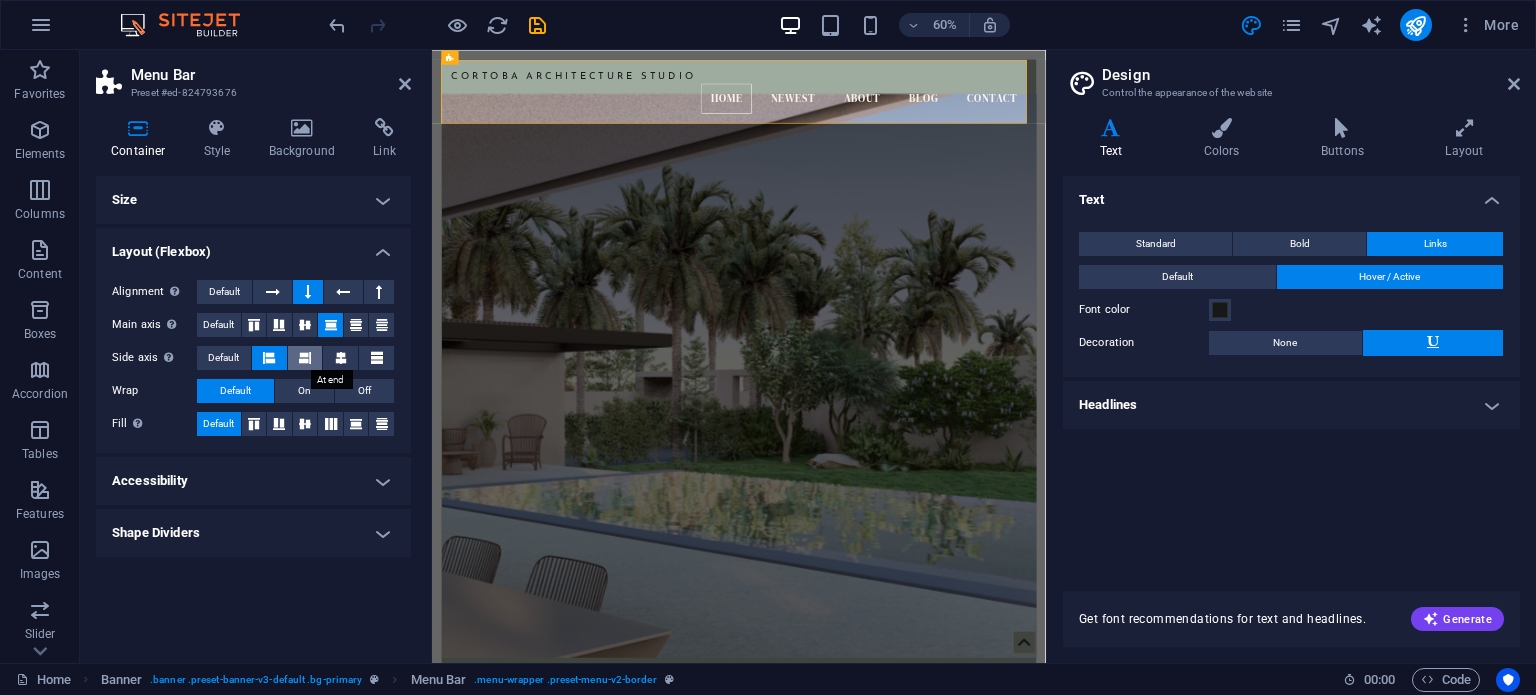 click at bounding box center [305, 358] 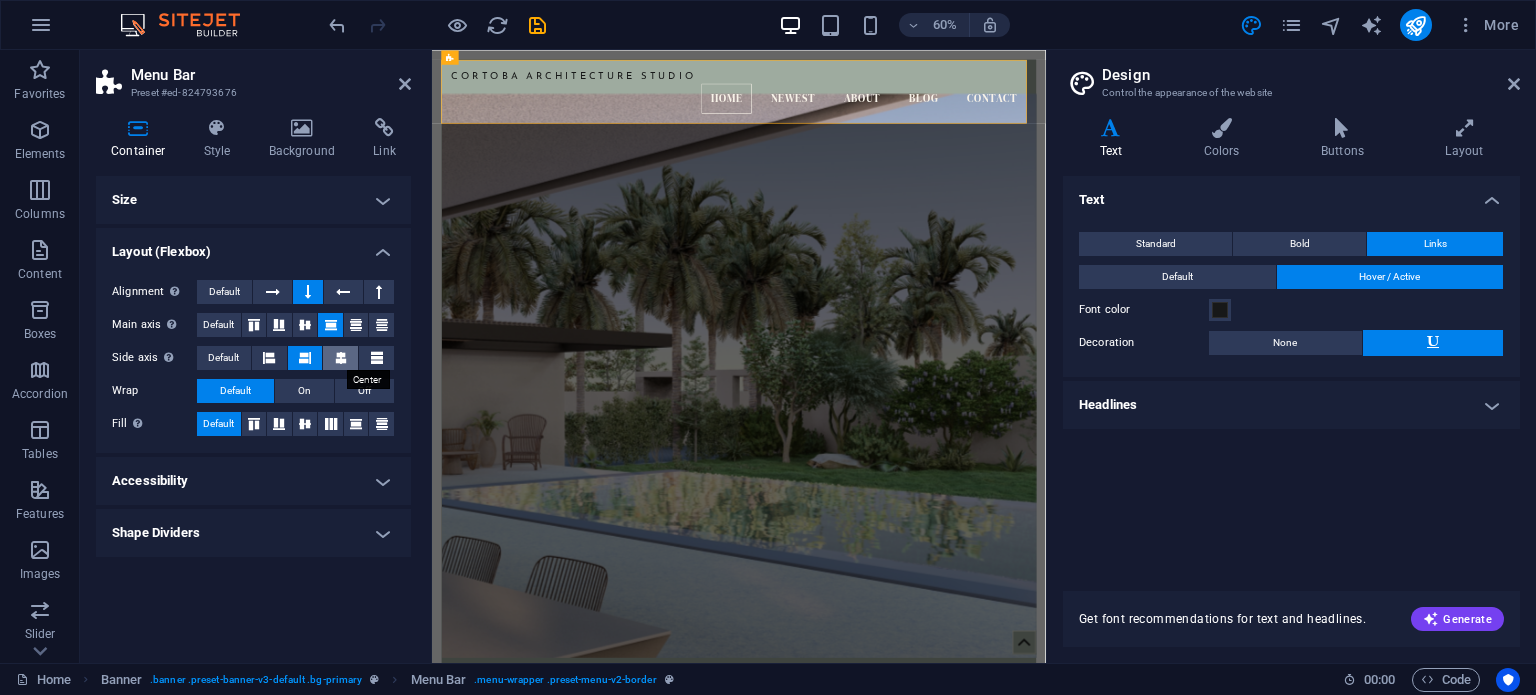 click at bounding box center [340, 358] 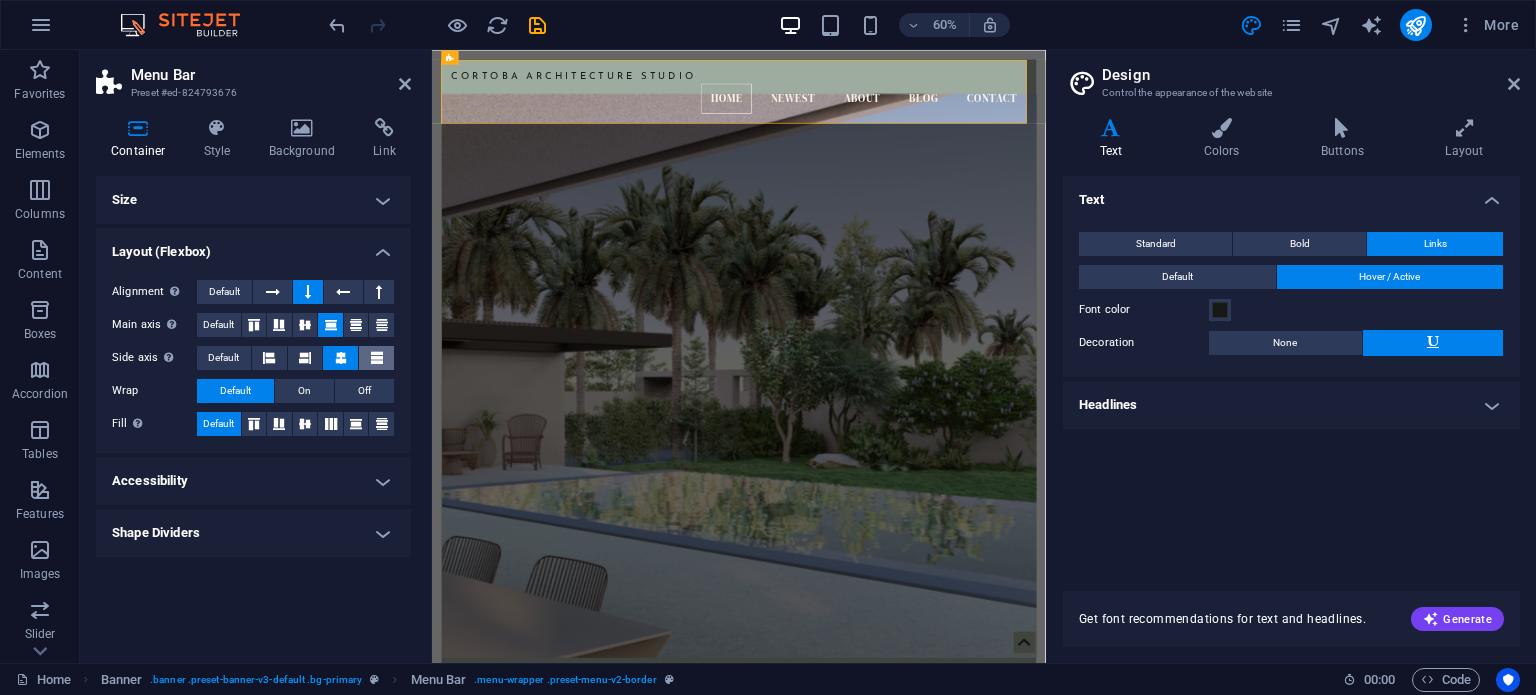 click at bounding box center (376, 358) 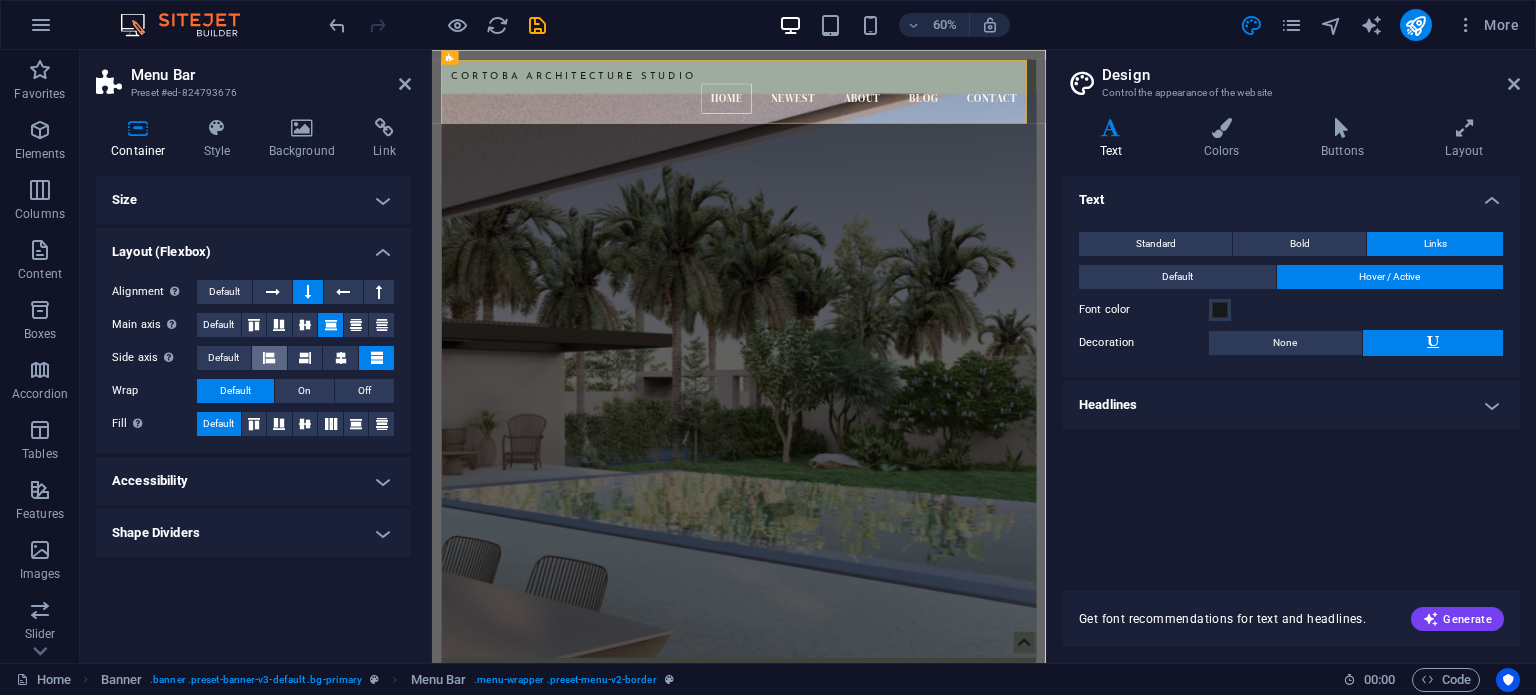 click at bounding box center (269, 358) 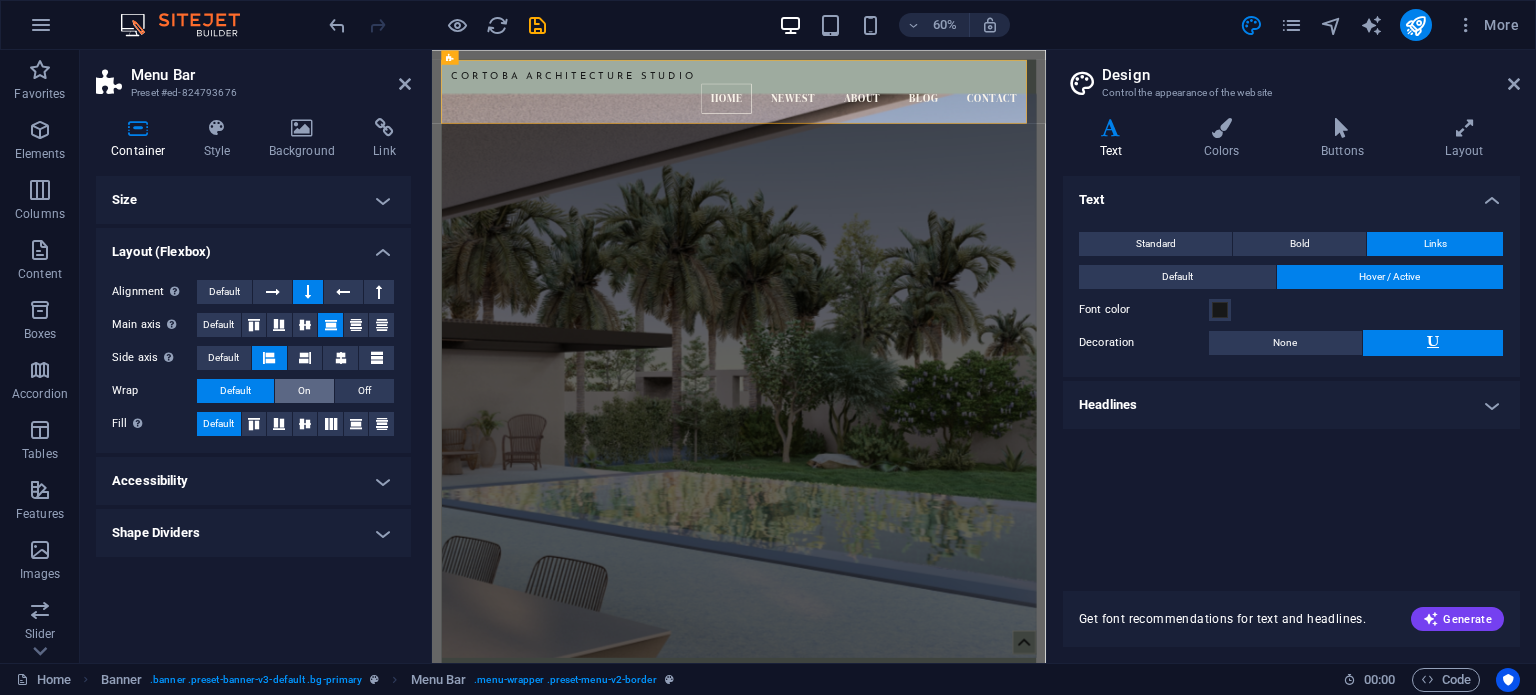click on "On" at bounding box center (304, 391) 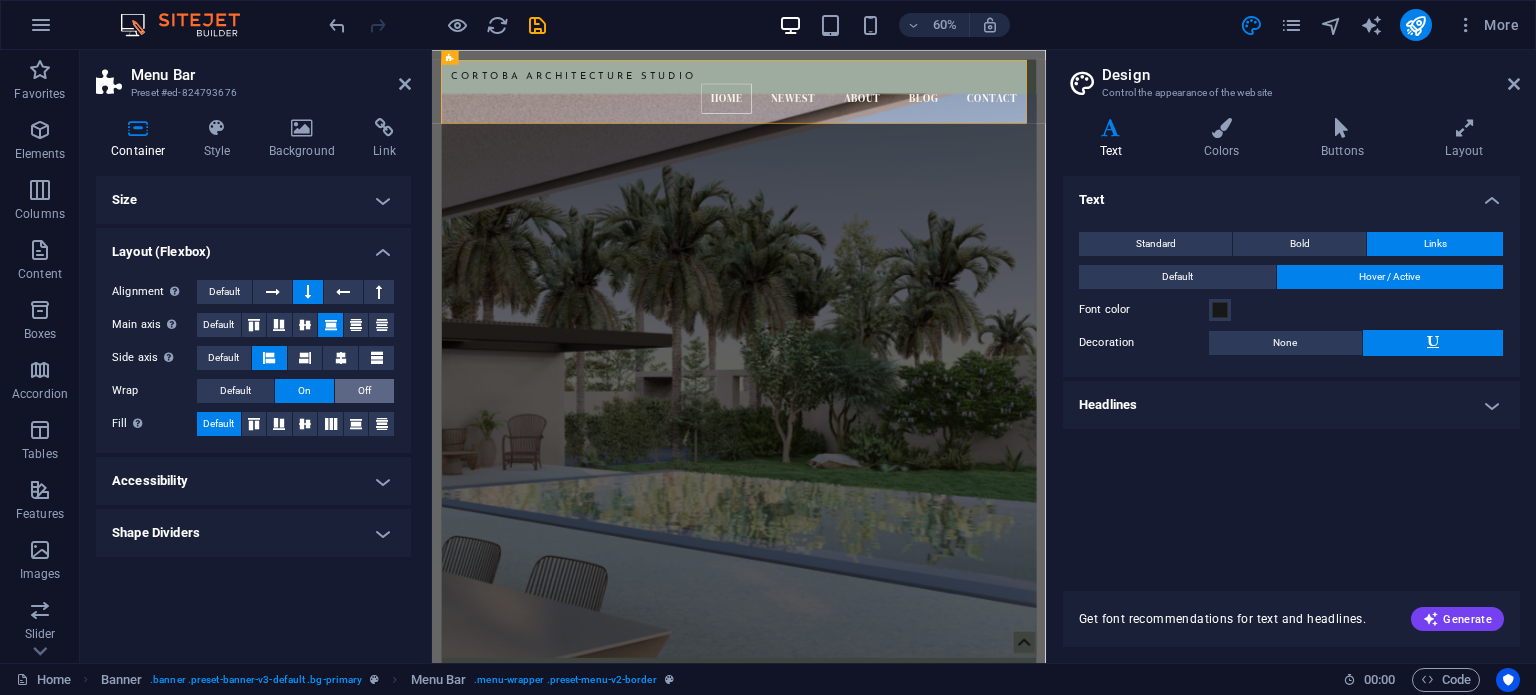 click on "Off" at bounding box center [364, 391] 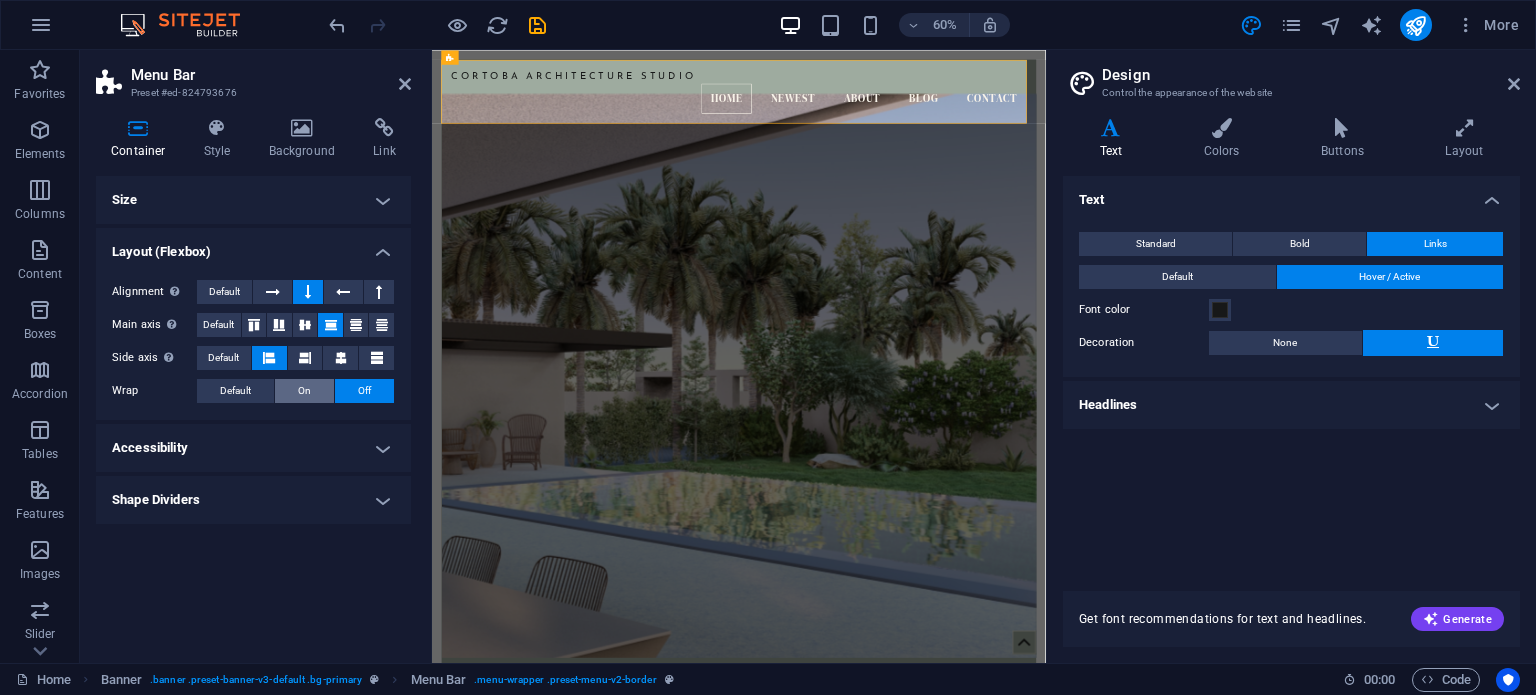 click on "On" at bounding box center (304, 391) 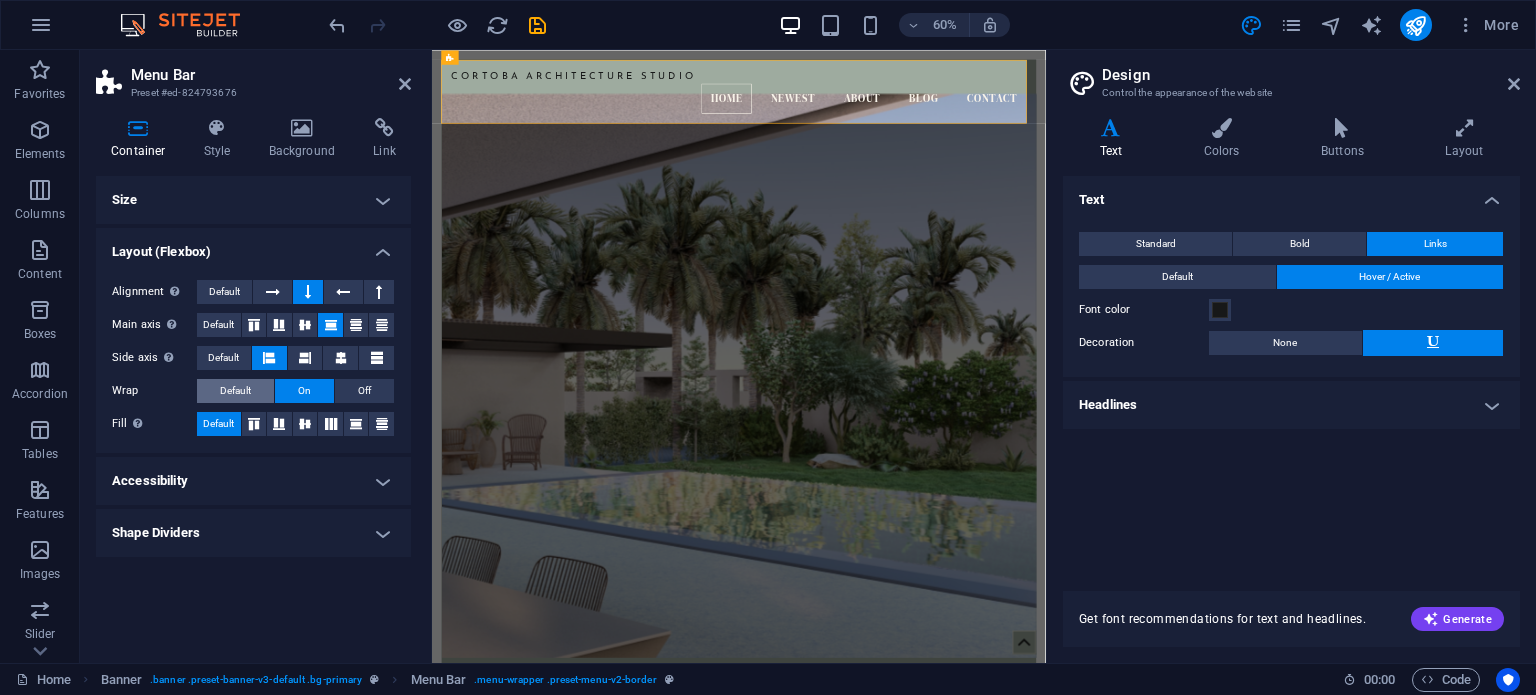 click on "Default" at bounding box center [235, 391] 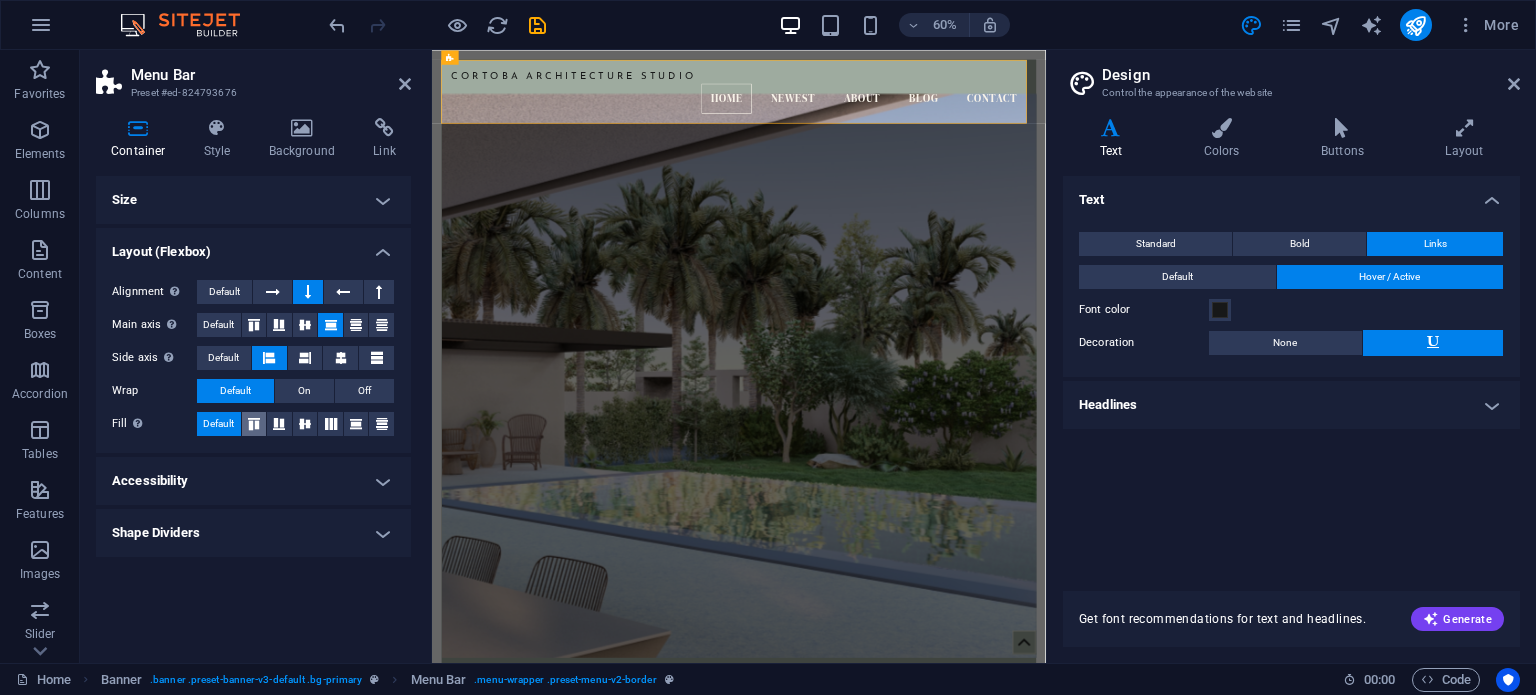 click at bounding box center [254, 424] 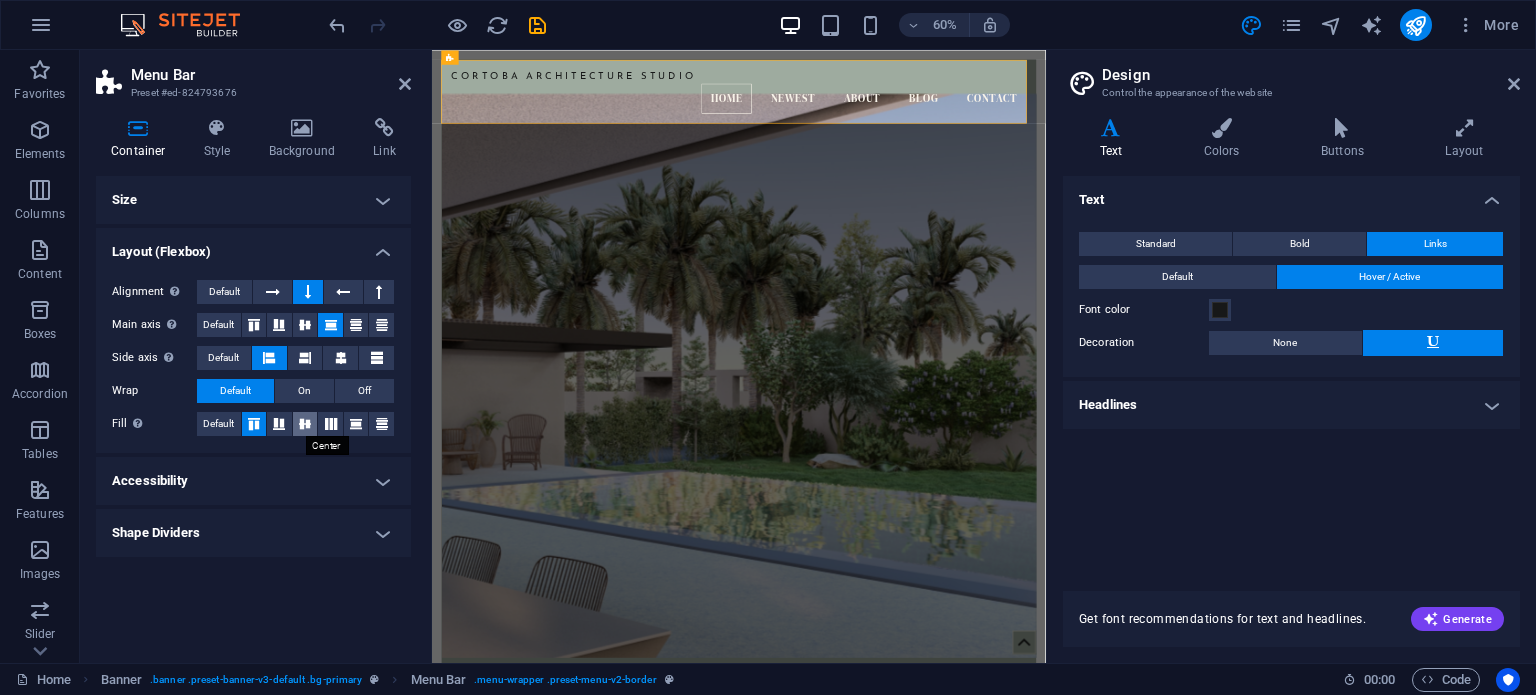 click at bounding box center [305, 424] 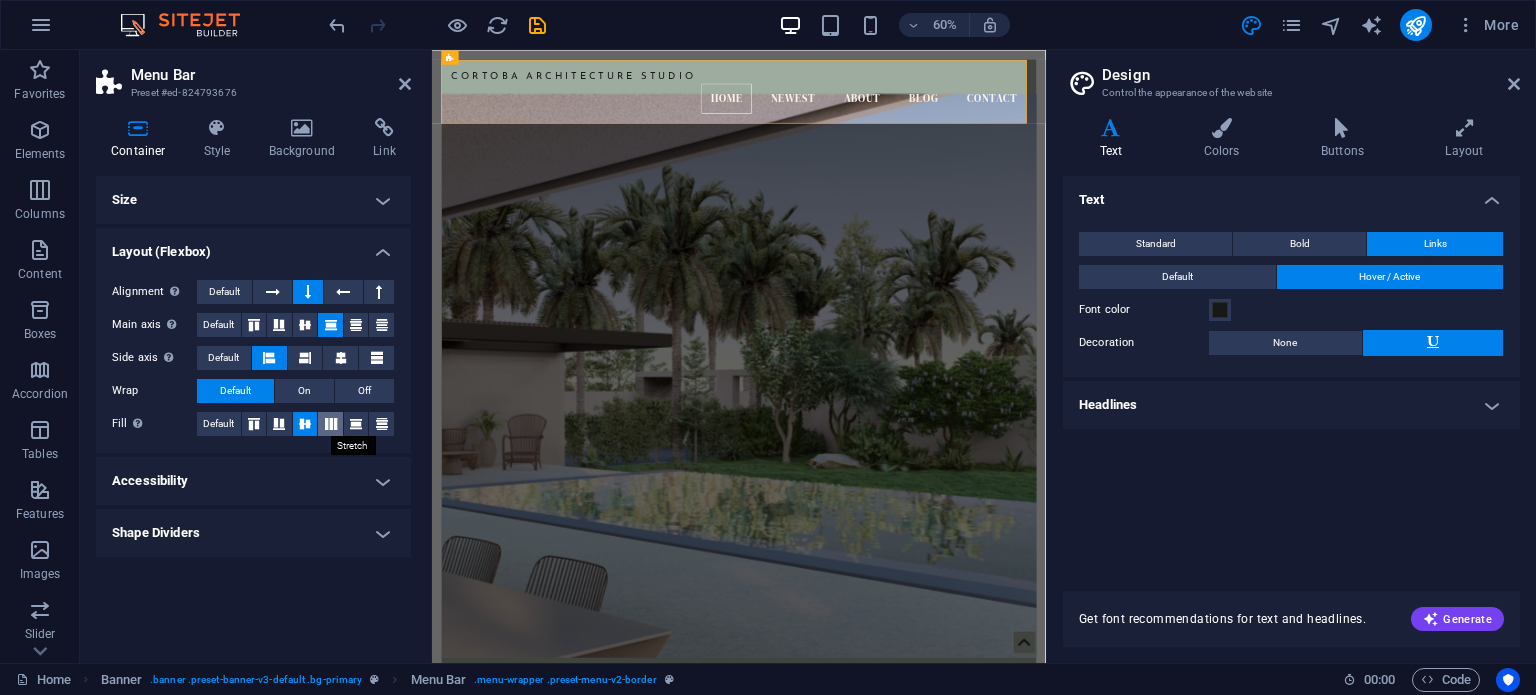 click at bounding box center (331, 424) 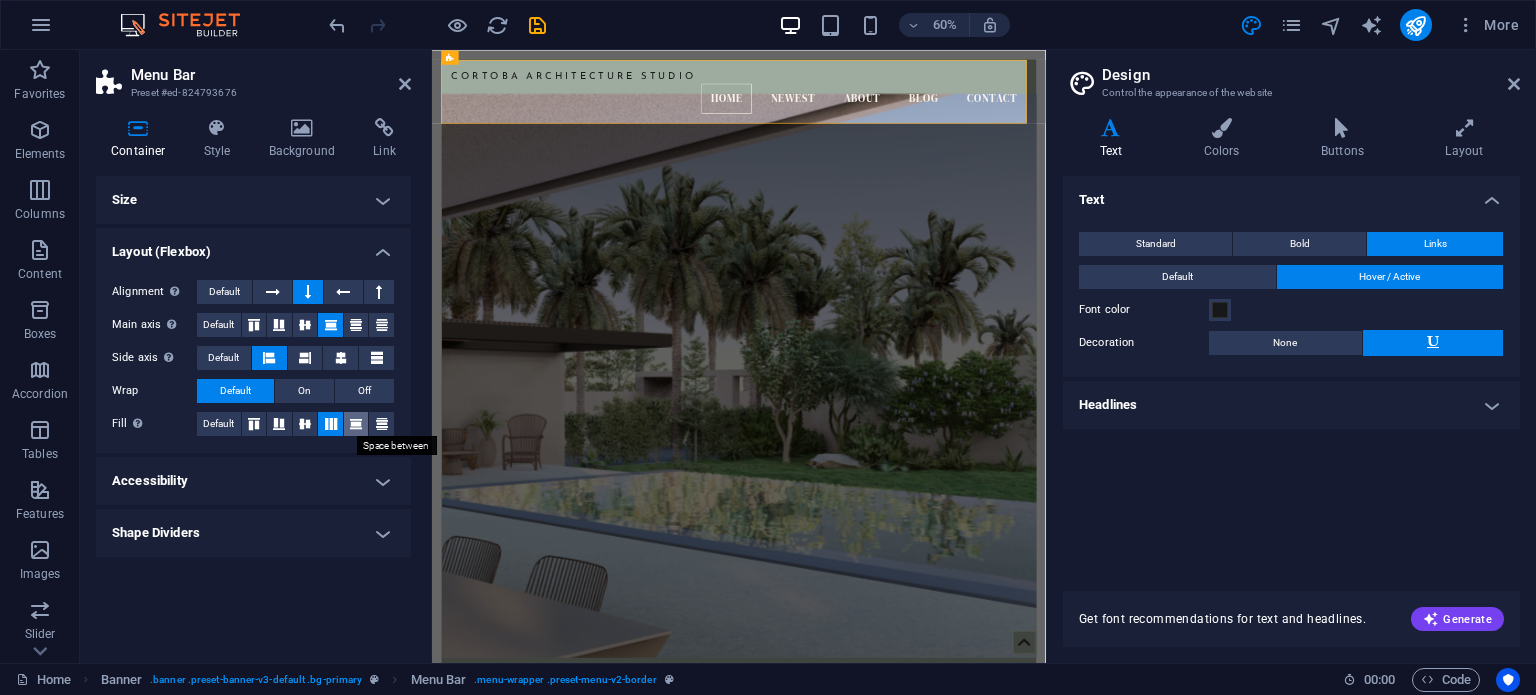 click at bounding box center (356, 424) 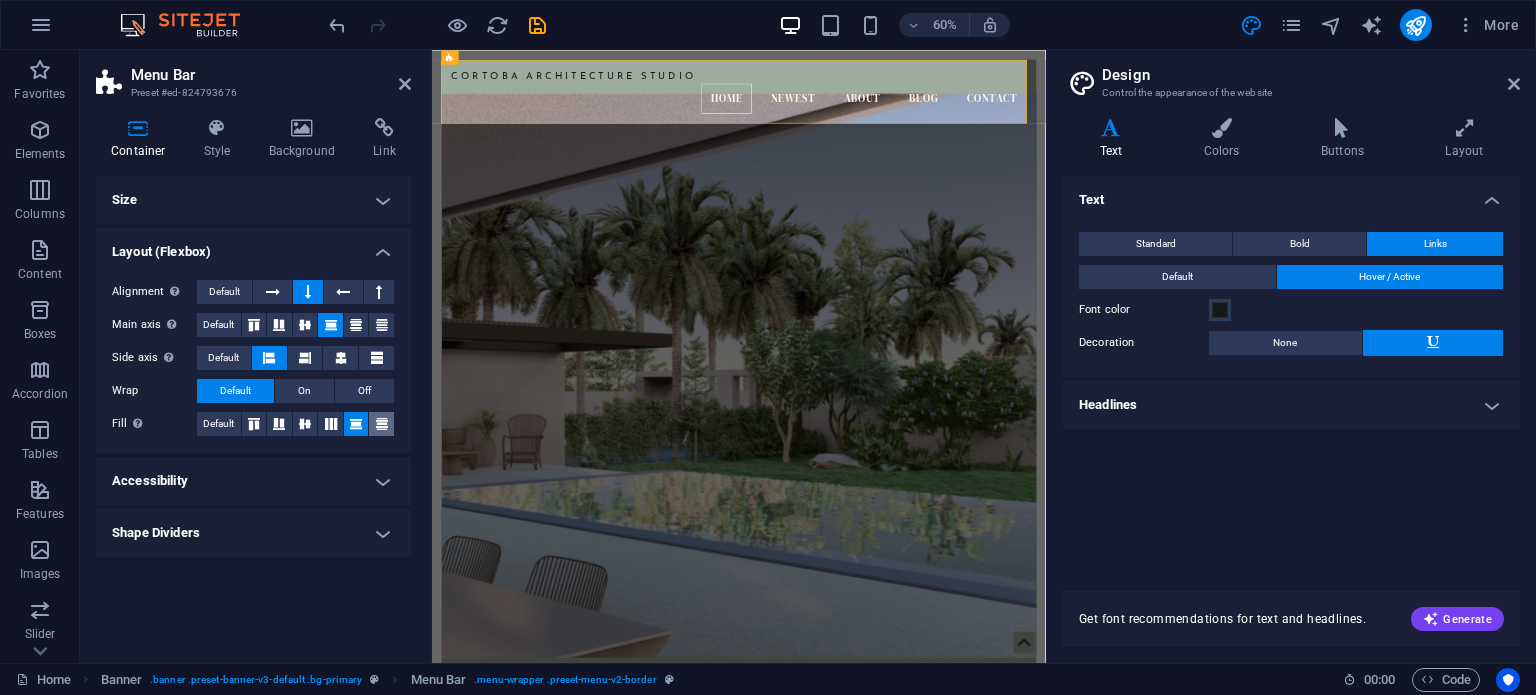 click at bounding box center [382, 424] 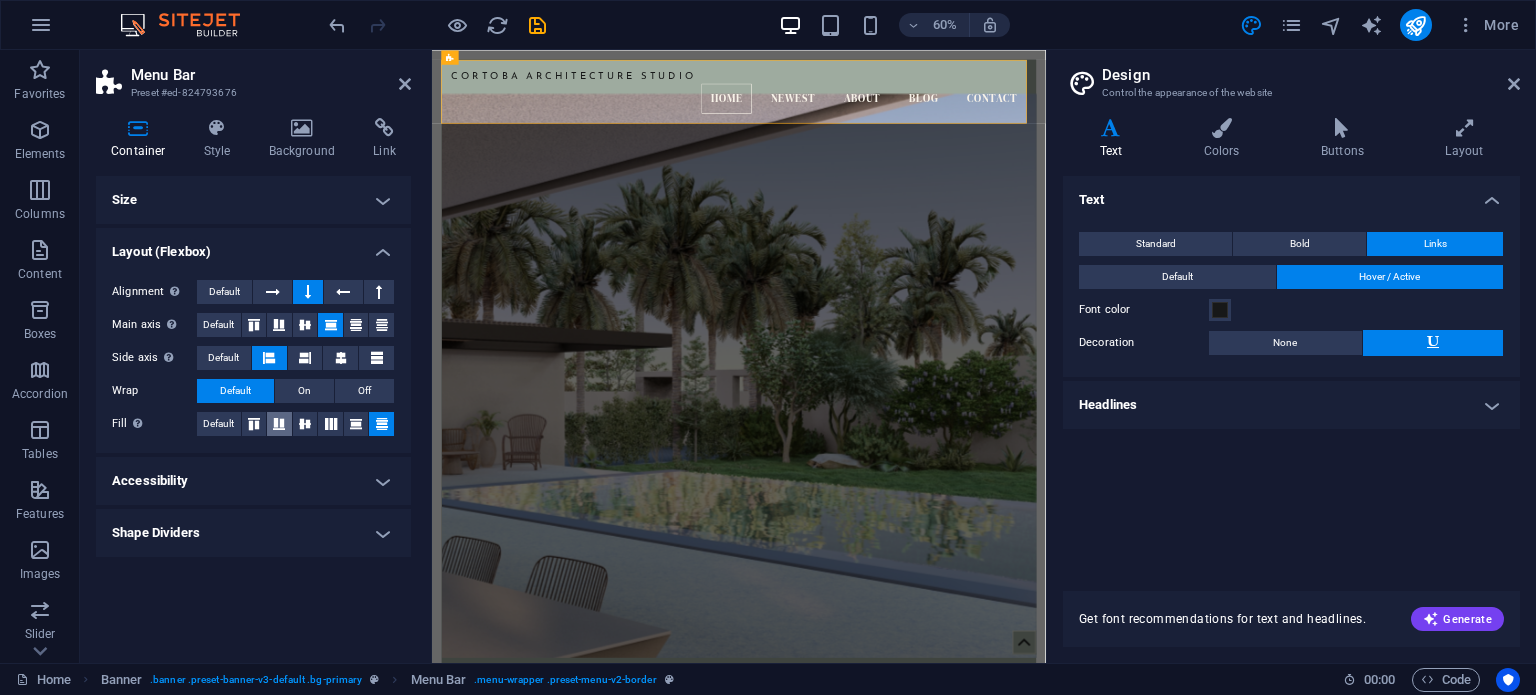 click at bounding box center (279, 424) 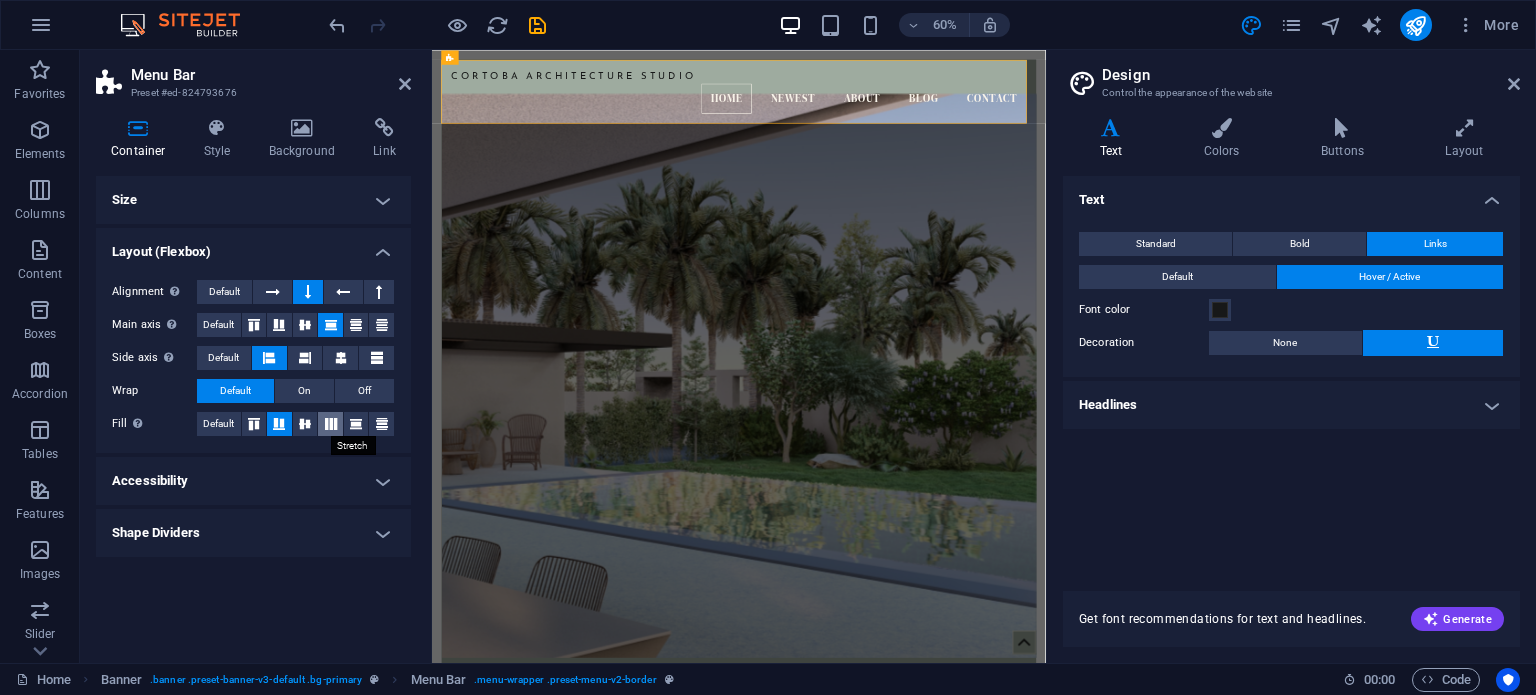 click at bounding box center [331, 424] 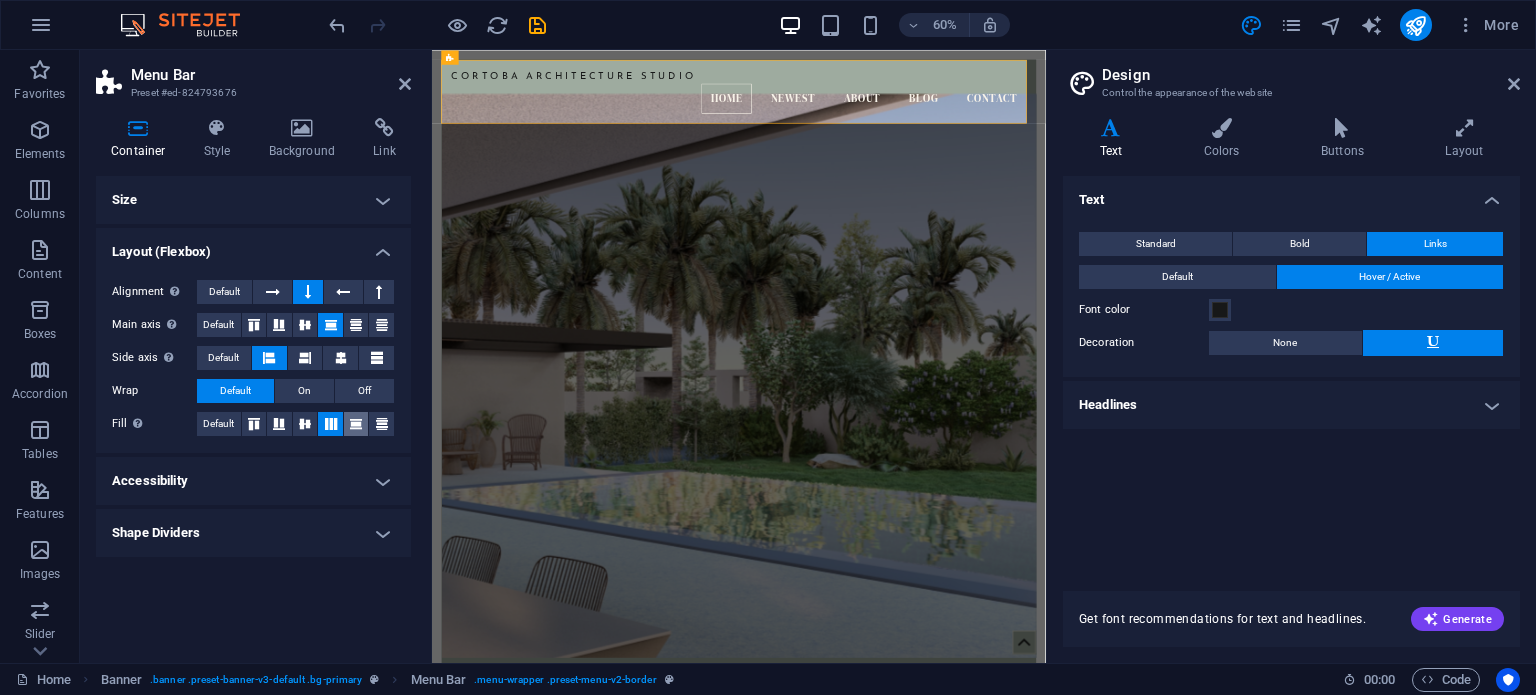 click at bounding box center [356, 424] 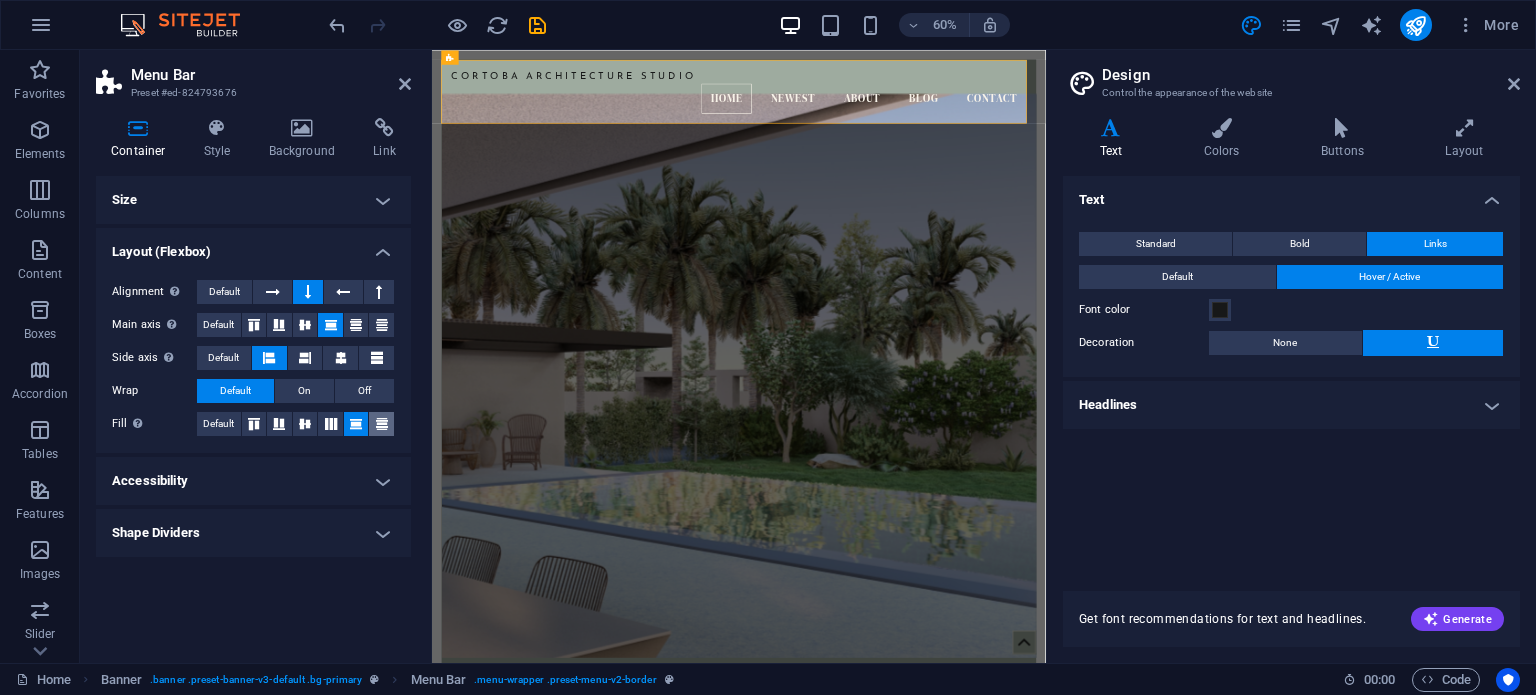 click at bounding box center [382, 424] 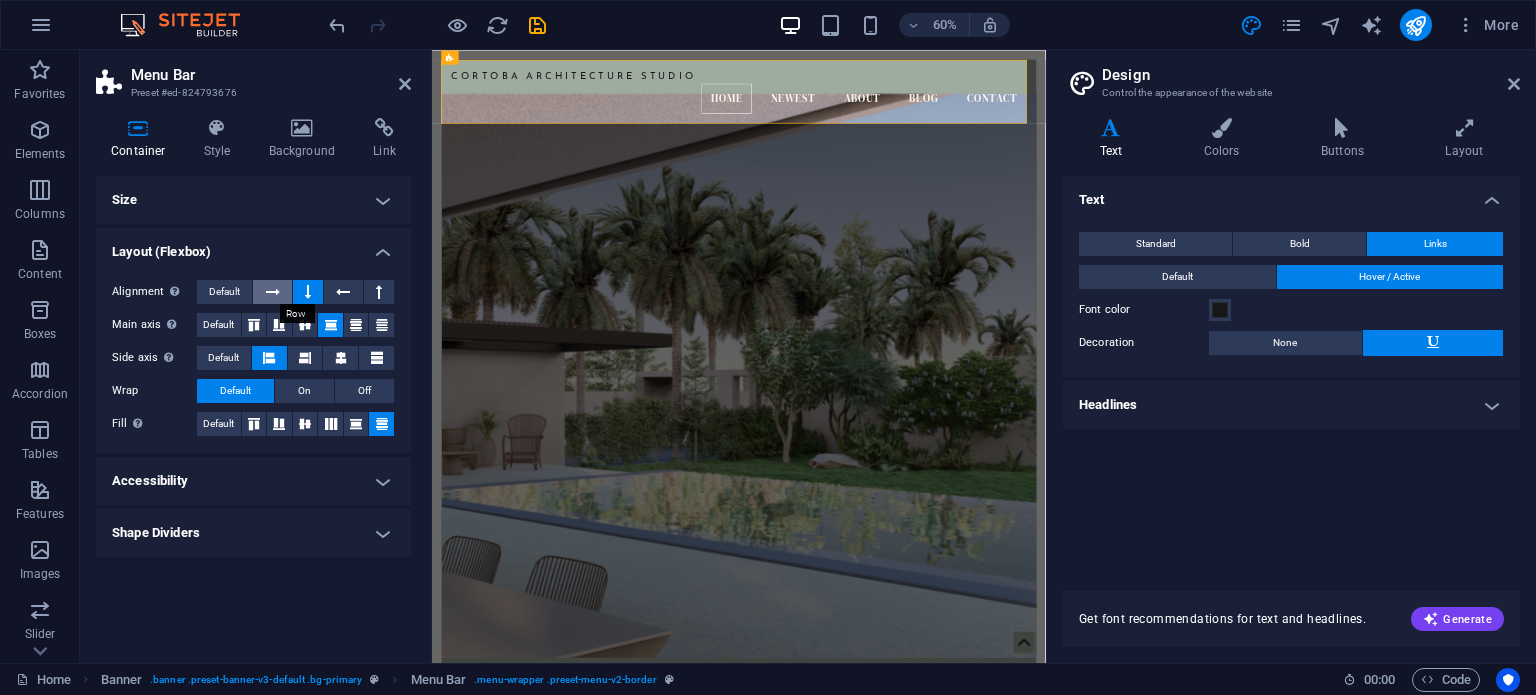 click at bounding box center (272, 292) 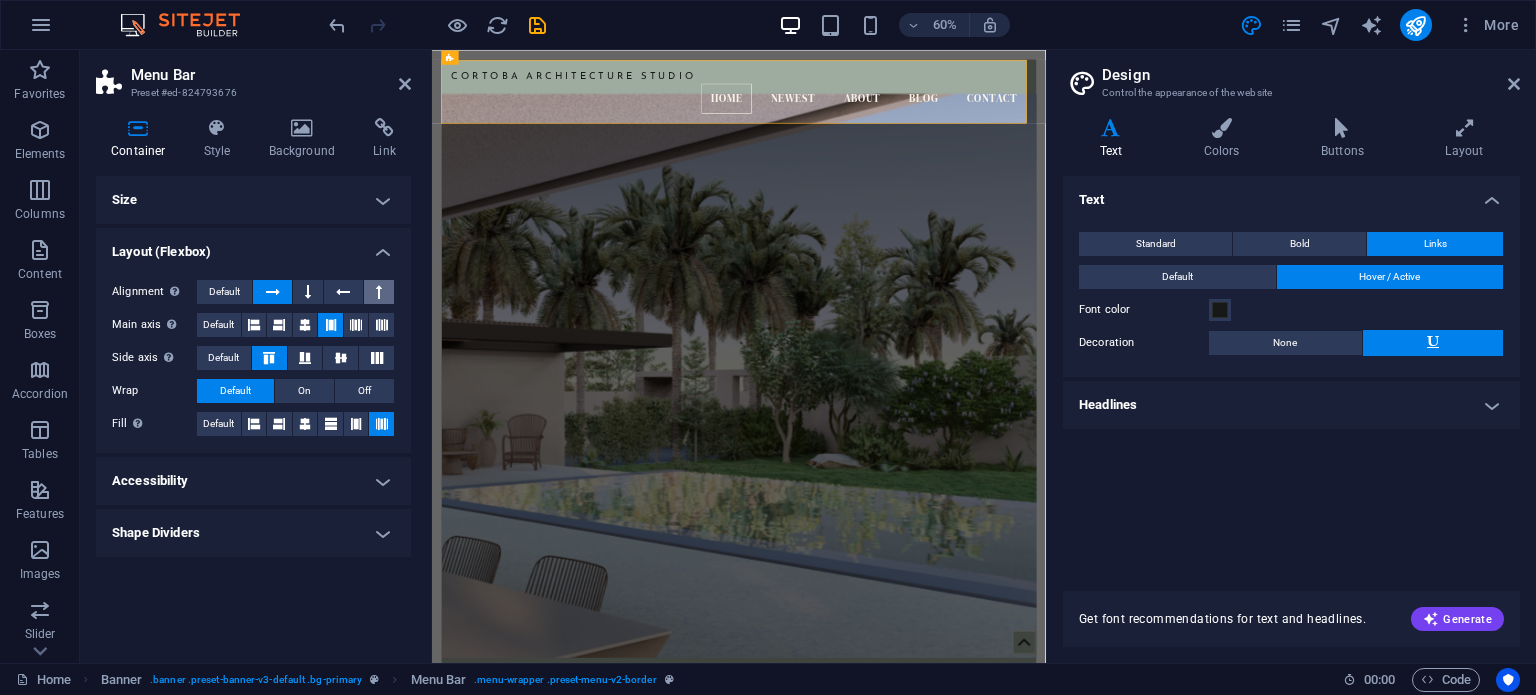 click at bounding box center [379, 292] 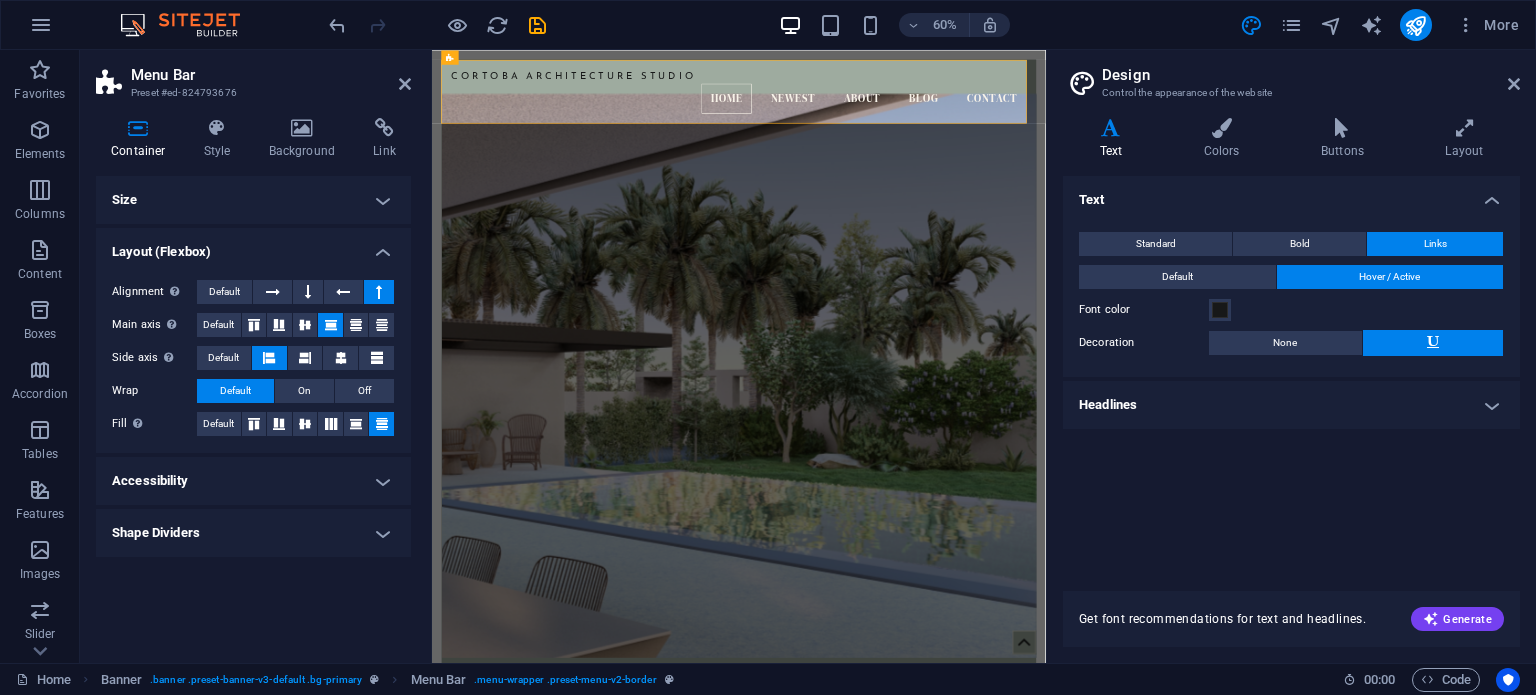 click at bounding box center (379, 292) 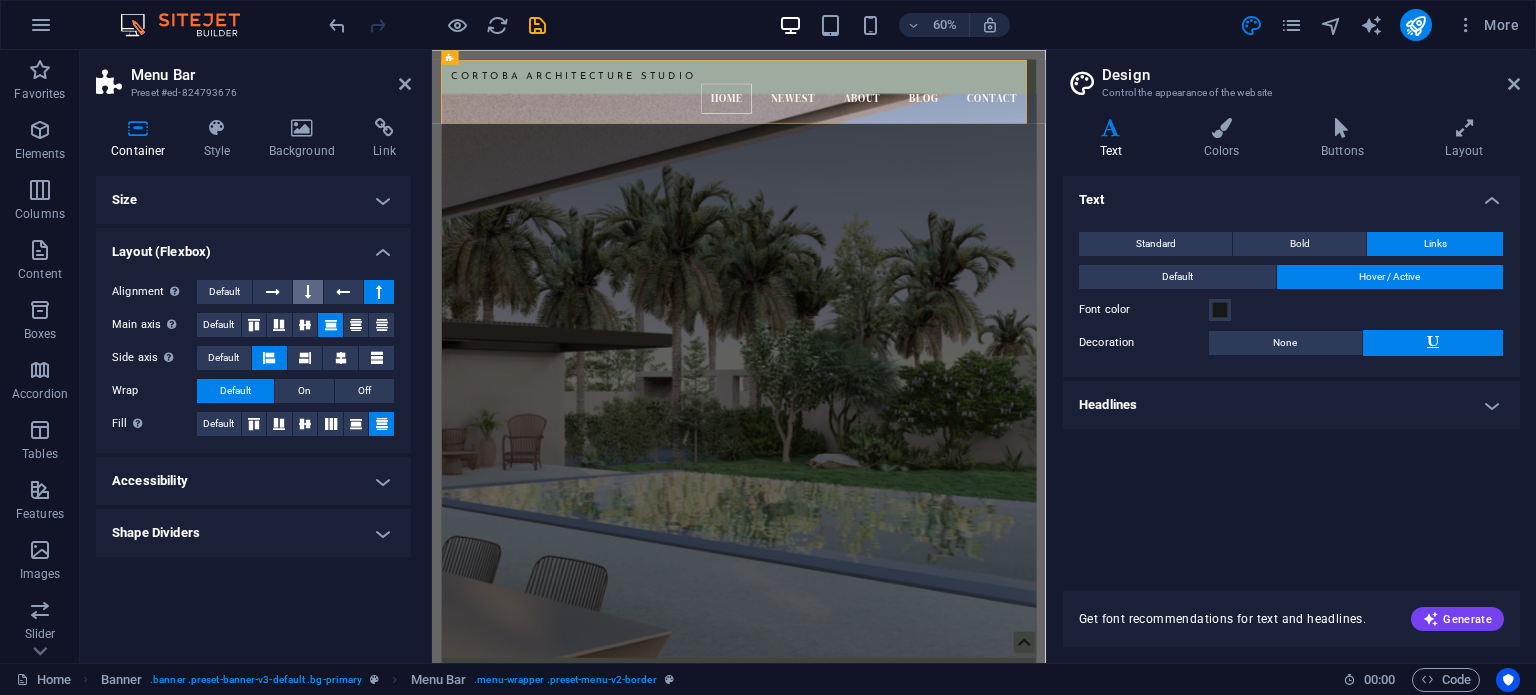click at bounding box center (308, 292) 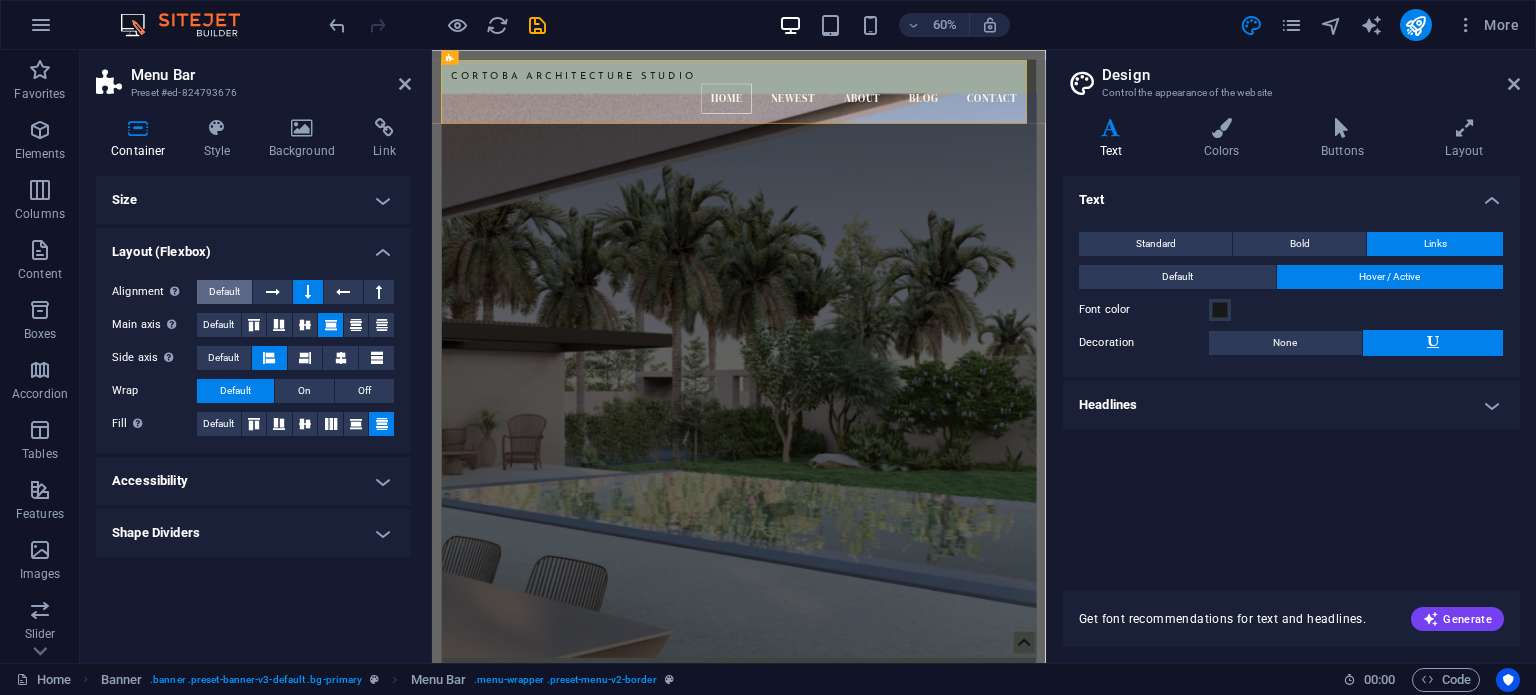 click on "Default" at bounding box center [224, 292] 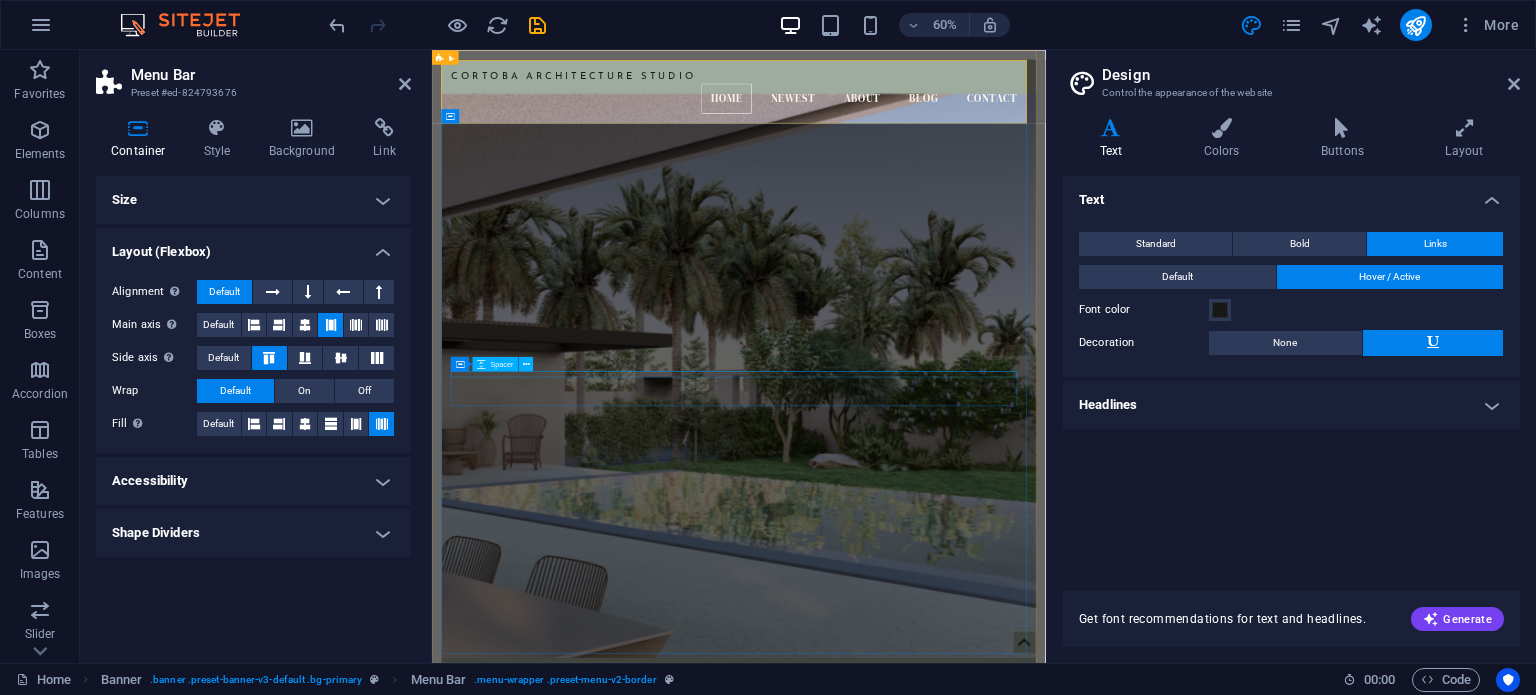 click at bounding box center [944, 1245] 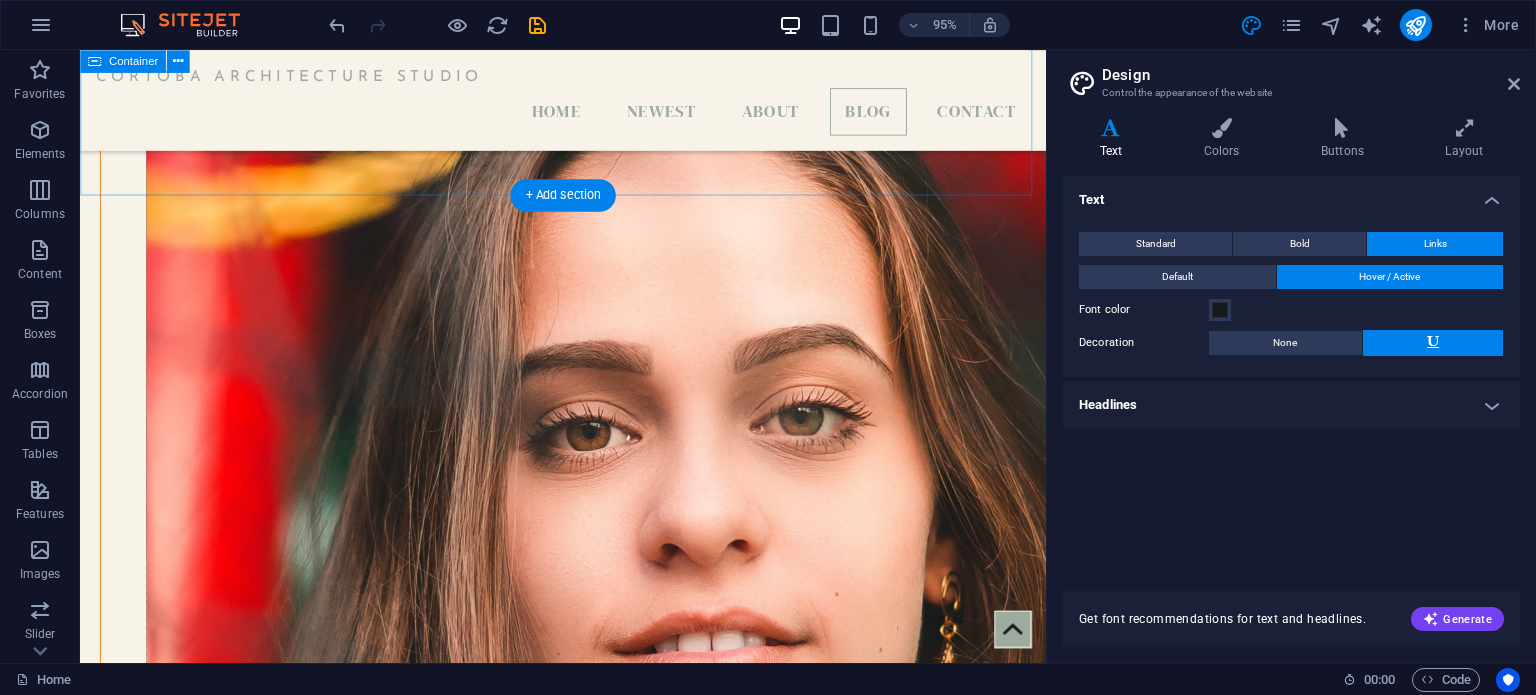 scroll, scrollTop: 5240, scrollLeft: 0, axis: vertical 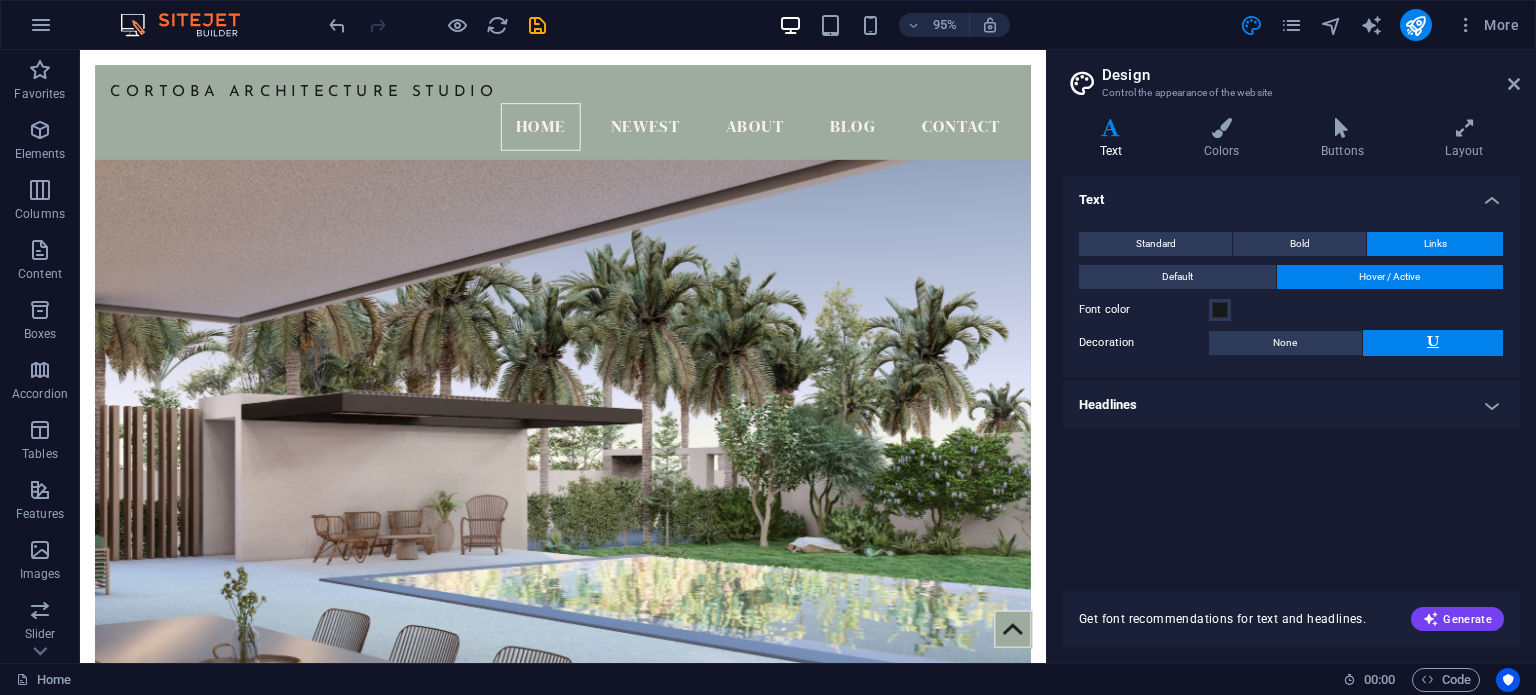 click on "Design" at bounding box center [1311, 75] 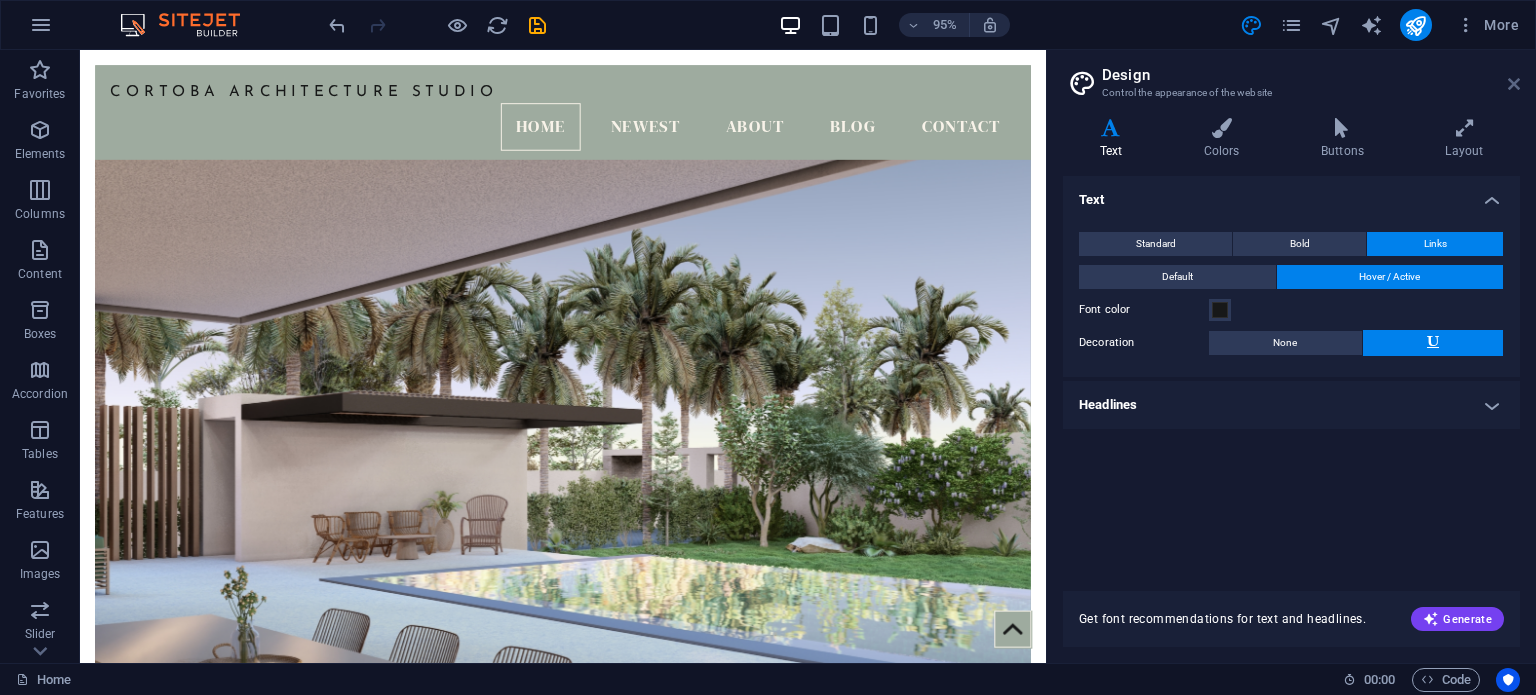 click at bounding box center [1514, 84] 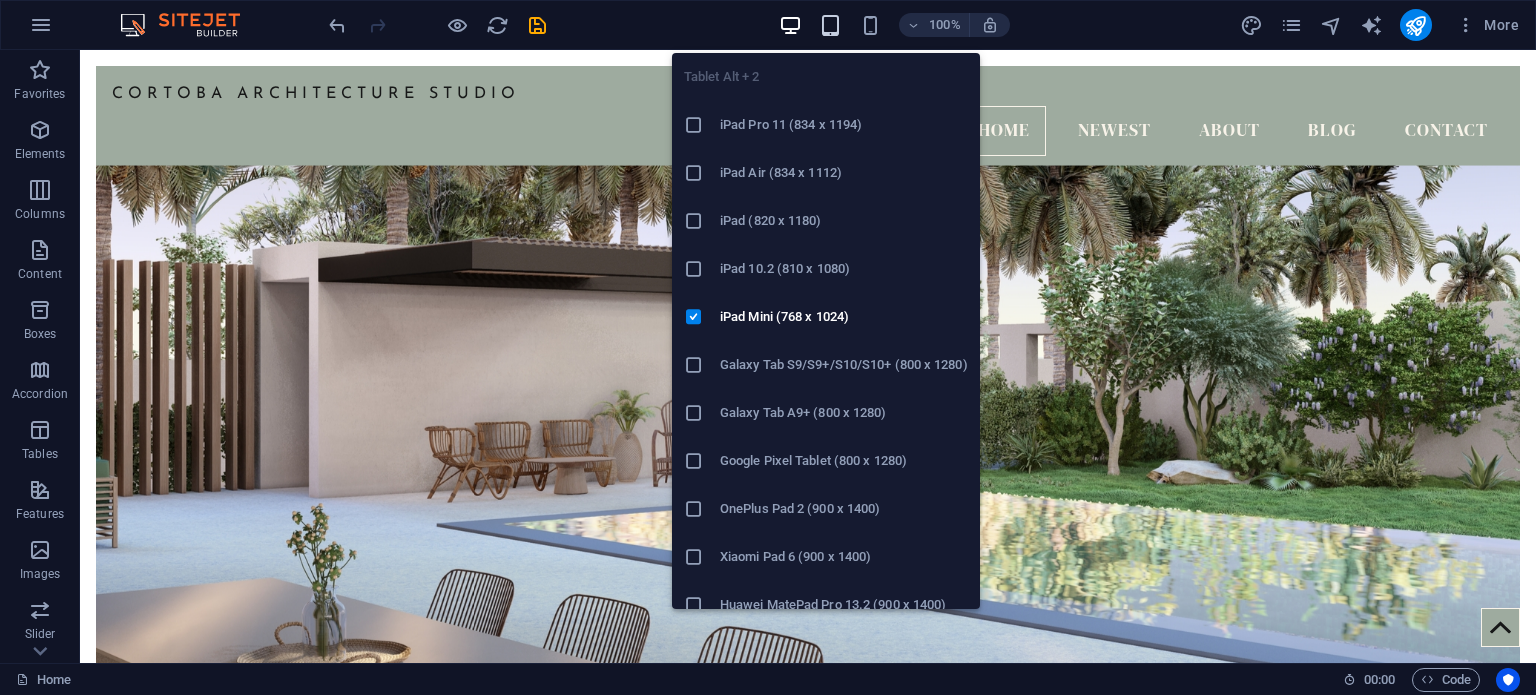 click at bounding box center (830, 25) 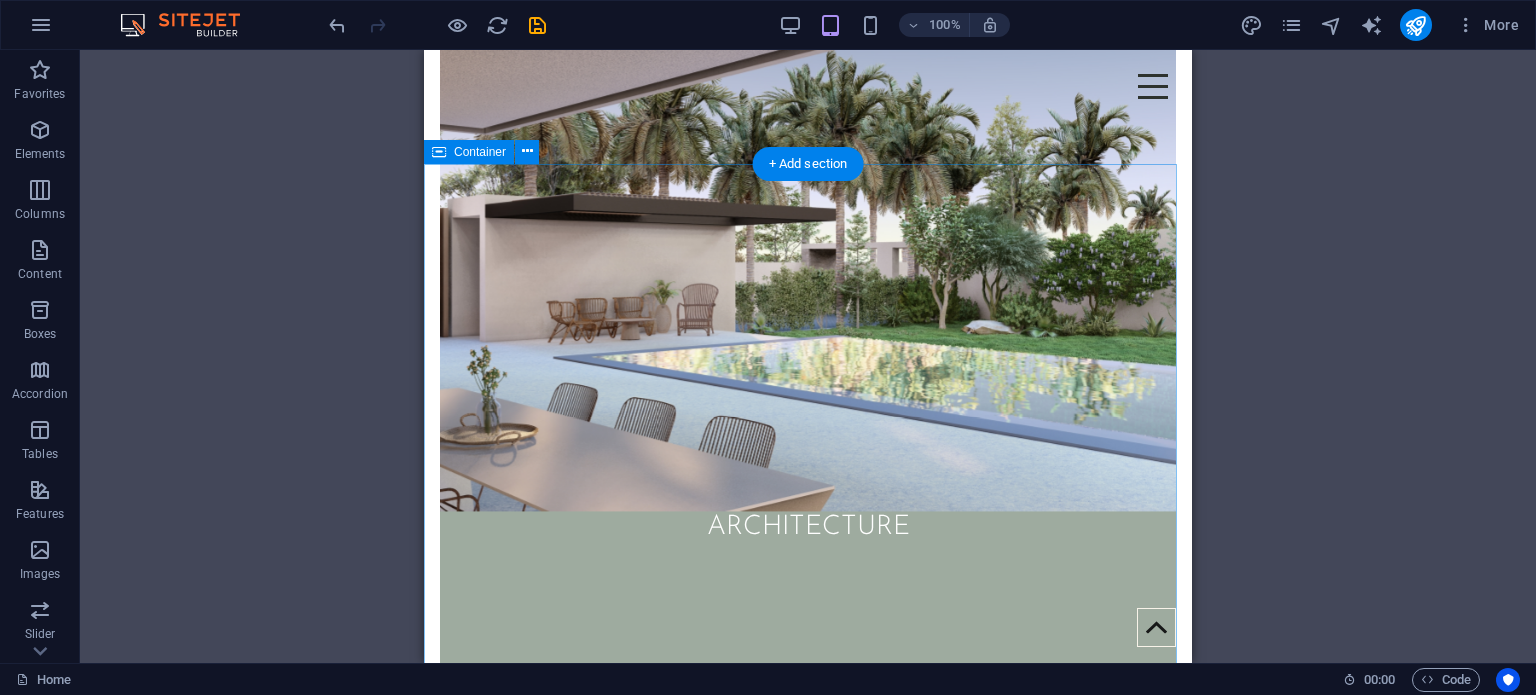 scroll, scrollTop: 0, scrollLeft: 0, axis: both 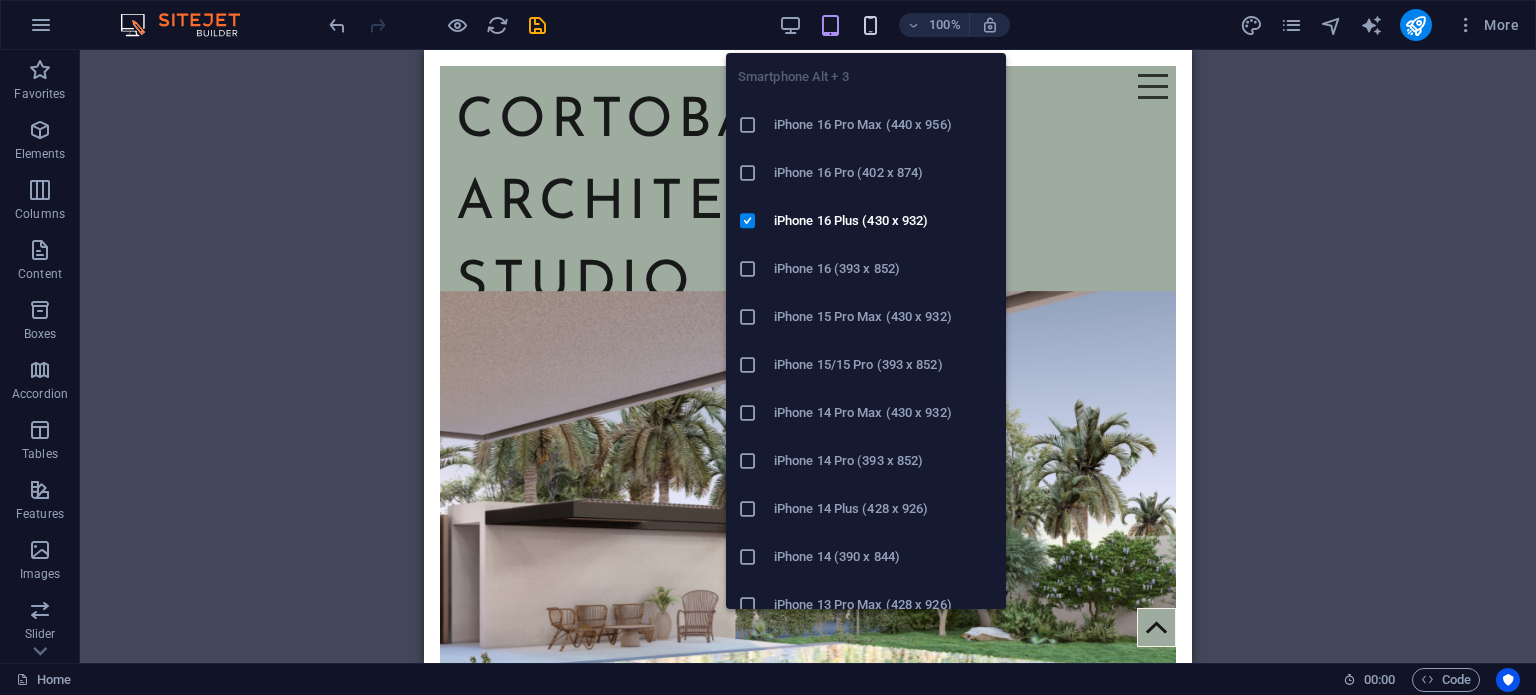 click at bounding box center (870, 25) 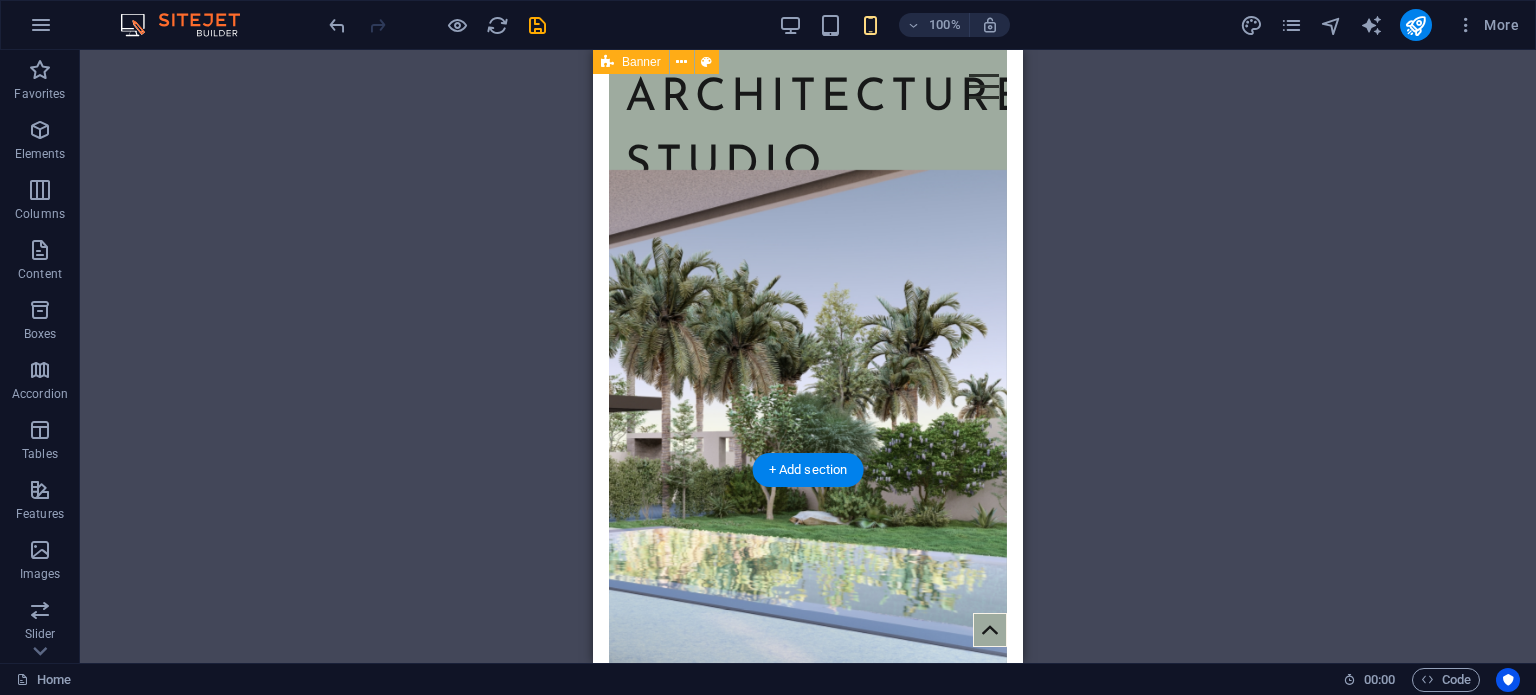 scroll, scrollTop: 0, scrollLeft: 0, axis: both 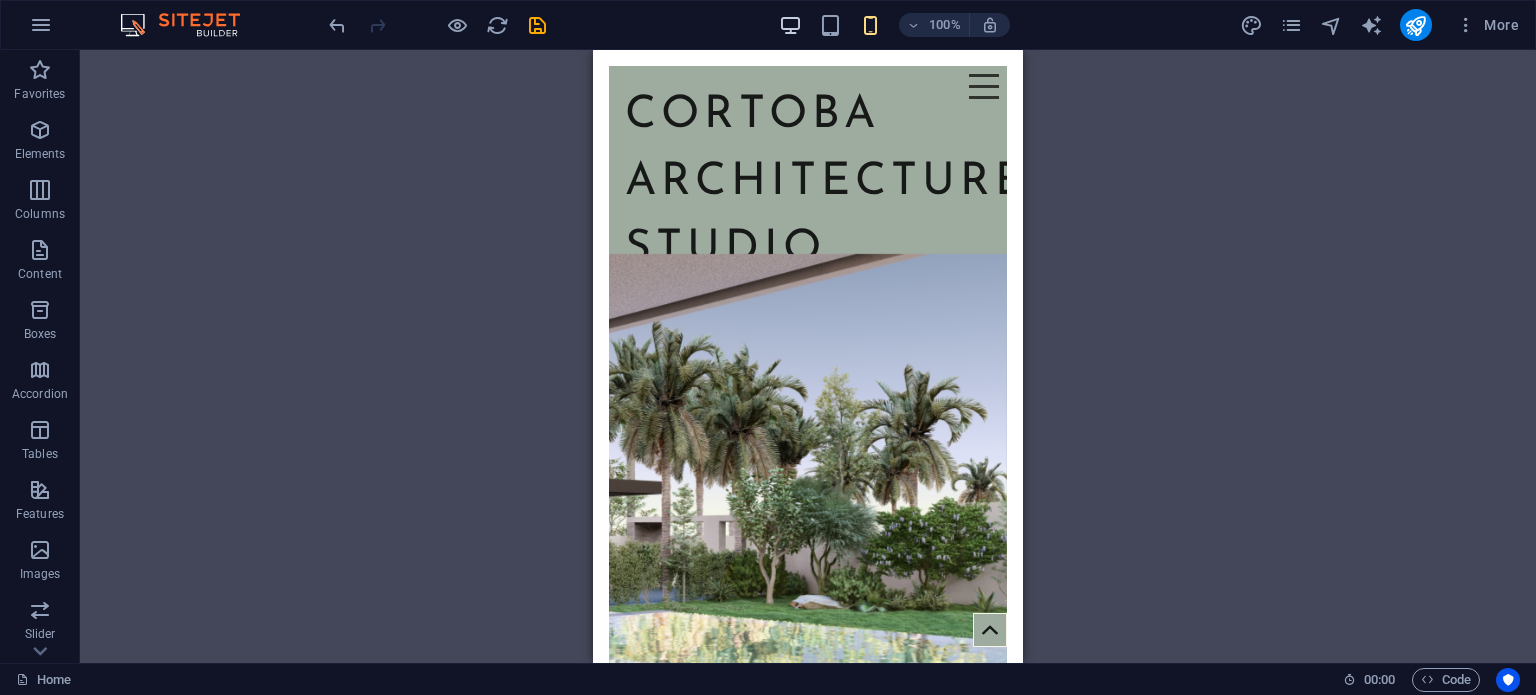 drag, startPoint x: 772, startPoint y: 10, endPoint x: 785, endPoint y: 18, distance: 15.264338 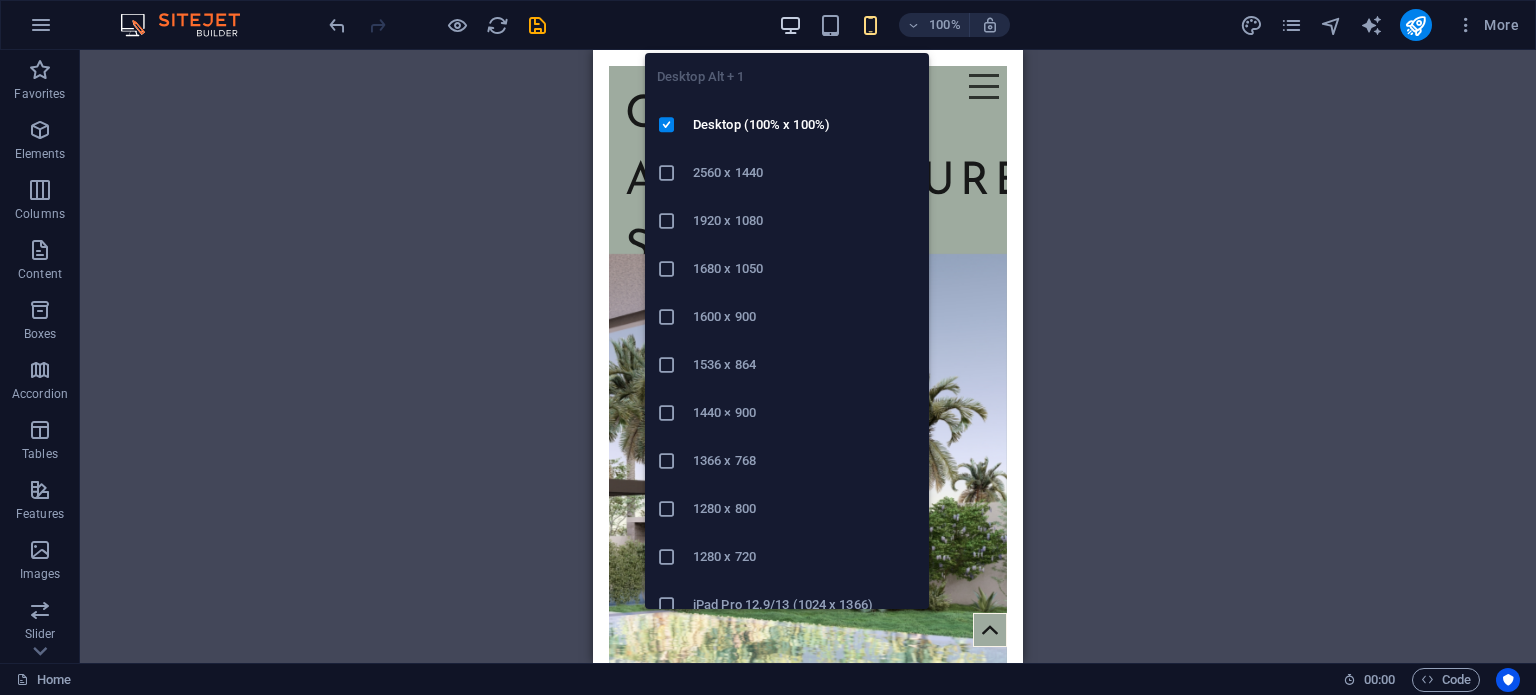 click at bounding box center [790, 25] 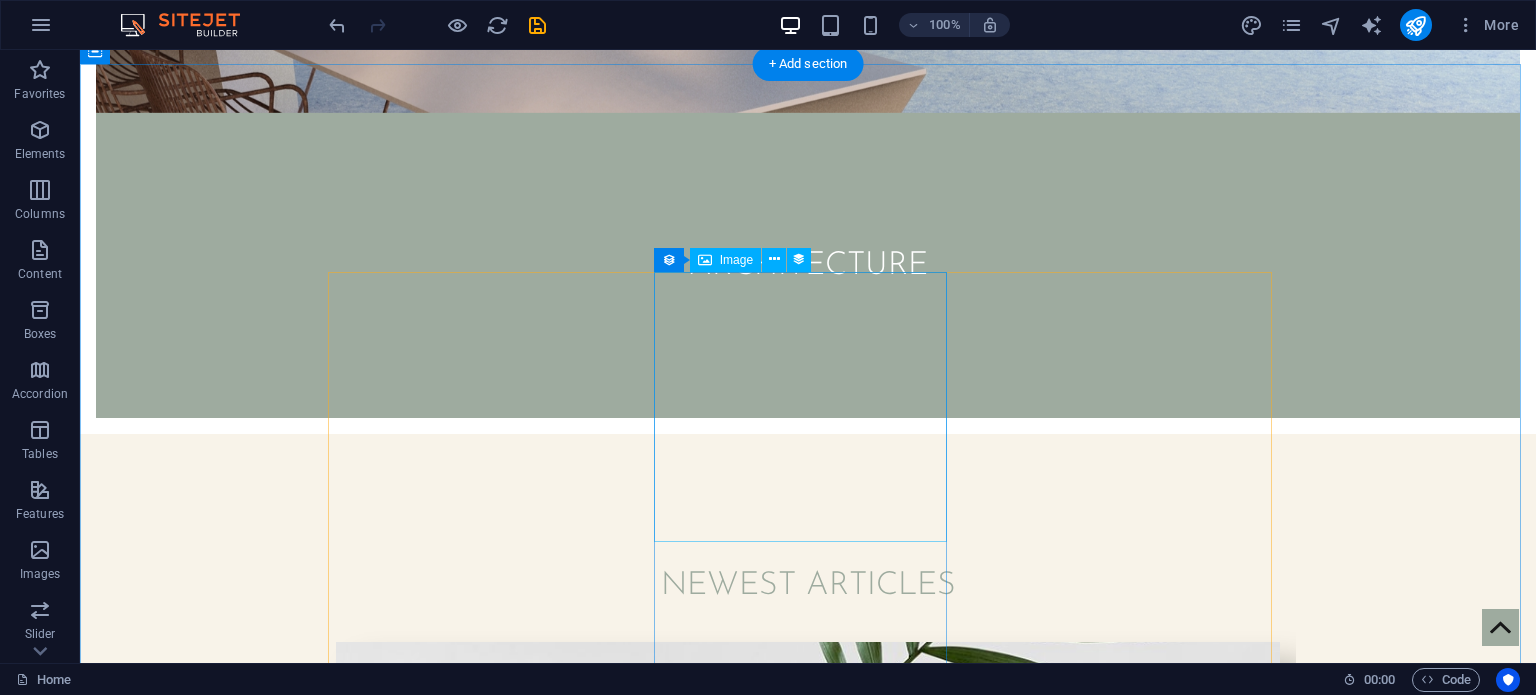 scroll, scrollTop: 0, scrollLeft: 0, axis: both 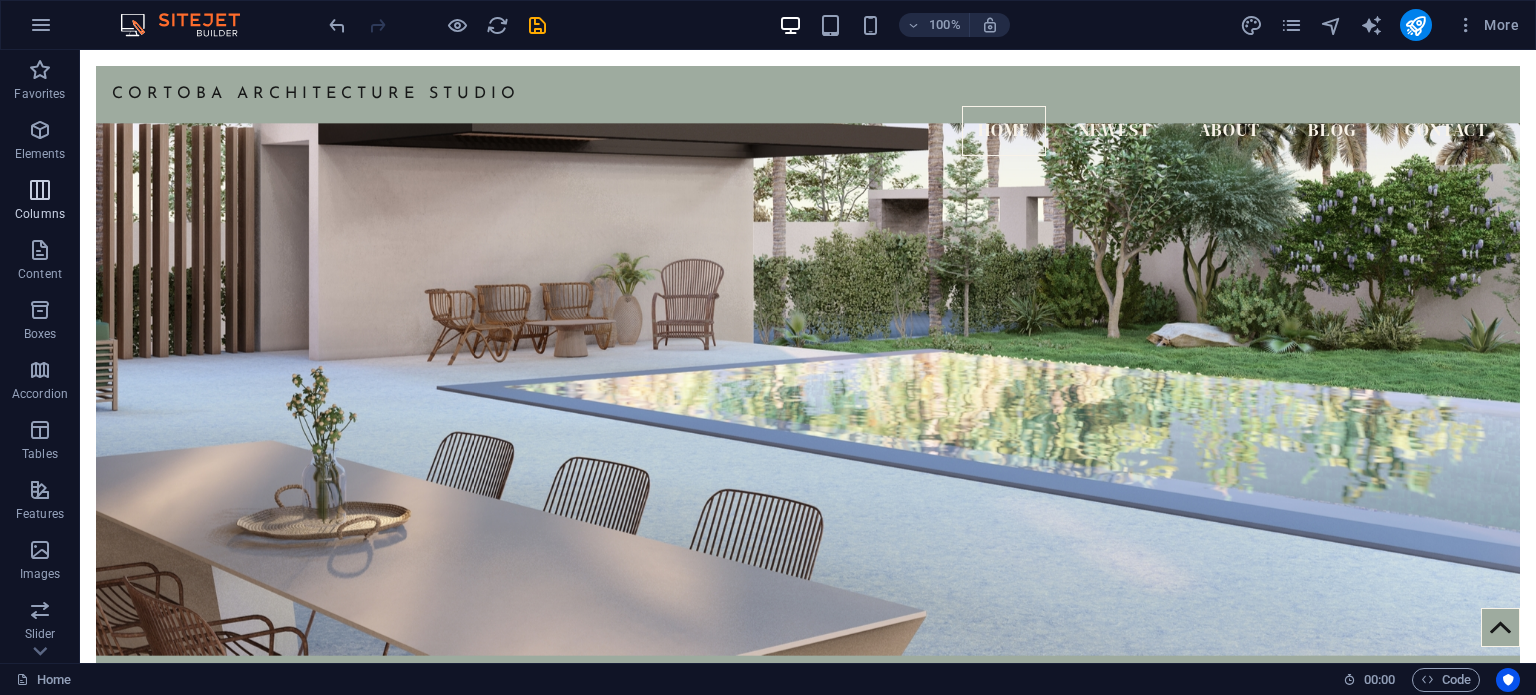 click at bounding box center (40, 190) 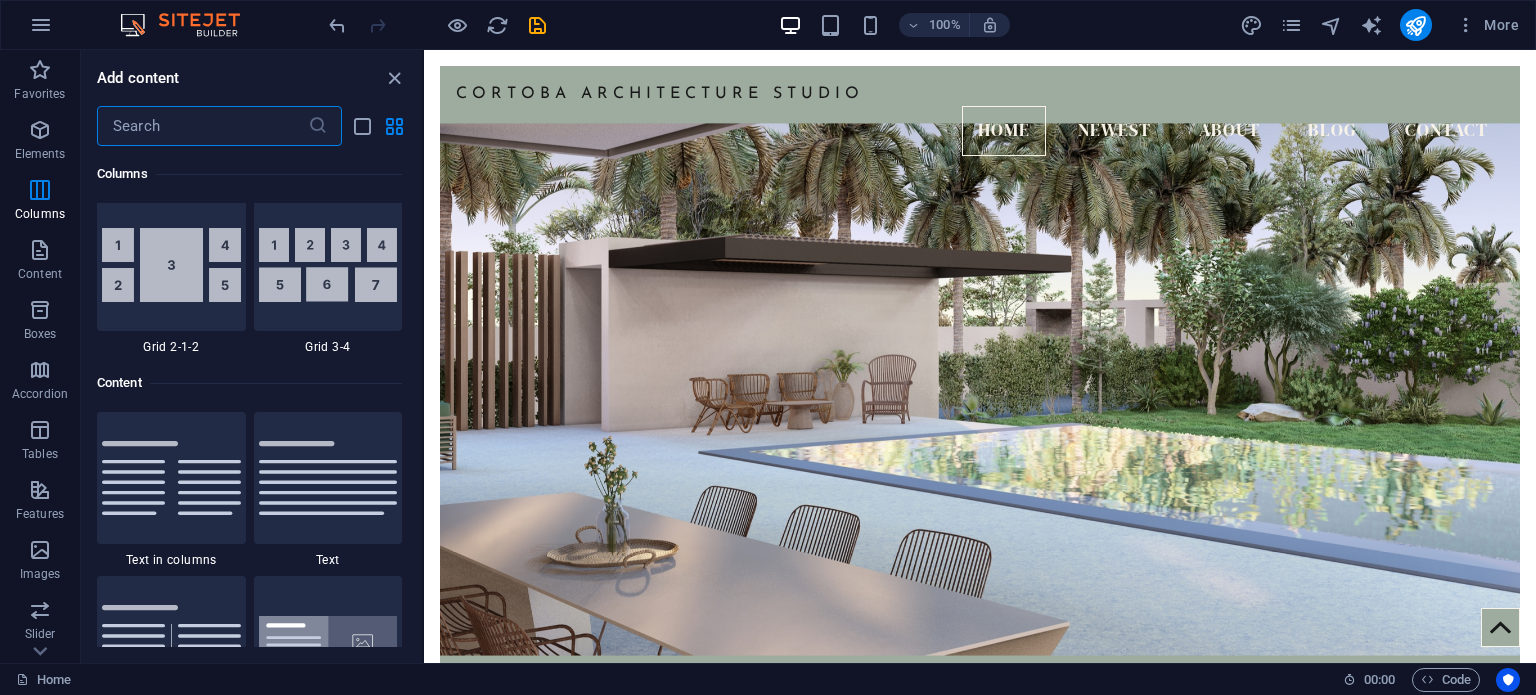 scroll, scrollTop: 3790, scrollLeft: 0, axis: vertical 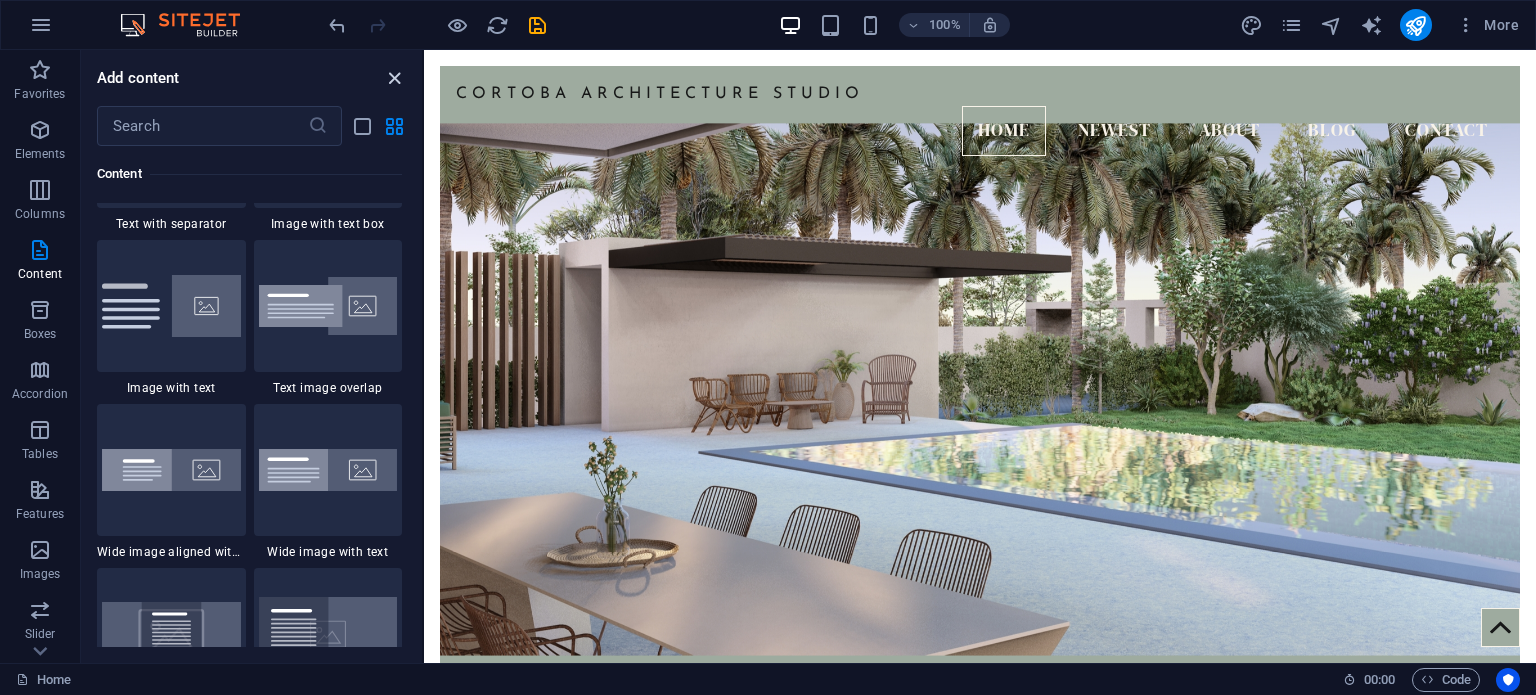click at bounding box center [394, 78] 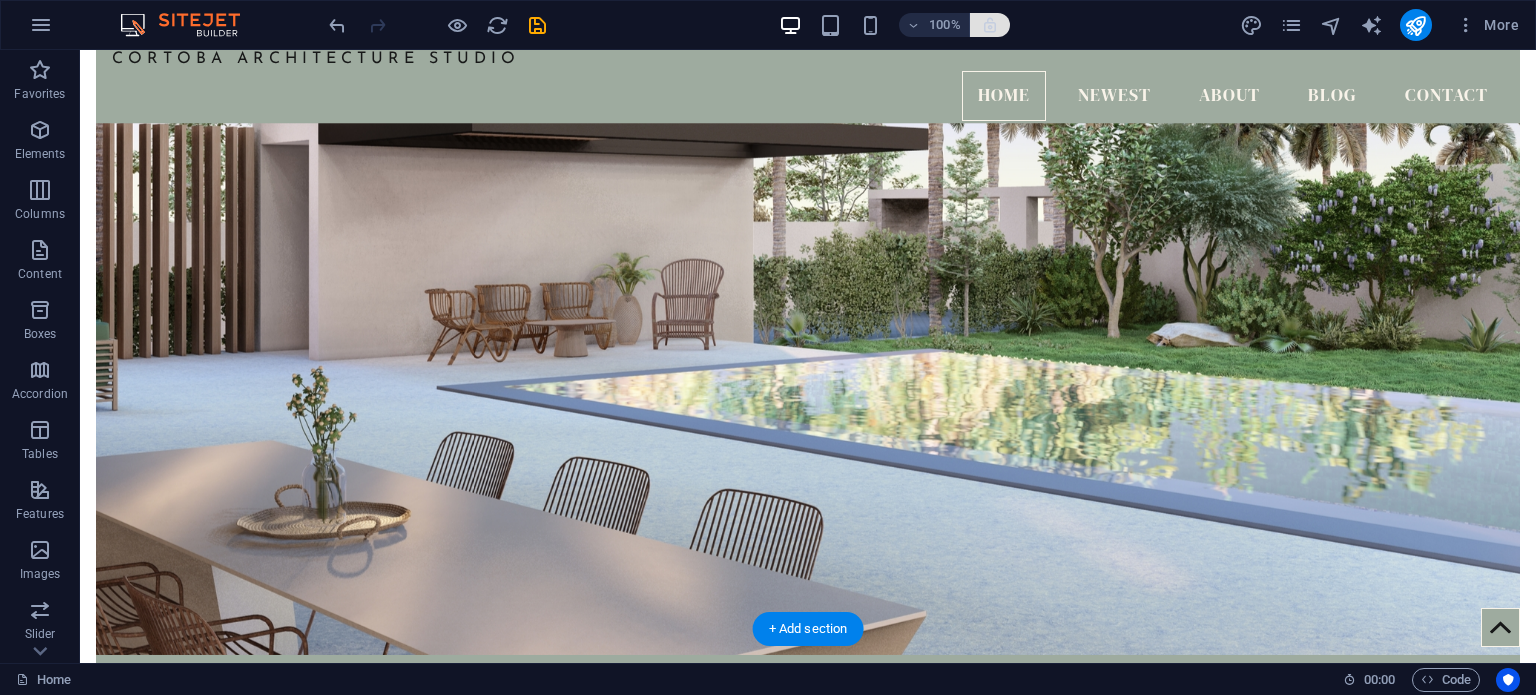 scroll, scrollTop: 0, scrollLeft: 0, axis: both 